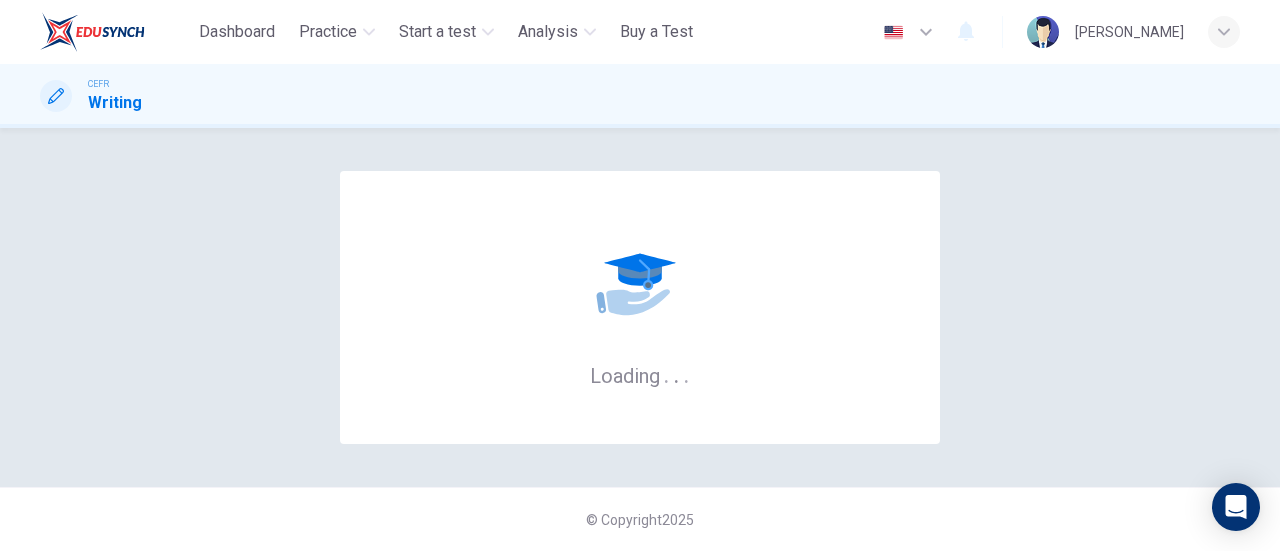 scroll, scrollTop: 0, scrollLeft: 0, axis: both 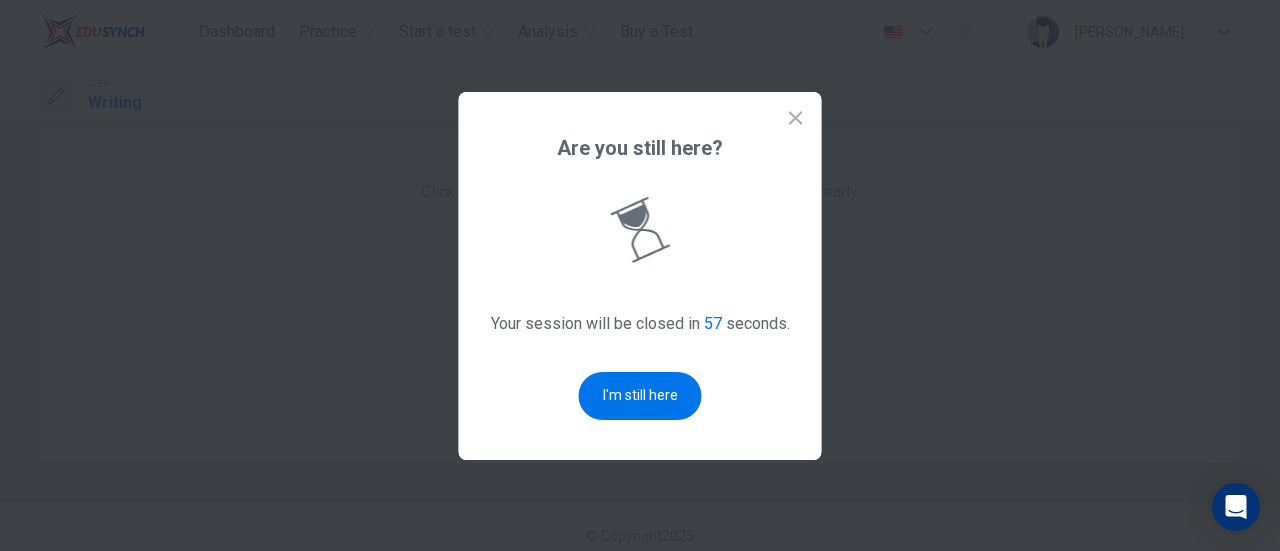 click 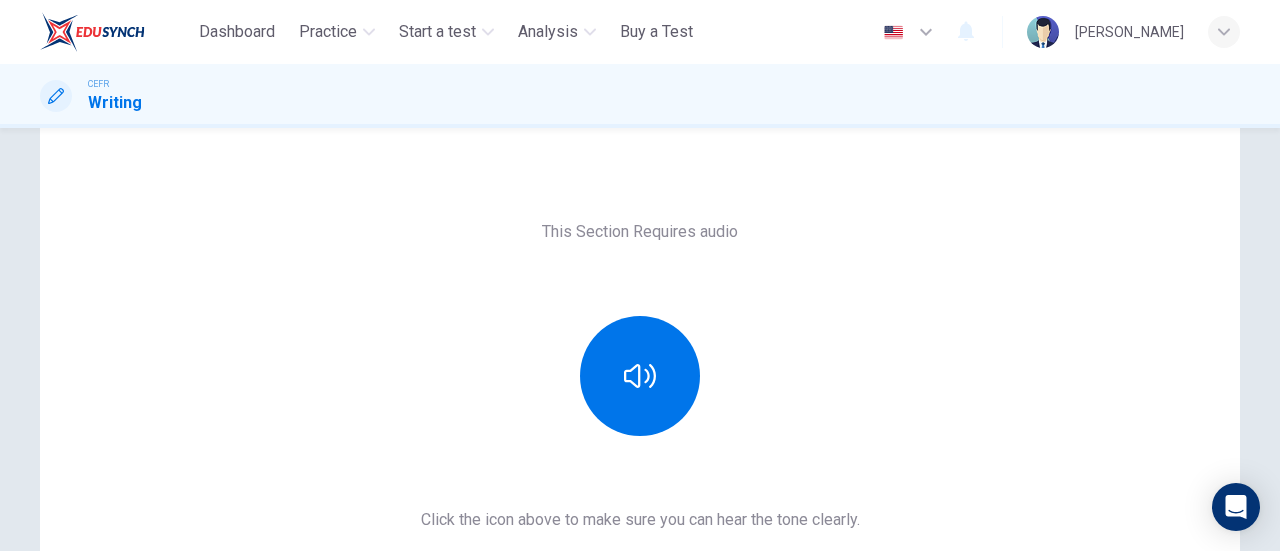 scroll, scrollTop: 0, scrollLeft: 0, axis: both 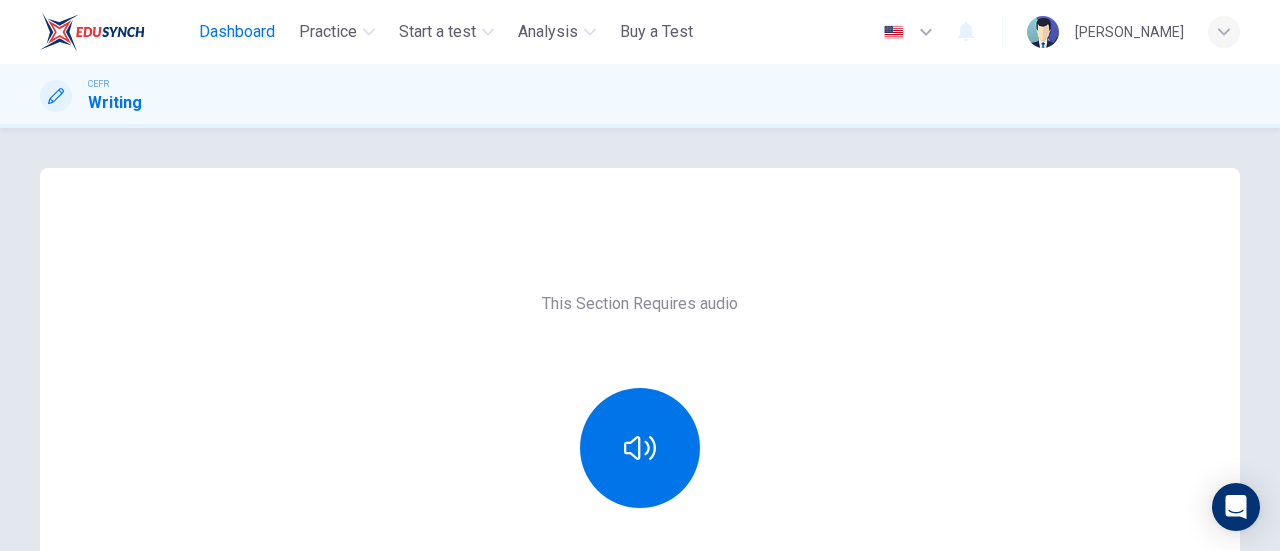 click on "Dashboard" at bounding box center (237, 32) 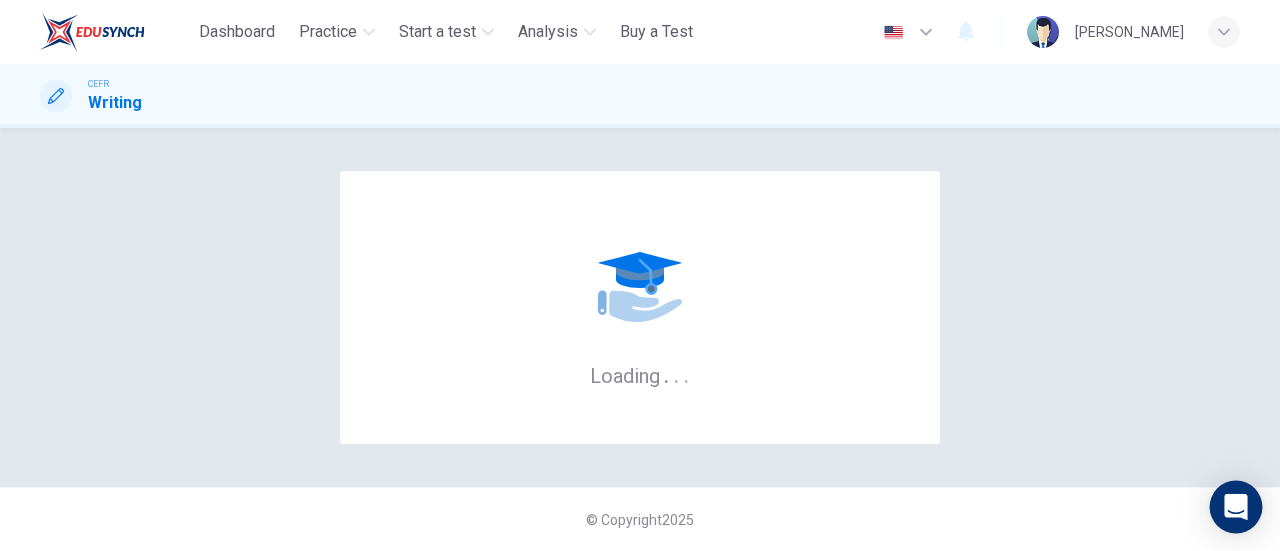 click at bounding box center (1236, 507) 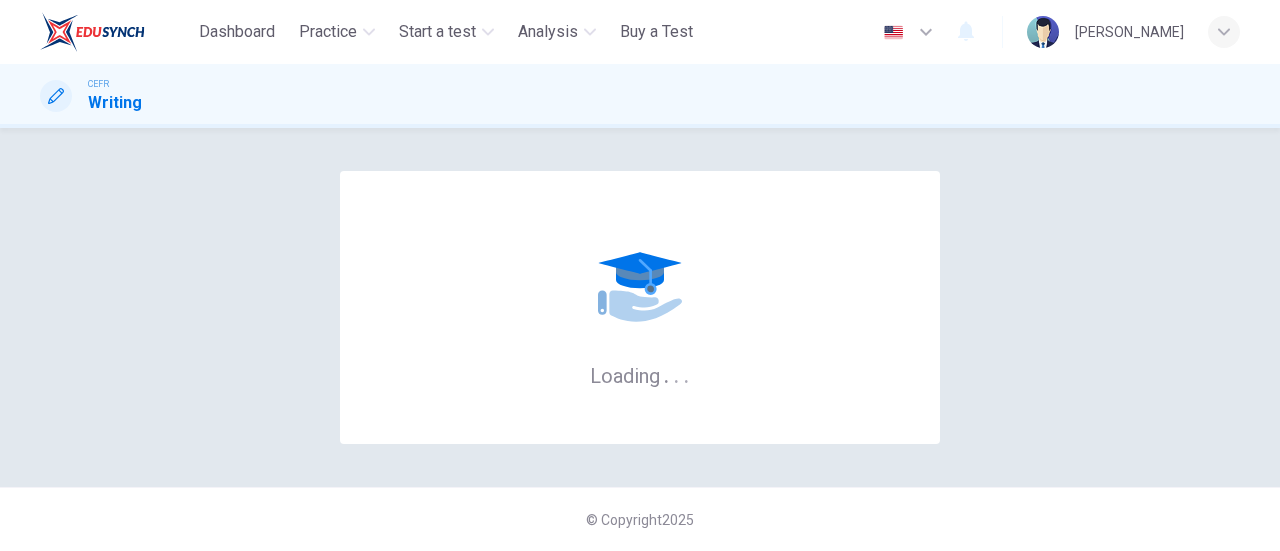 scroll, scrollTop: 0, scrollLeft: 0, axis: both 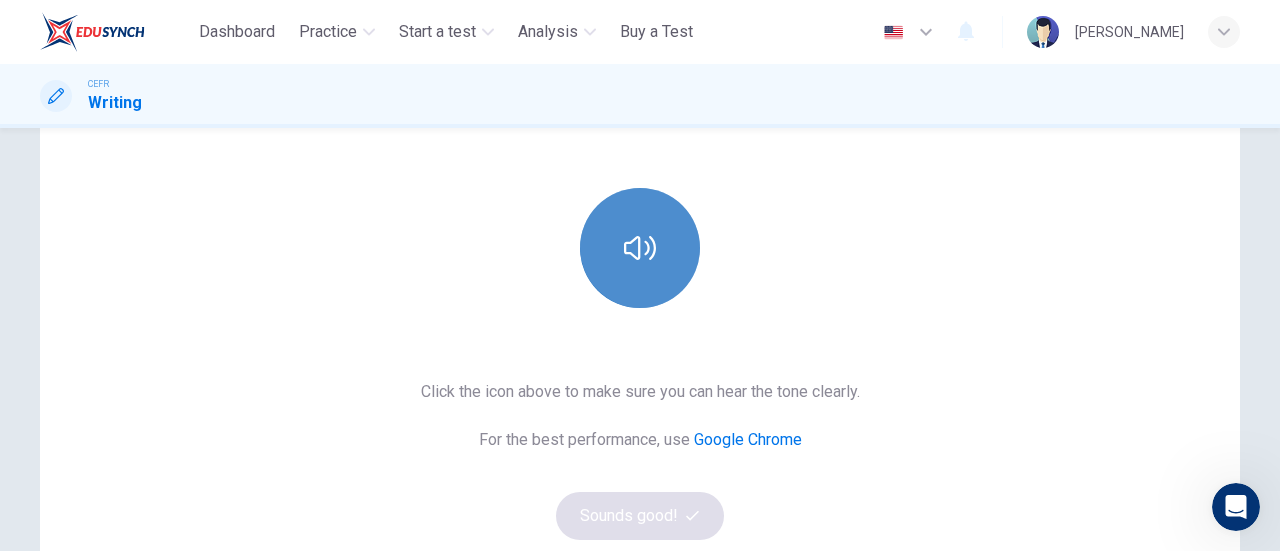 click at bounding box center [640, 248] 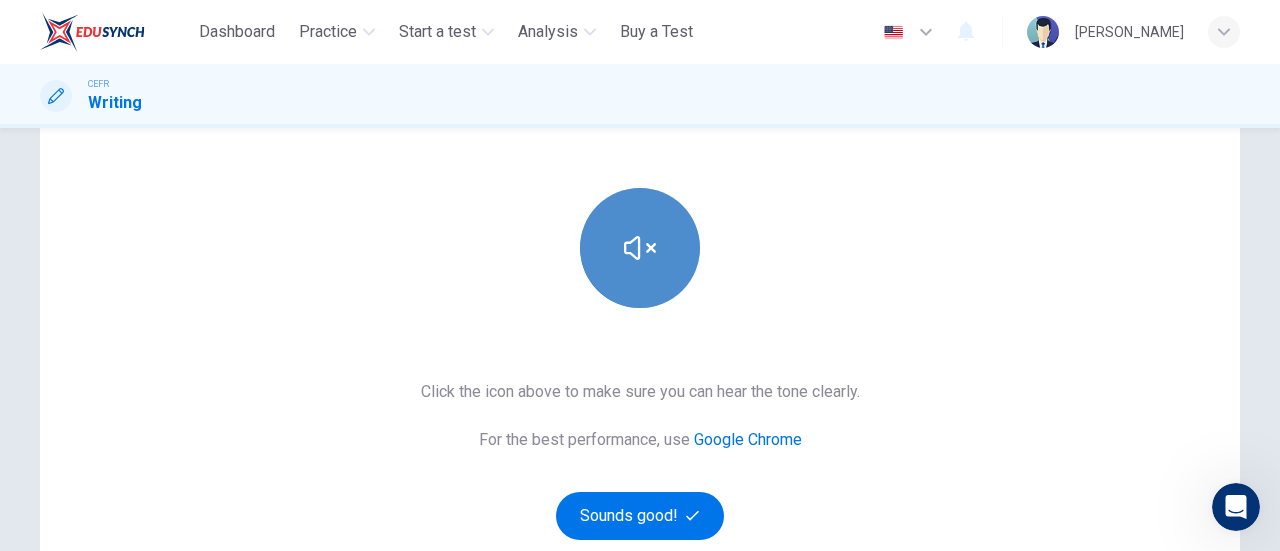 click at bounding box center (640, 248) 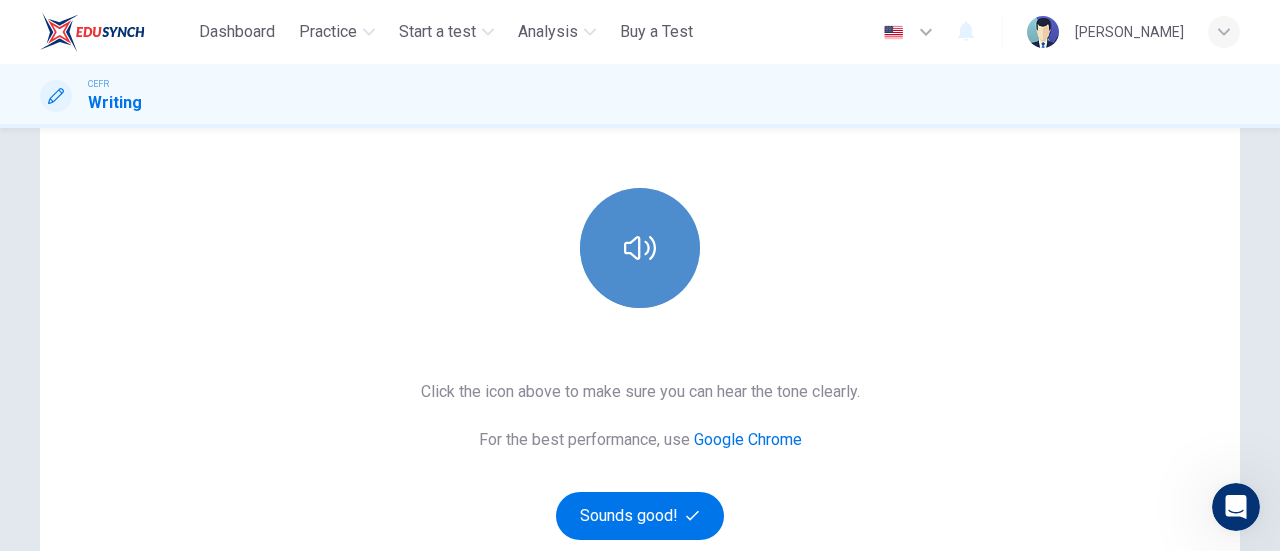 click at bounding box center (640, 248) 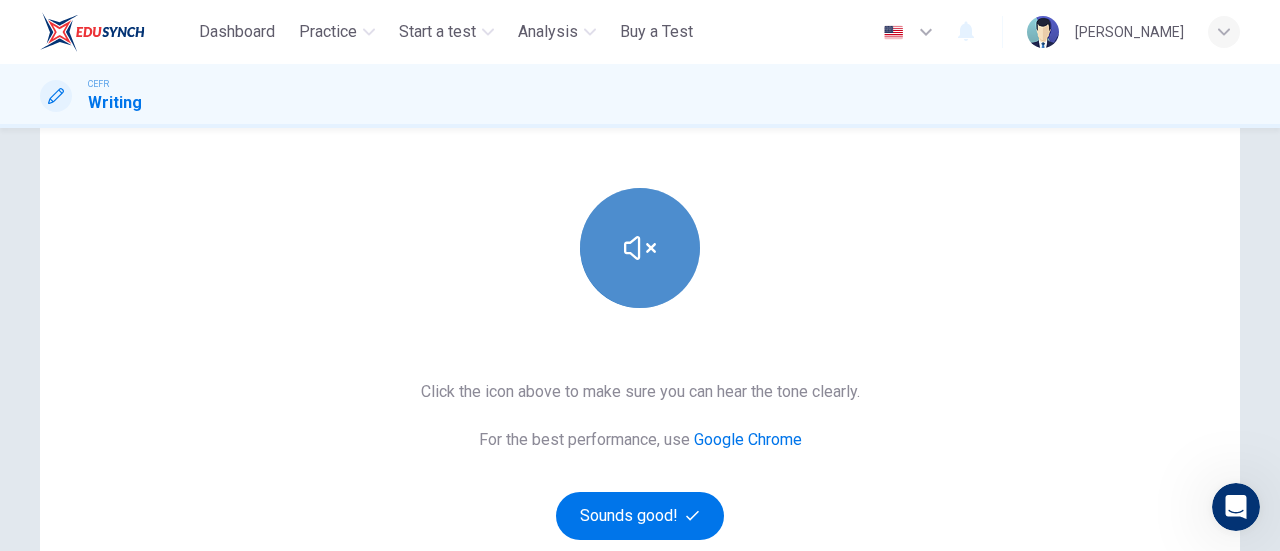 click at bounding box center (640, 248) 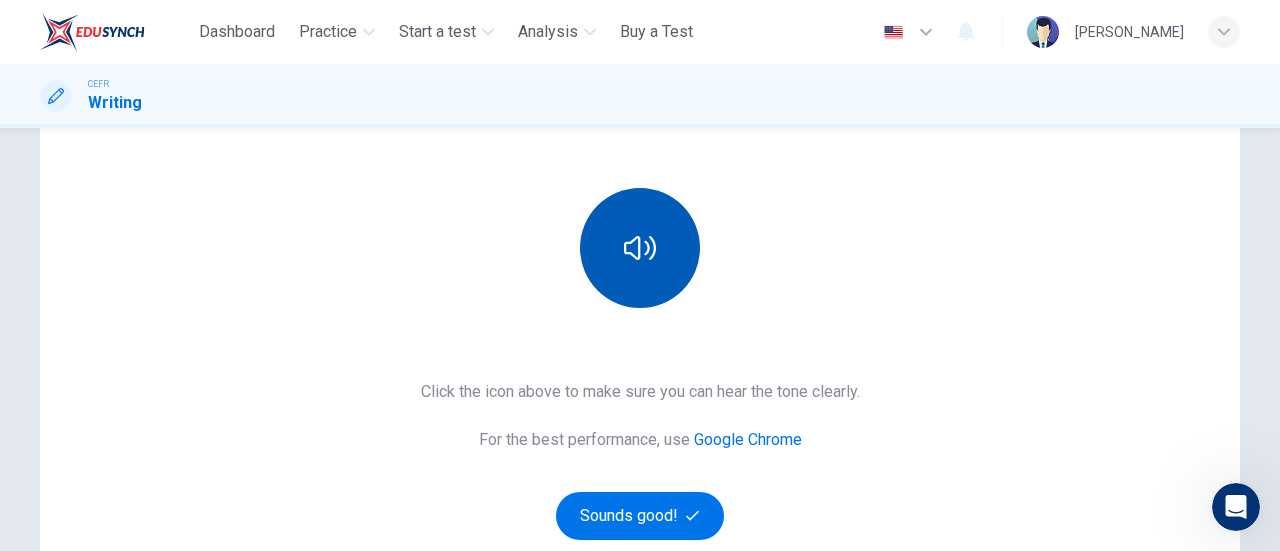 click at bounding box center [640, 248] 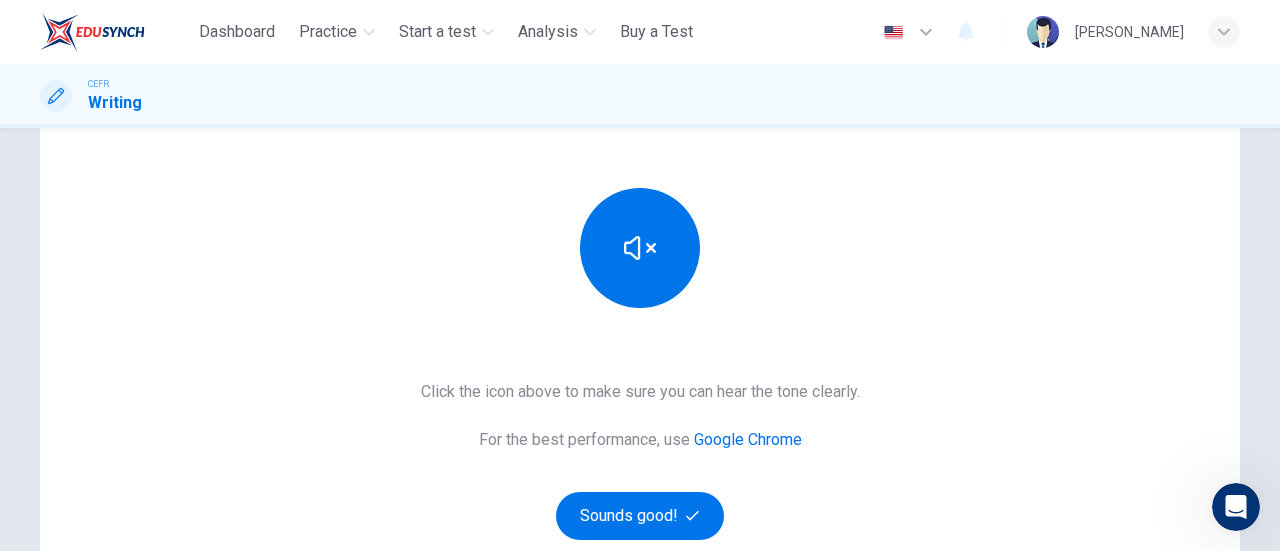 drag, startPoint x: 617, startPoint y: 521, endPoint x: 844, endPoint y: 366, distance: 274.87088 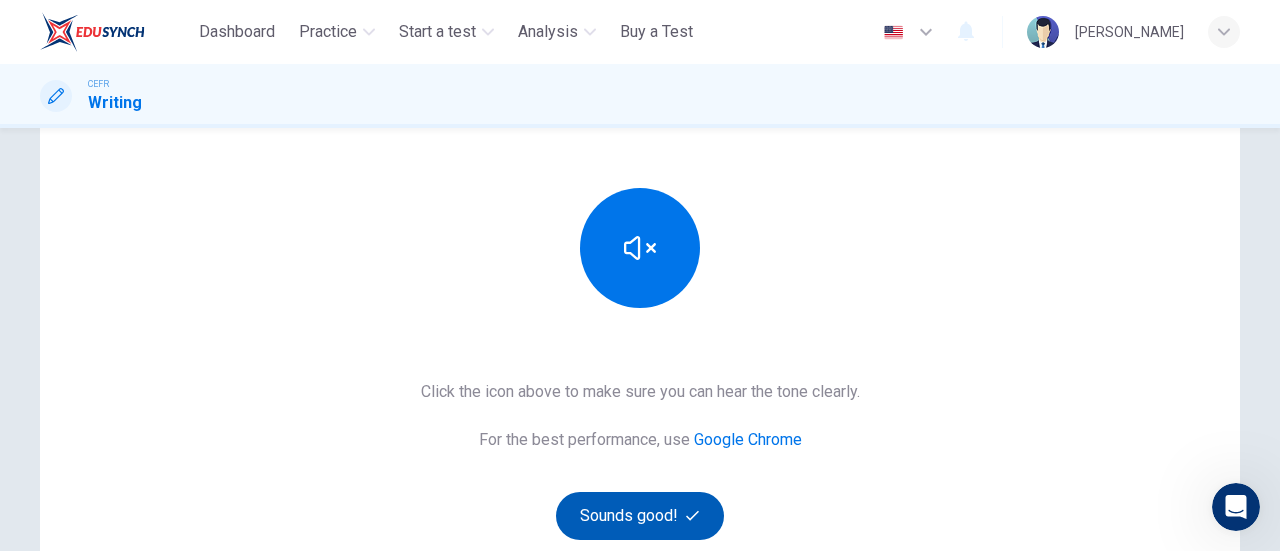 click on "Sounds good!" at bounding box center [640, 516] 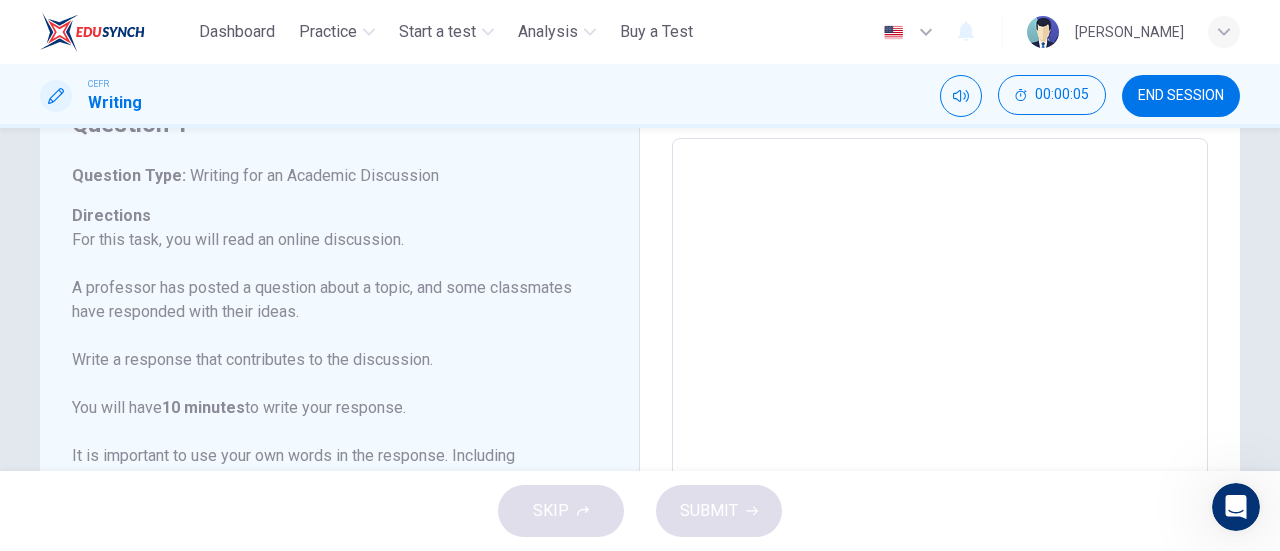 scroll, scrollTop: 99, scrollLeft: 0, axis: vertical 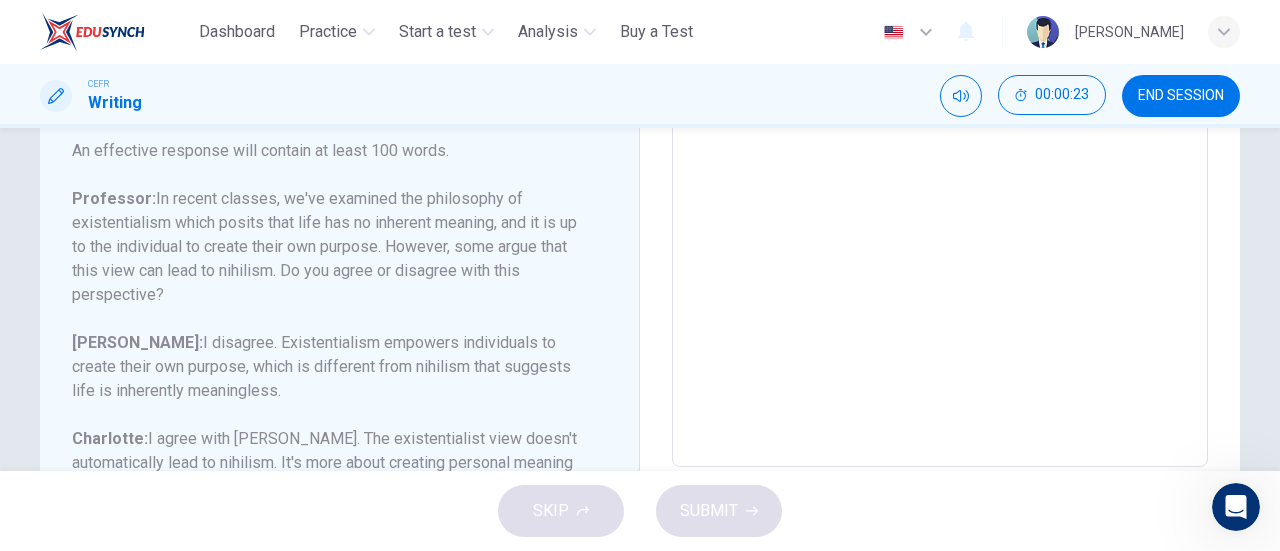 click on "SKIP SUBMIT" at bounding box center [640, 511] 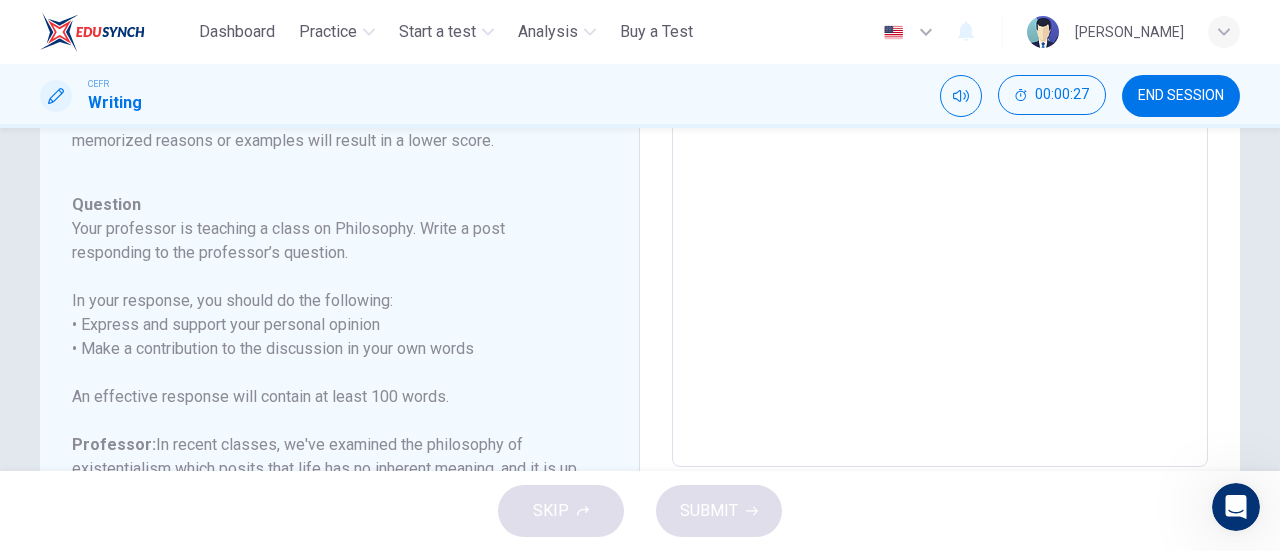 scroll, scrollTop: 246, scrollLeft: 0, axis: vertical 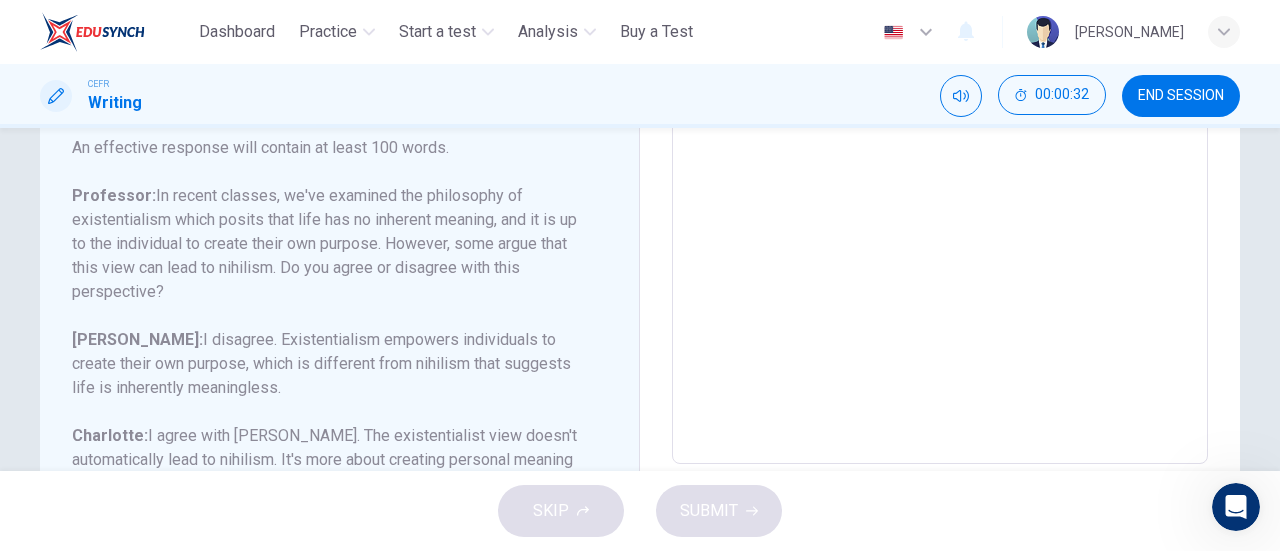 click on "James:  I disagree. Existentialism empowers individuals to create their own purpose, which is different from nihilism that suggests life is inherently meaningless." at bounding box center [327, 364] 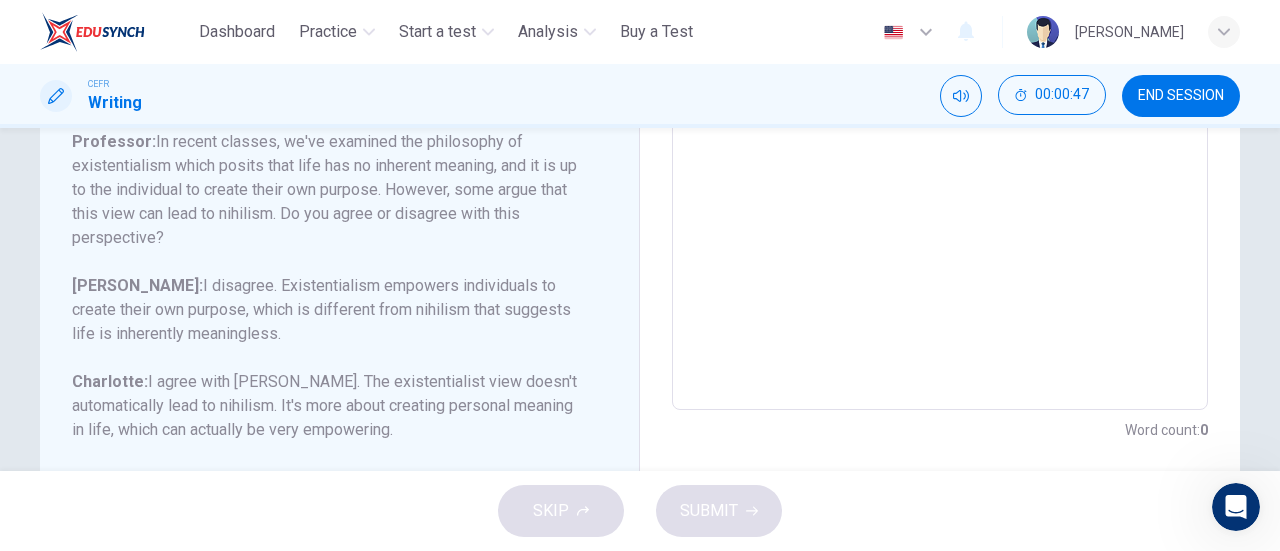 scroll, scrollTop: 546, scrollLeft: 0, axis: vertical 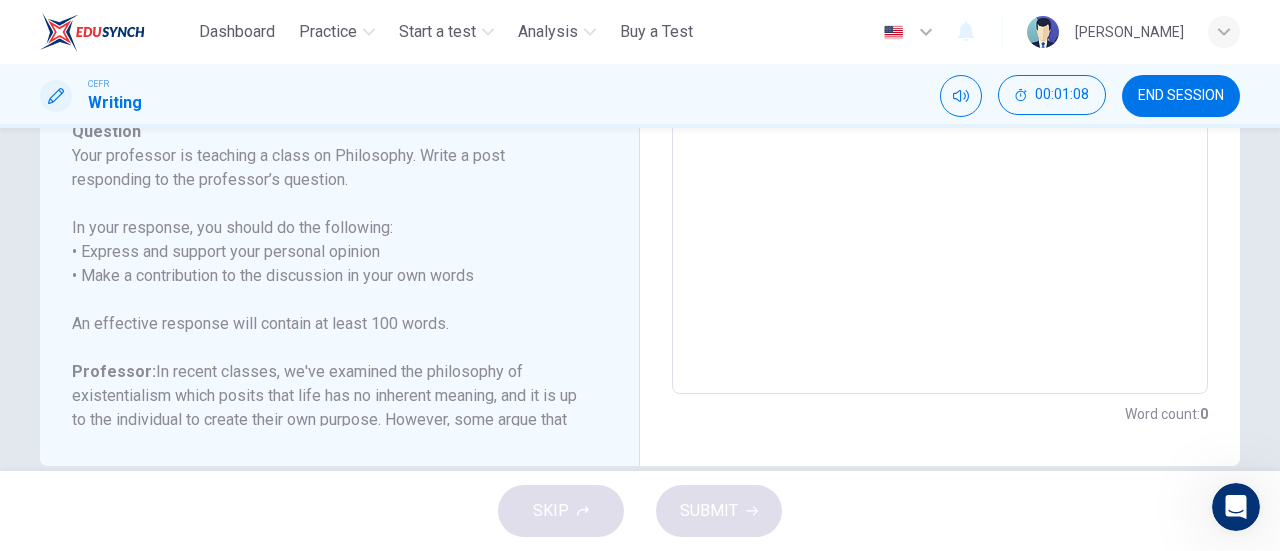 click at bounding box center (940, 60) 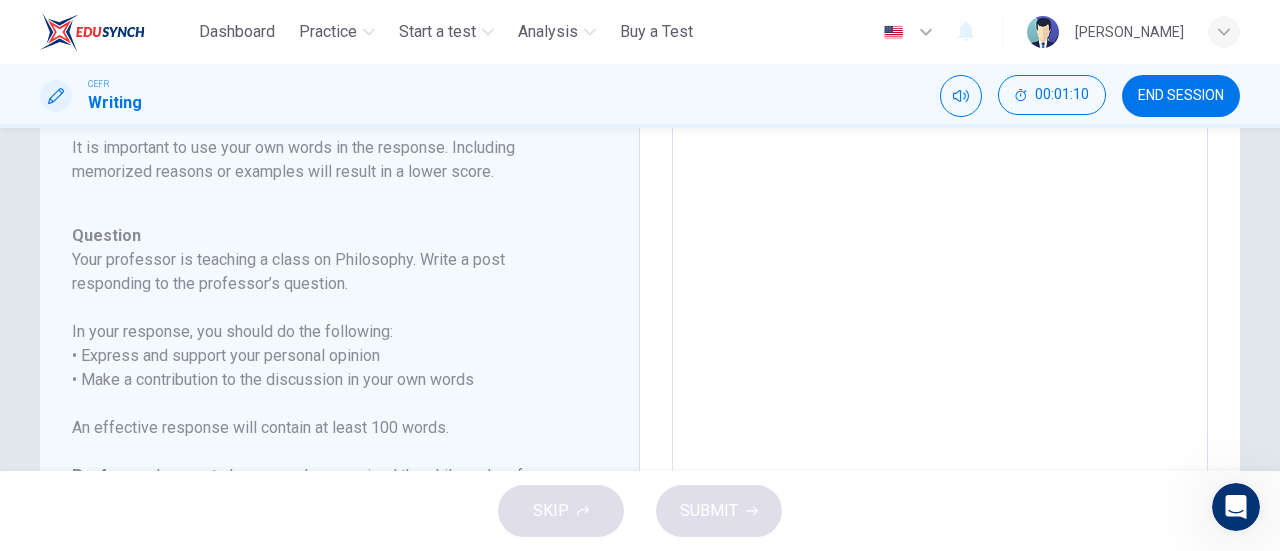 scroll, scrollTop: 546, scrollLeft: 0, axis: vertical 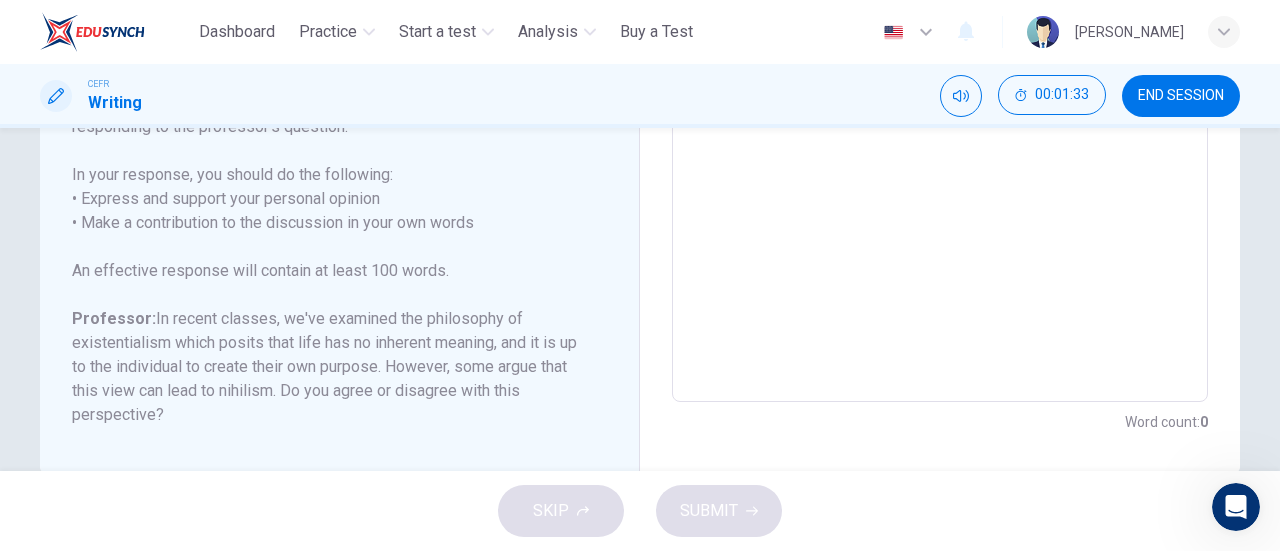 click at bounding box center (940, 68) 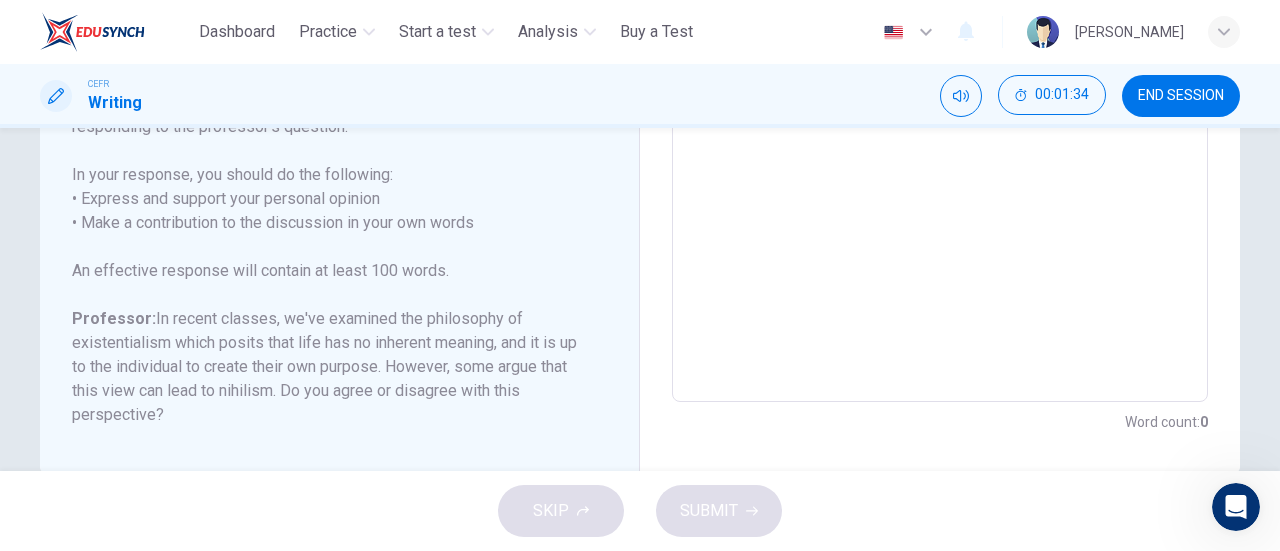 type on "*" 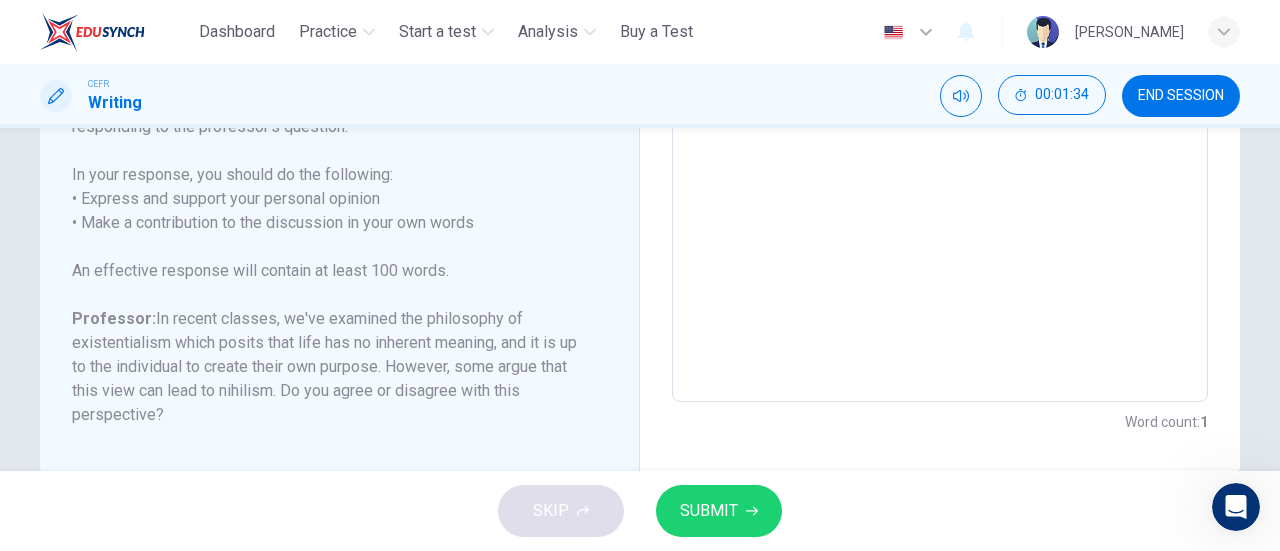 type on "*" 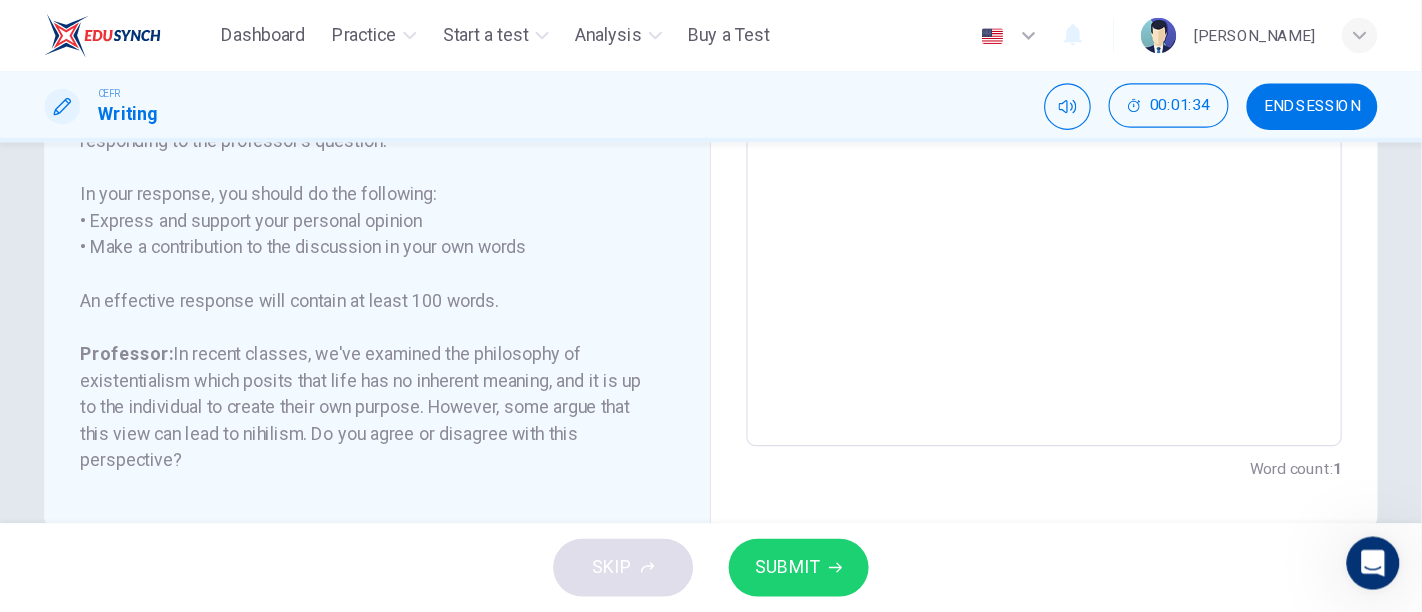scroll, scrollTop: 128, scrollLeft: 0, axis: vertical 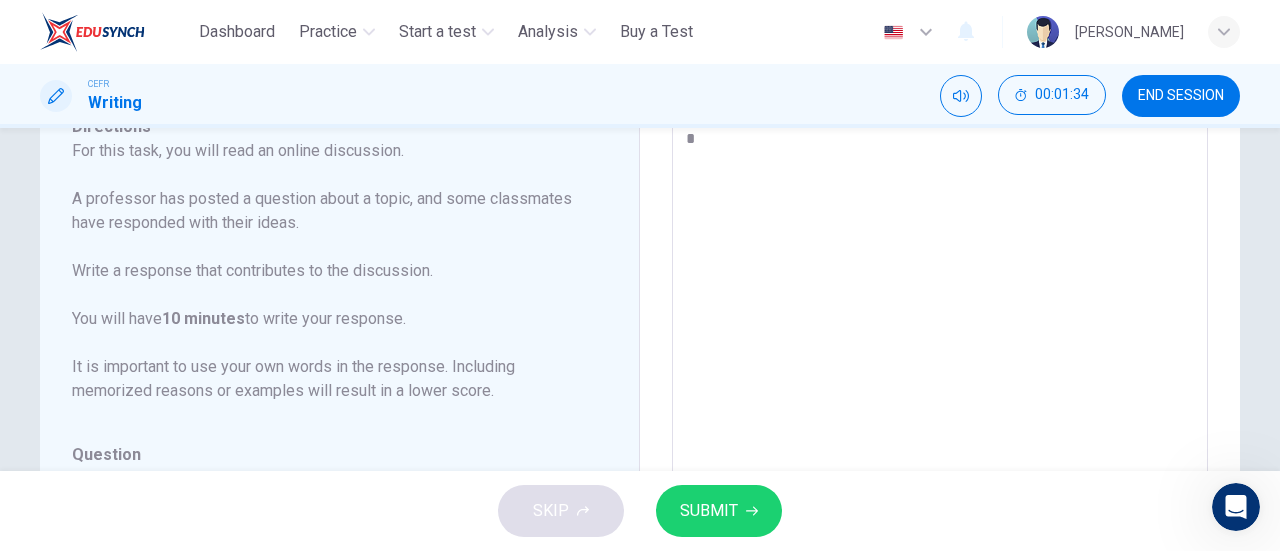 type on "*" 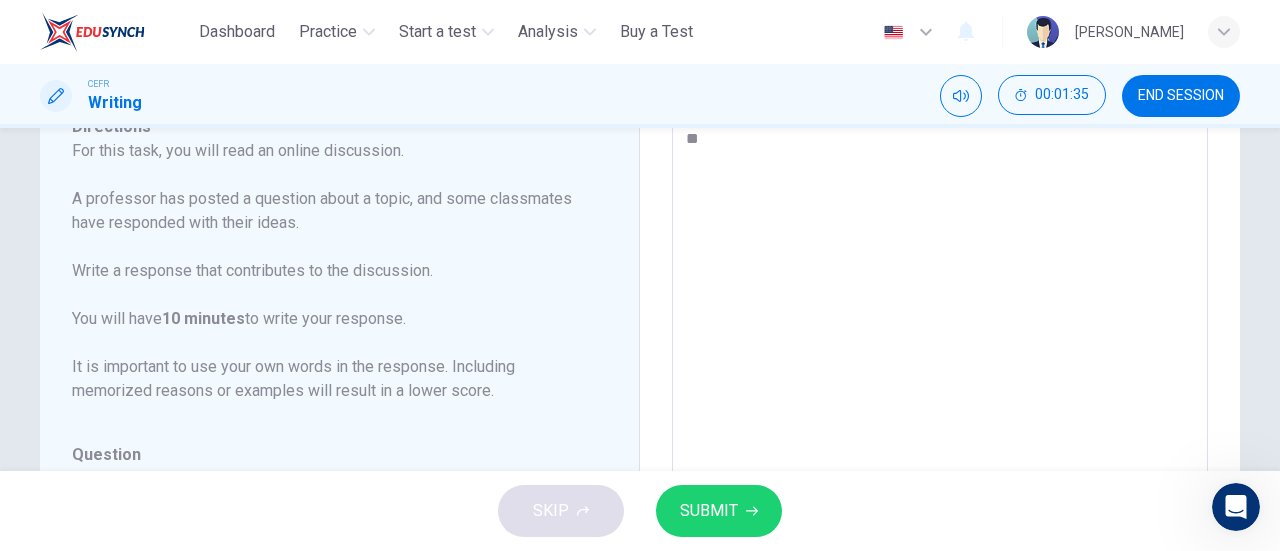 type on "*" 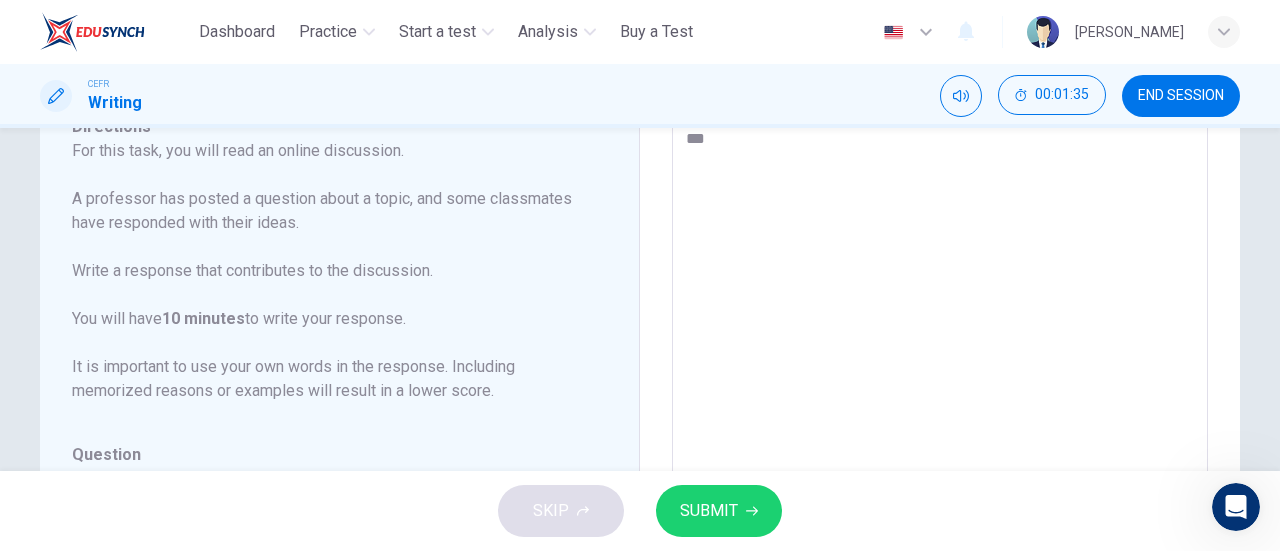 type on "****" 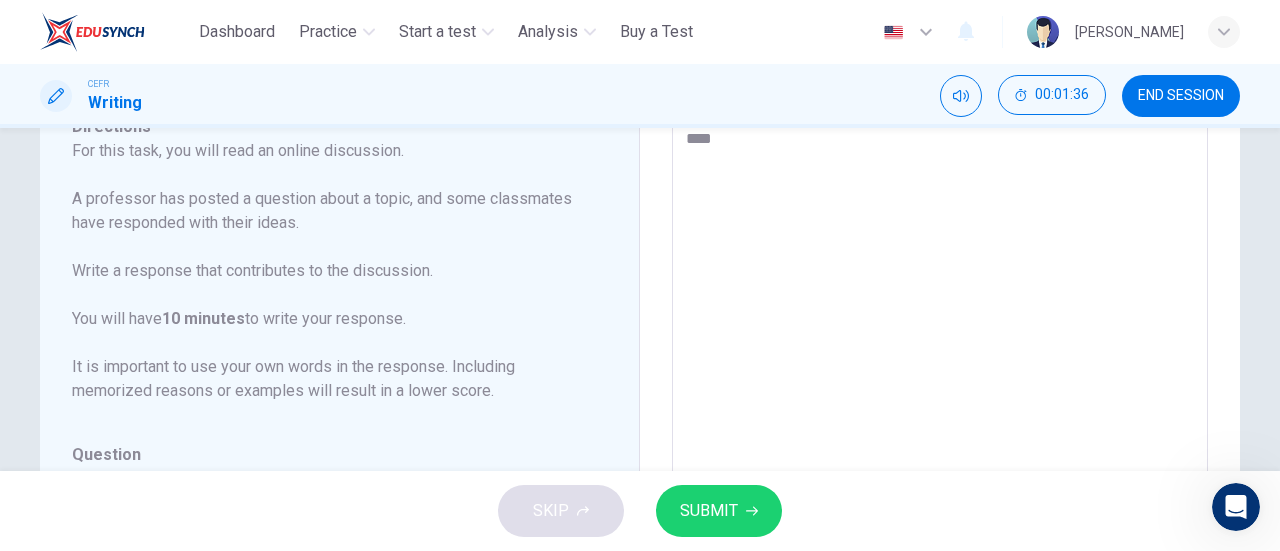 type on "*" 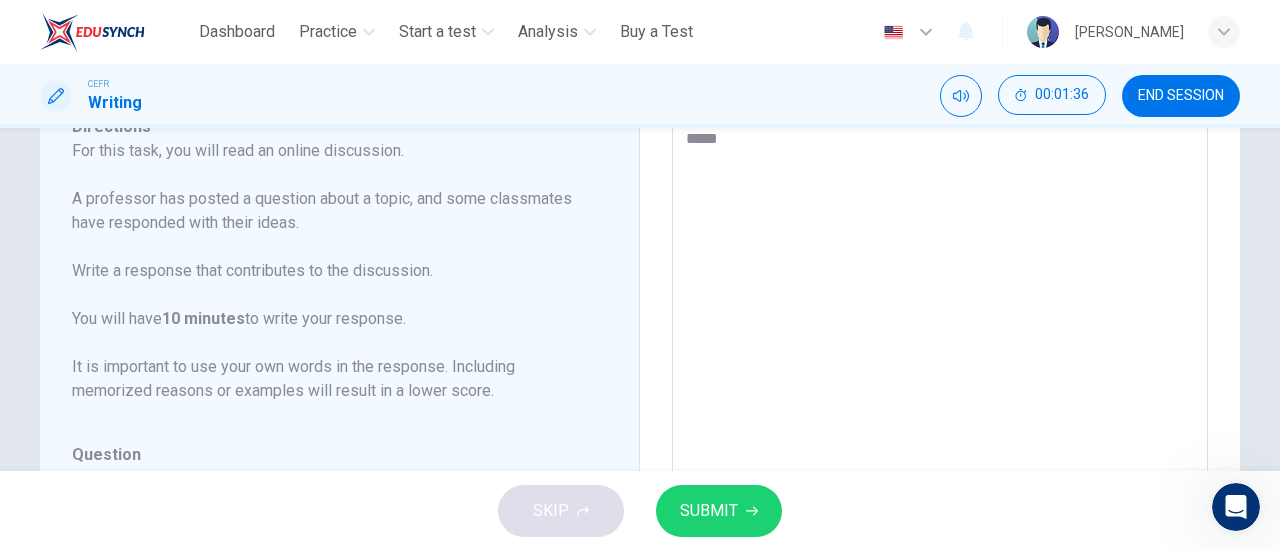 type on "*" 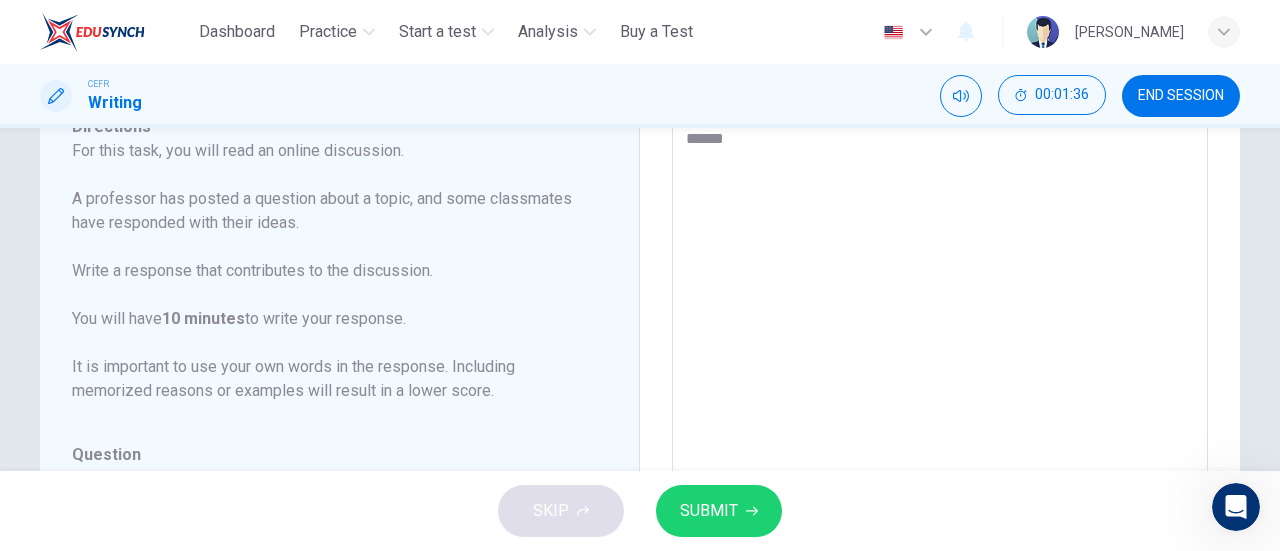 type on "*******" 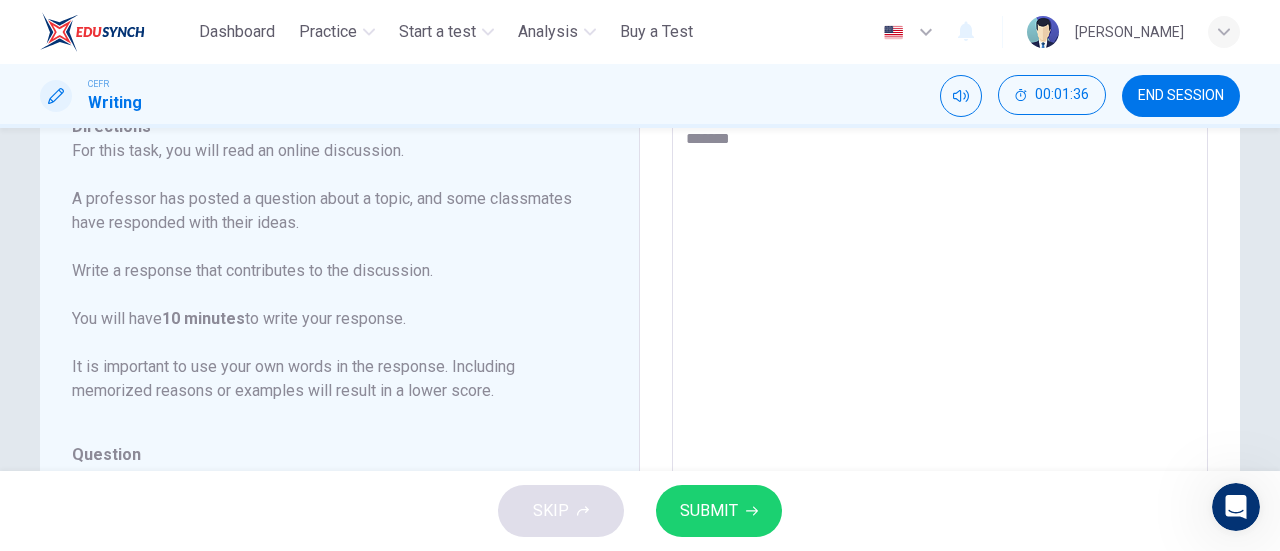 type on "*" 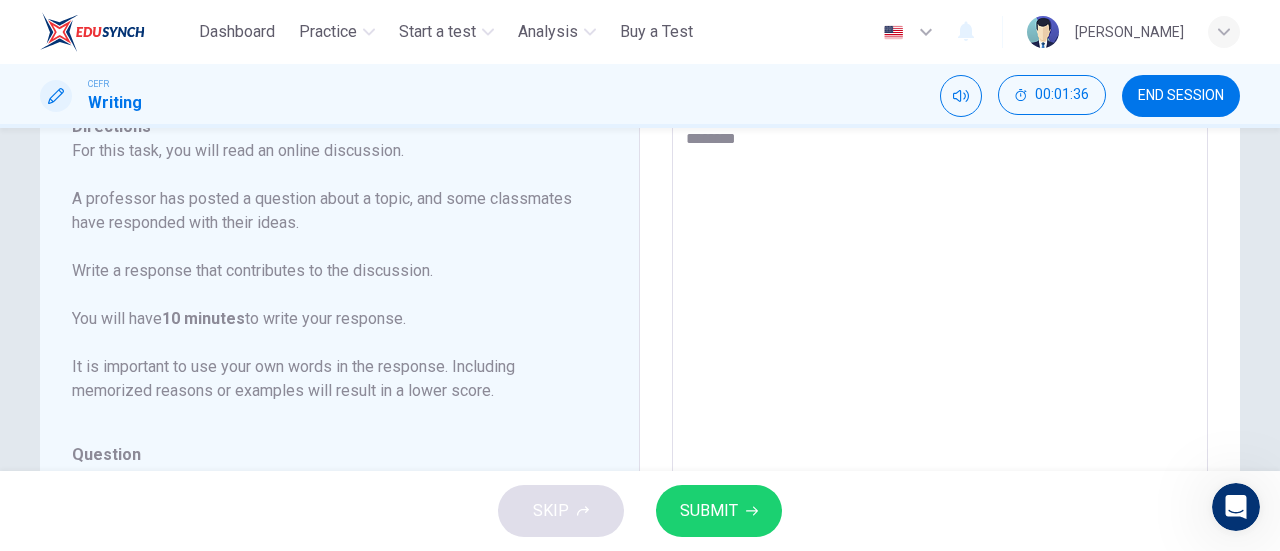 type on "*" 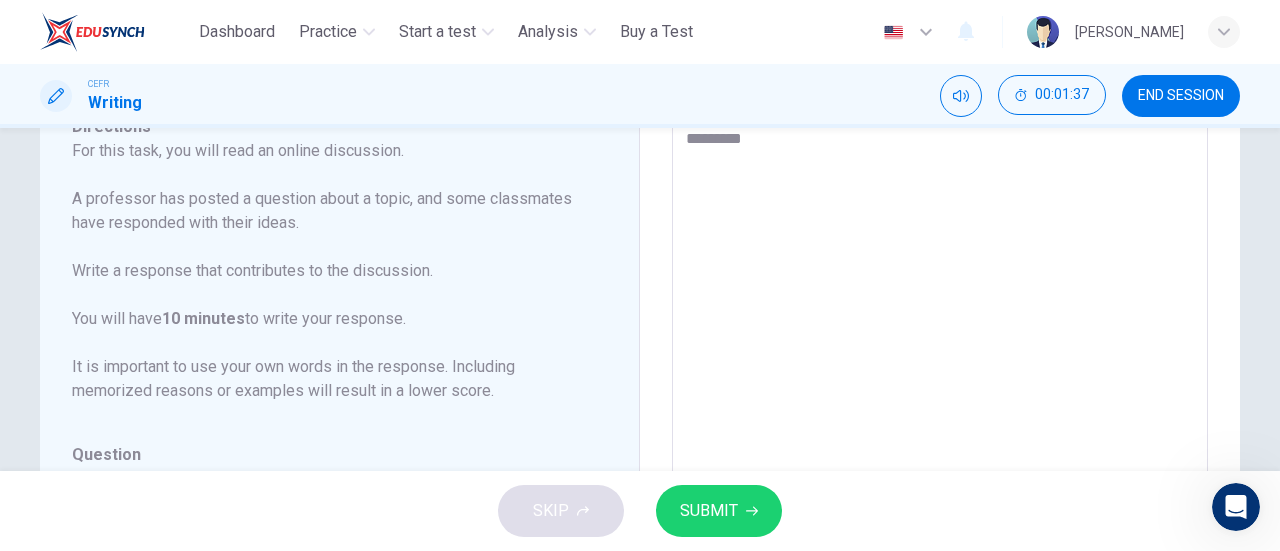 type on "*" 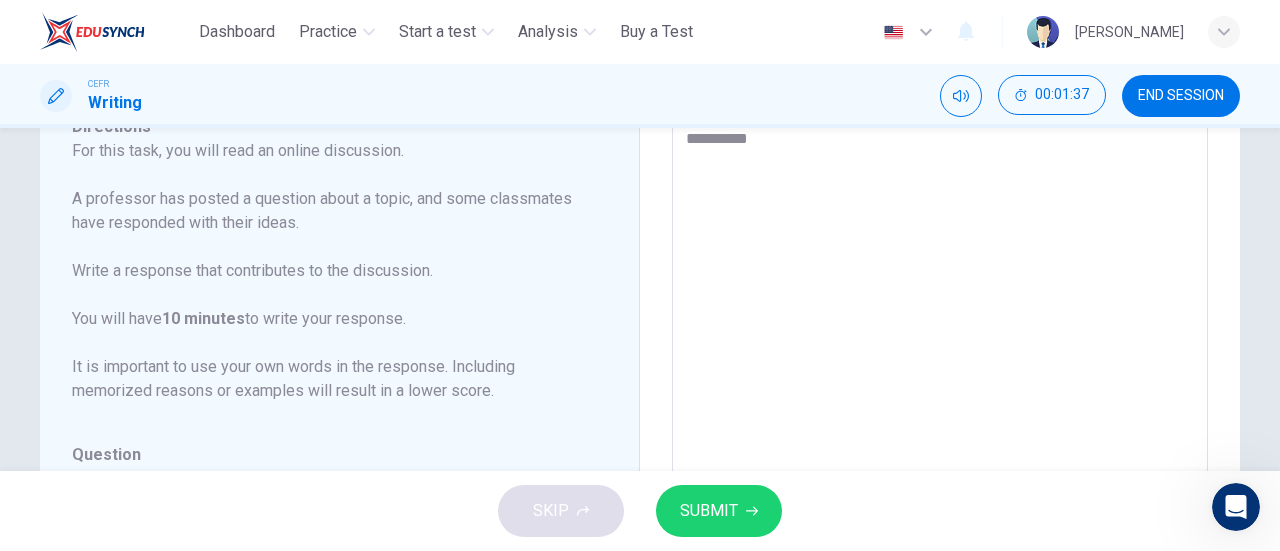 type on "*" 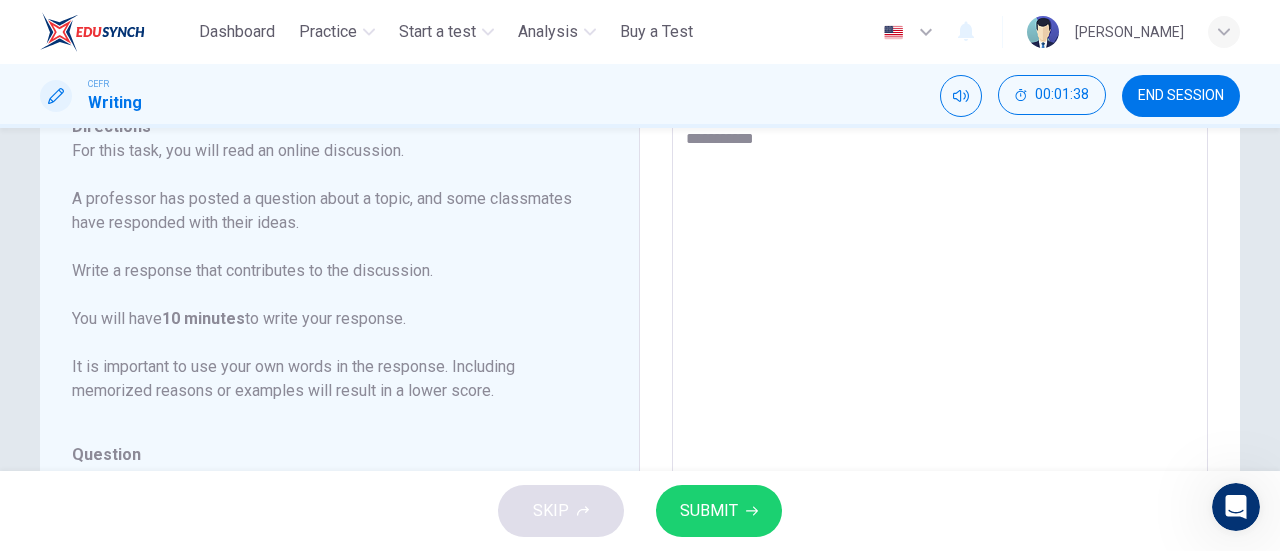 type on "**********" 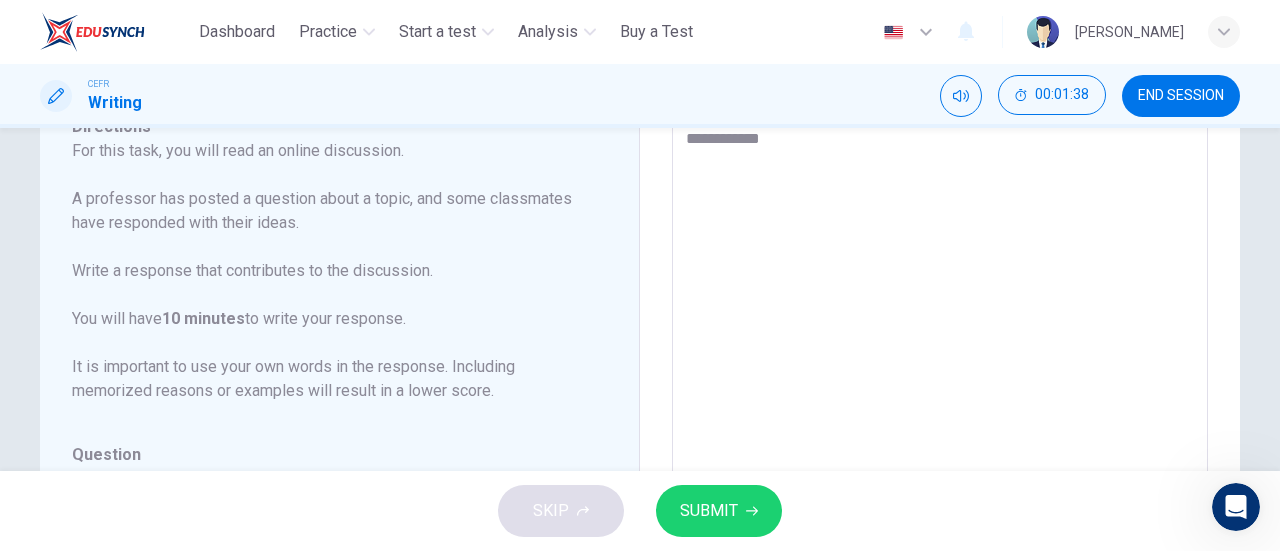 type on "**********" 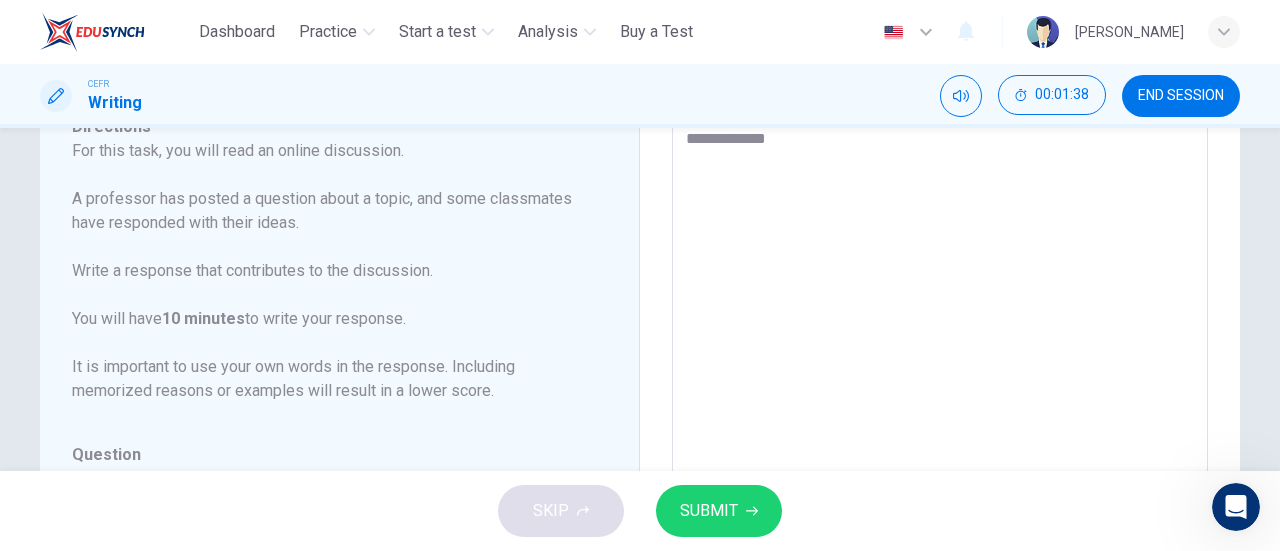 type on "*" 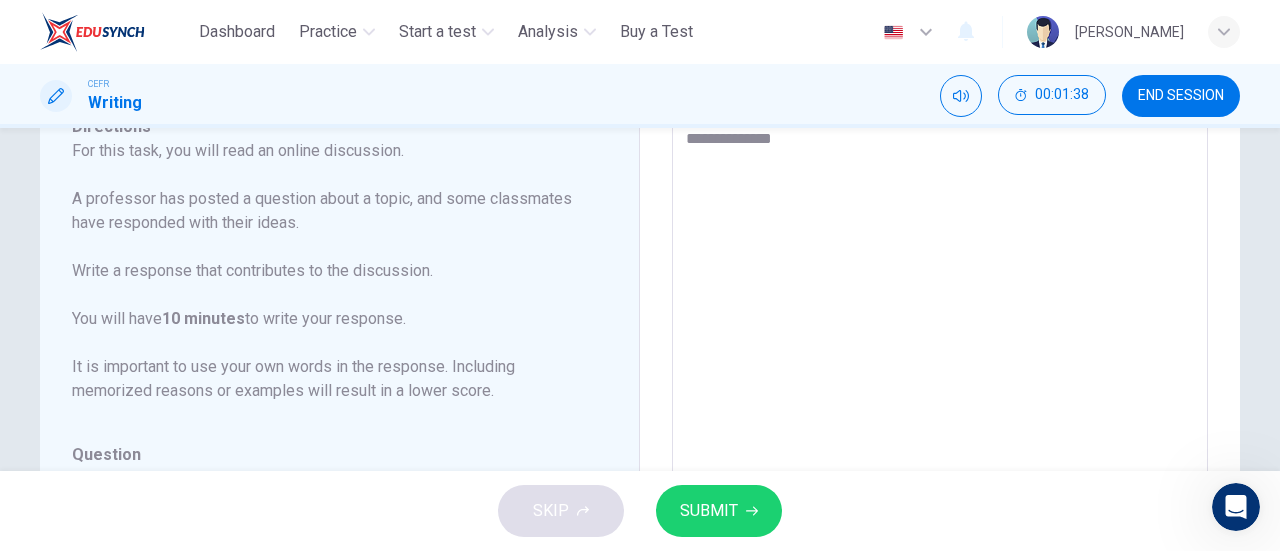 type on "**********" 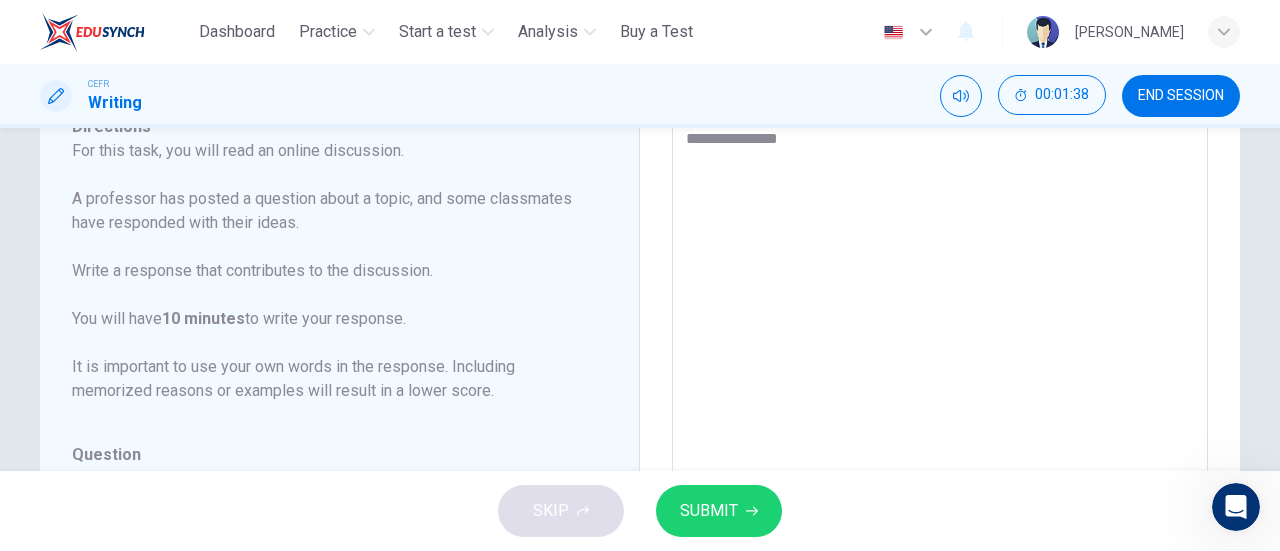 type on "*" 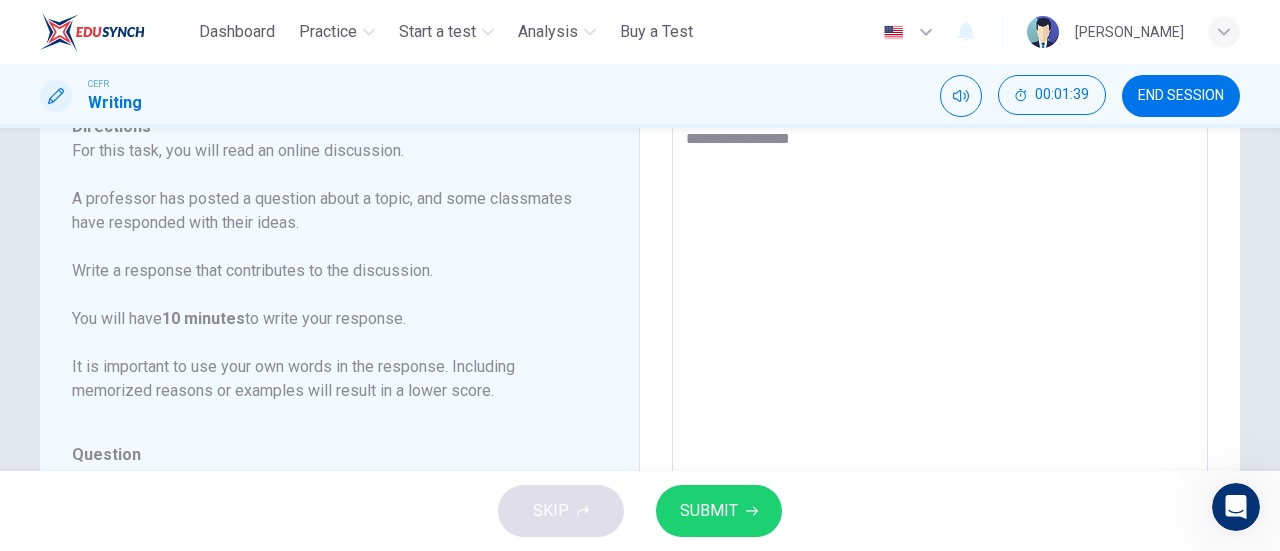 type on "**********" 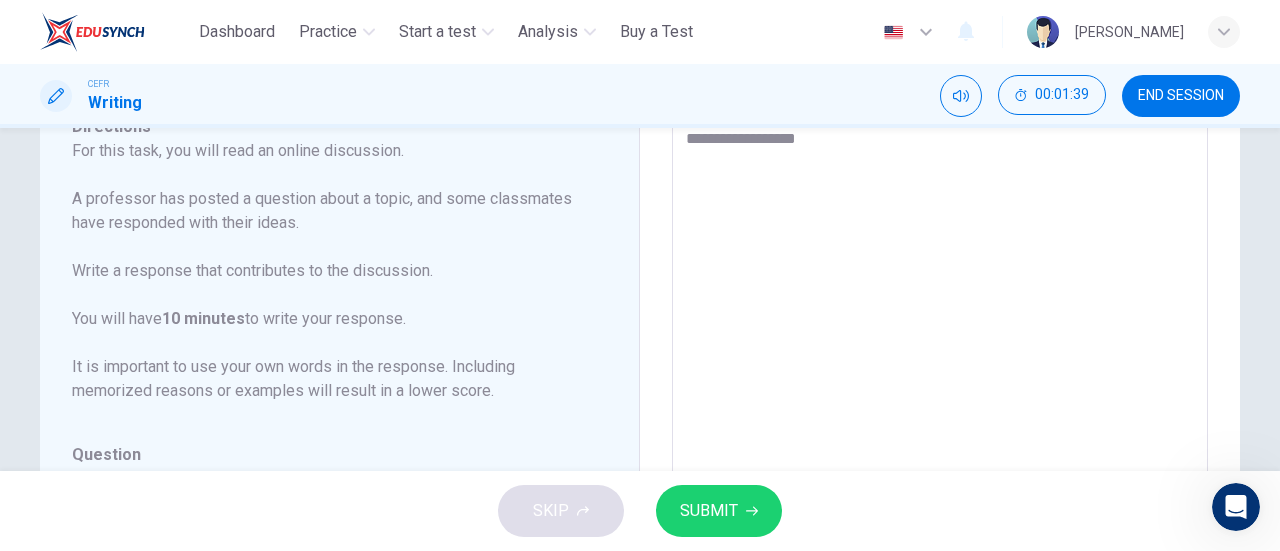 type on "*" 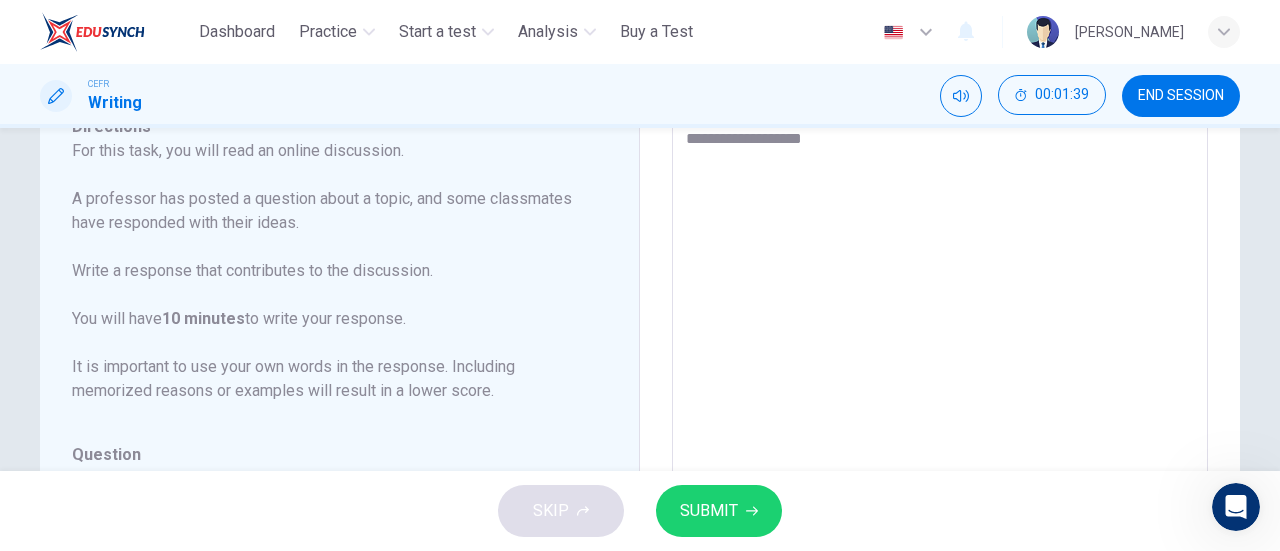 type on "**********" 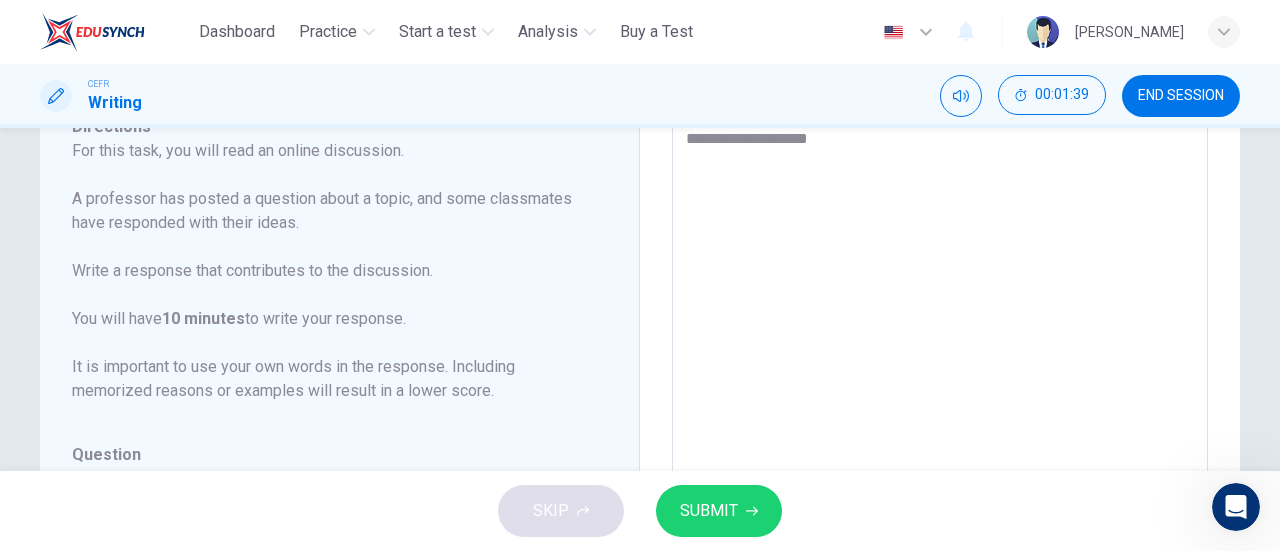 type on "*" 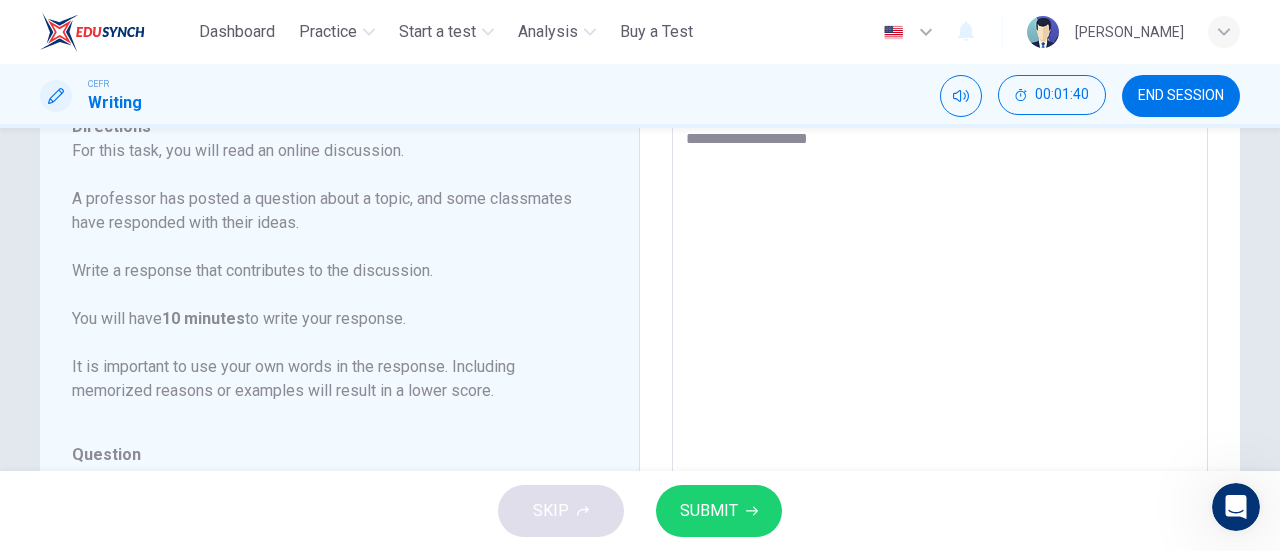 type on "**********" 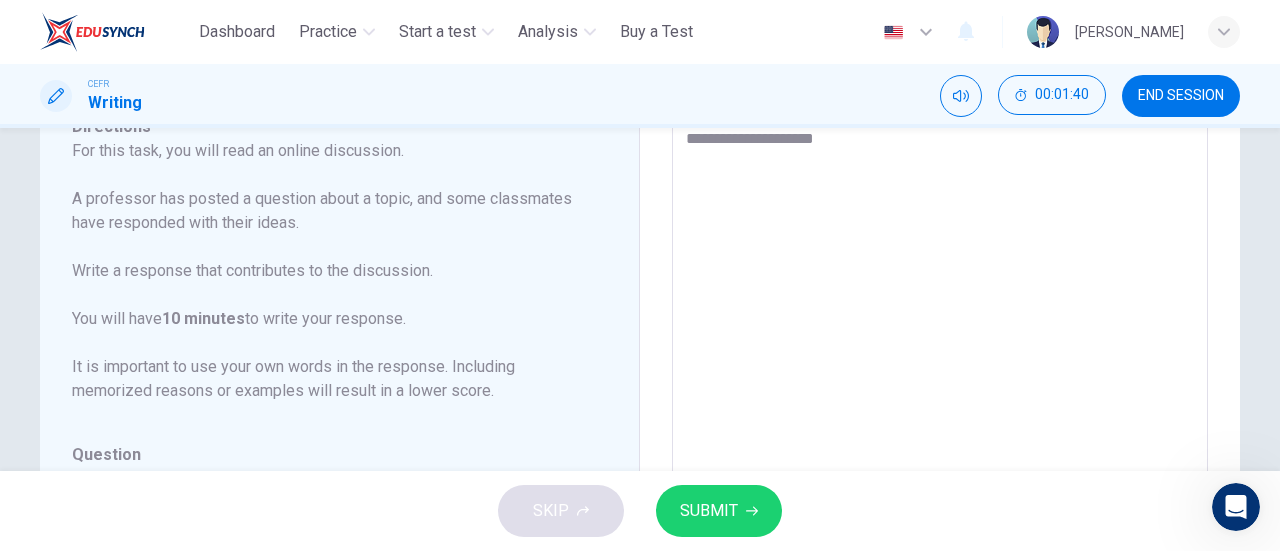 type on "*" 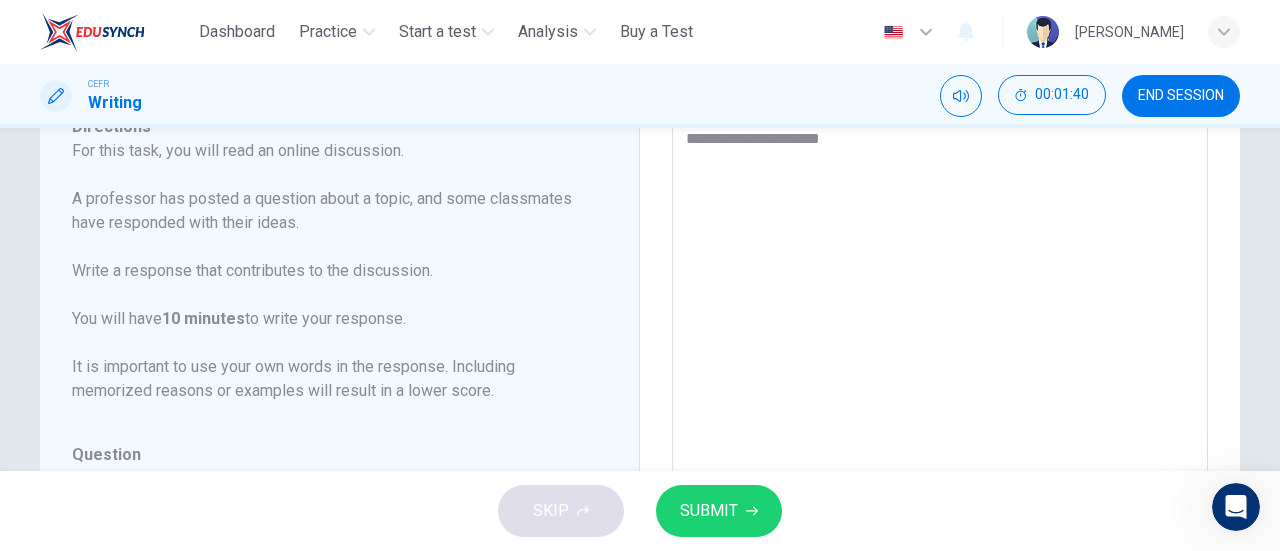 type on "*" 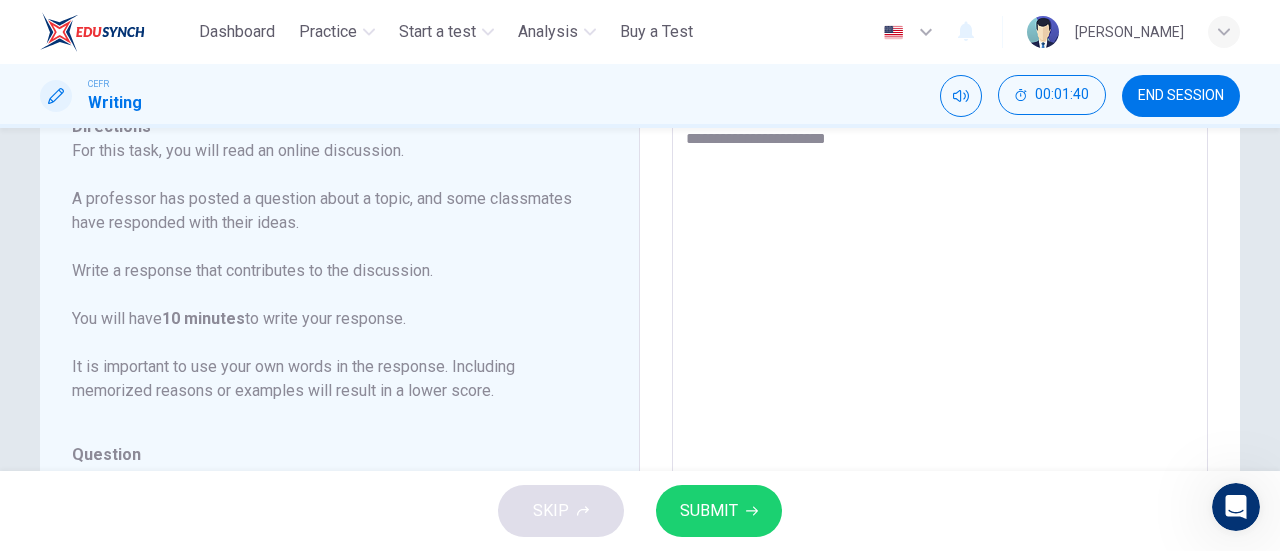 type on "**********" 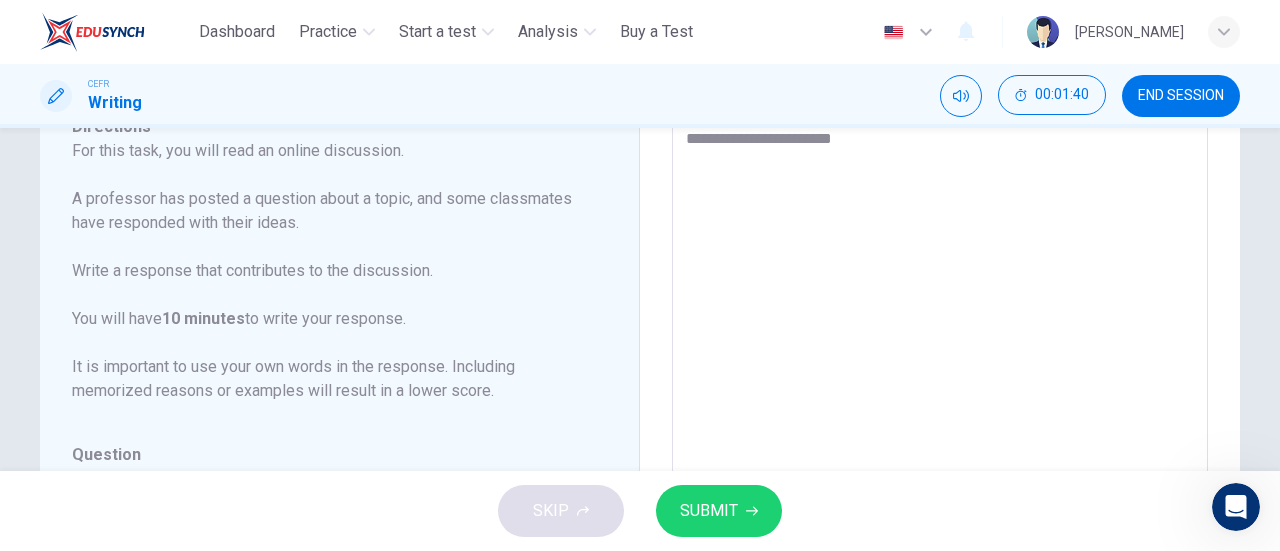 type on "**********" 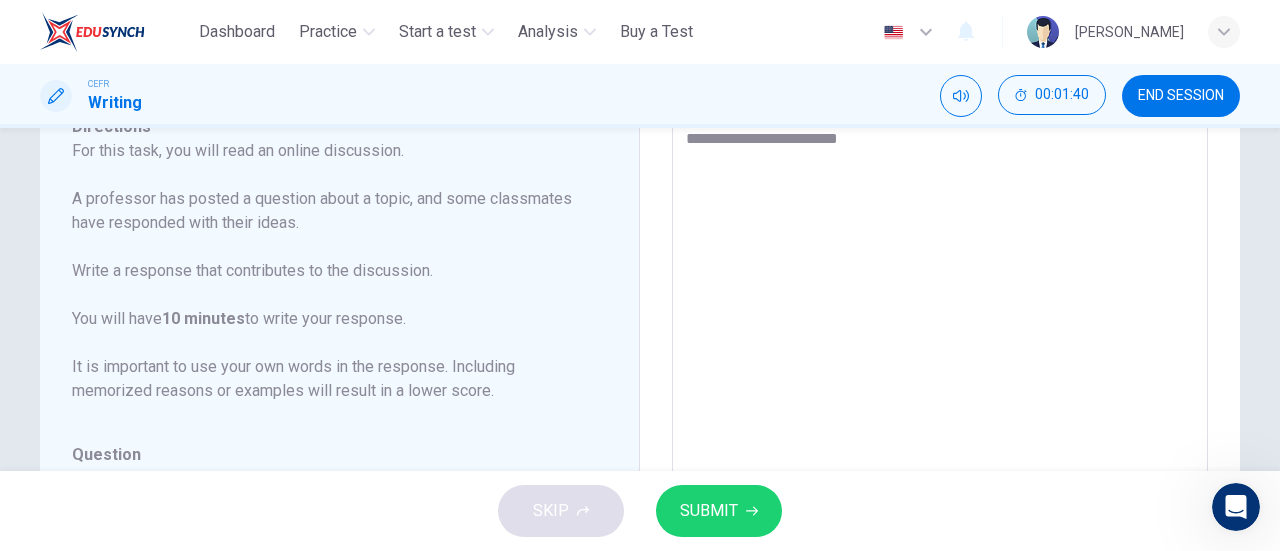 type on "*" 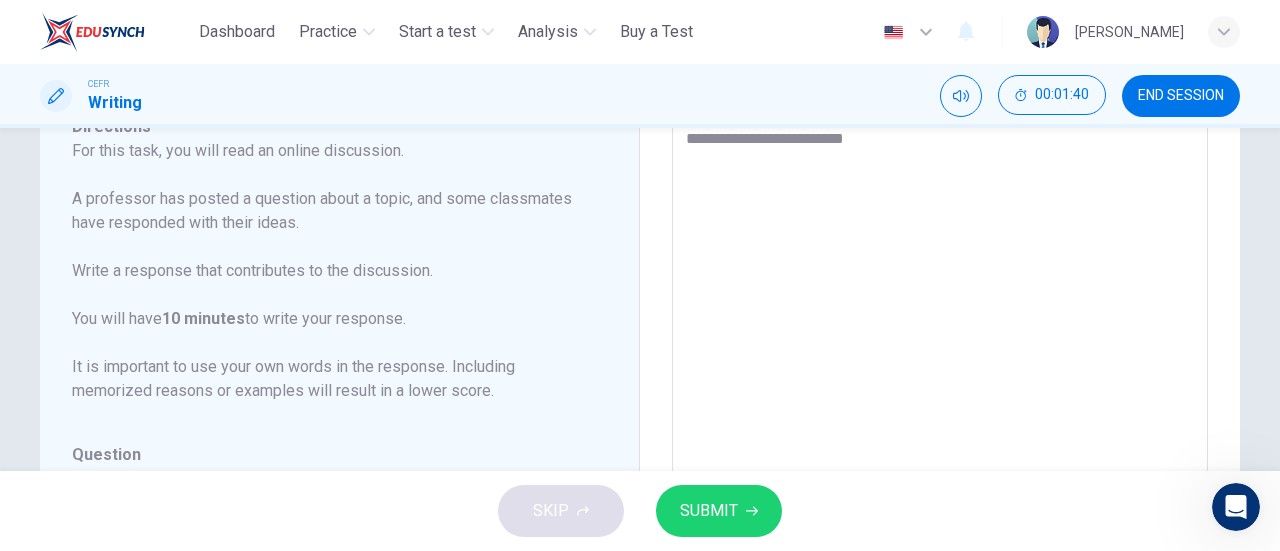 type on "*" 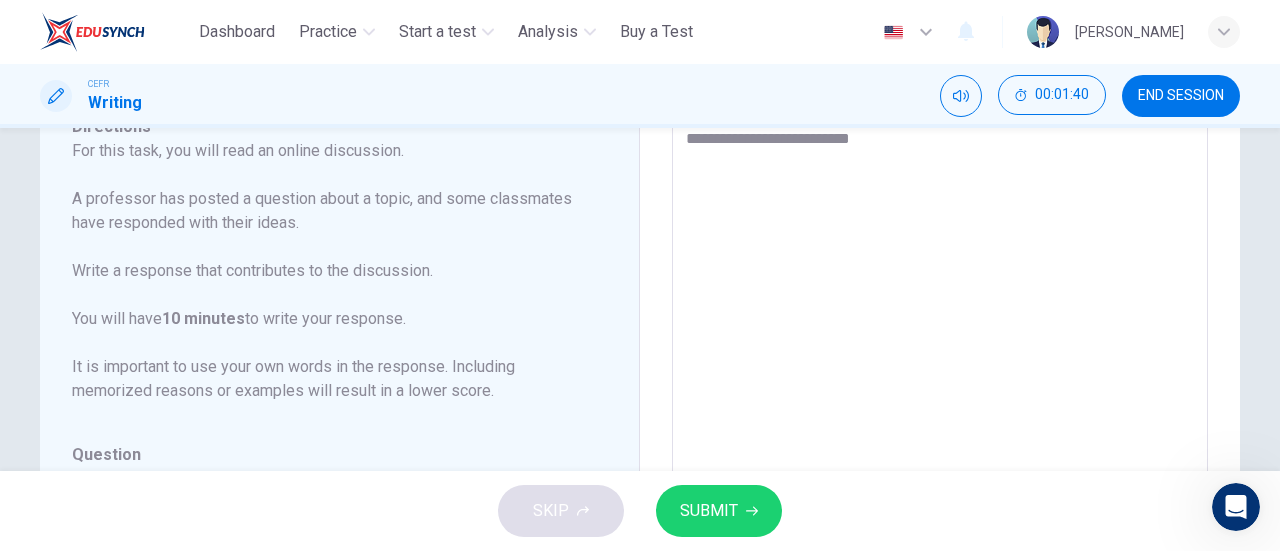 type on "*" 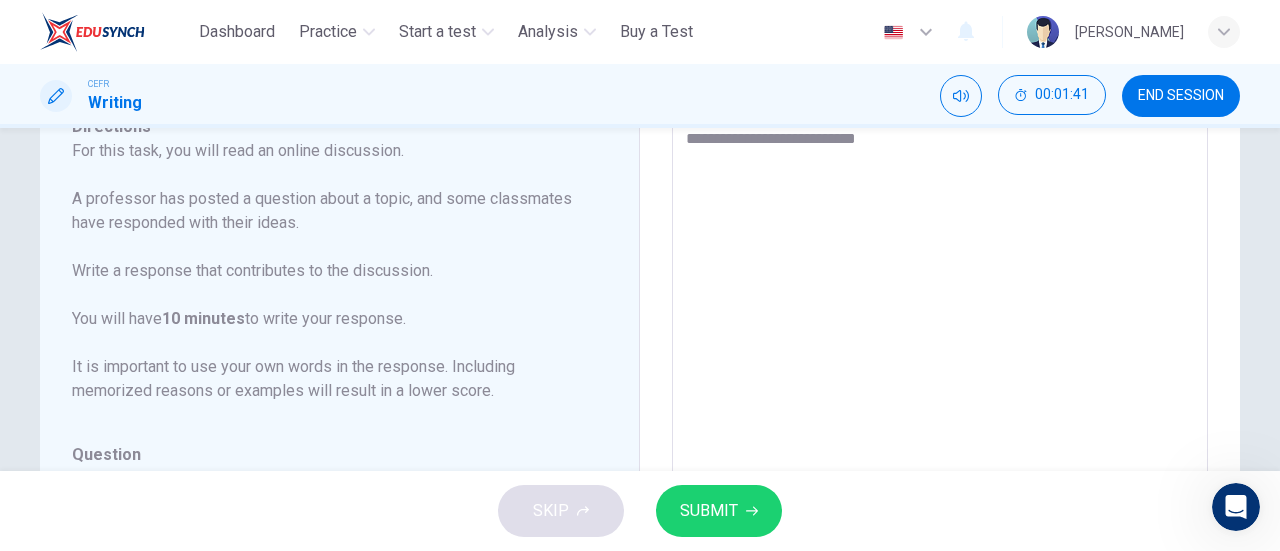 type on "*" 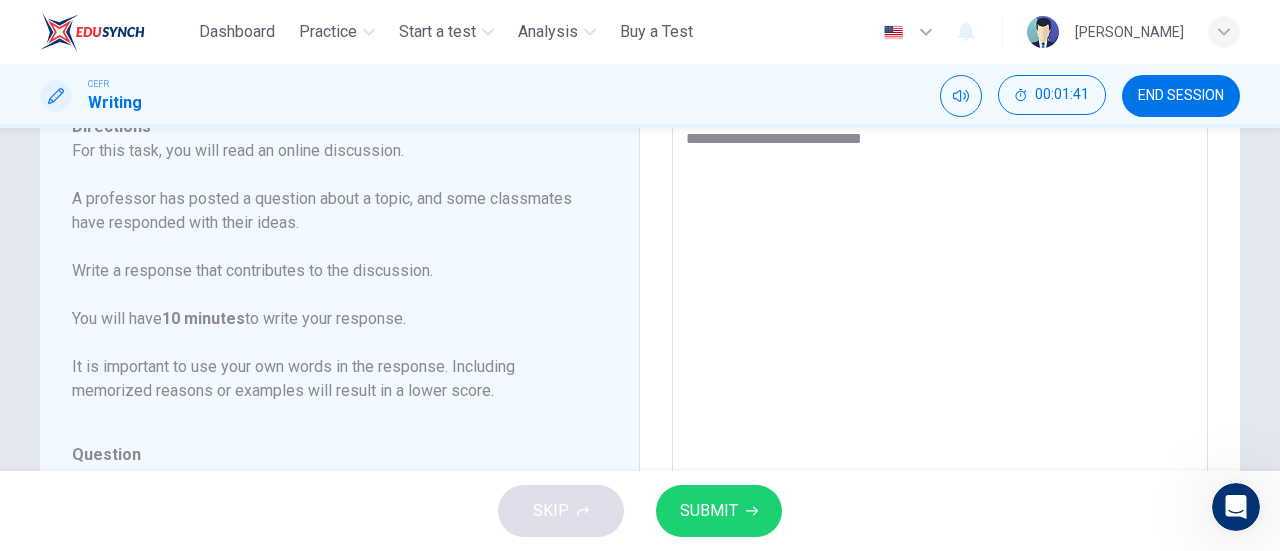 type on "**********" 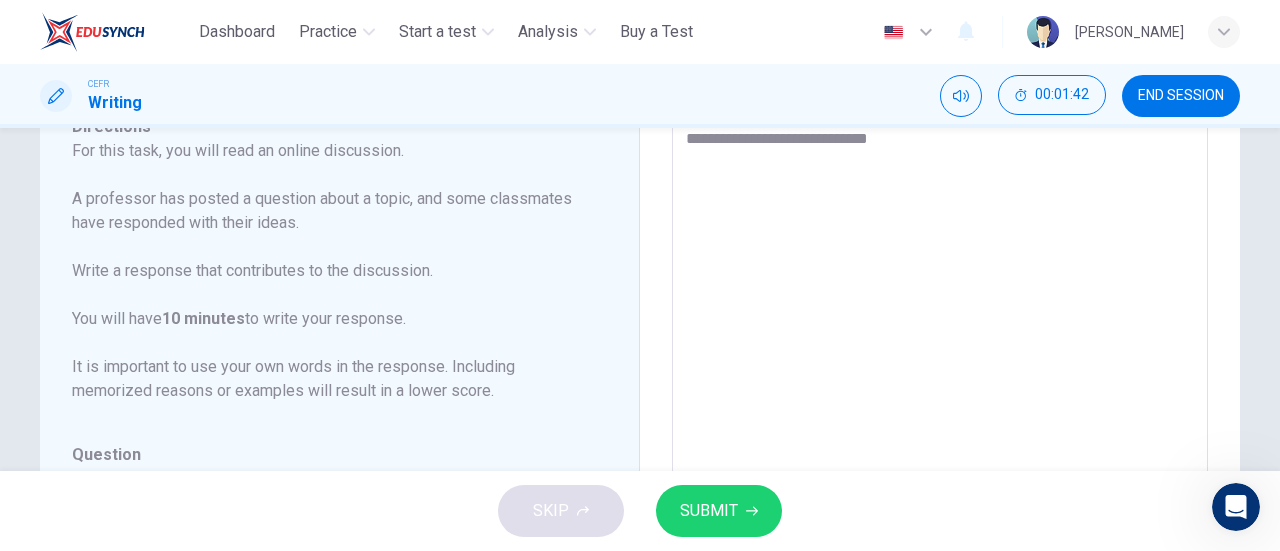 type on "**********" 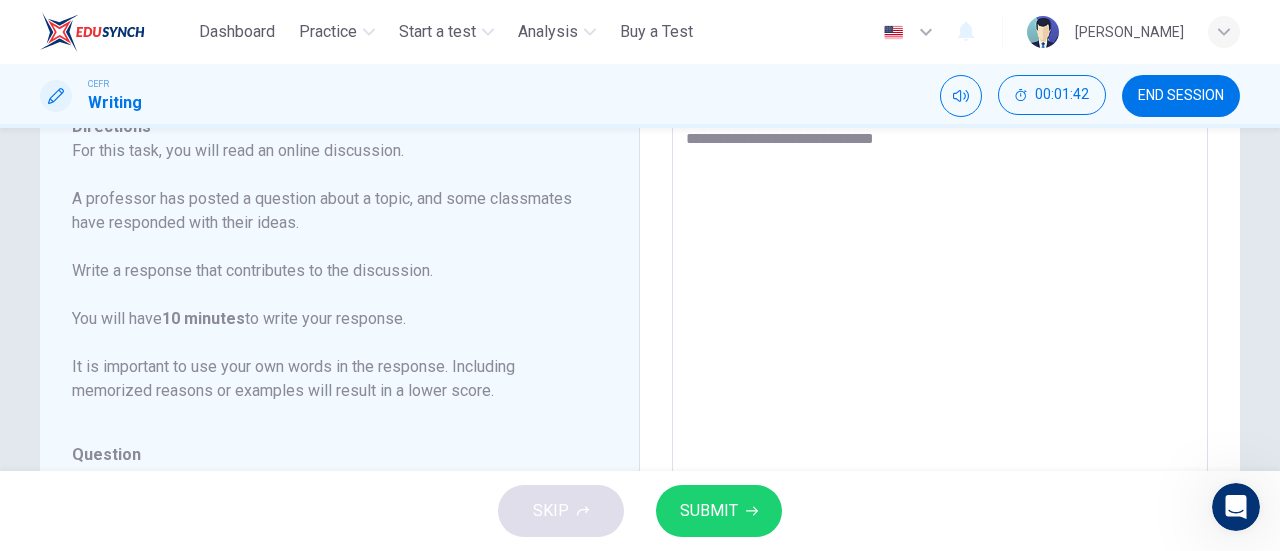 type on "*" 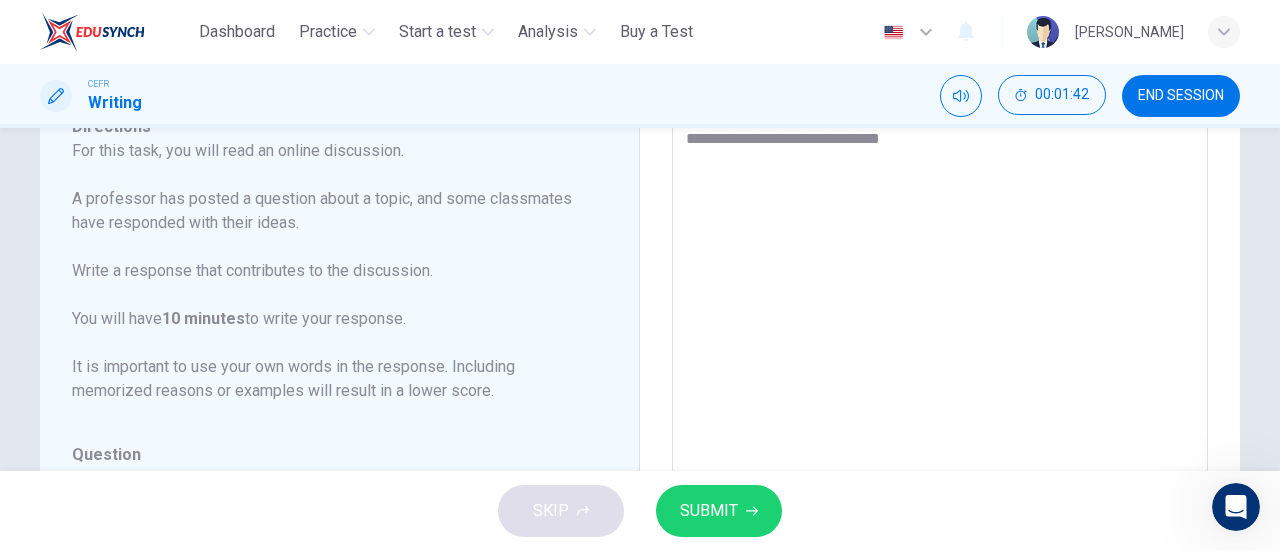 type on "**********" 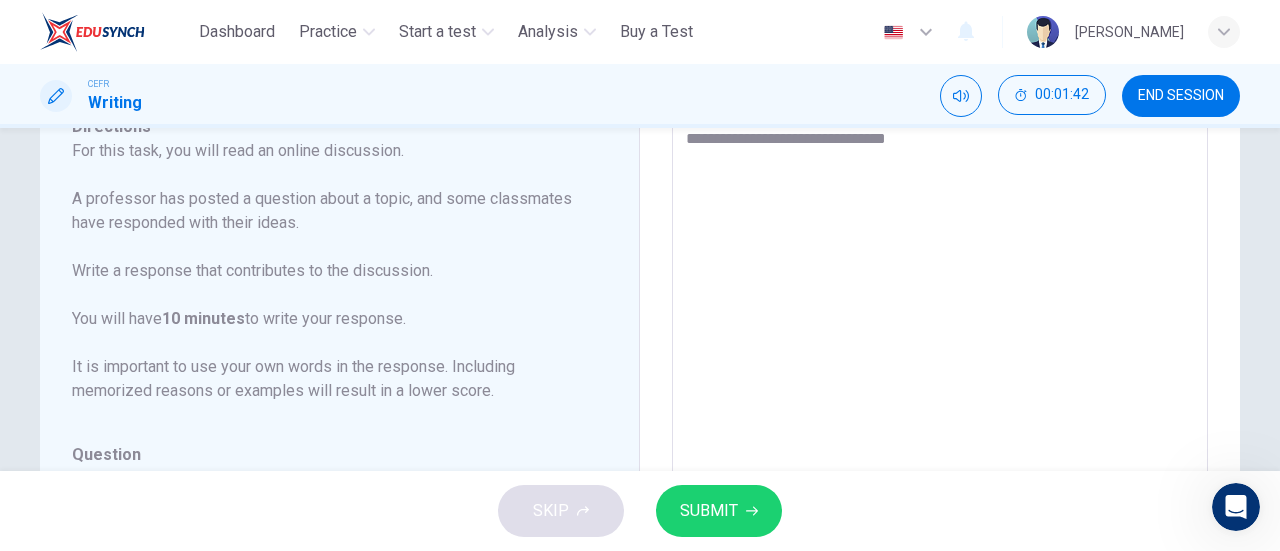 type on "*" 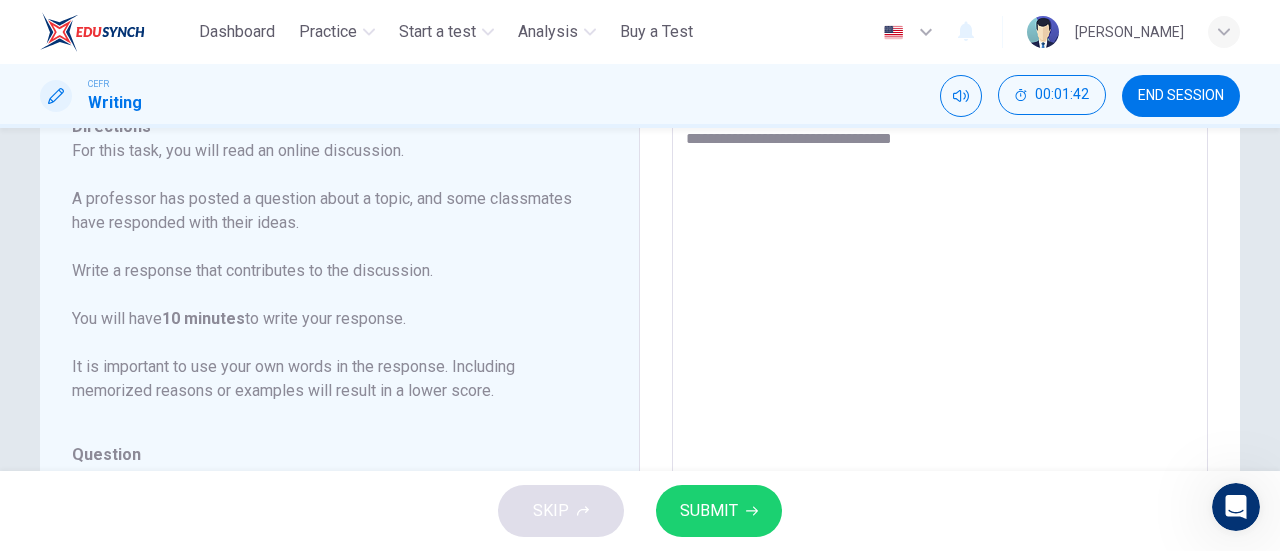 type on "*" 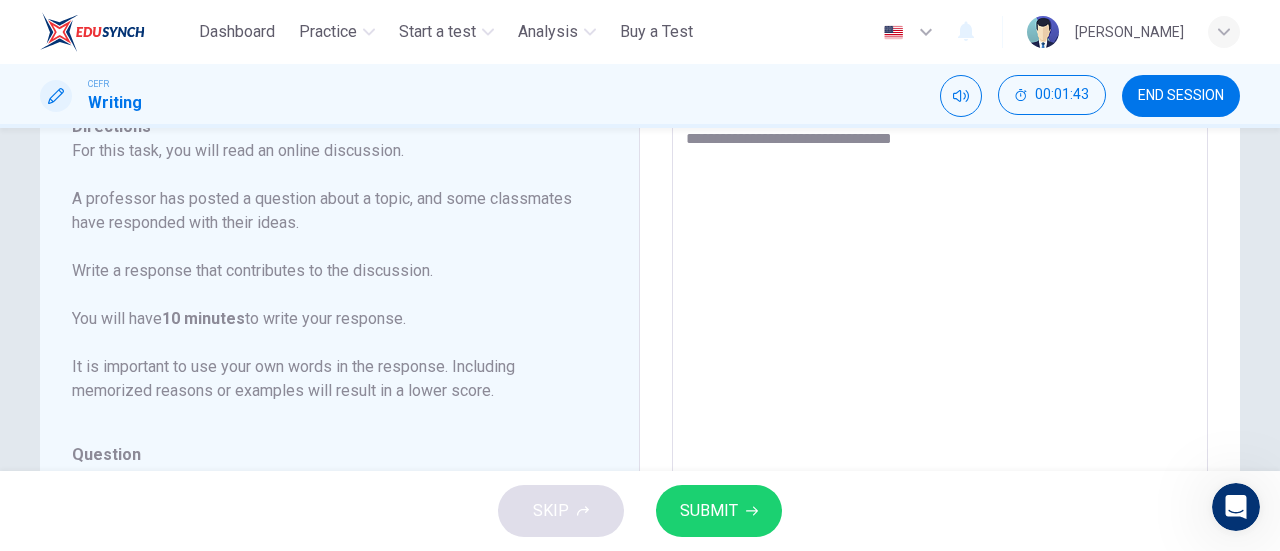 type on "**********" 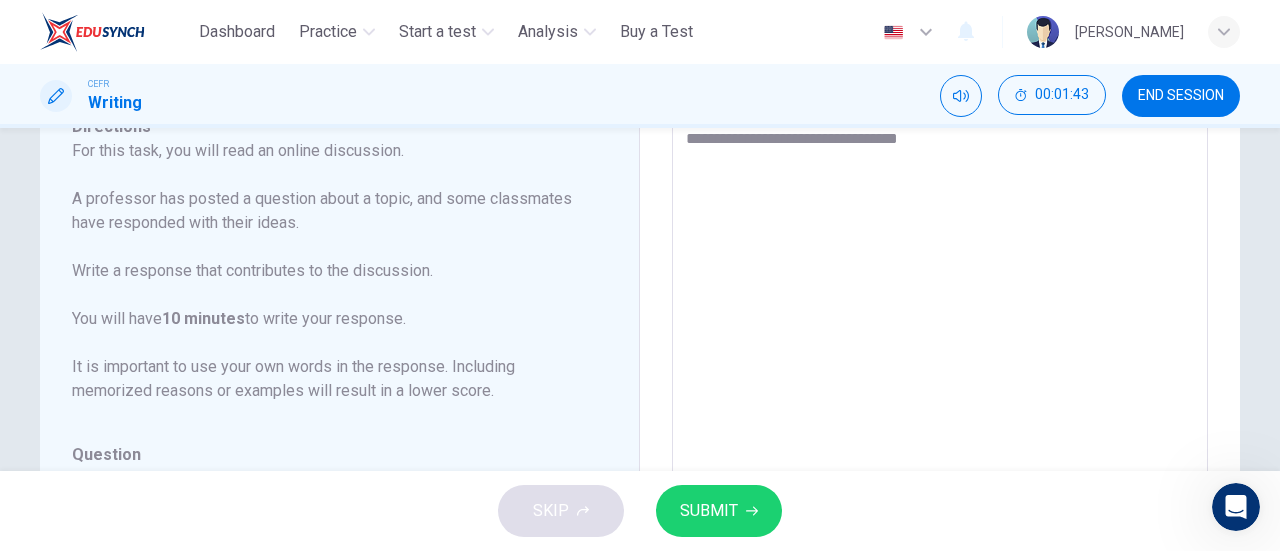 type on "*" 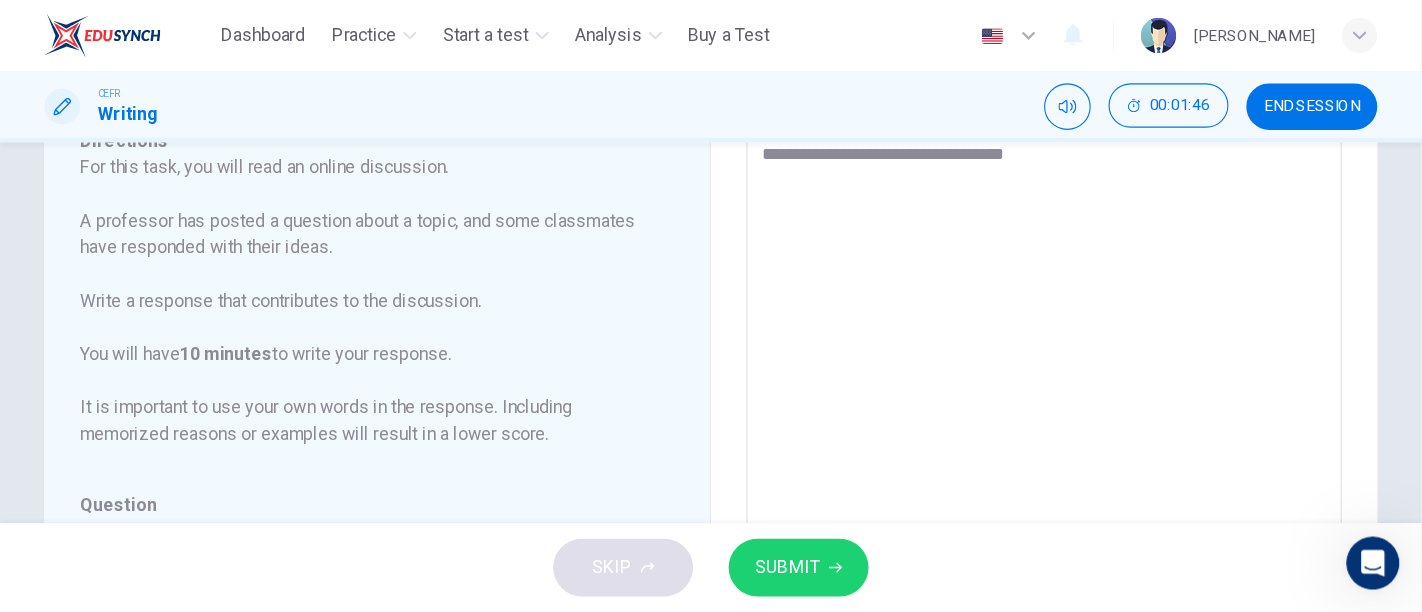 scroll, scrollTop: 128, scrollLeft: 0, axis: vertical 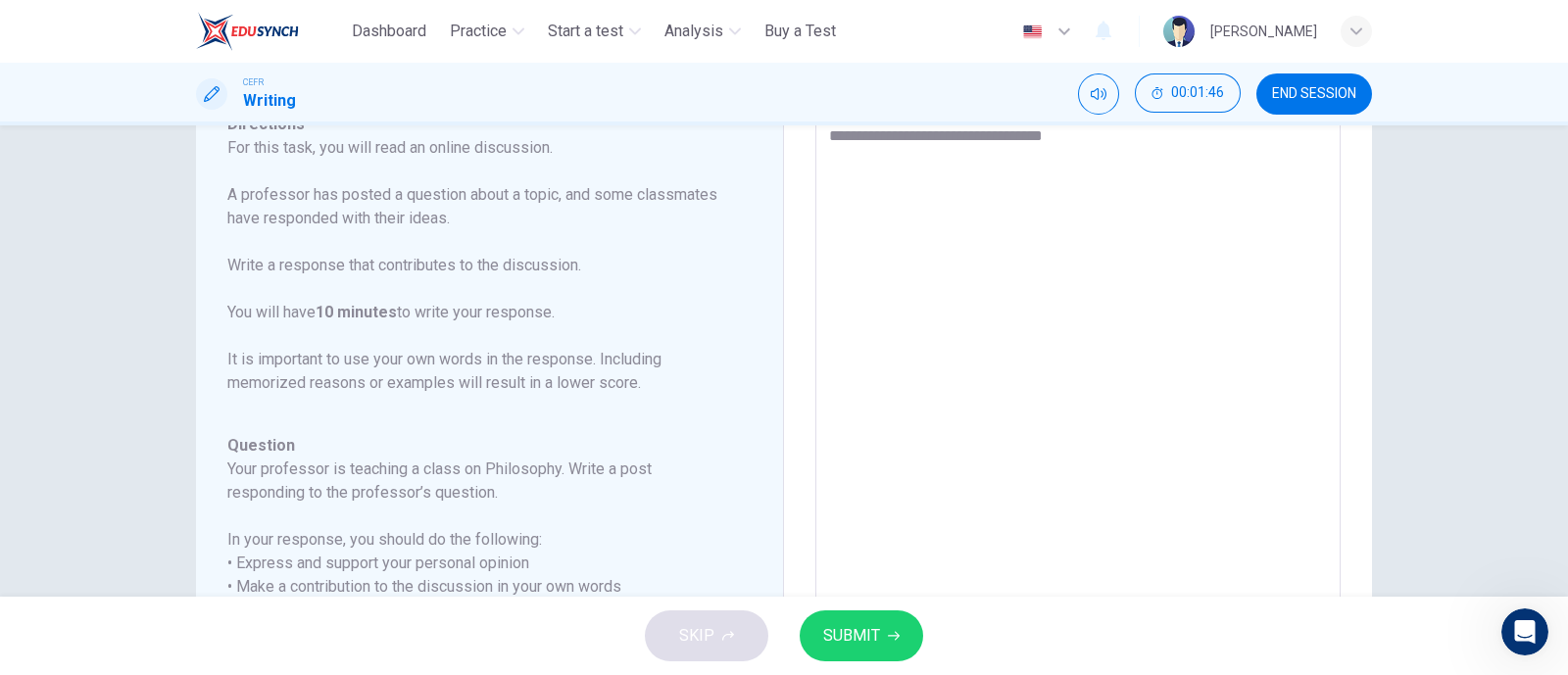 type on "*" 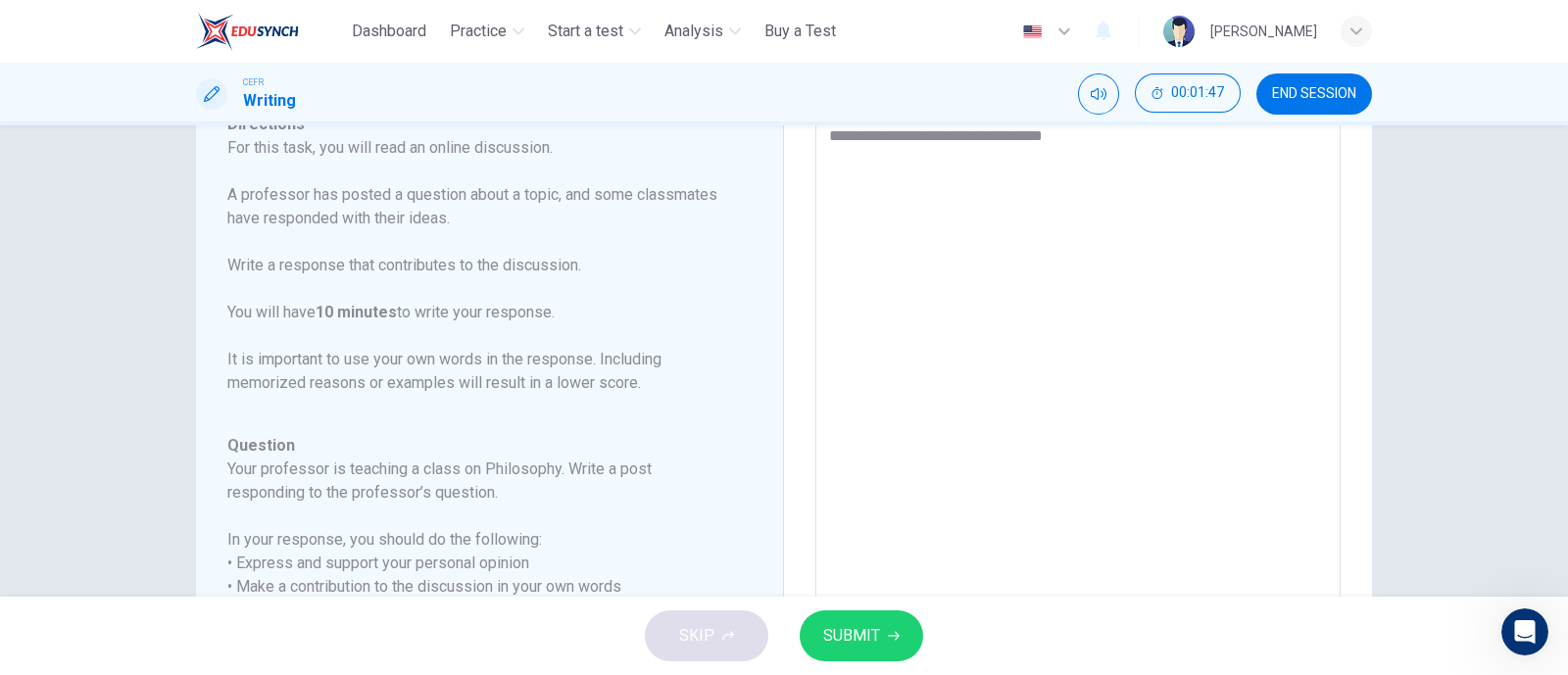 type on "**********" 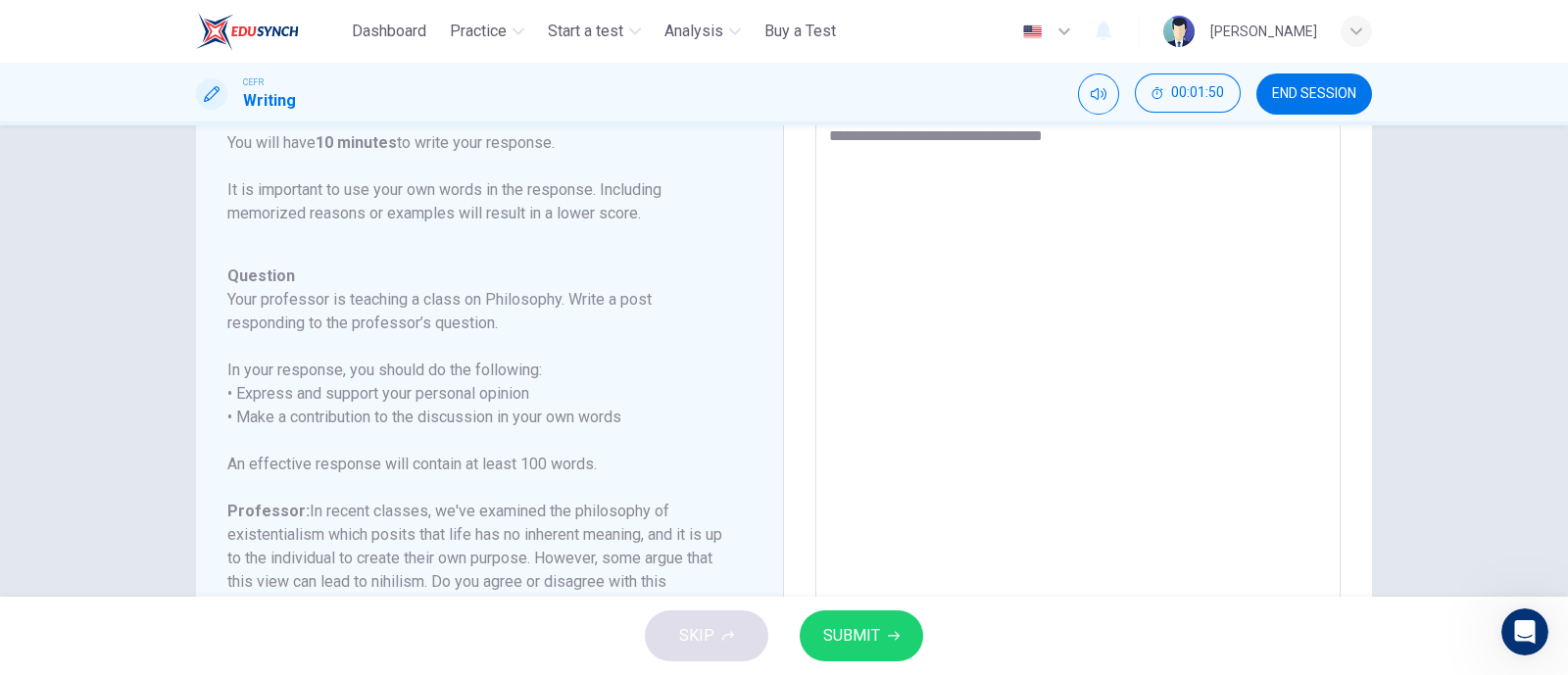 scroll, scrollTop: 240, scrollLeft: 0, axis: vertical 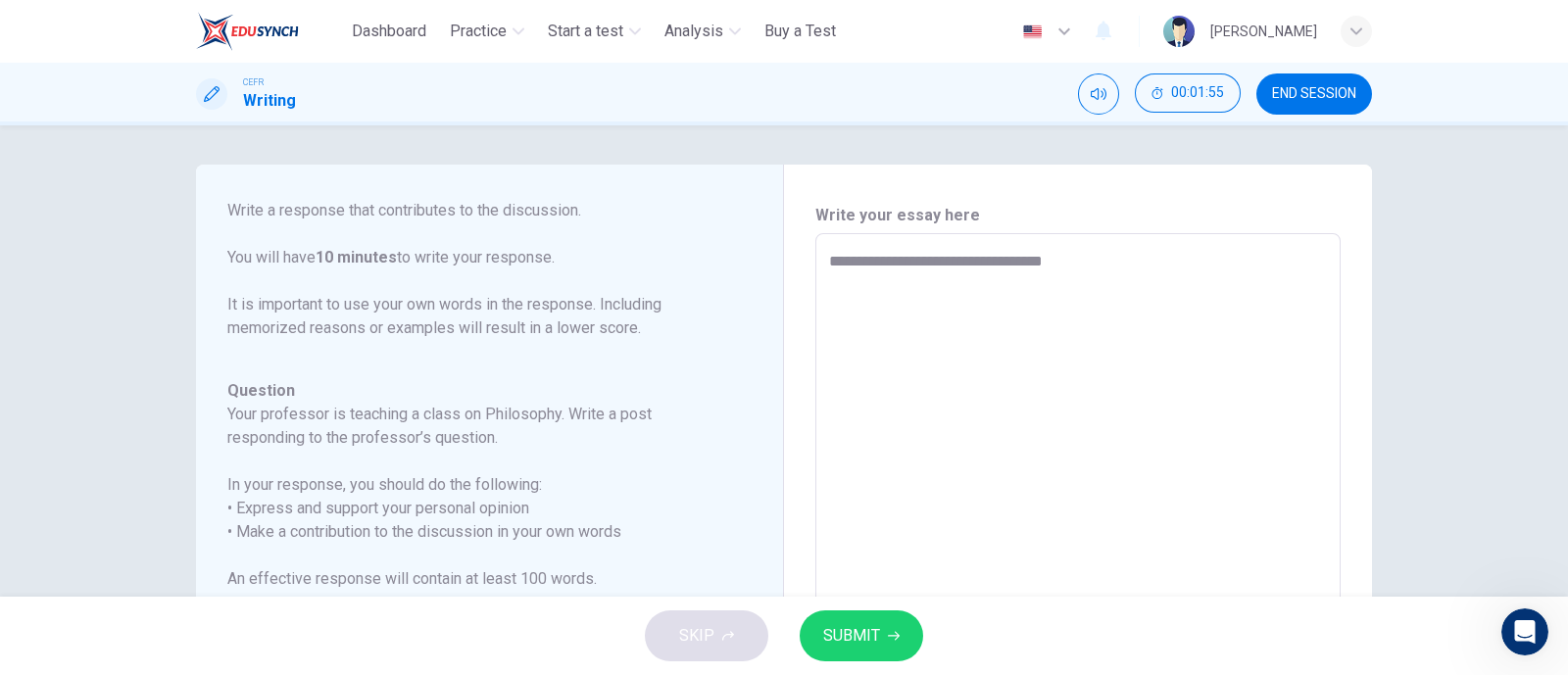 type on "*" 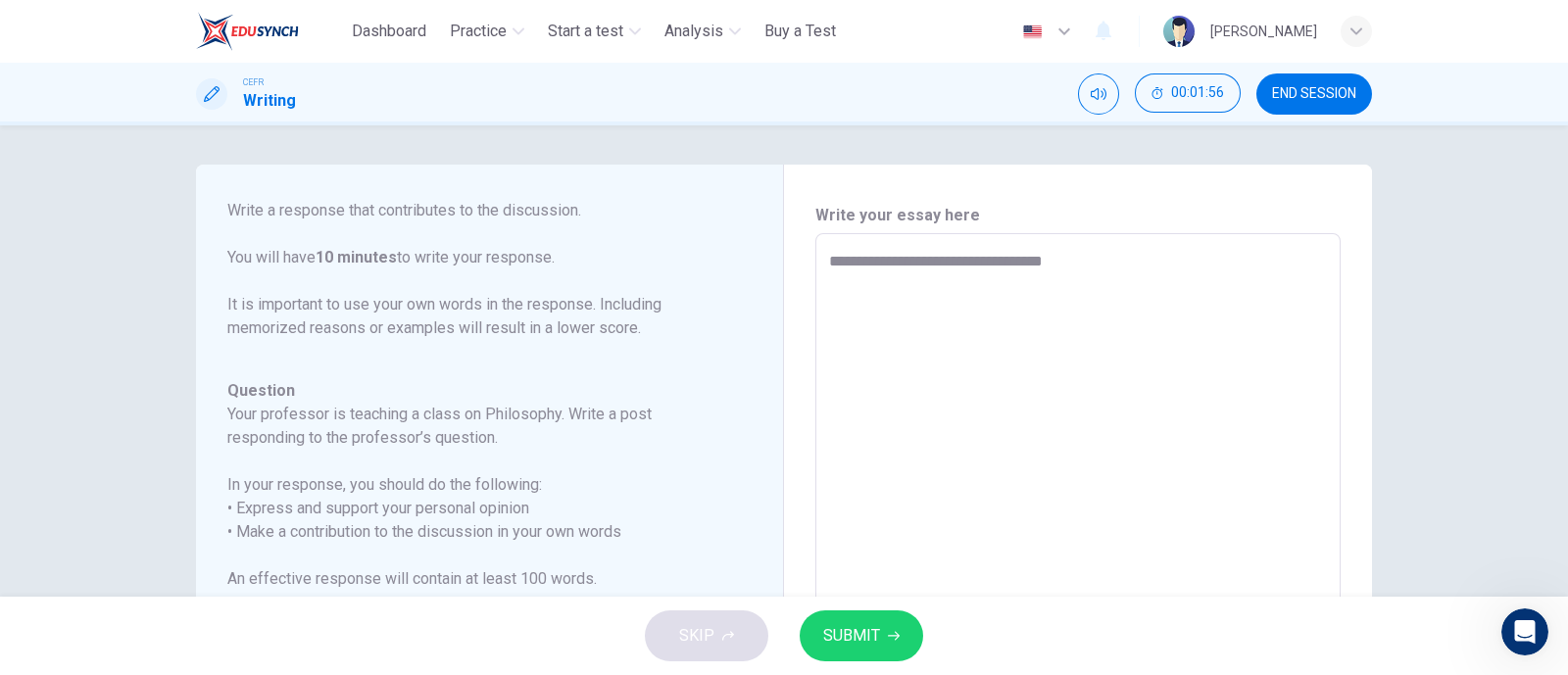 type on "**********" 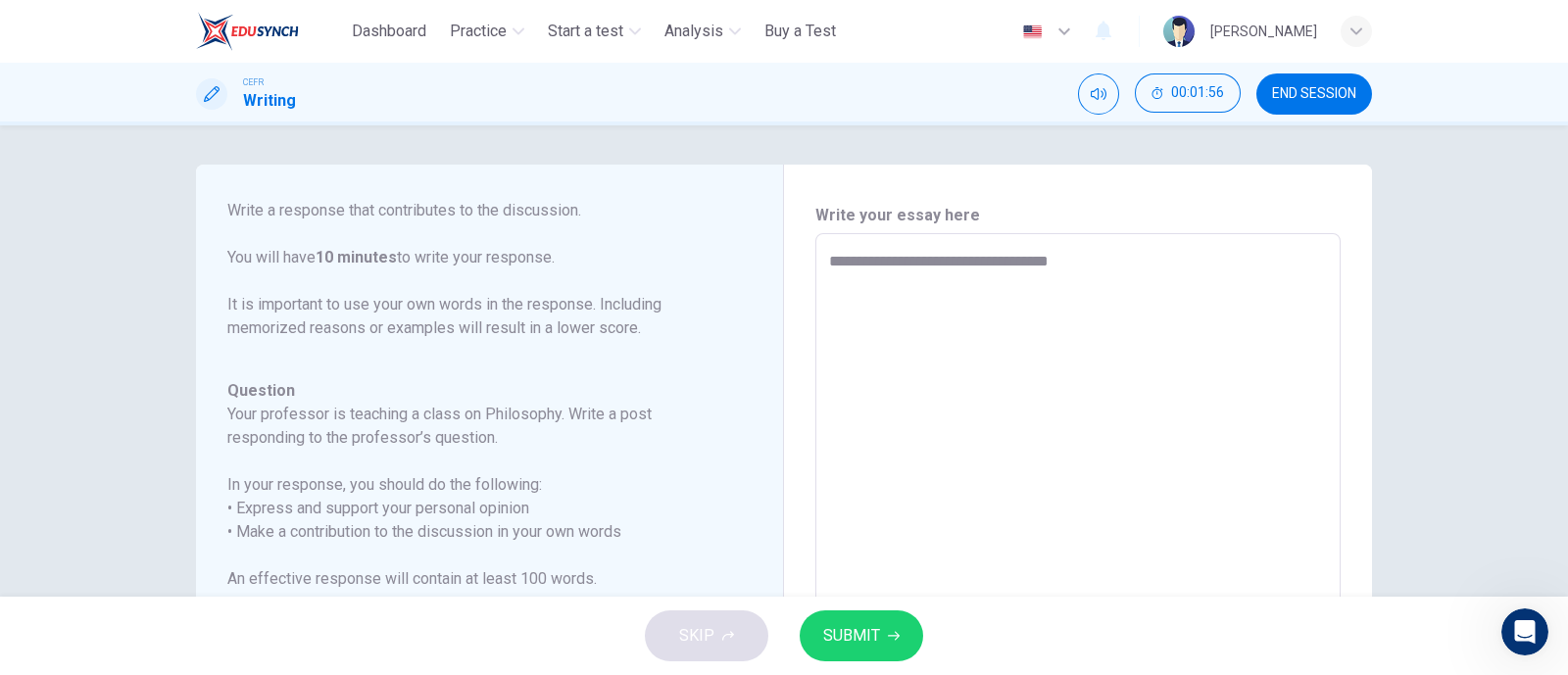 type on "**********" 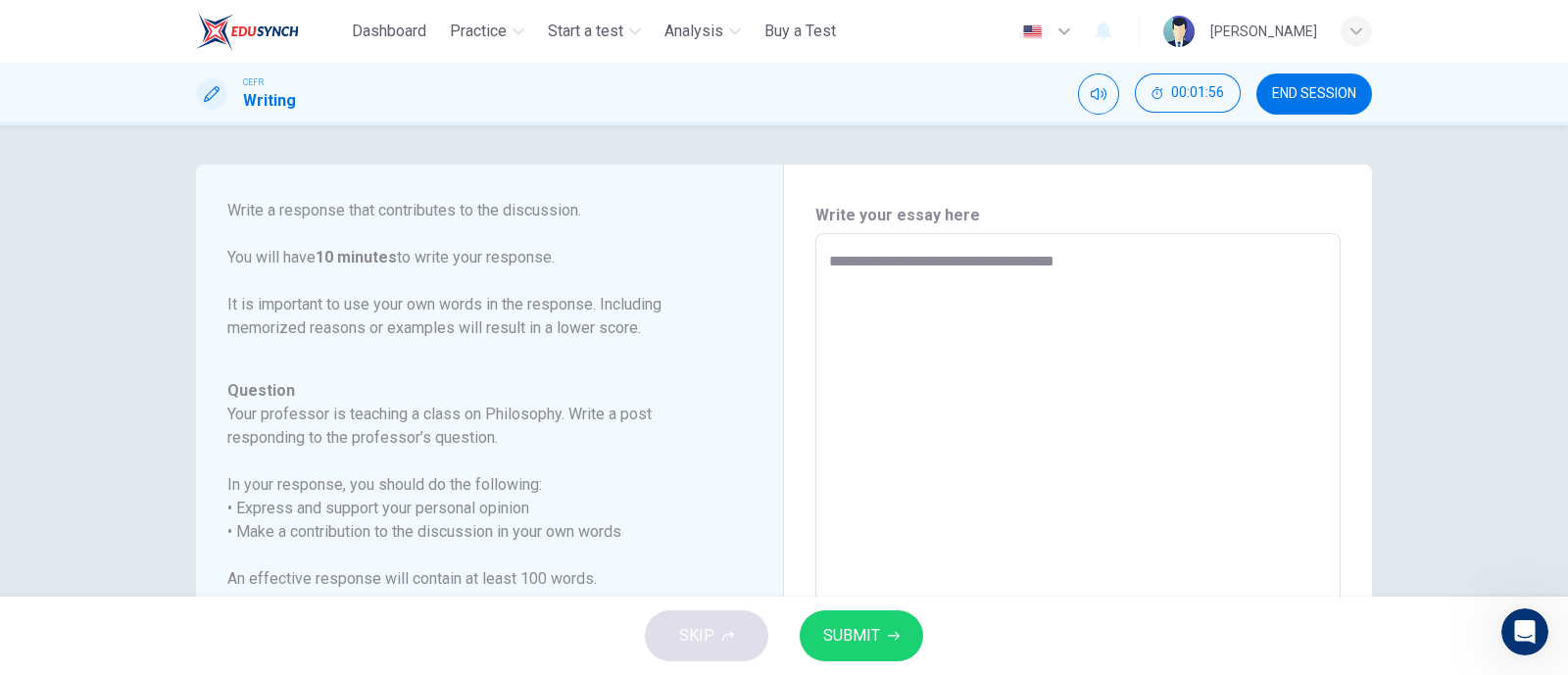 type on "*" 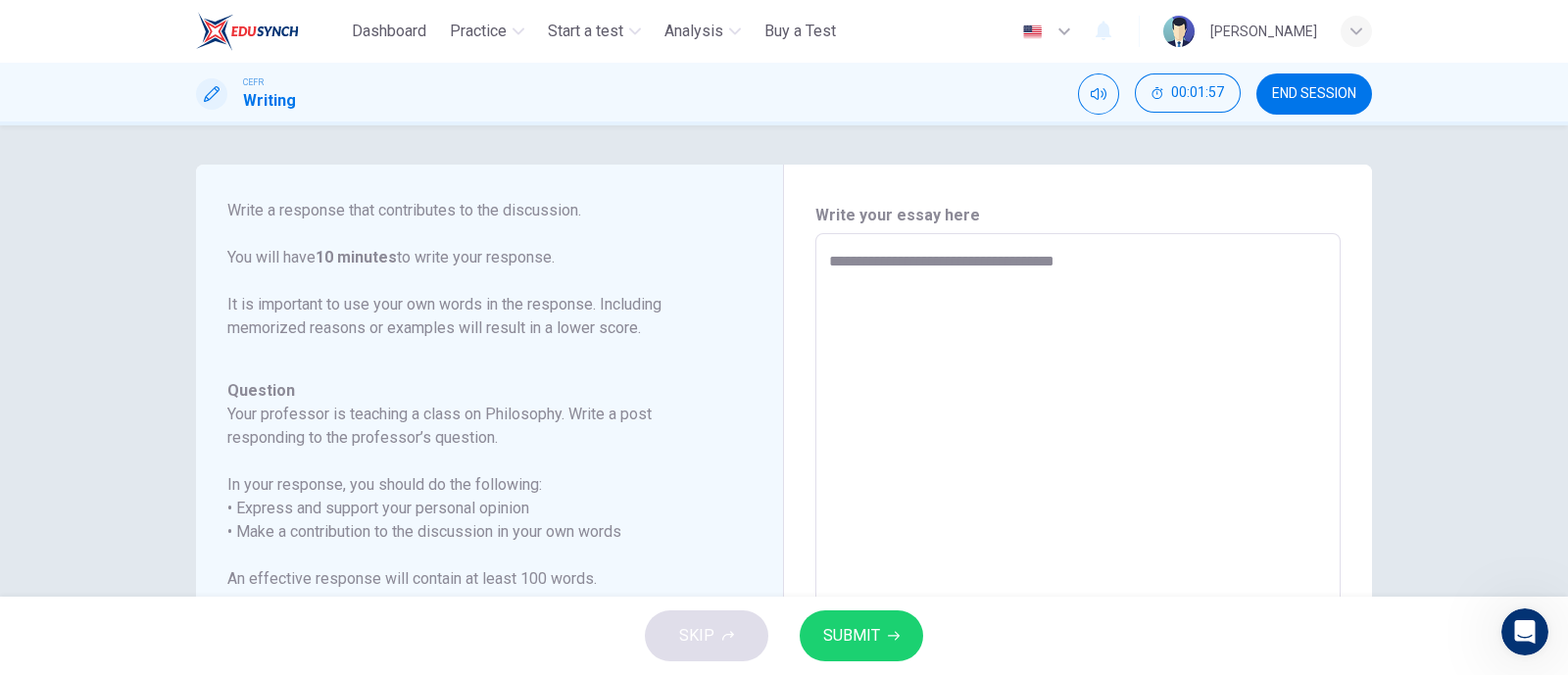 type on "**********" 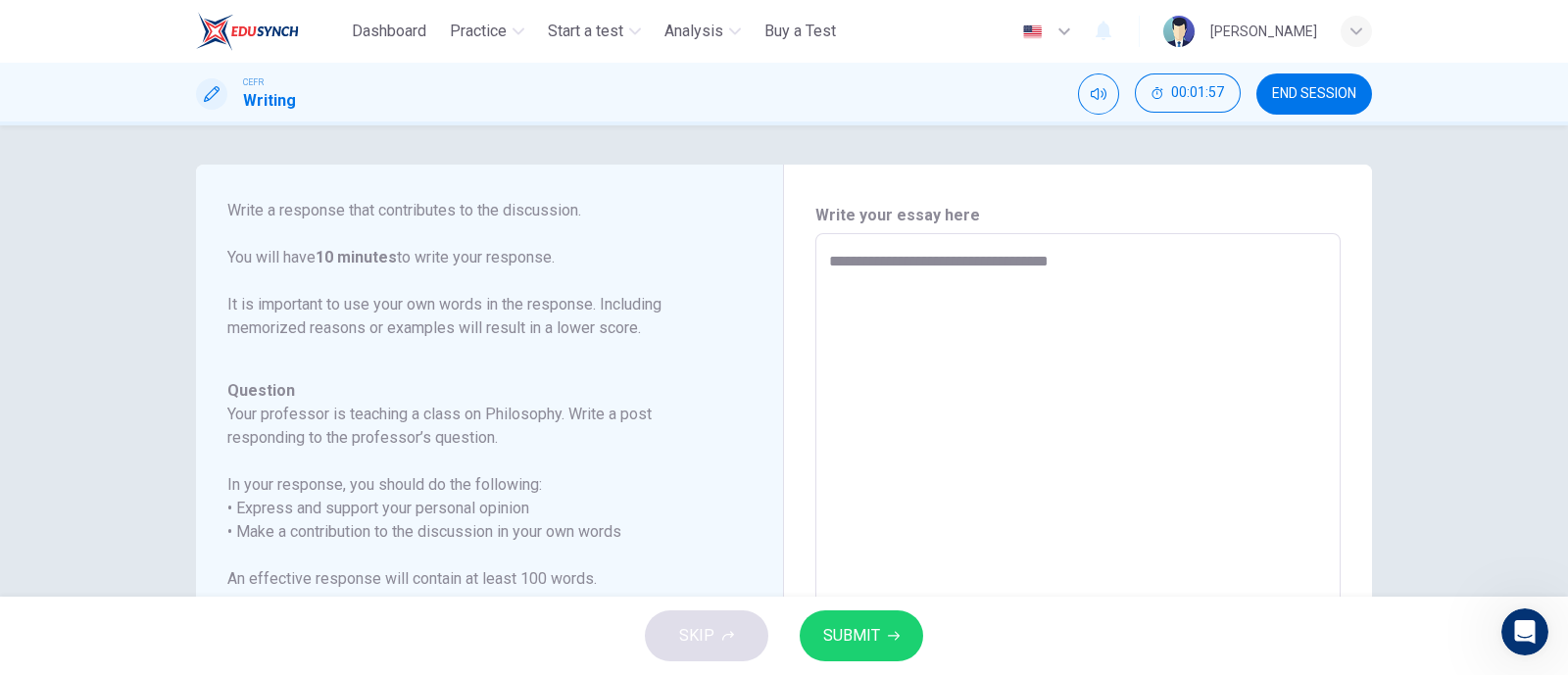 type on "*" 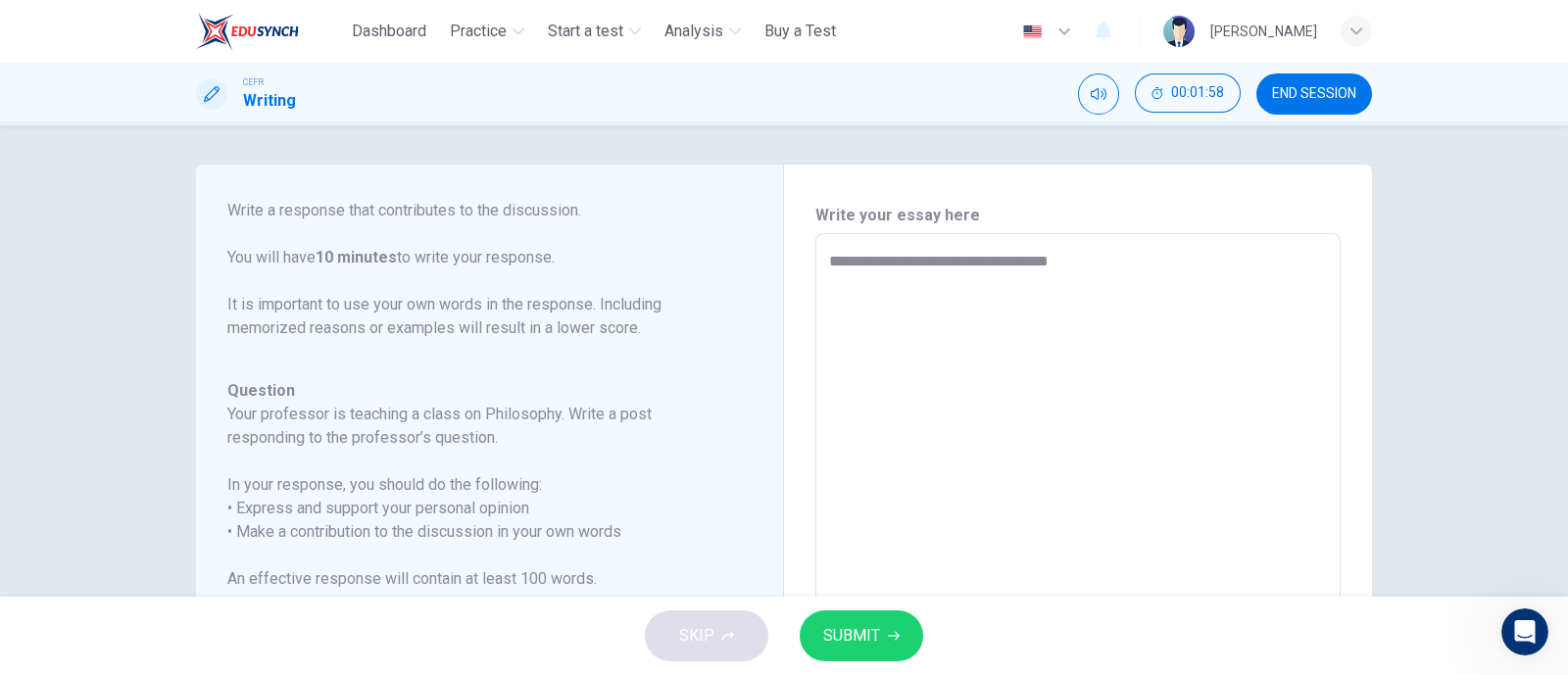 type on "**********" 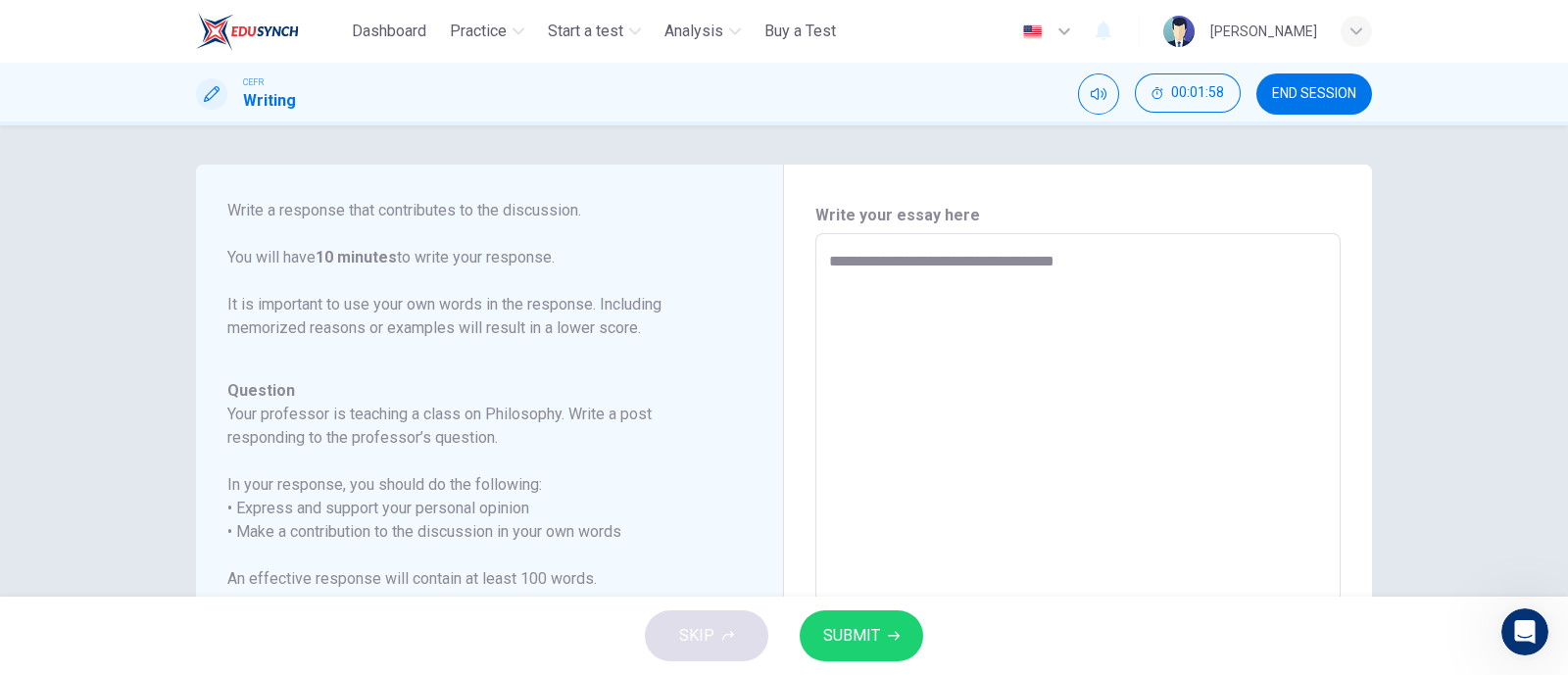 type on "**********" 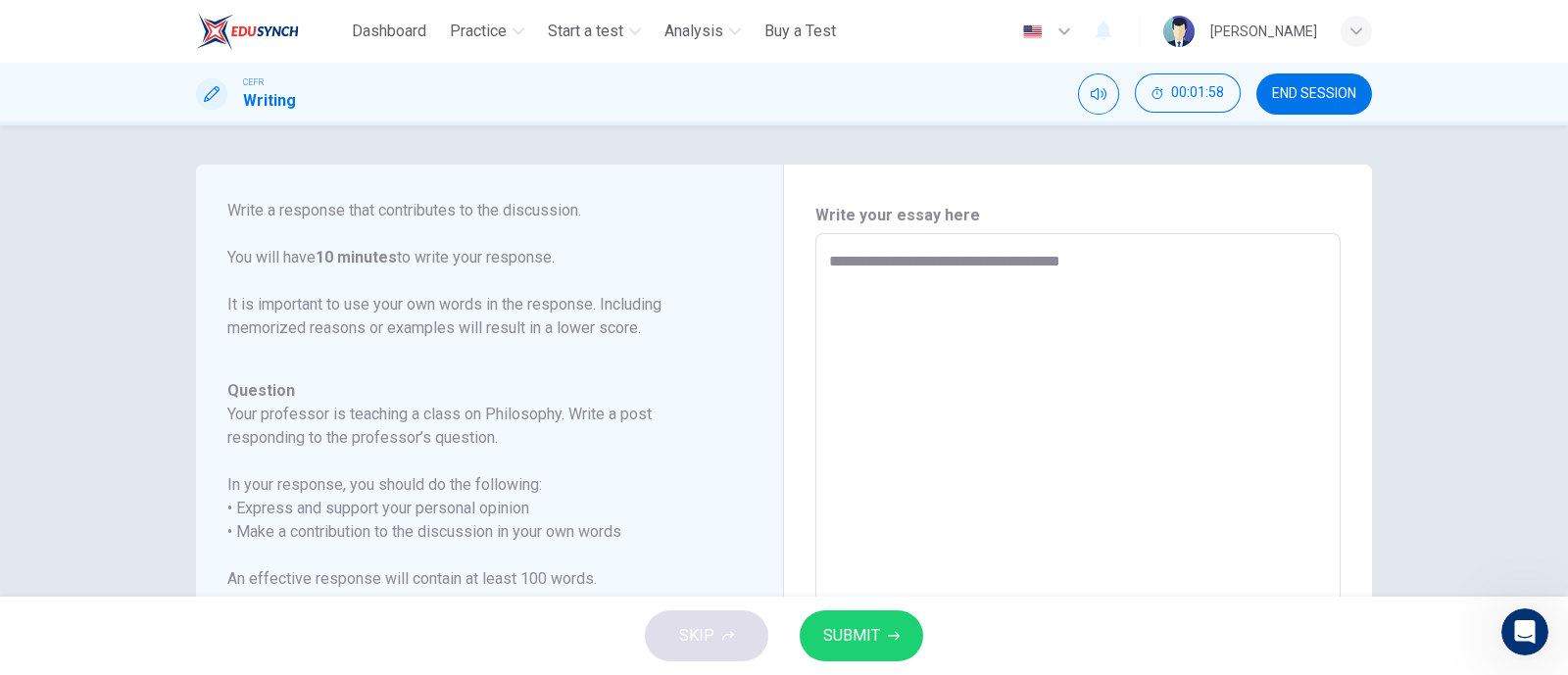 type on "*" 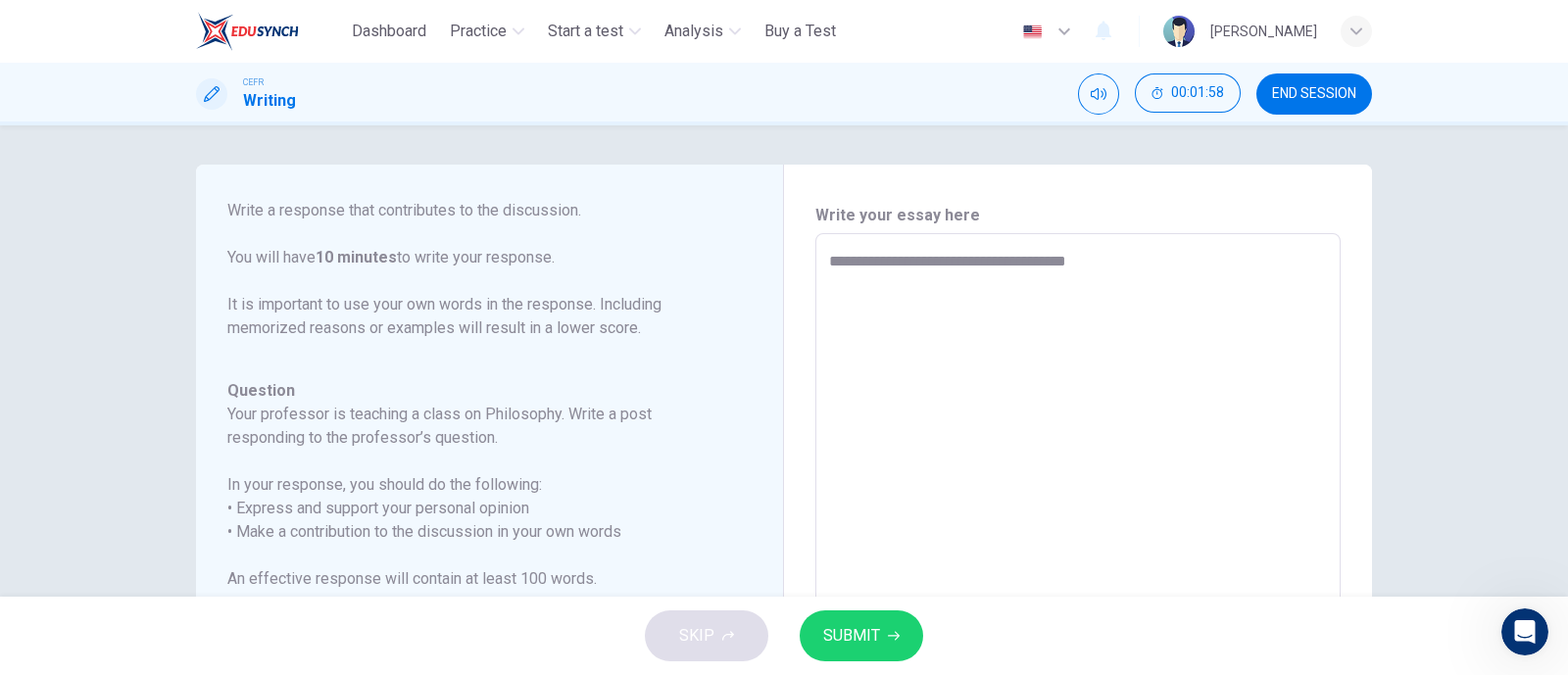type on "*" 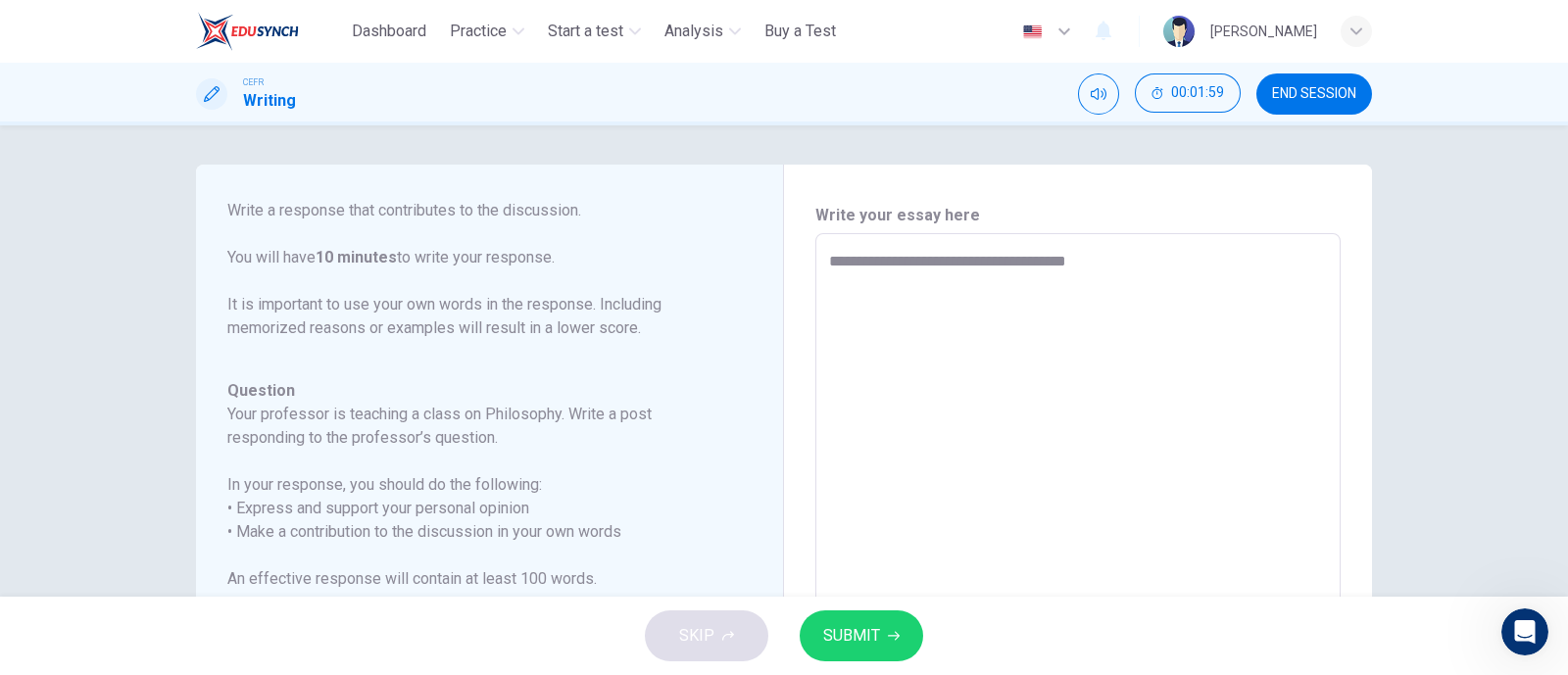 type on "**********" 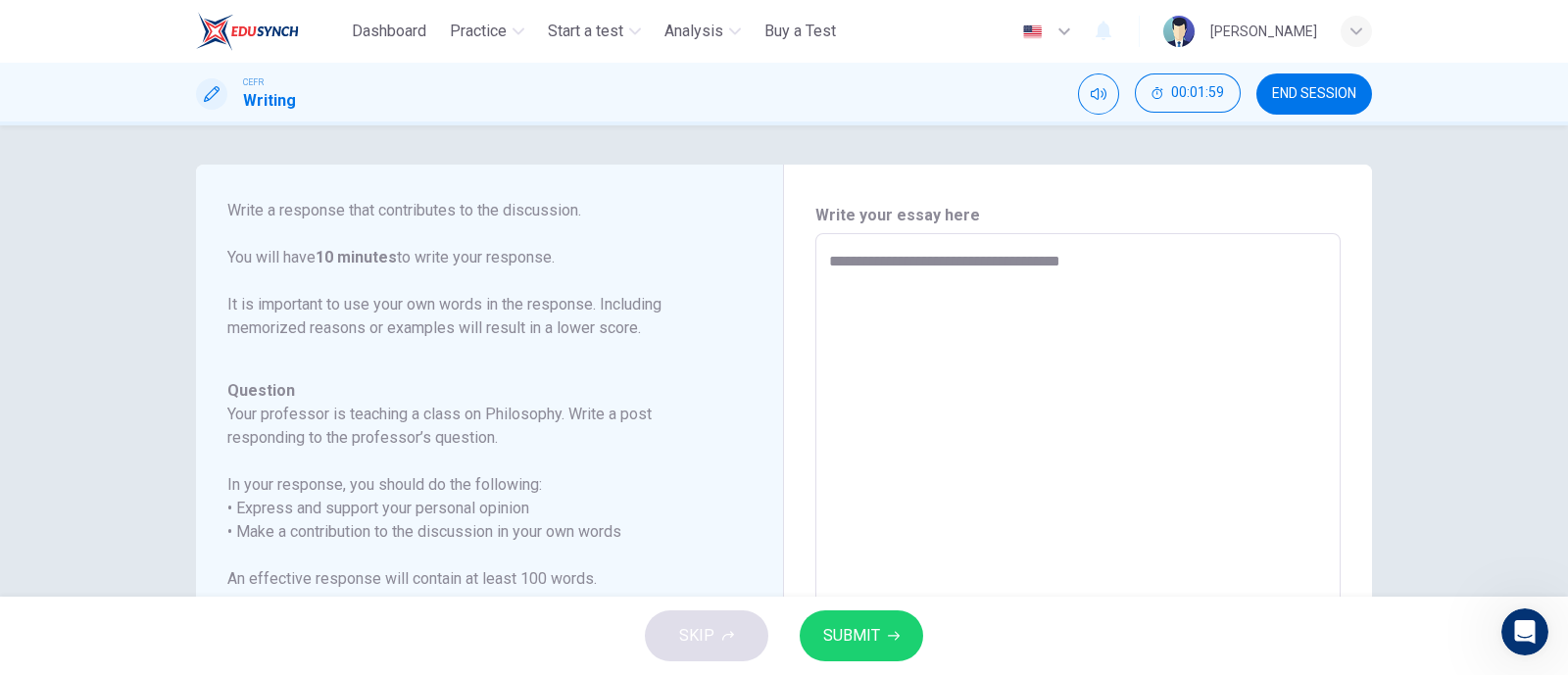 type on "*" 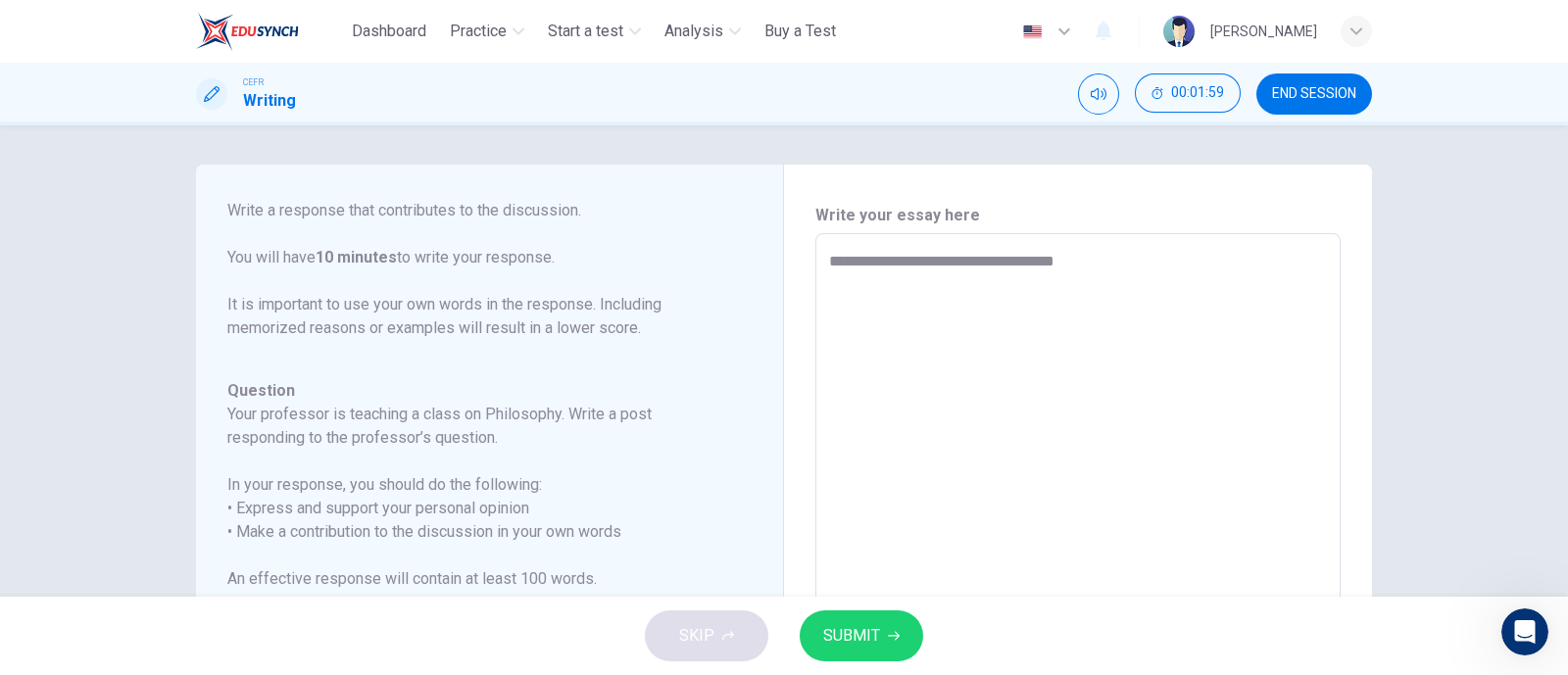 type on "*" 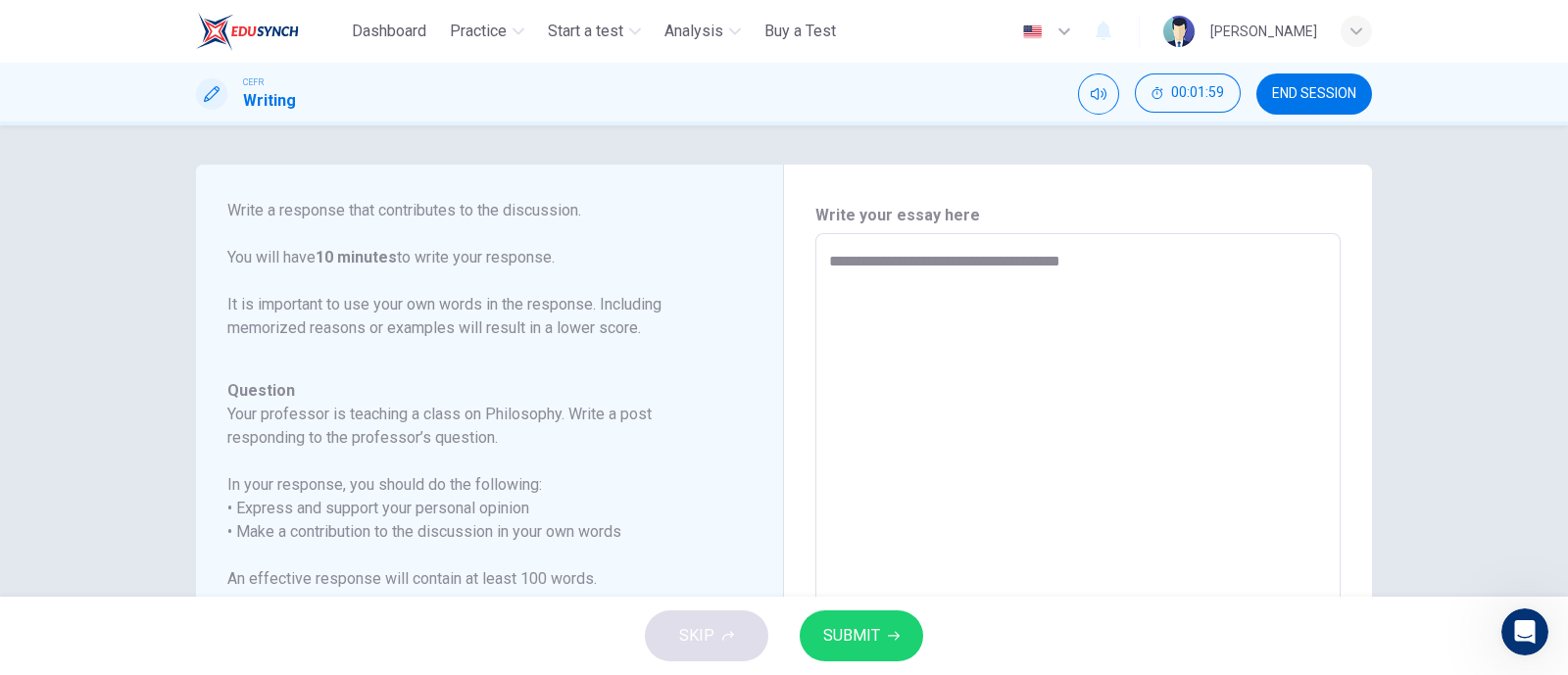 type on "*" 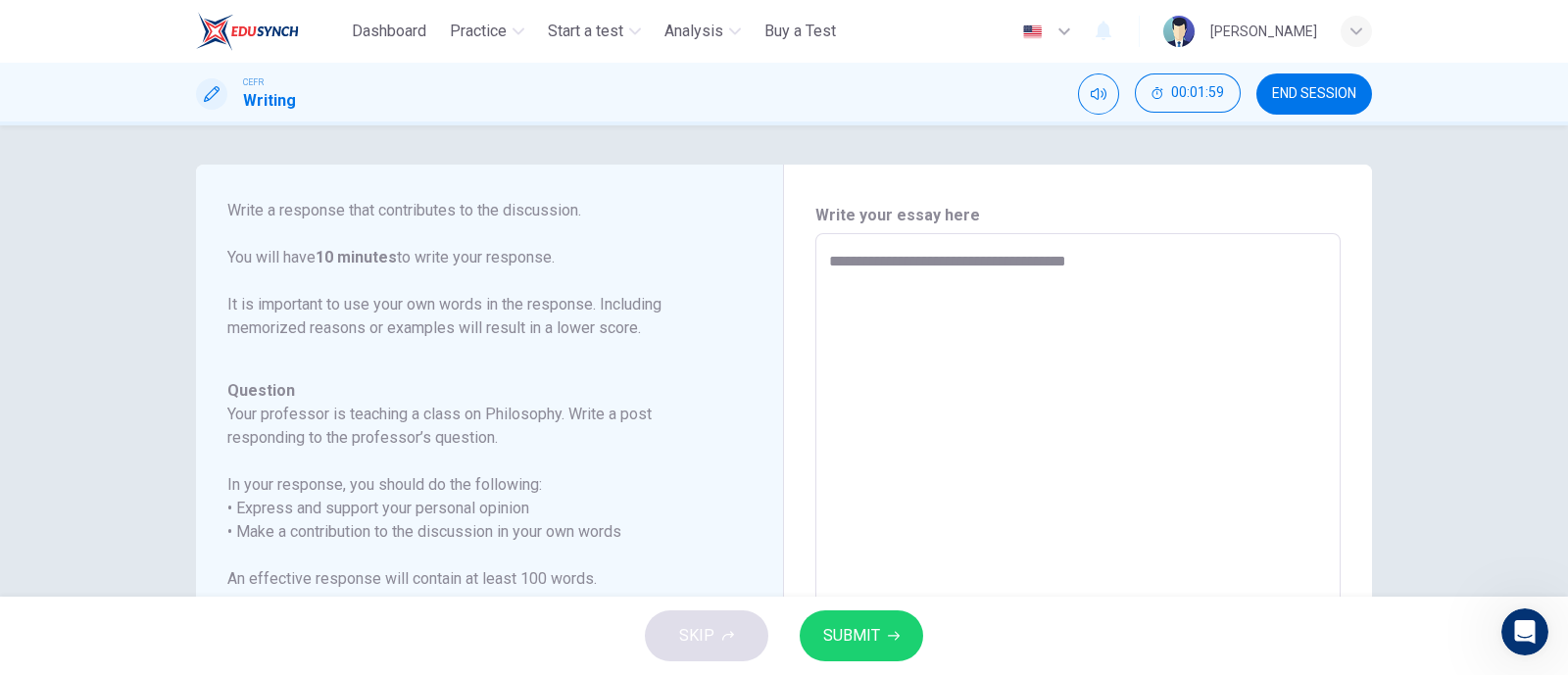 type on "*" 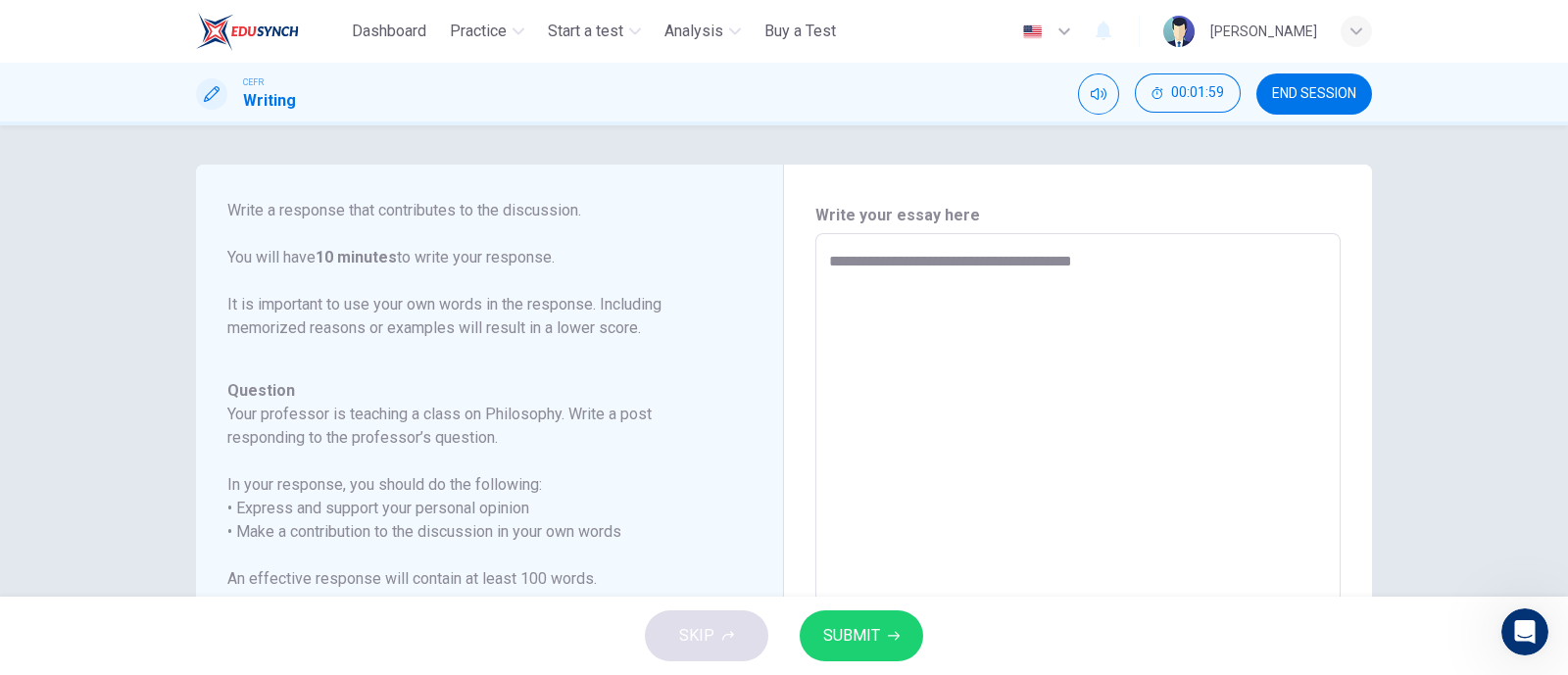 type on "*" 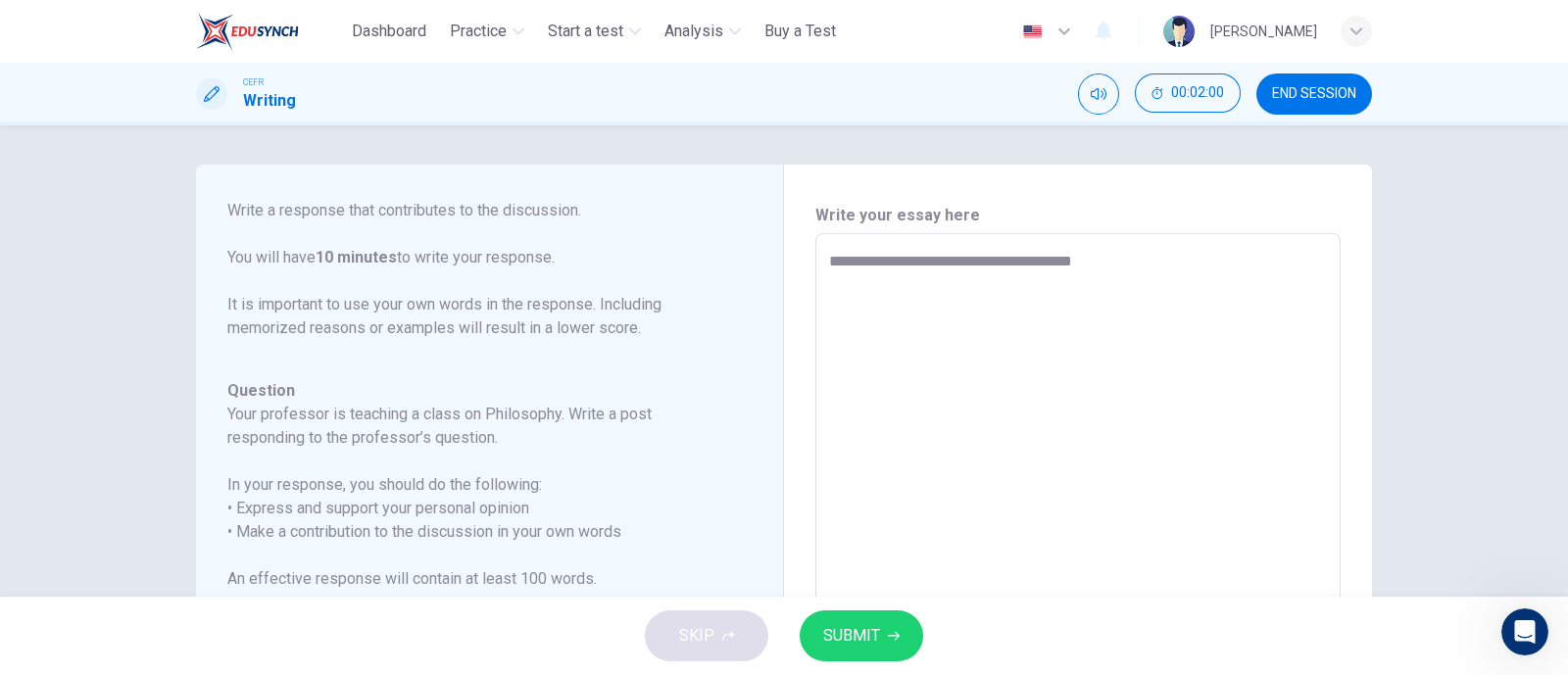 type on "**********" 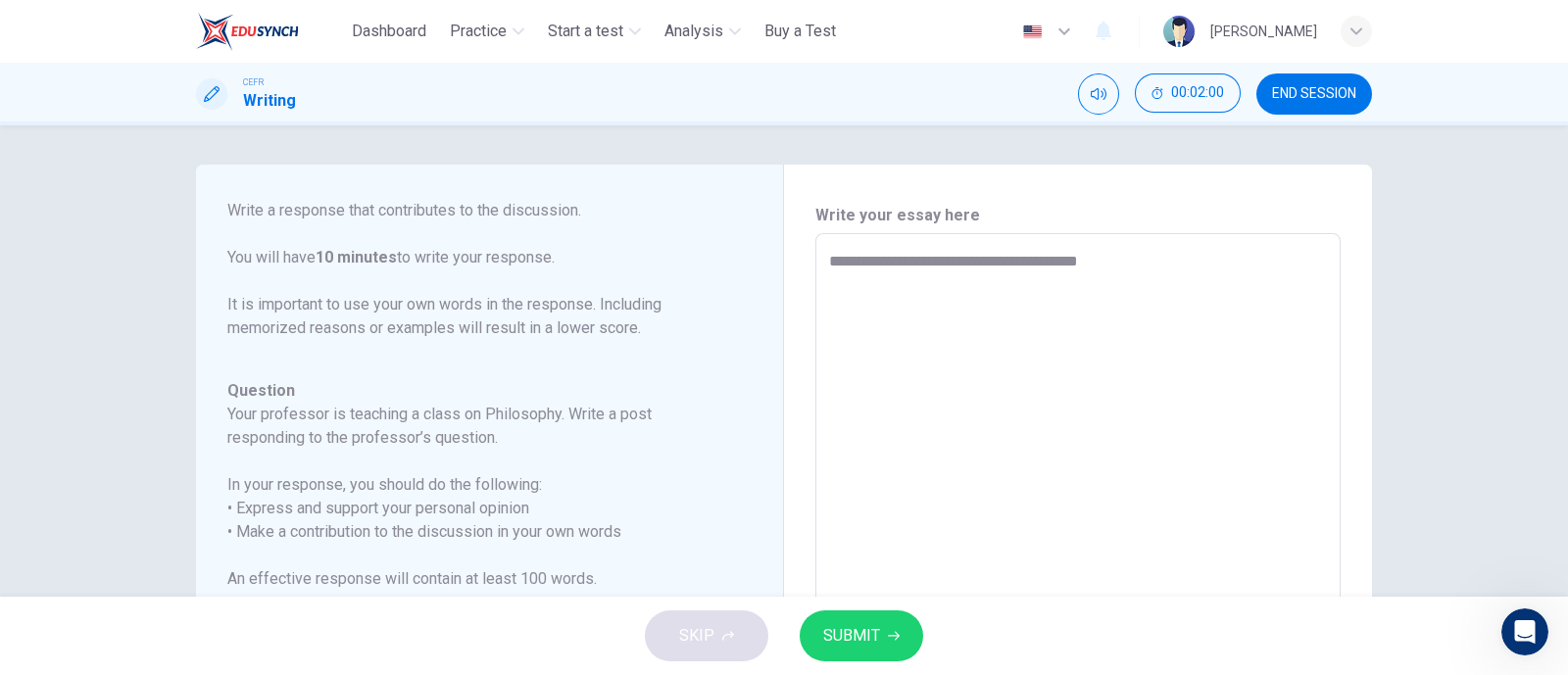type on "*" 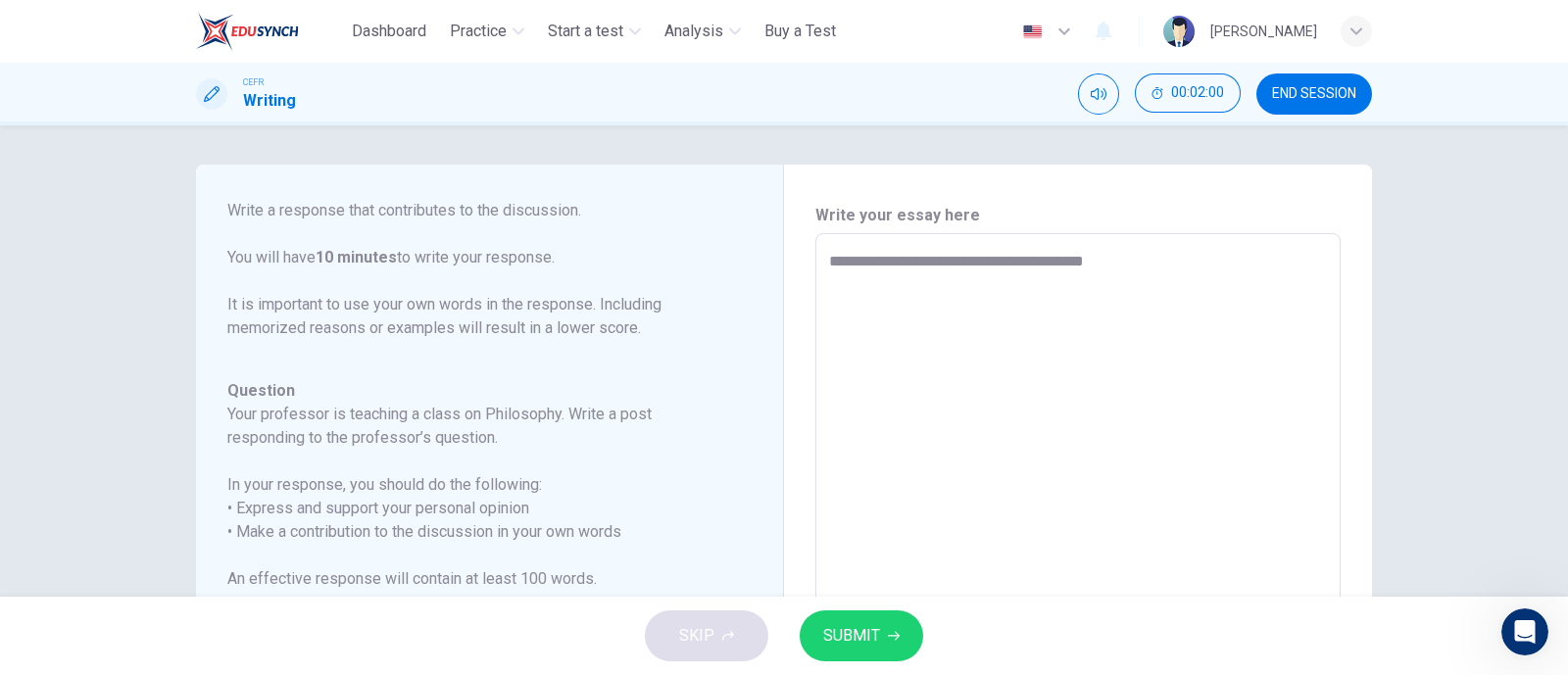 type on "*" 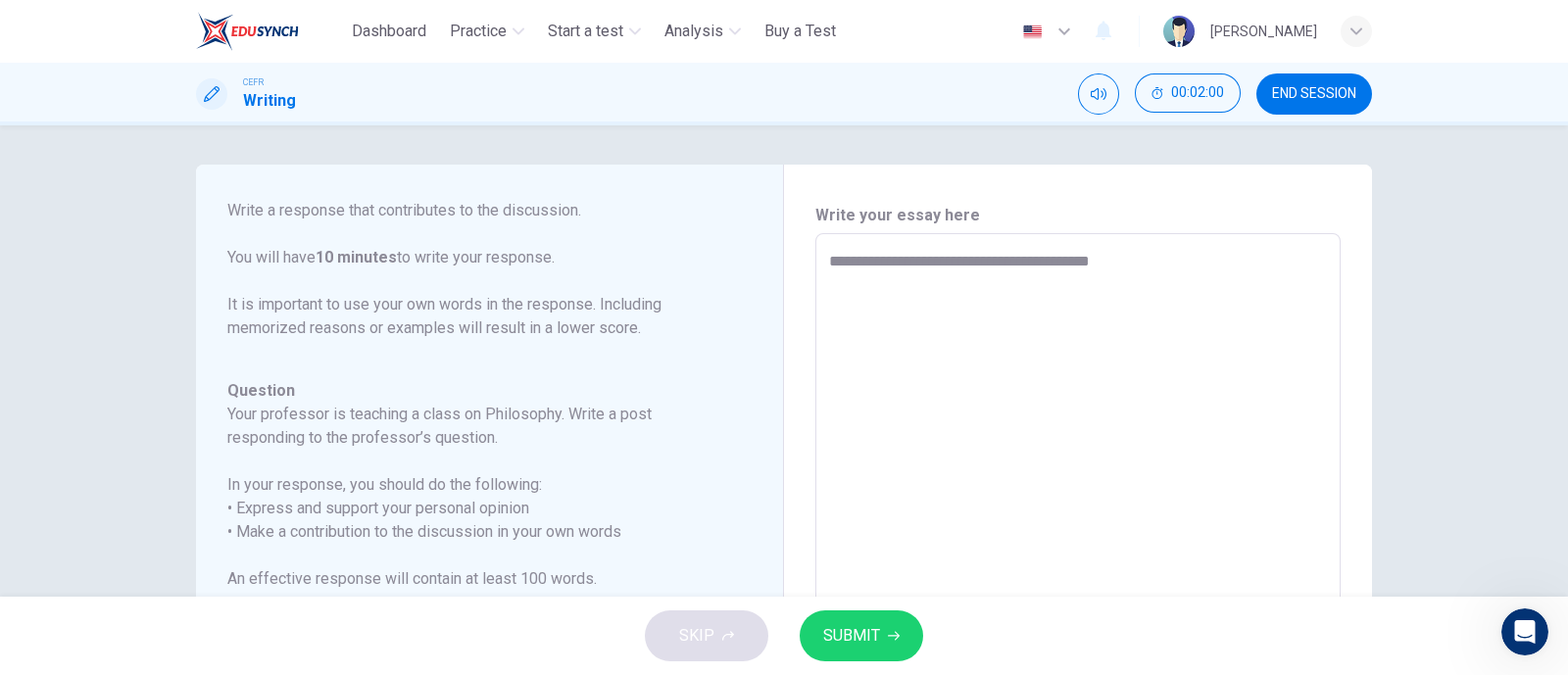 type on "*" 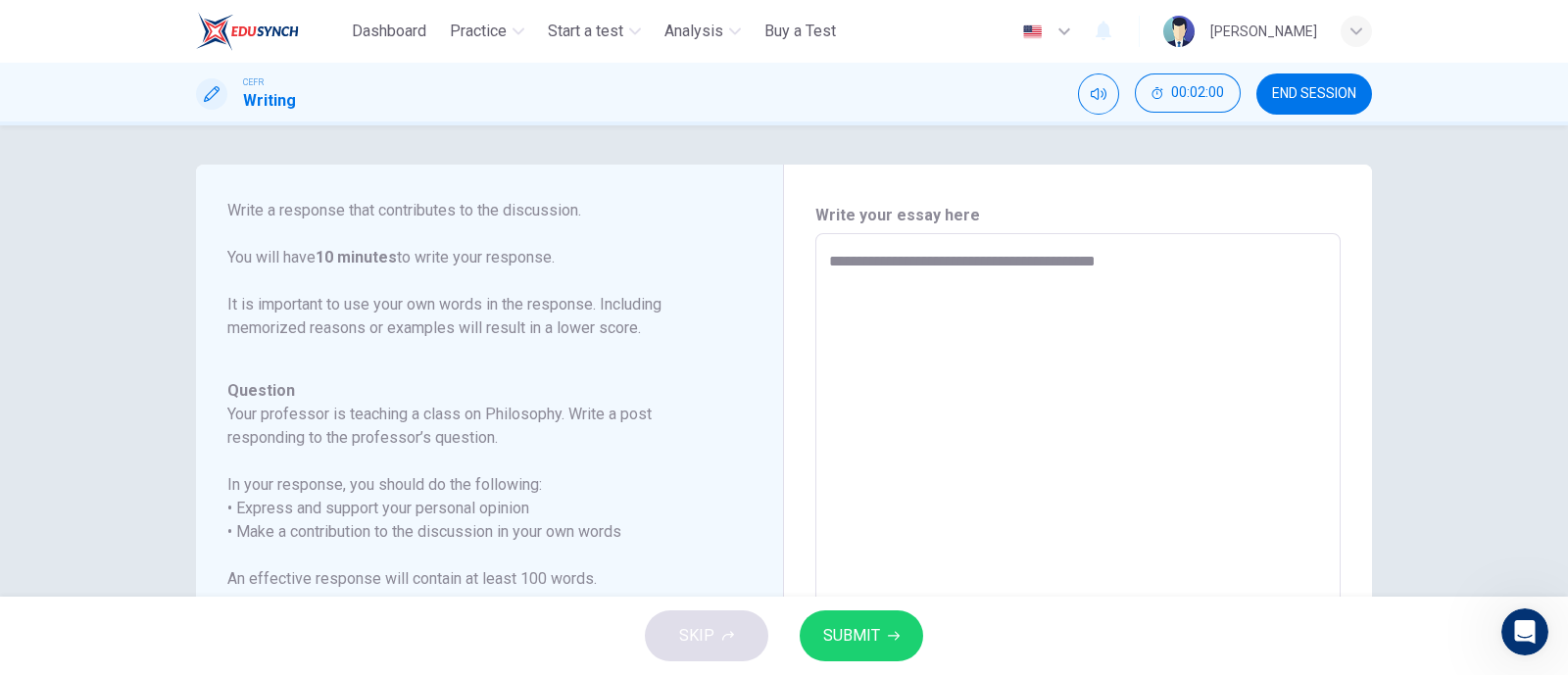 type on "*" 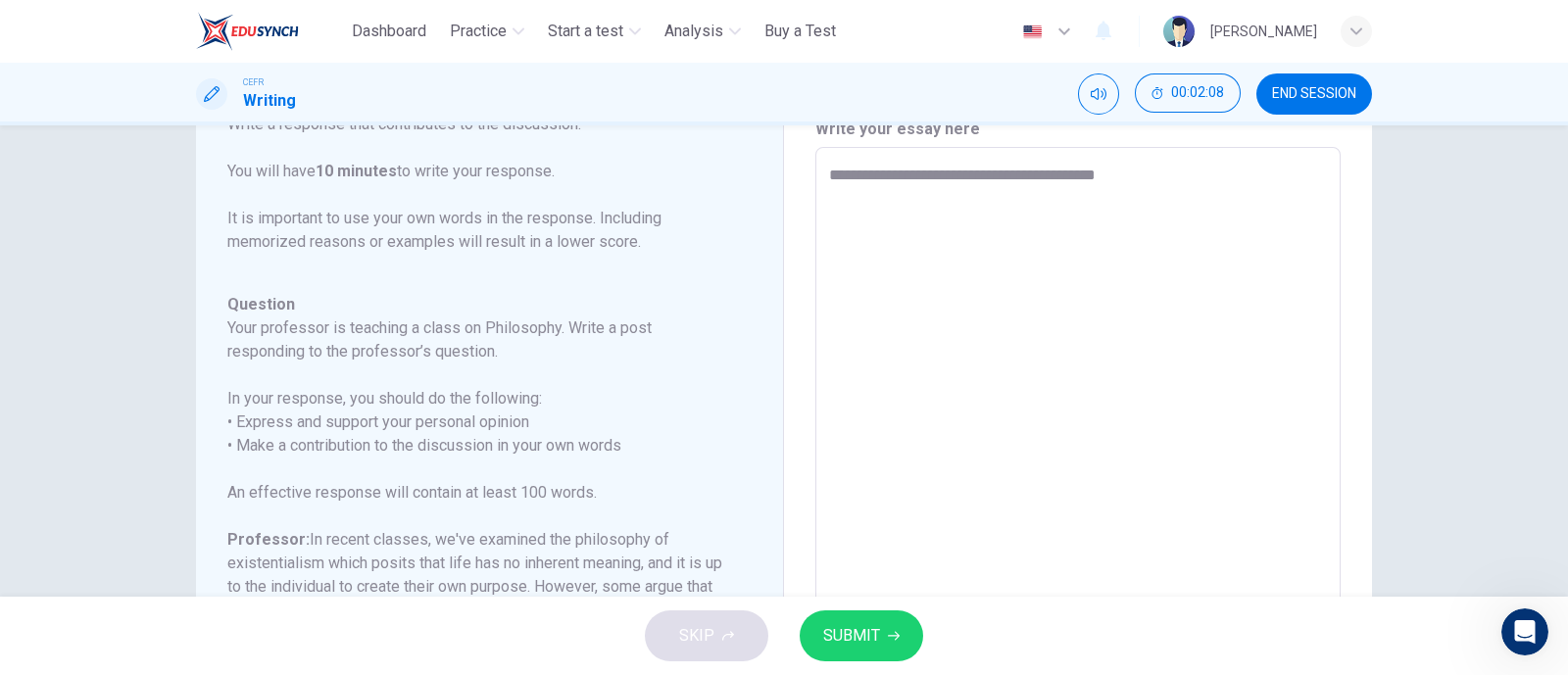 scroll, scrollTop: 84, scrollLeft: 0, axis: vertical 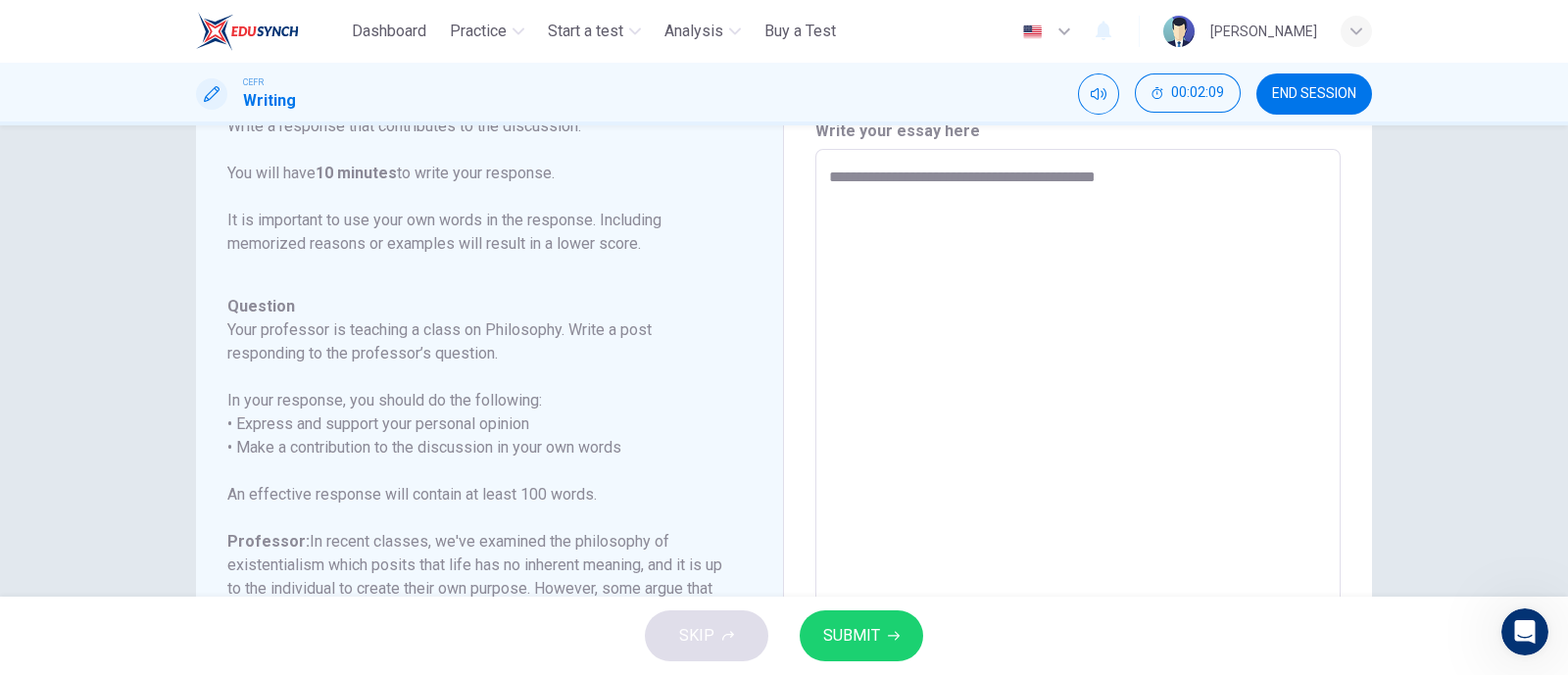 click on "**********" at bounding box center (1078, 476) 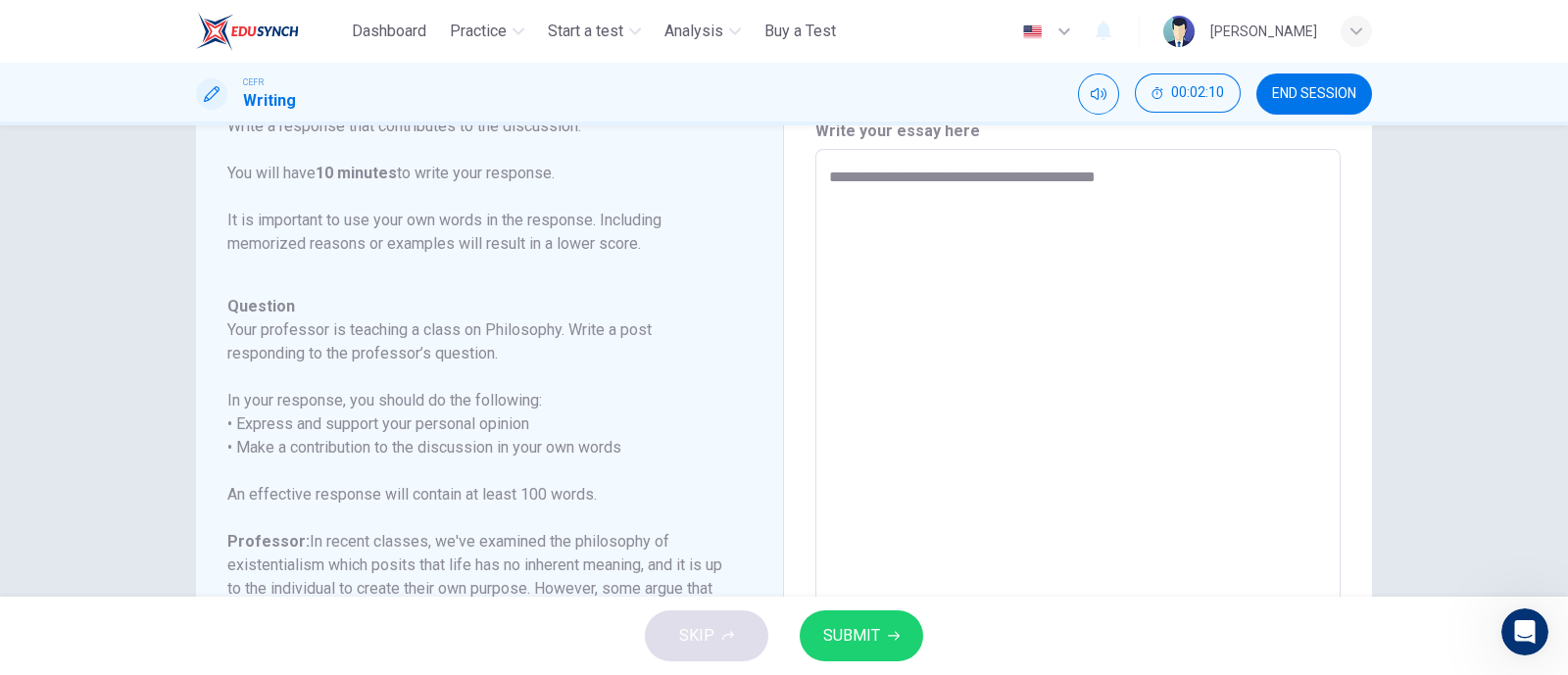 click on "**********" at bounding box center [1078, 476] 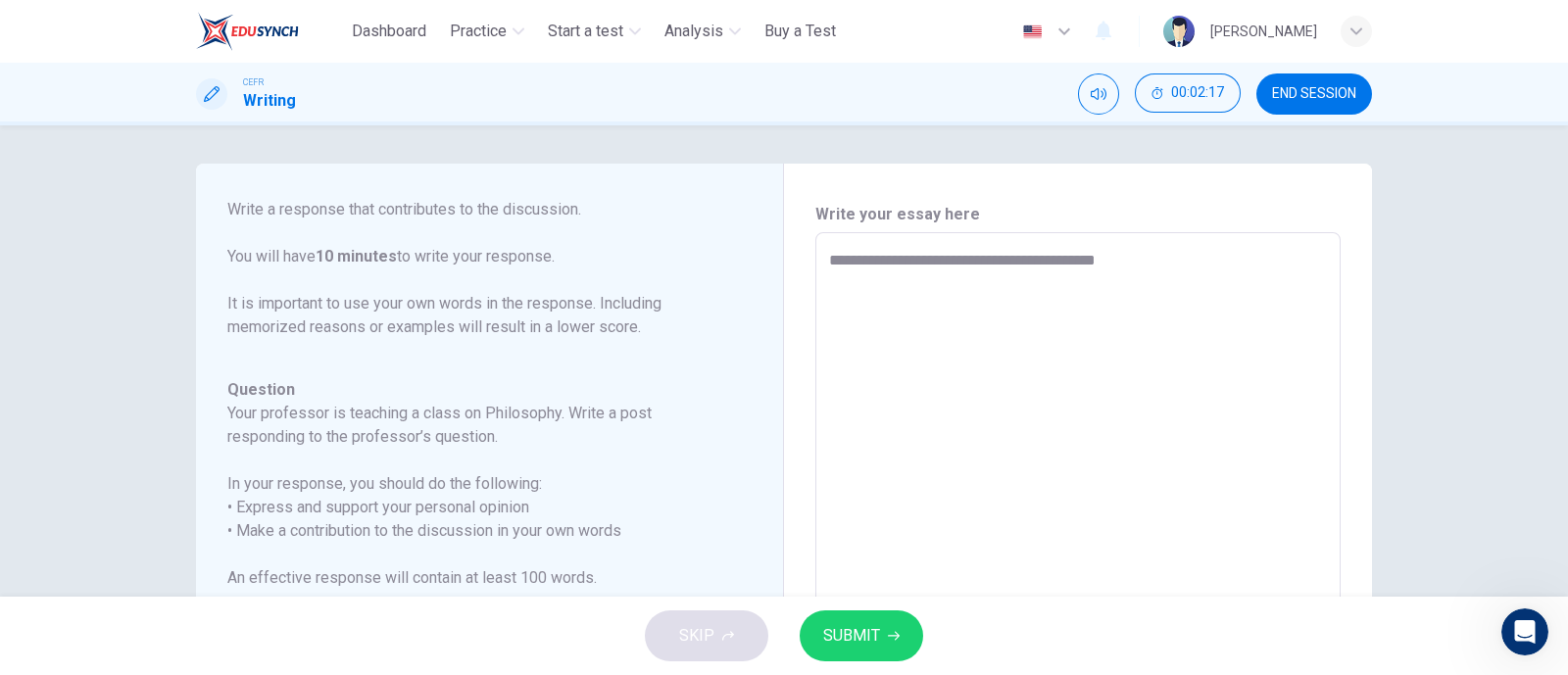 scroll, scrollTop: 0, scrollLeft: 0, axis: both 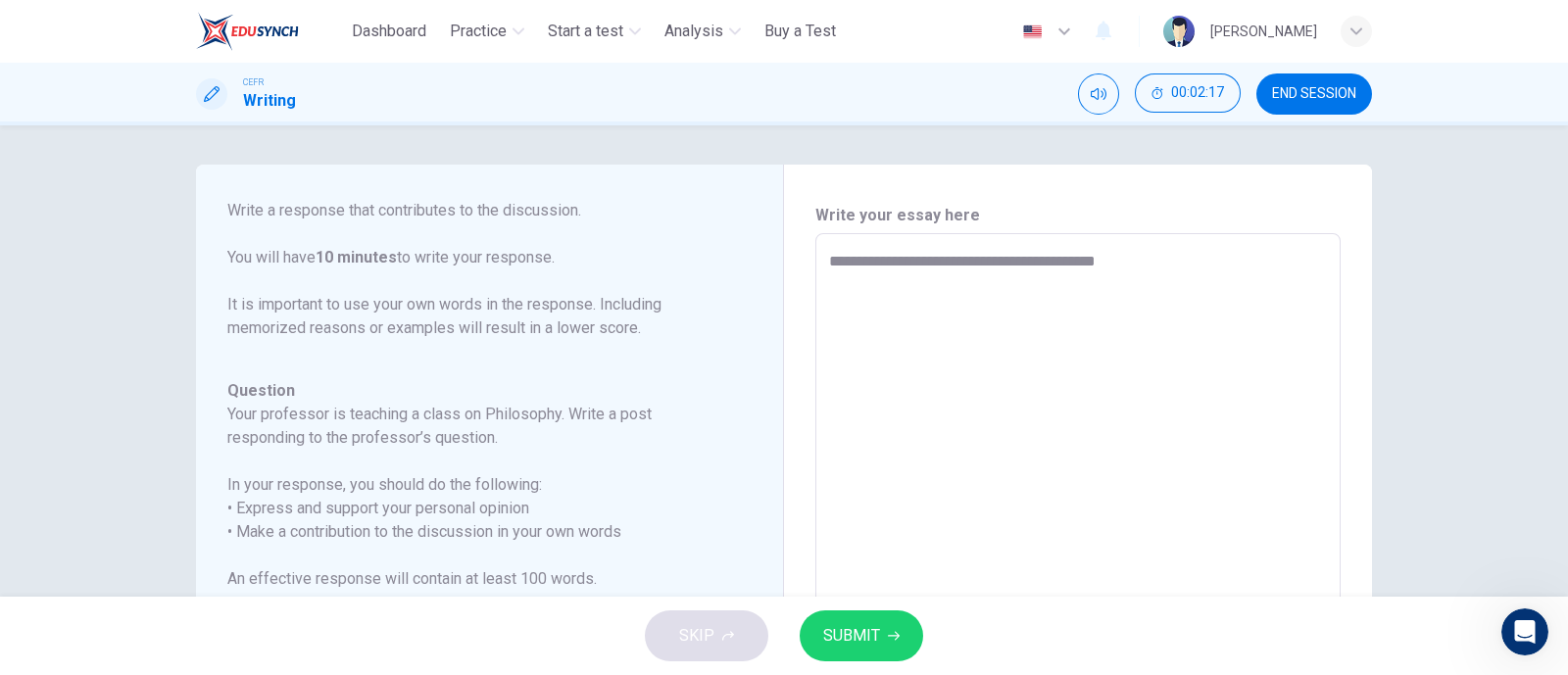 type on "**********" 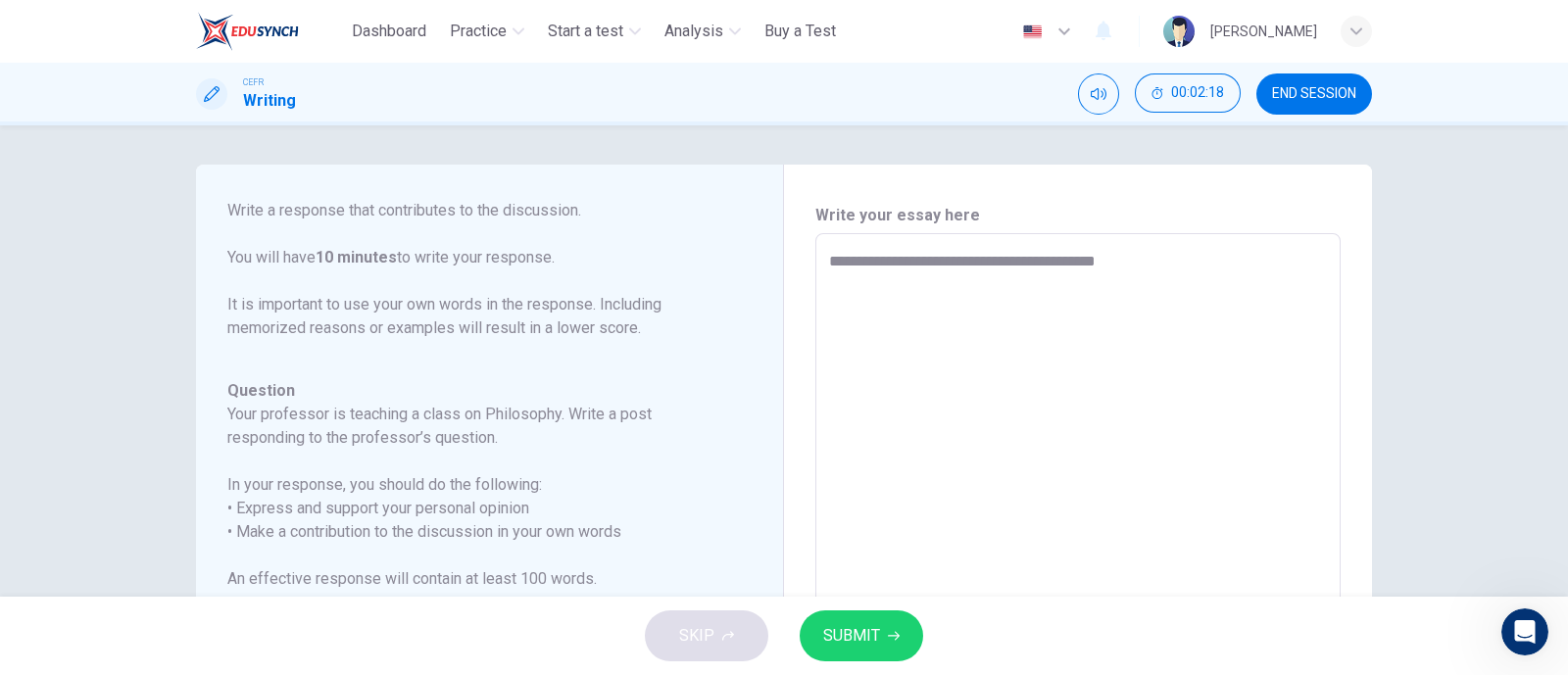 click on "**********" at bounding box center [1078, 560] 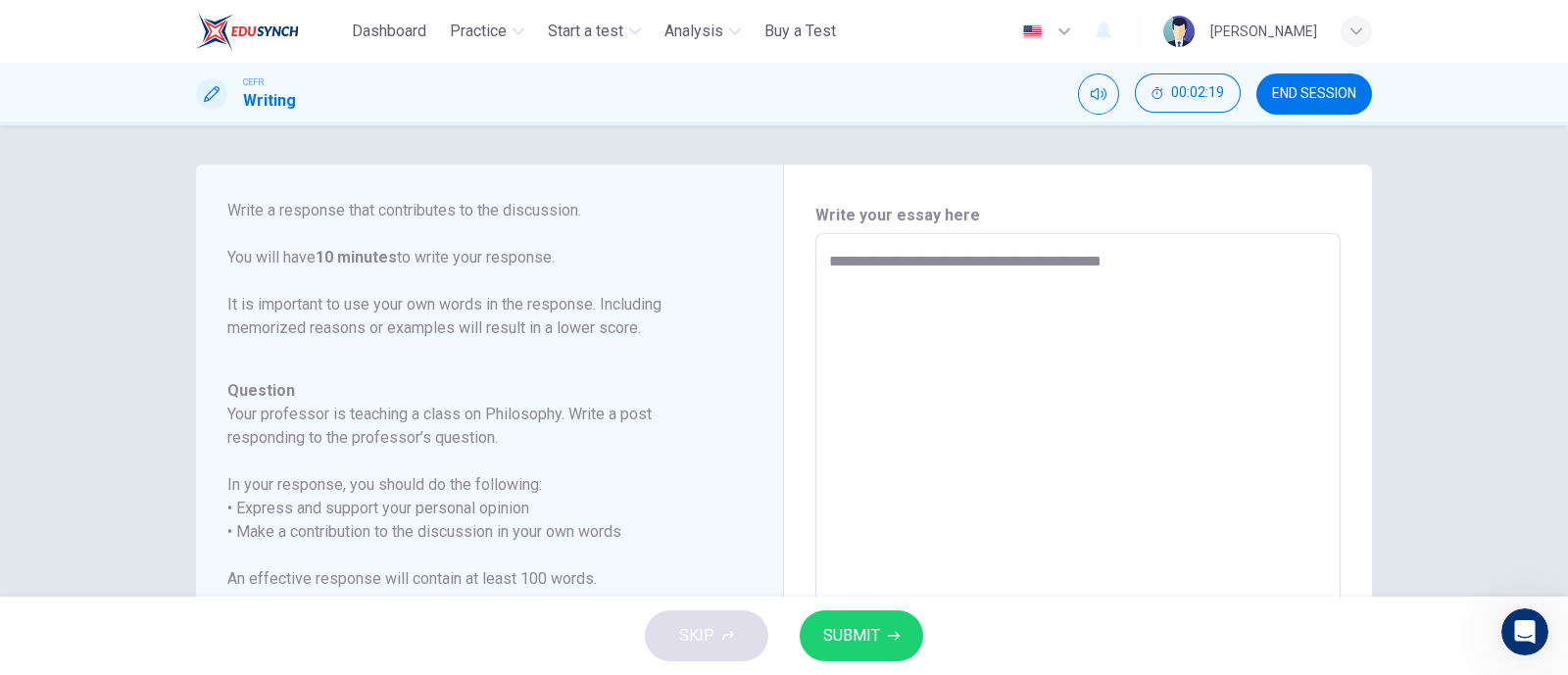 type on "**********" 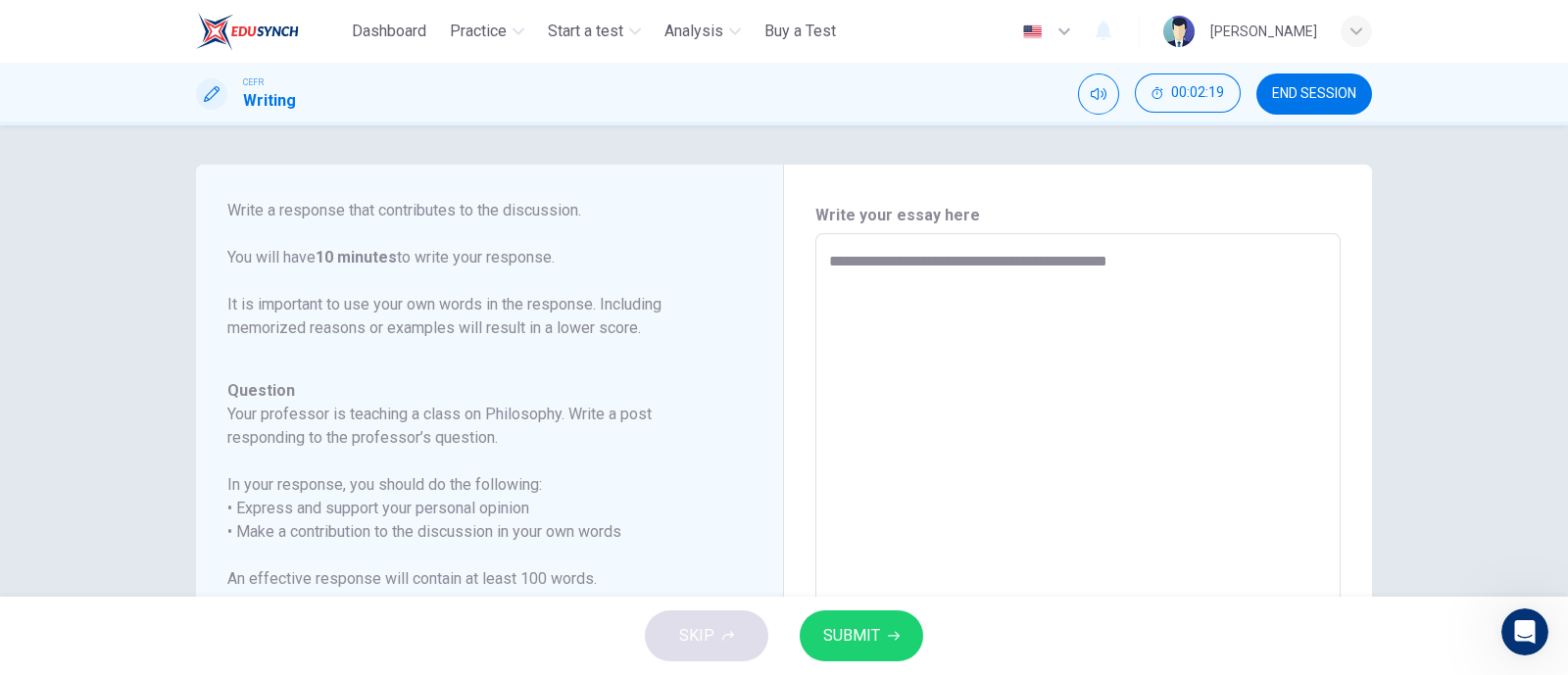 type on "*" 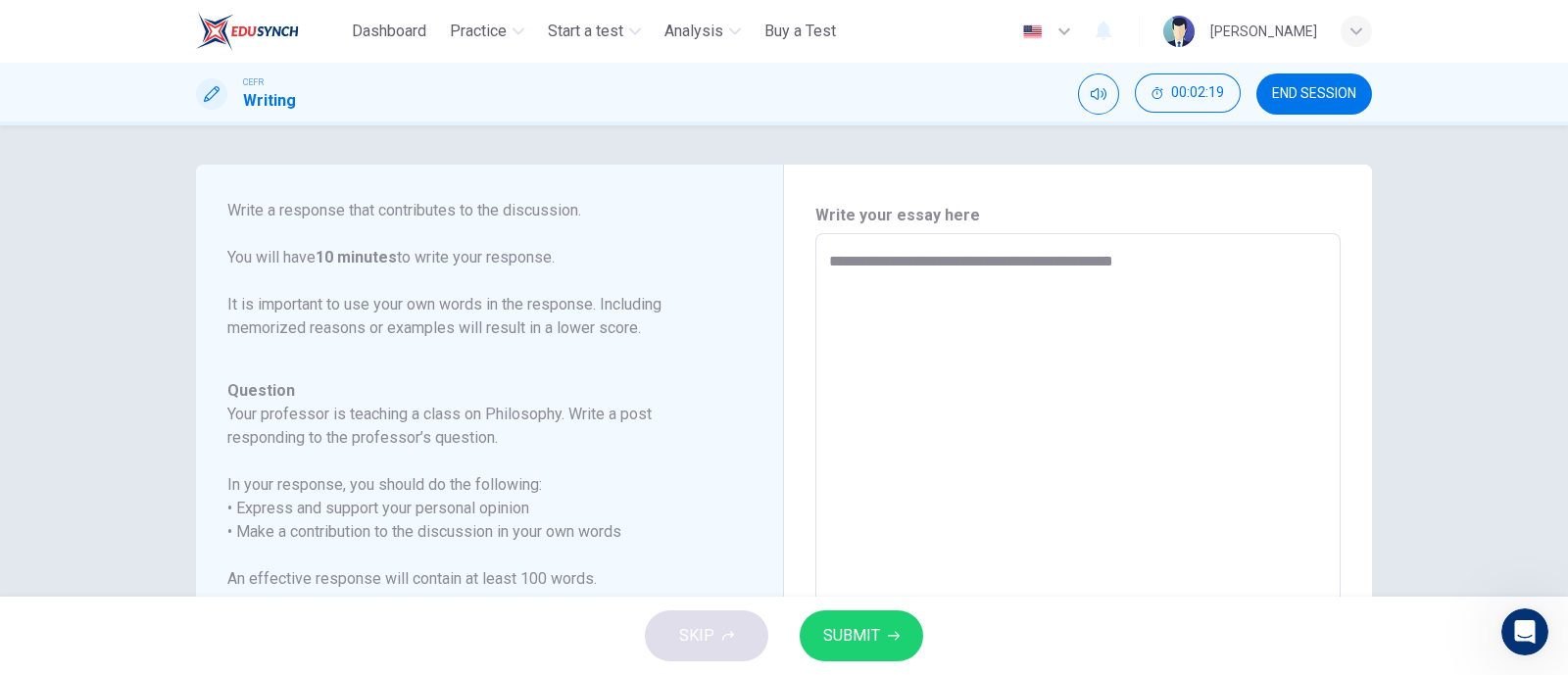 type on "**********" 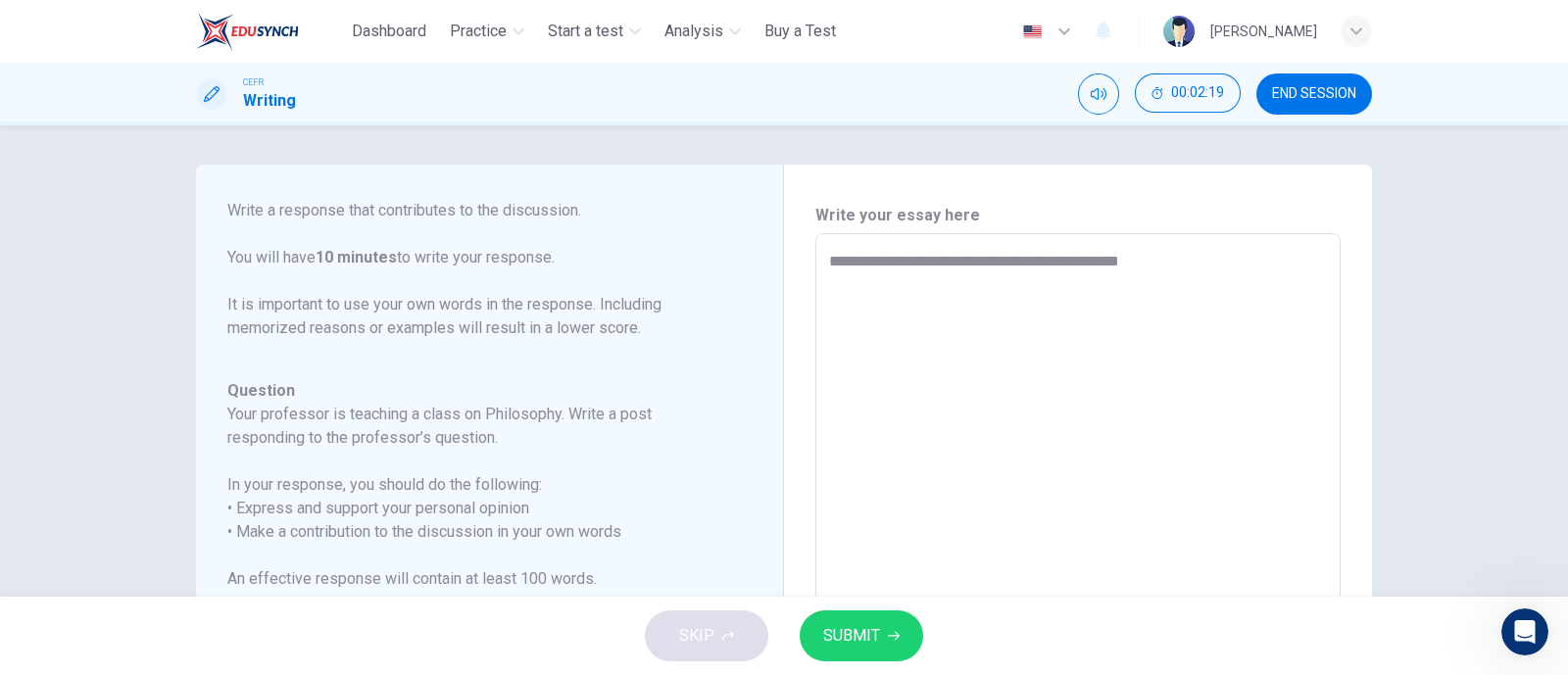 type on "*" 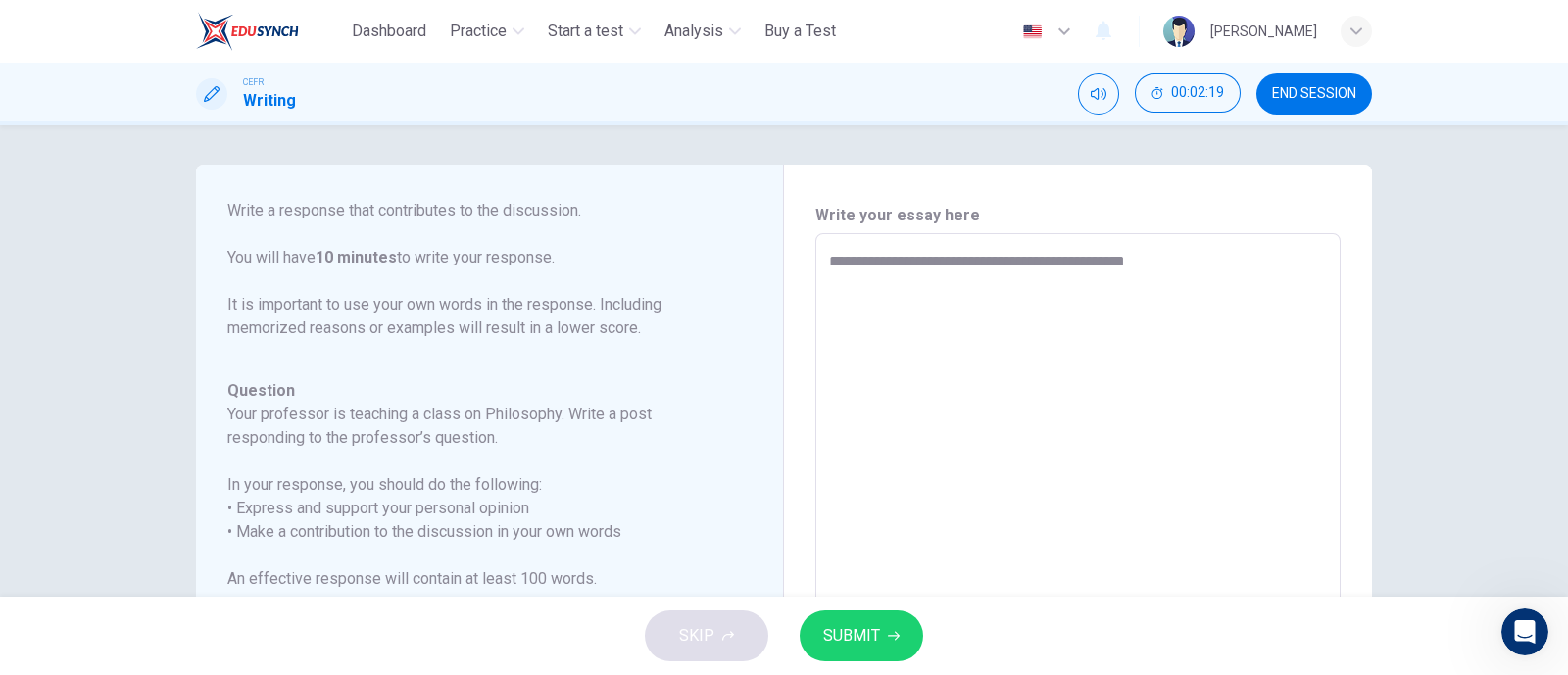 type on "**********" 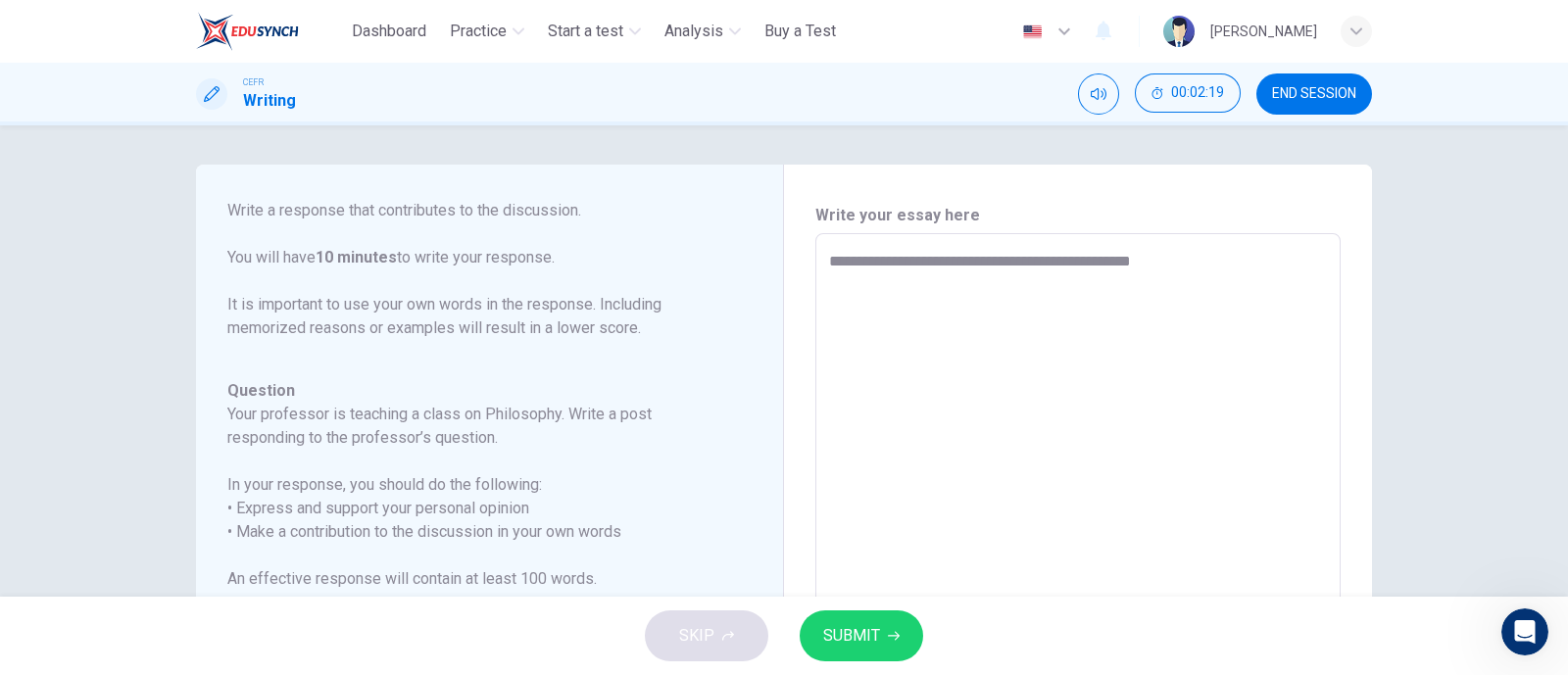 type on "*" 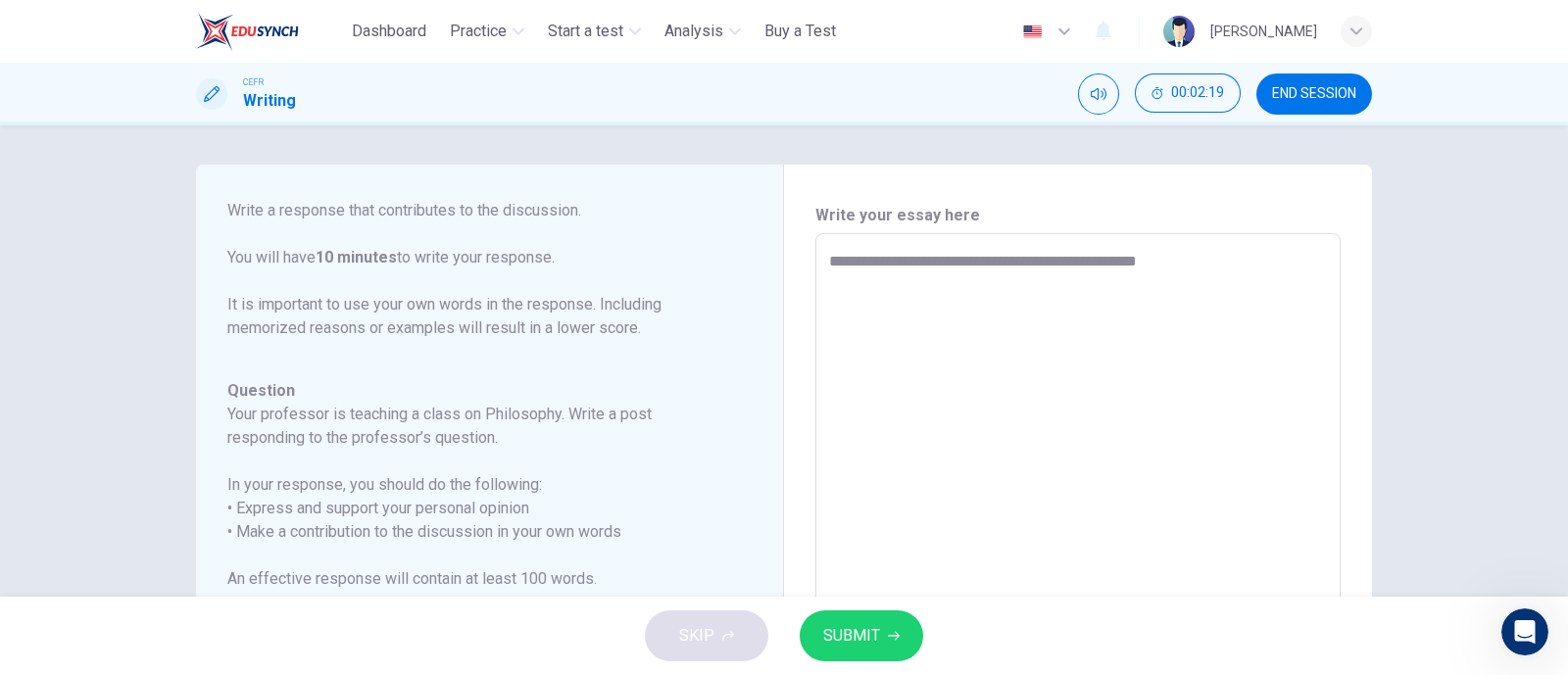 type on "*" 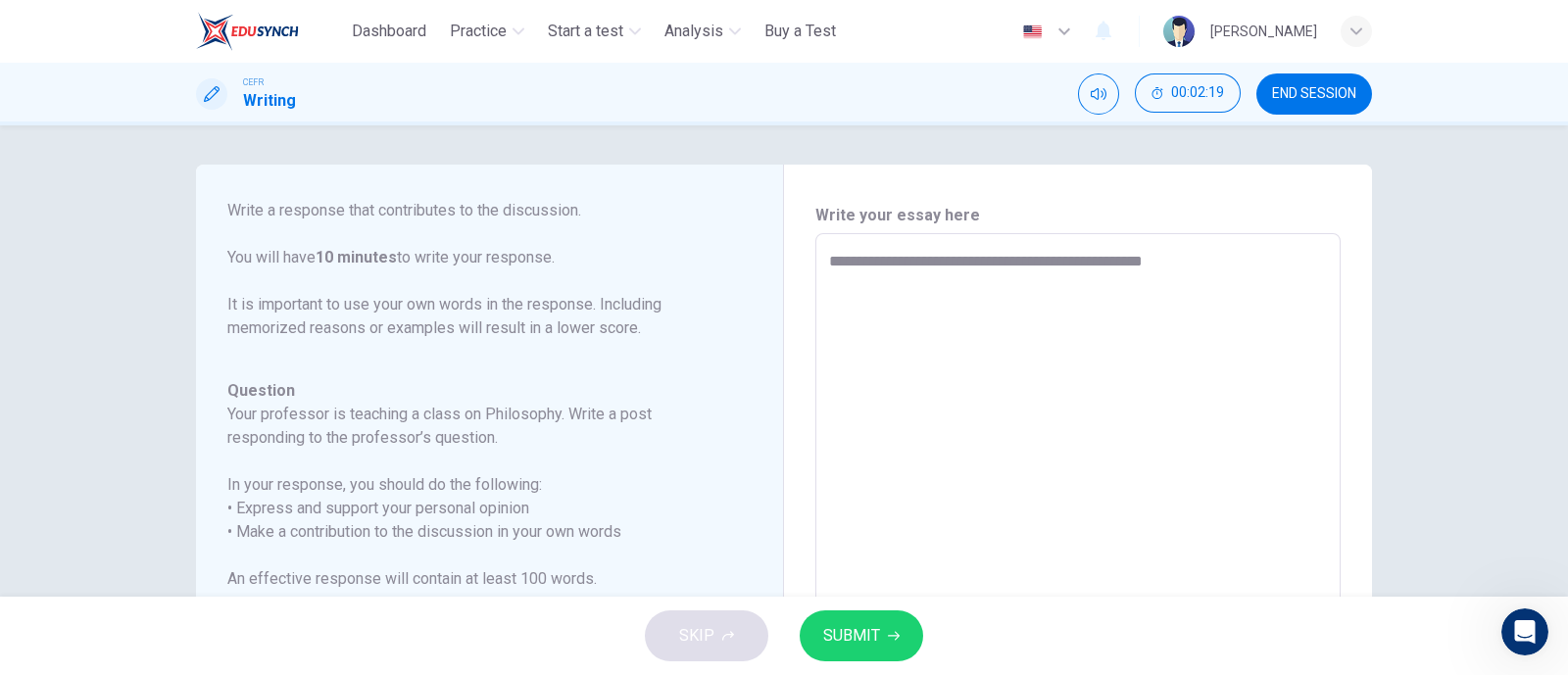 type on "*" 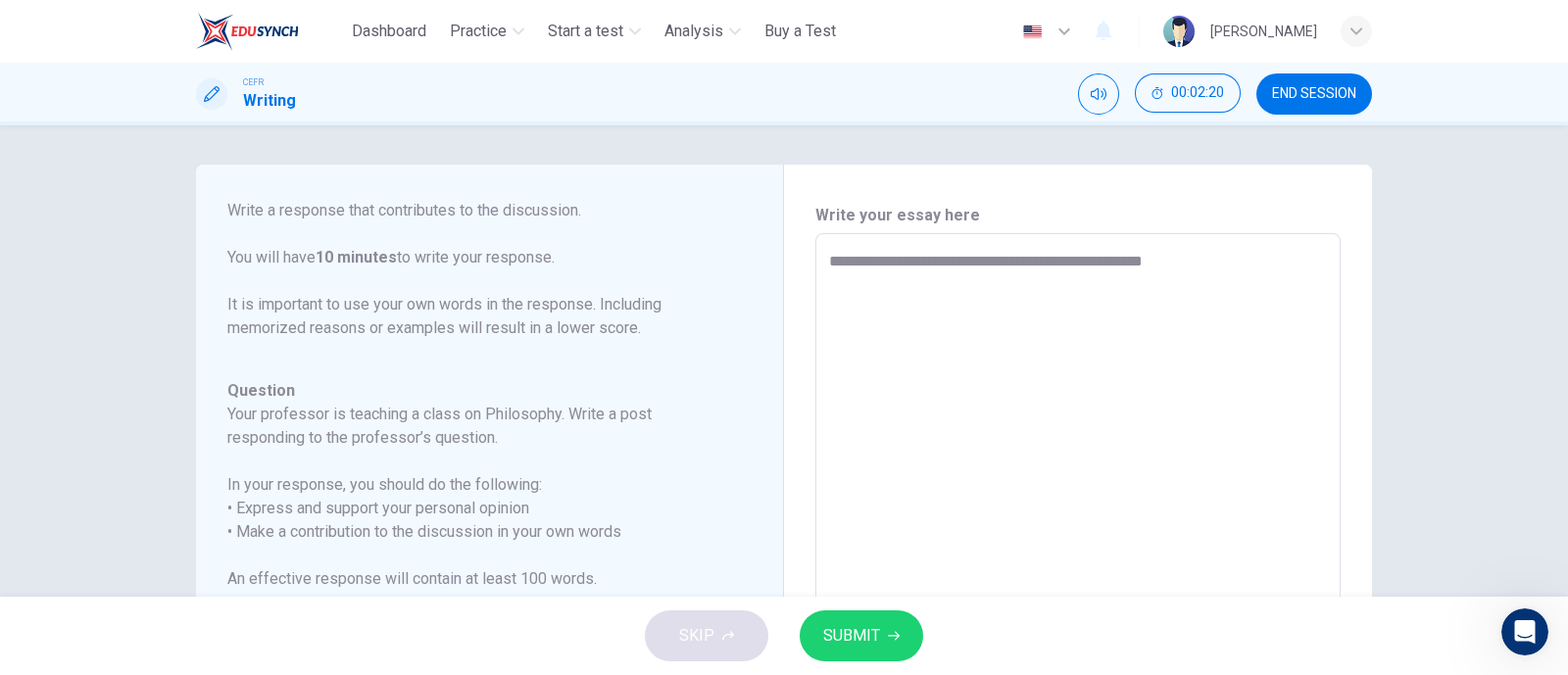type on "**********" 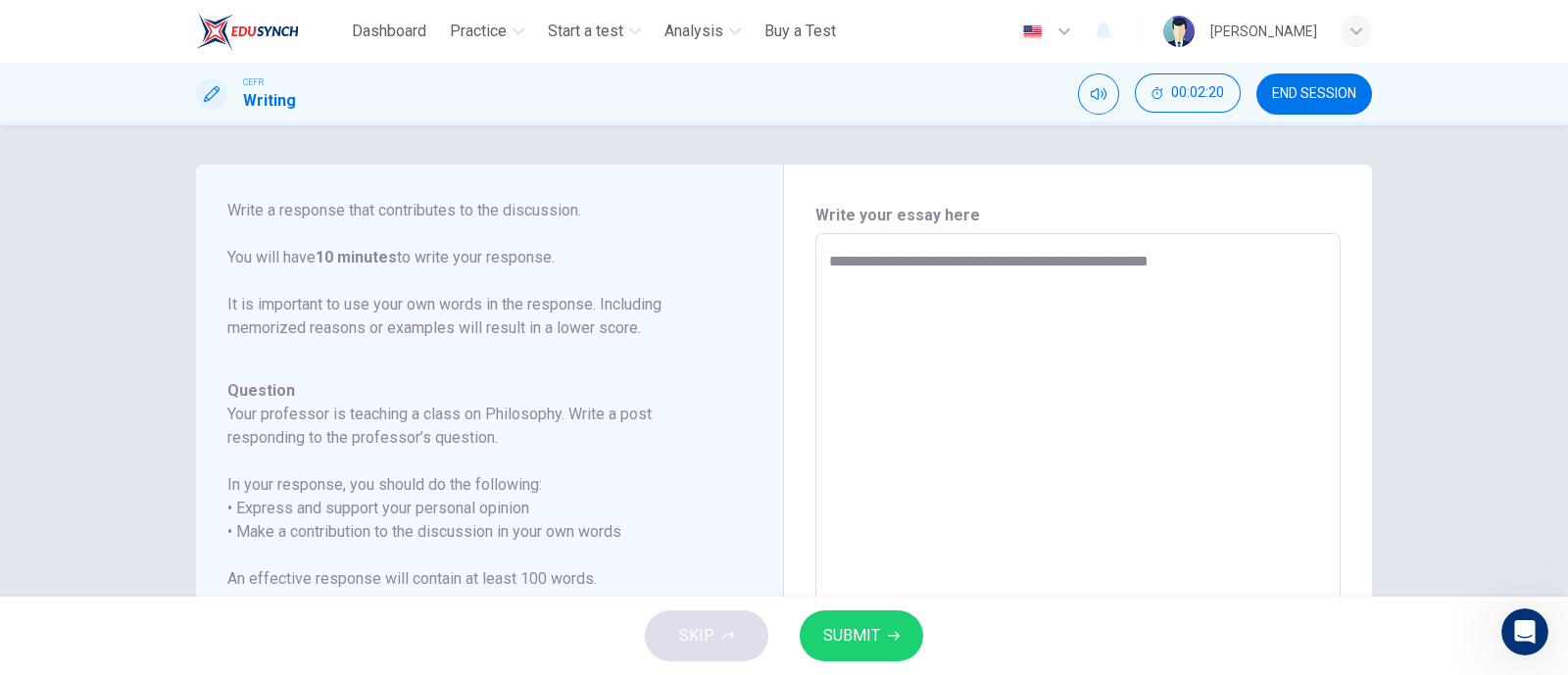 type on "*" 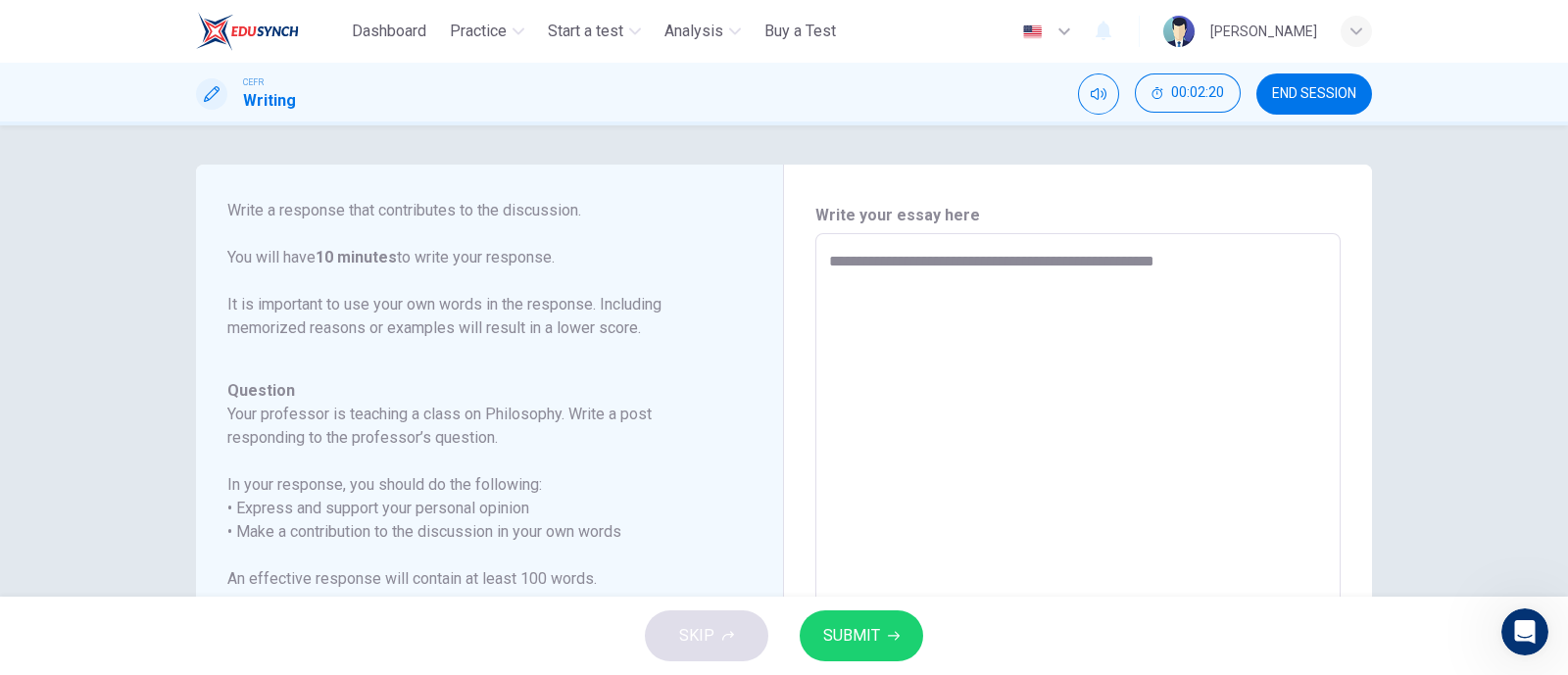 type on "**********" 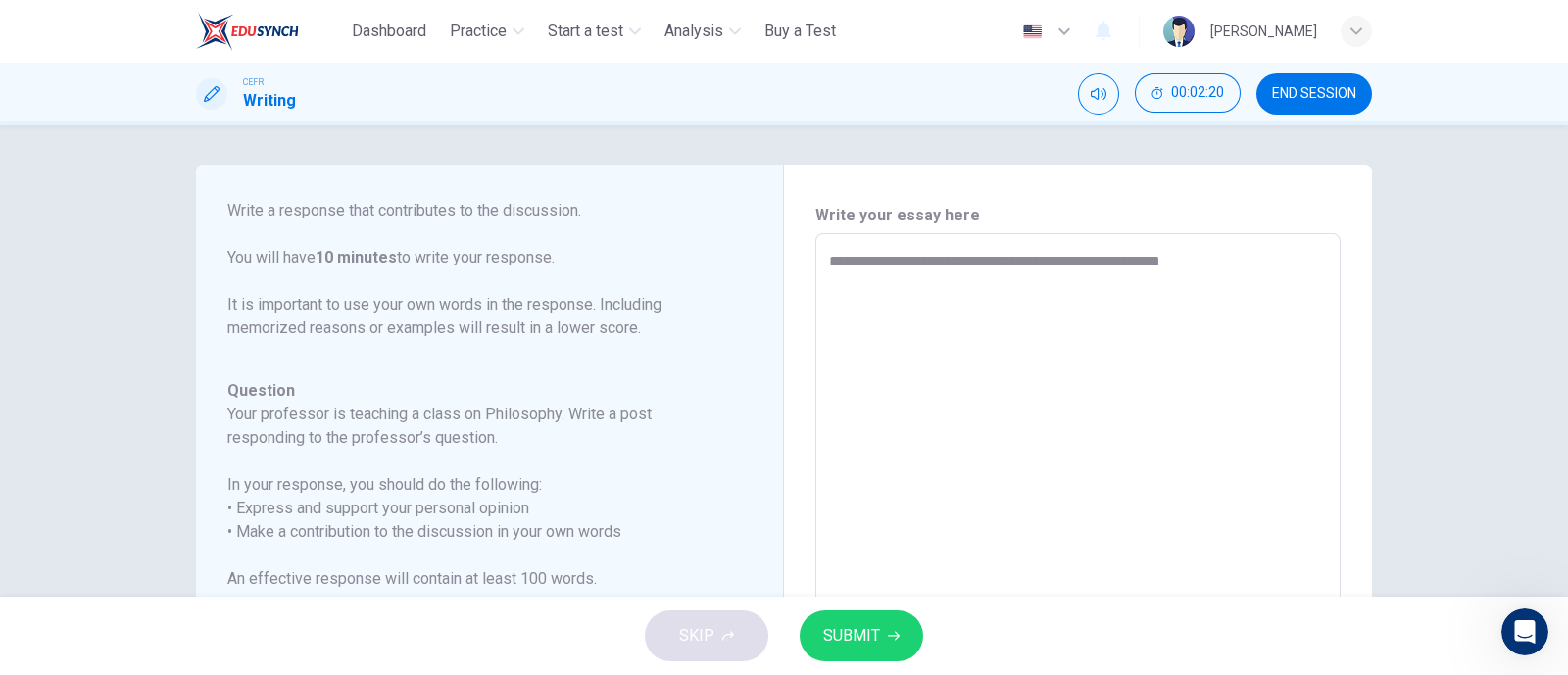 type on "*" 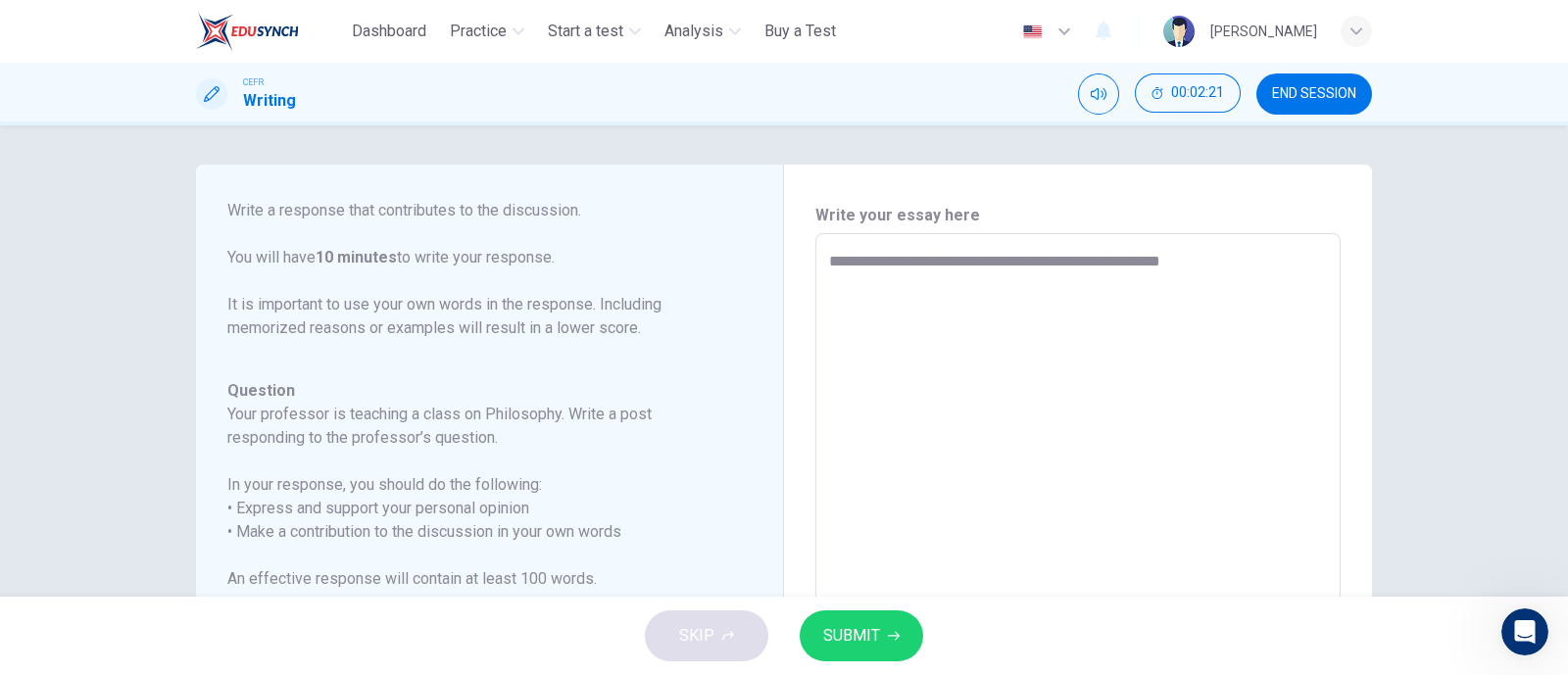 type on "**********" 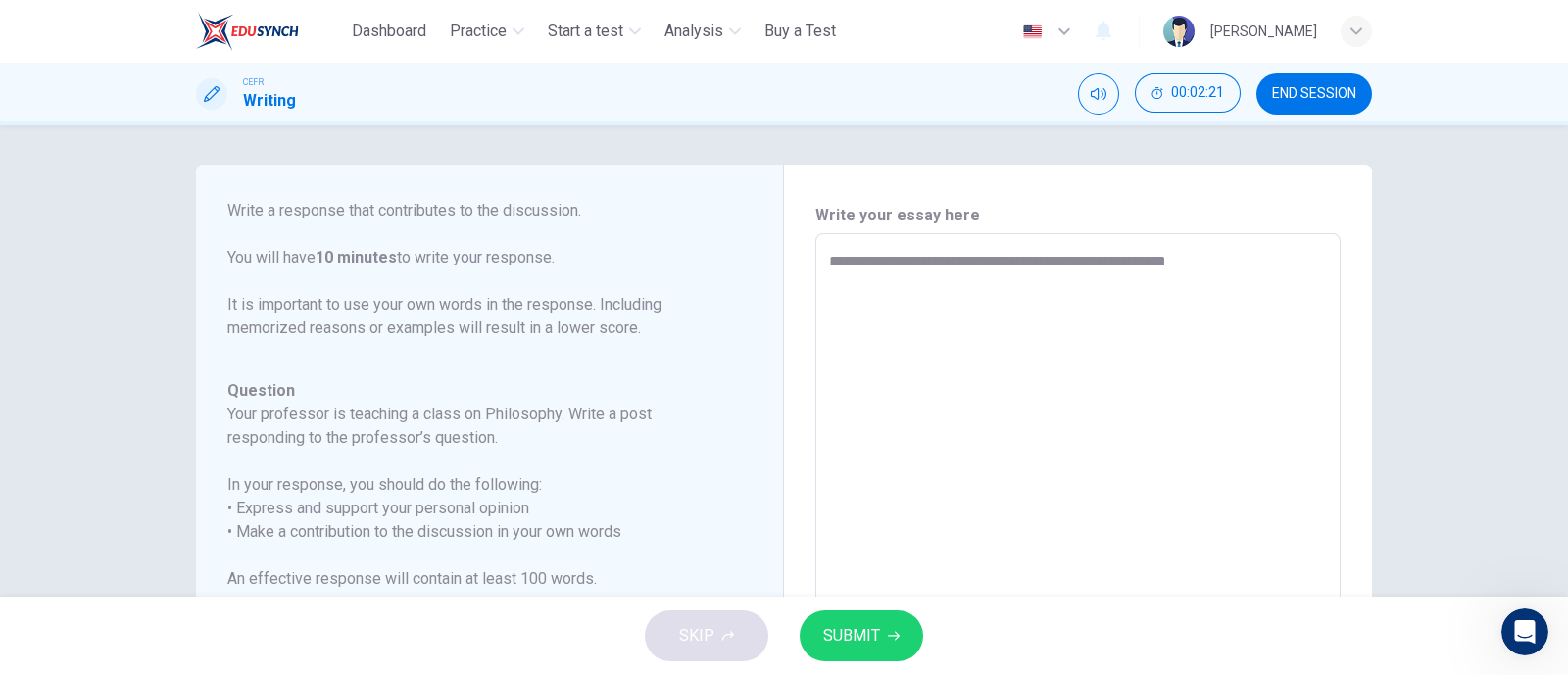 type on "**********" 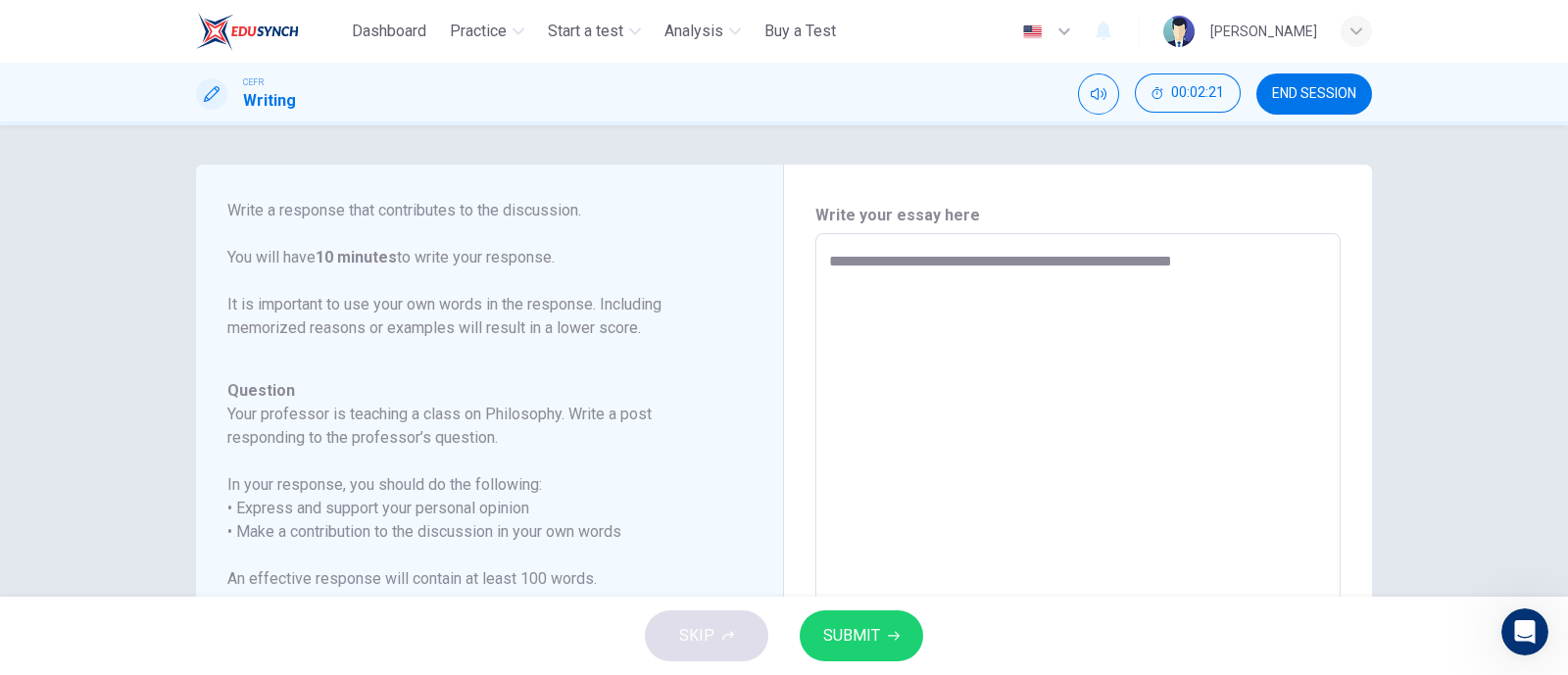 type on "*" 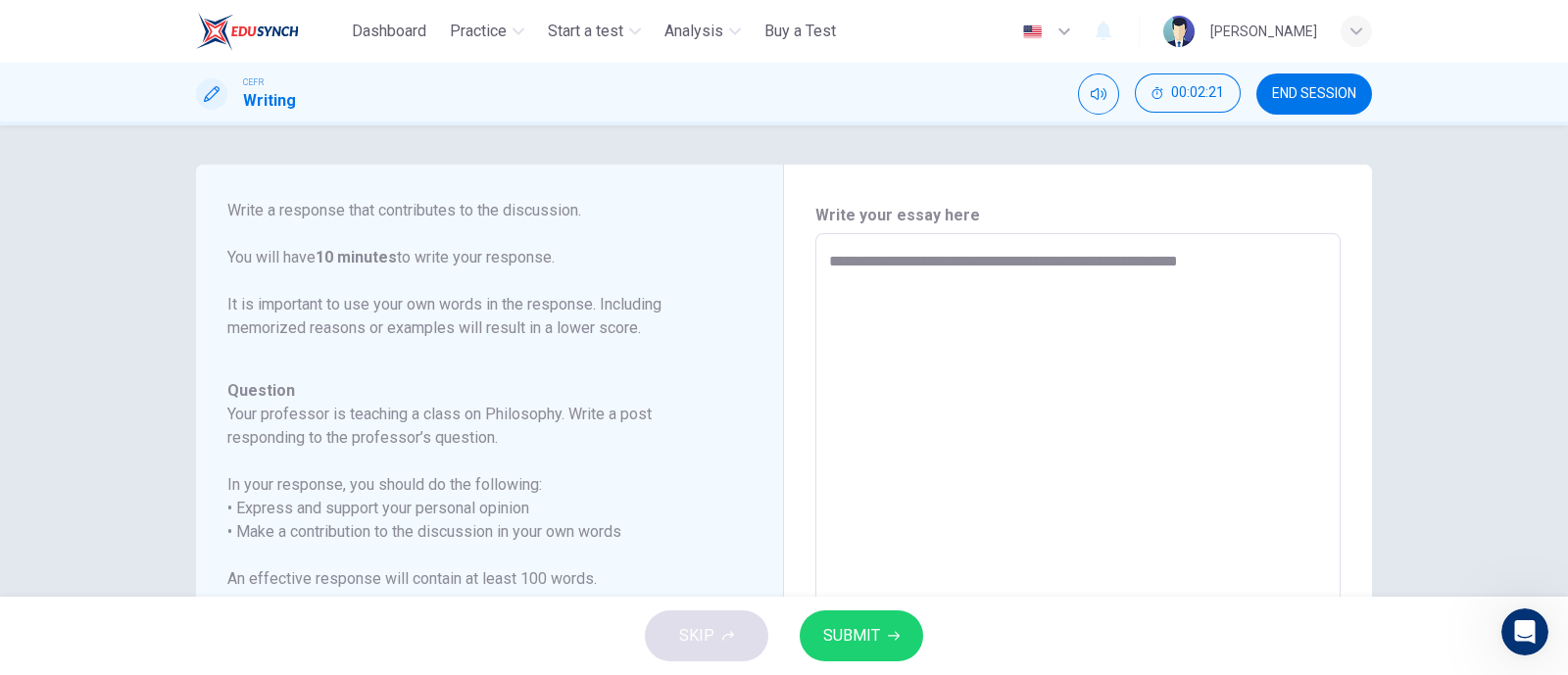 type on "*" 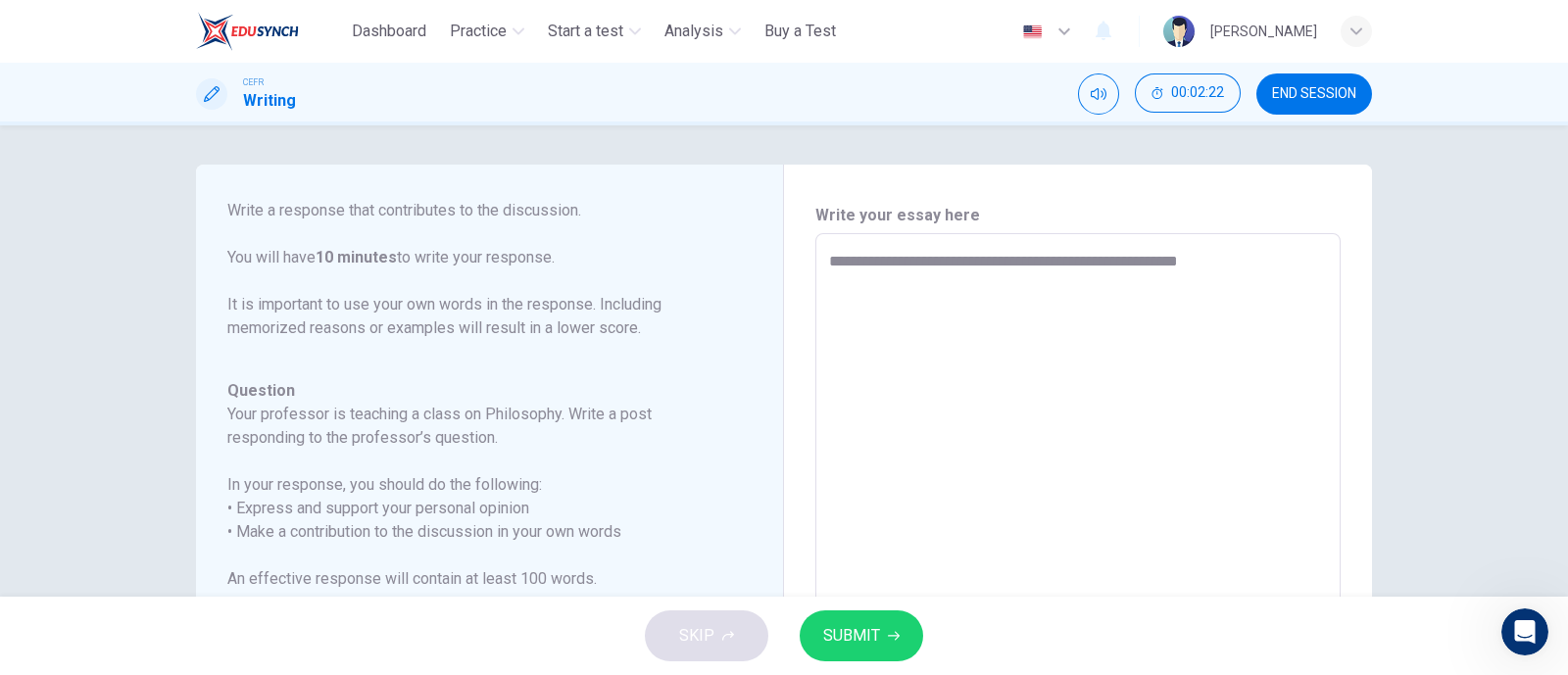 type on "**********" 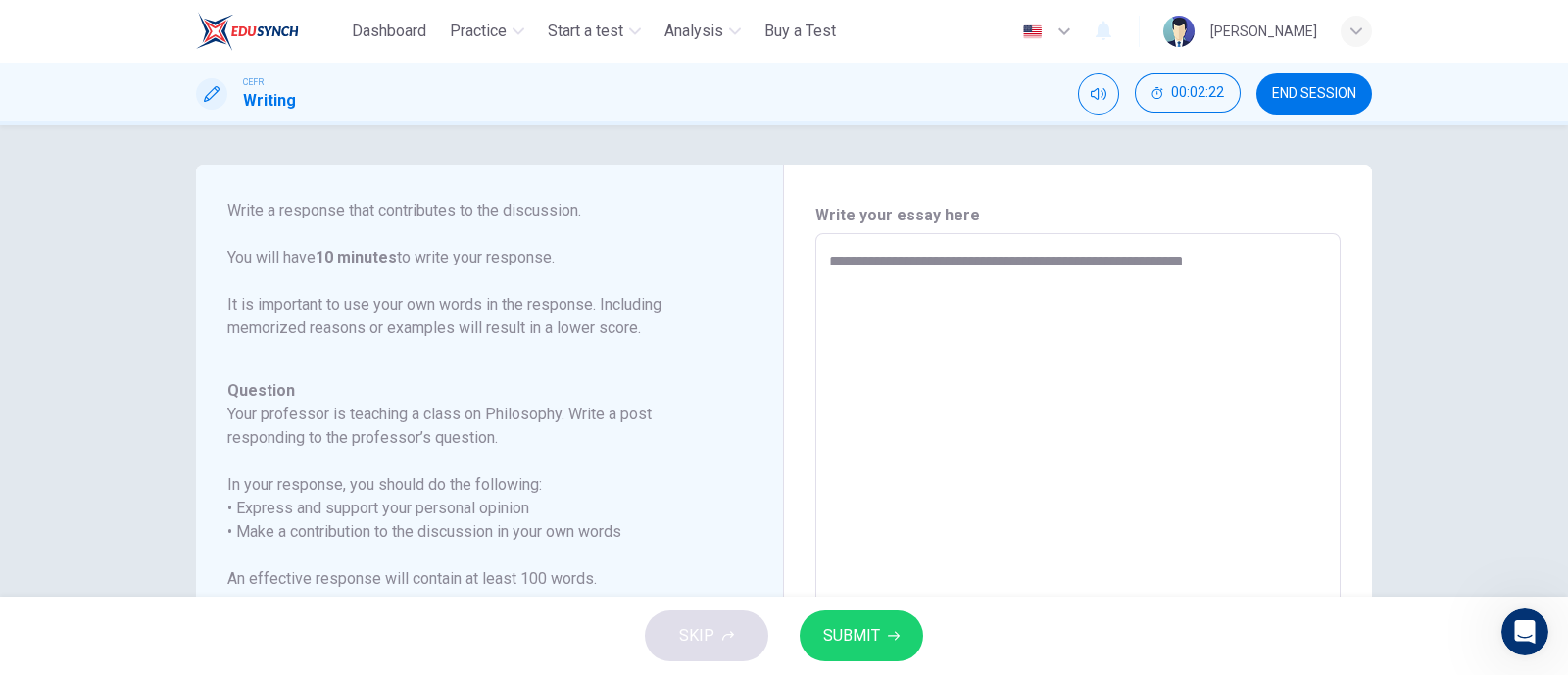 type on "**********" 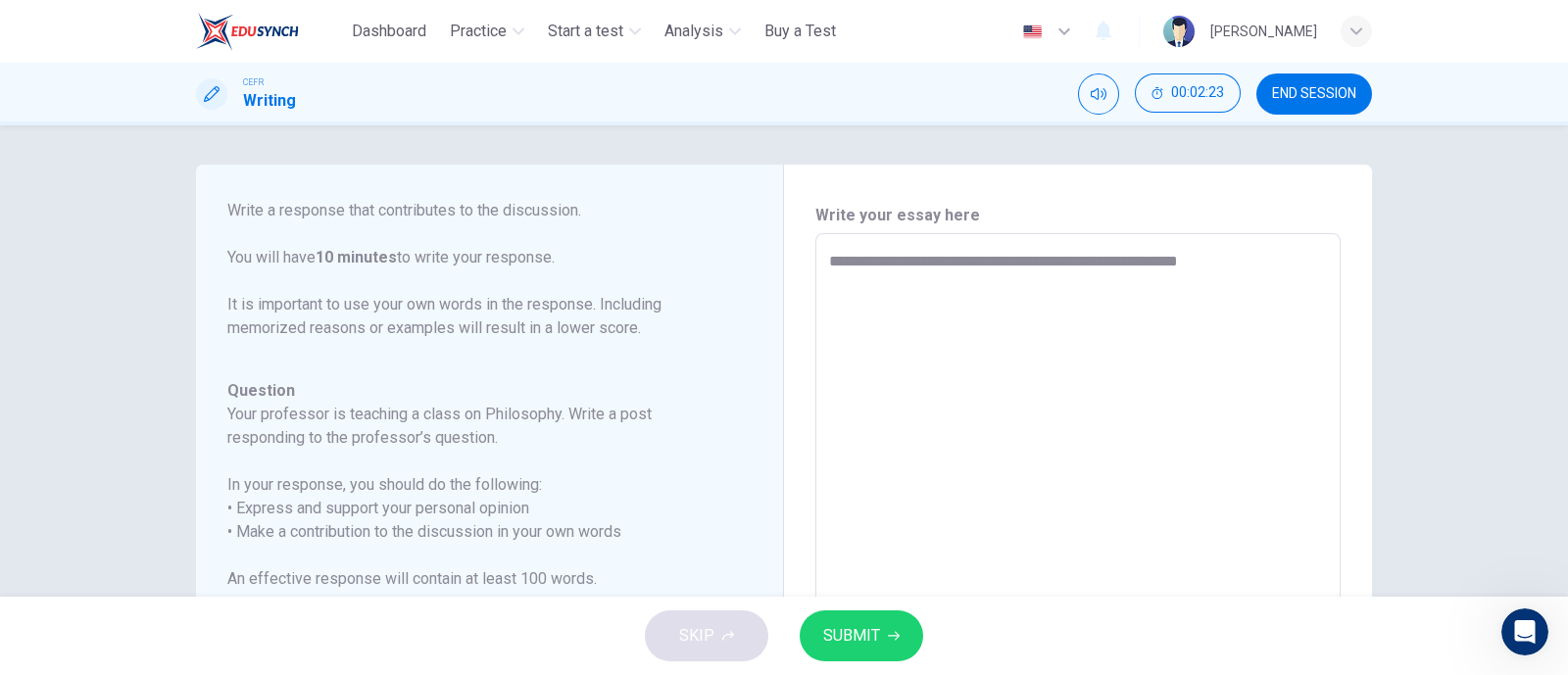 type on "*" 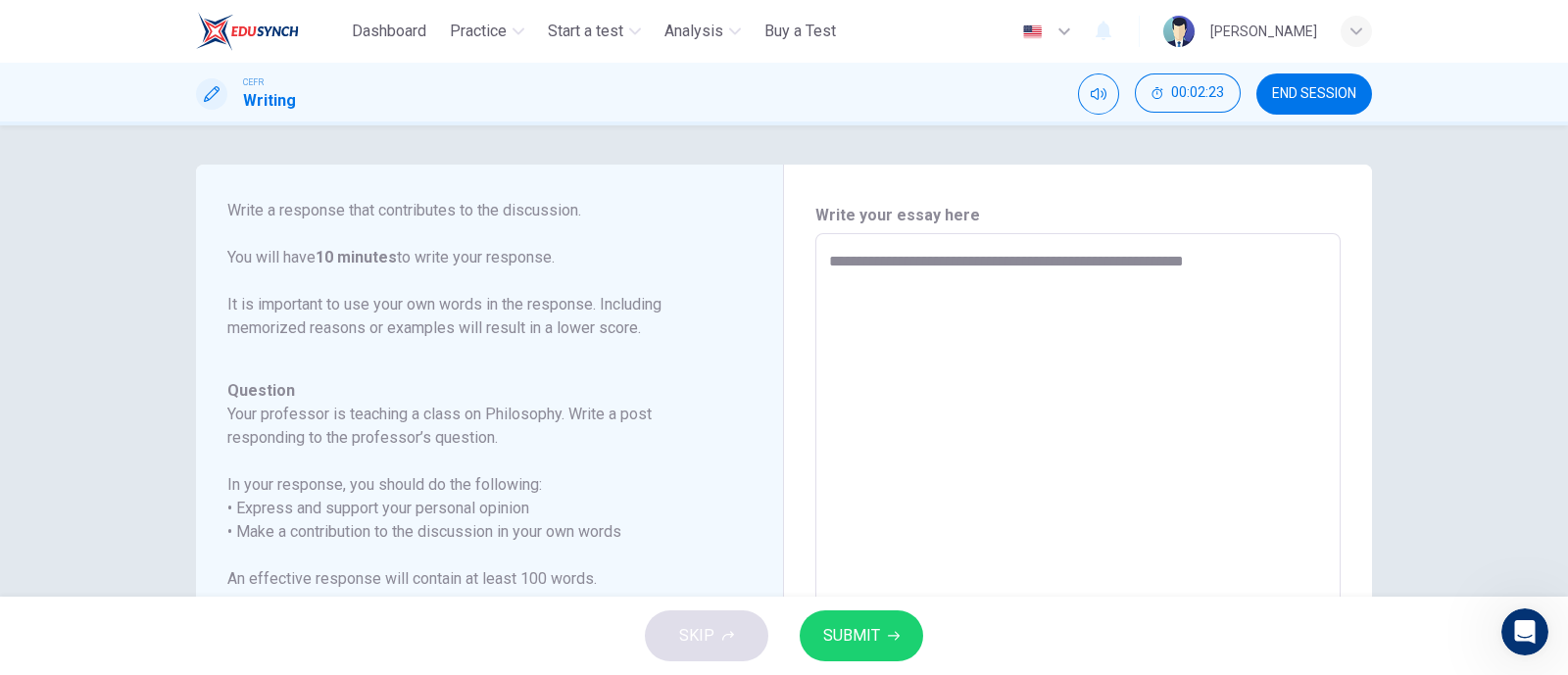 type on "*" 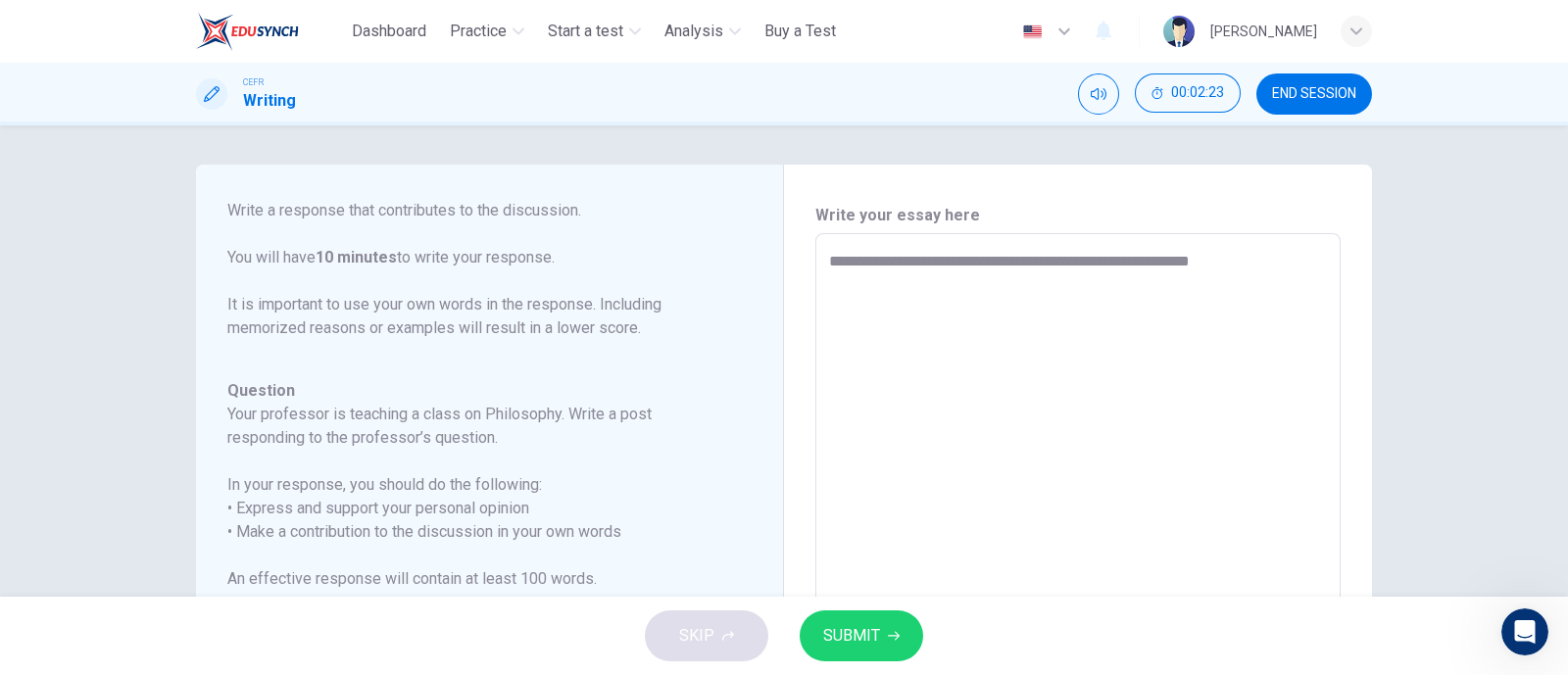 type on "**********" 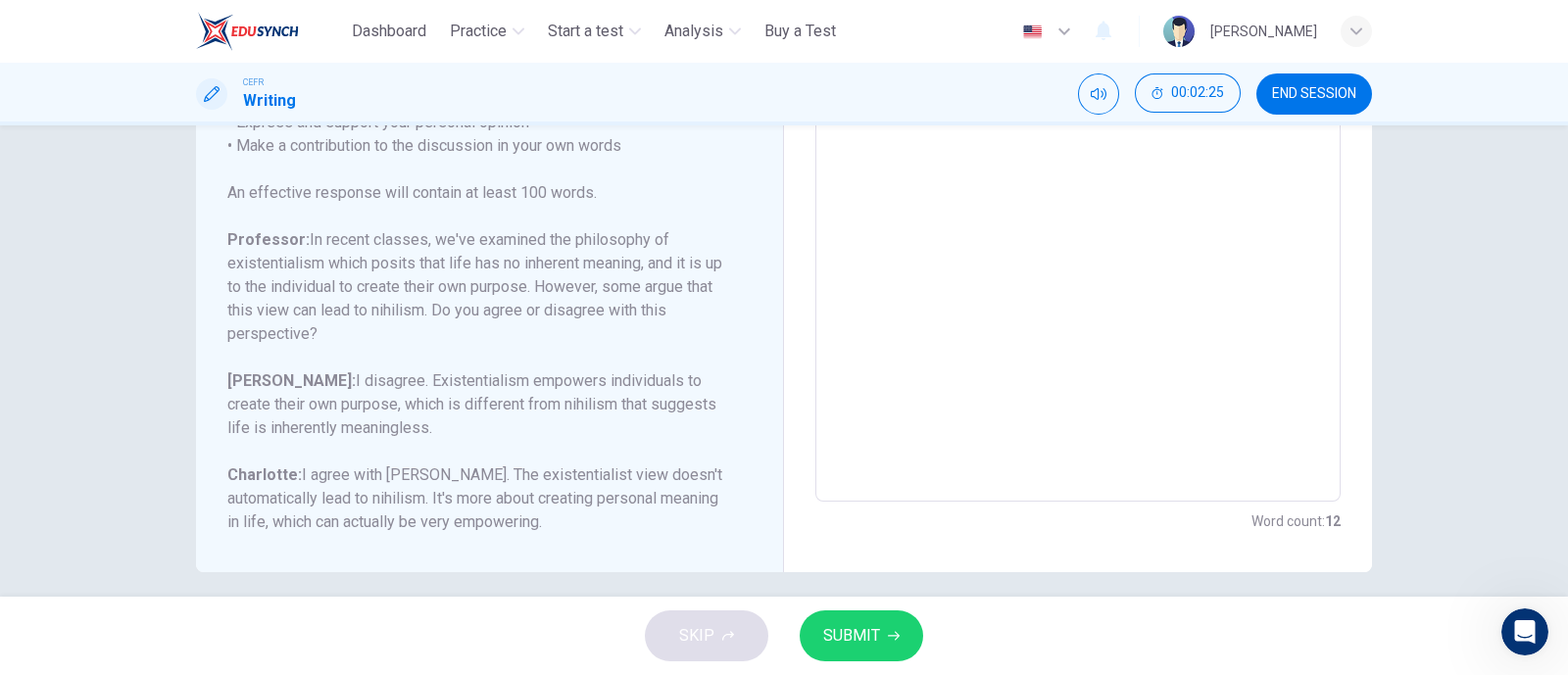scroll, scrollTop: 390, scrollLeft: 0, axis: vertical 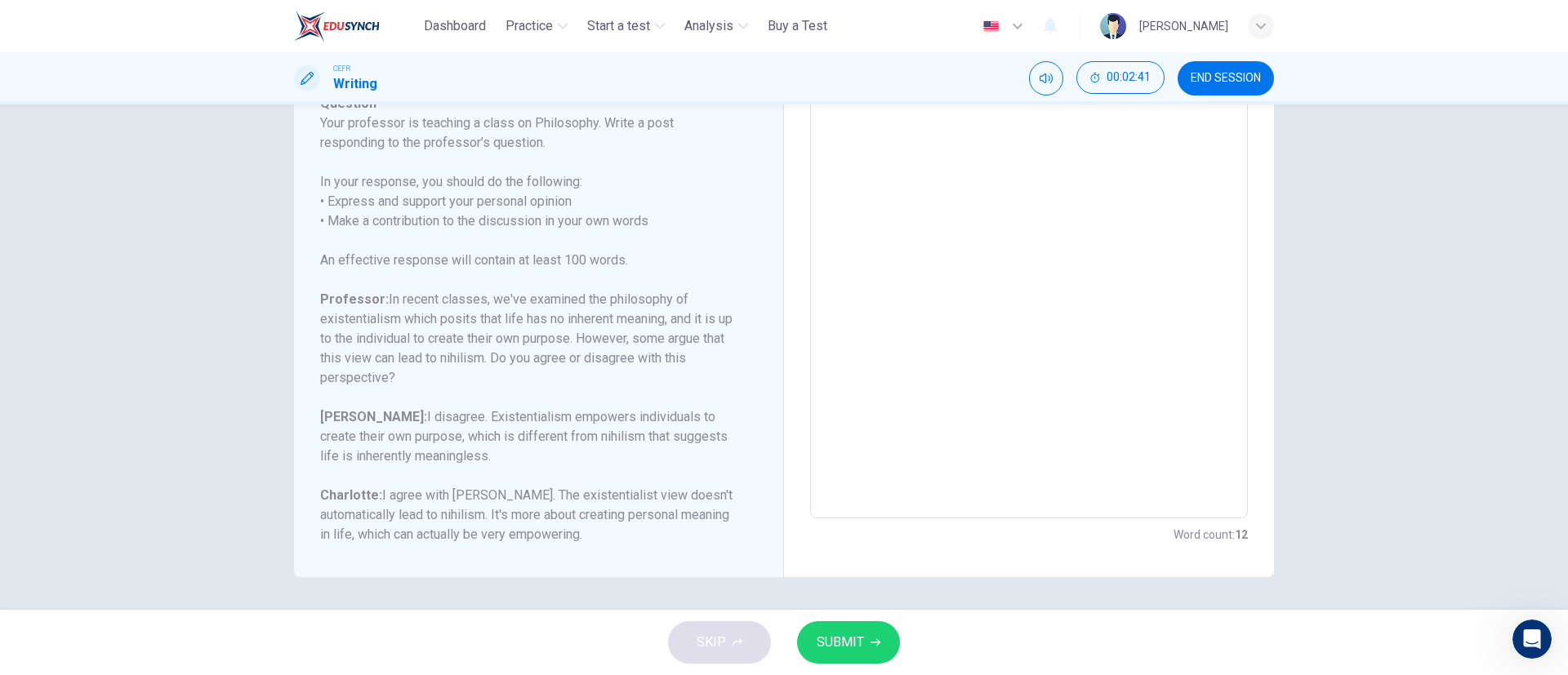 type on "*" 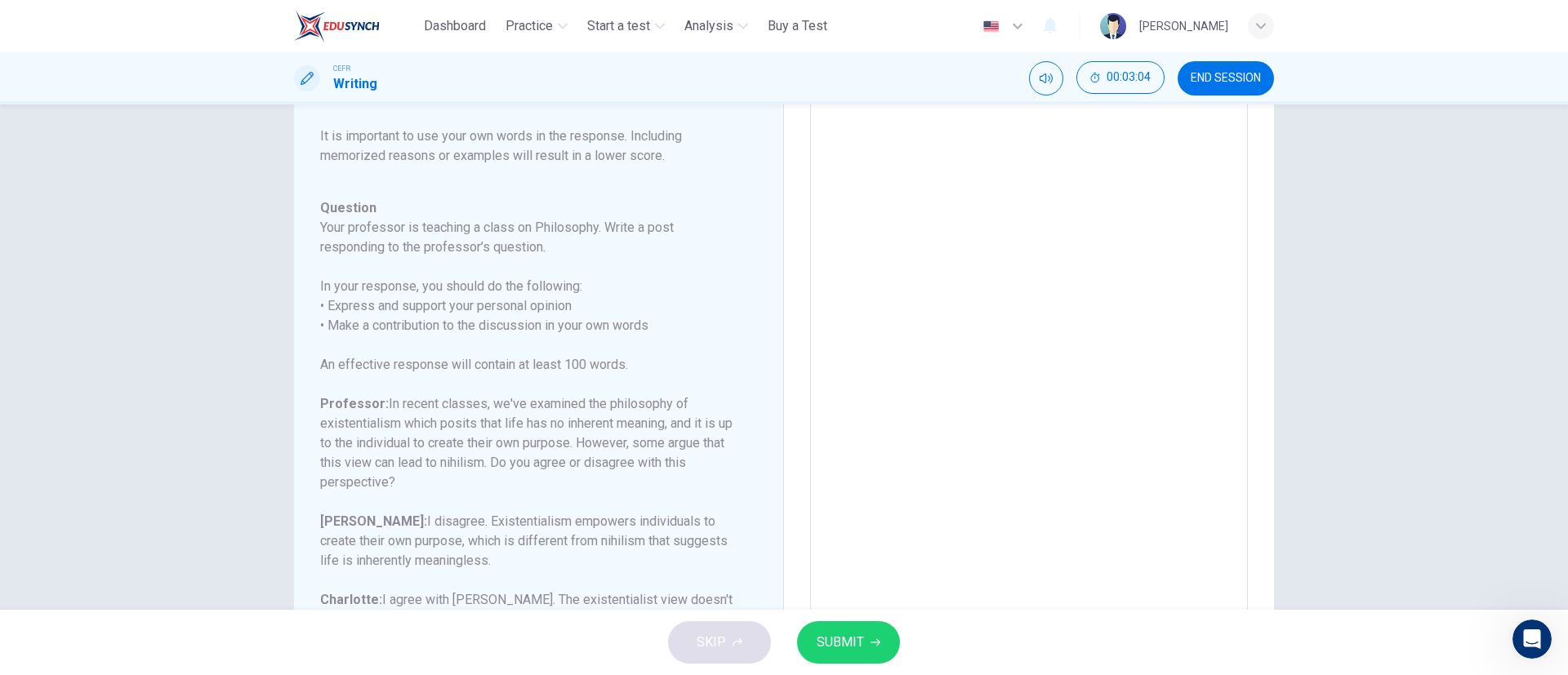 scroll, scrollTop: 0, scrollLeft: 0, axis: both 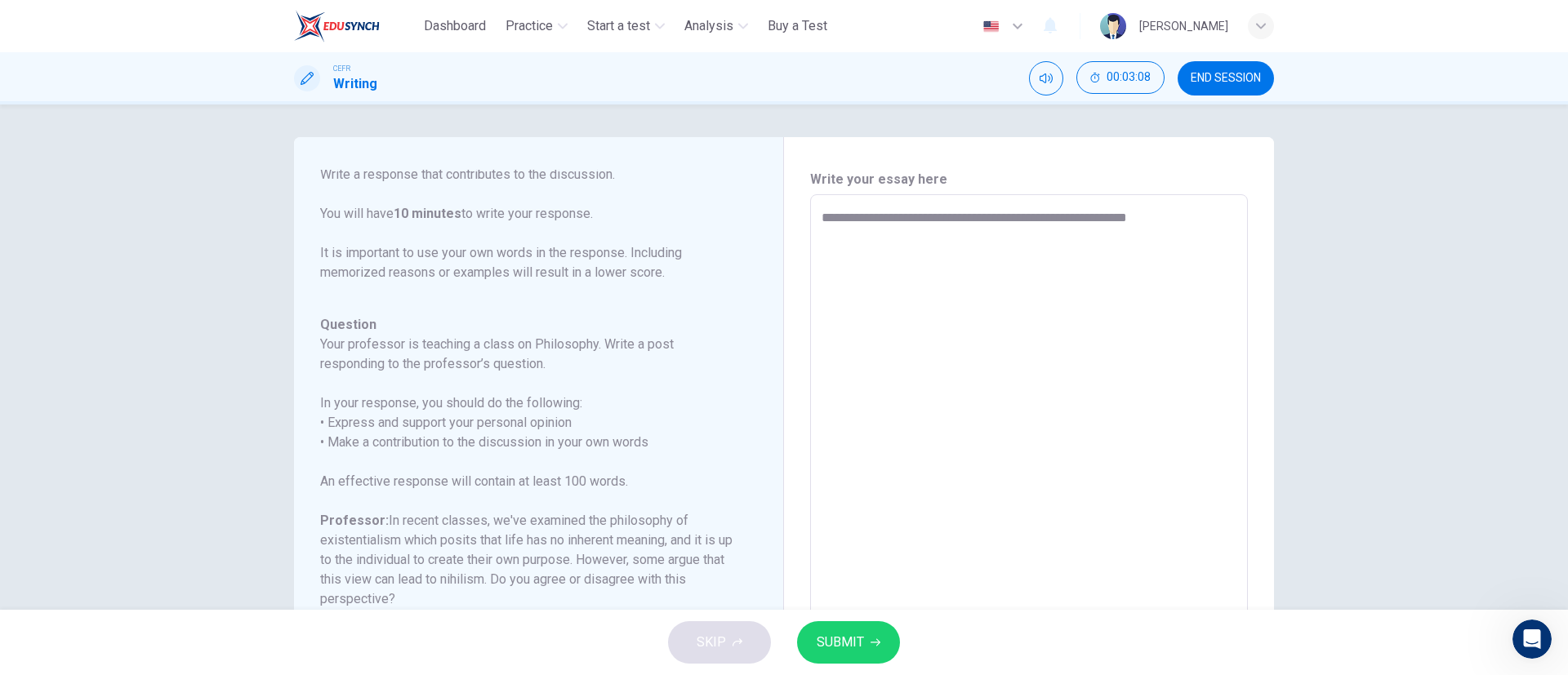 click on "**********" at bounding box center [1029, 467] 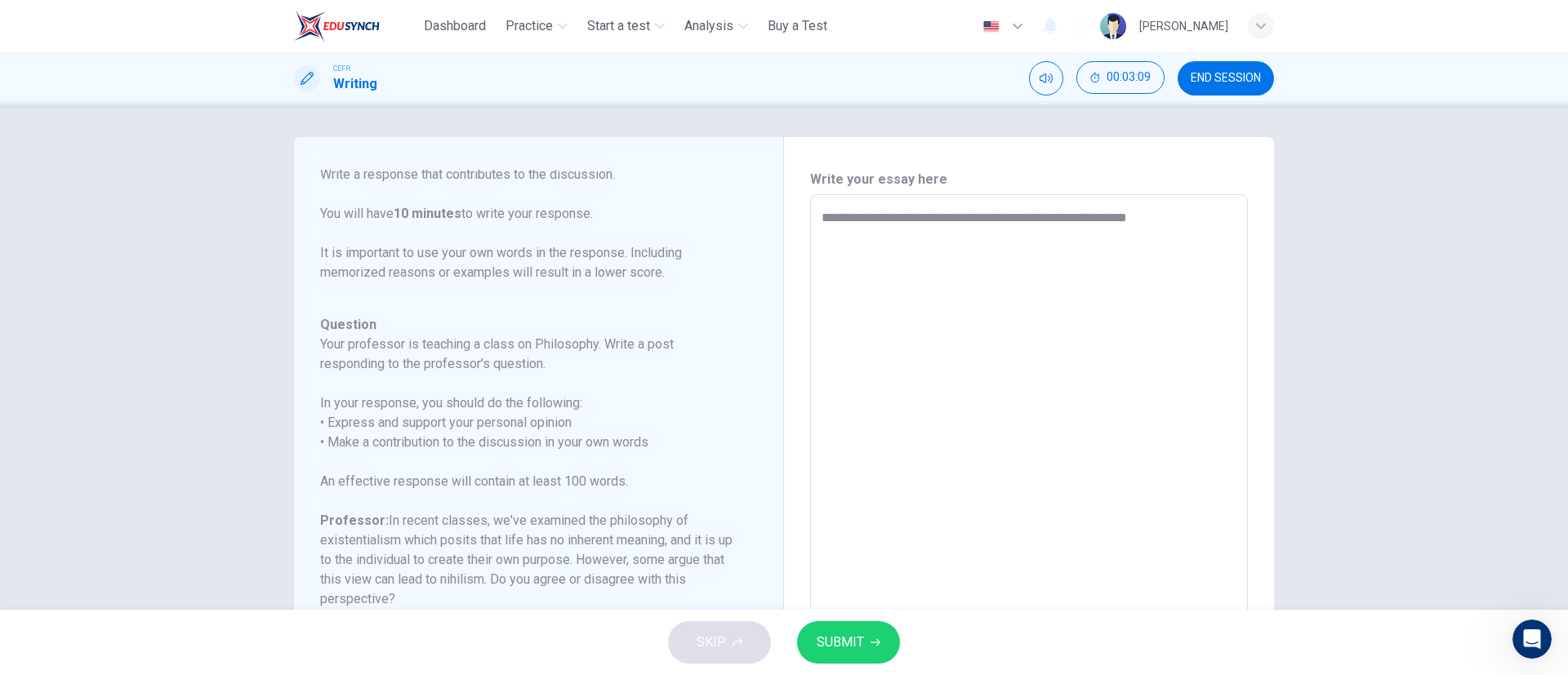 type on "**********" 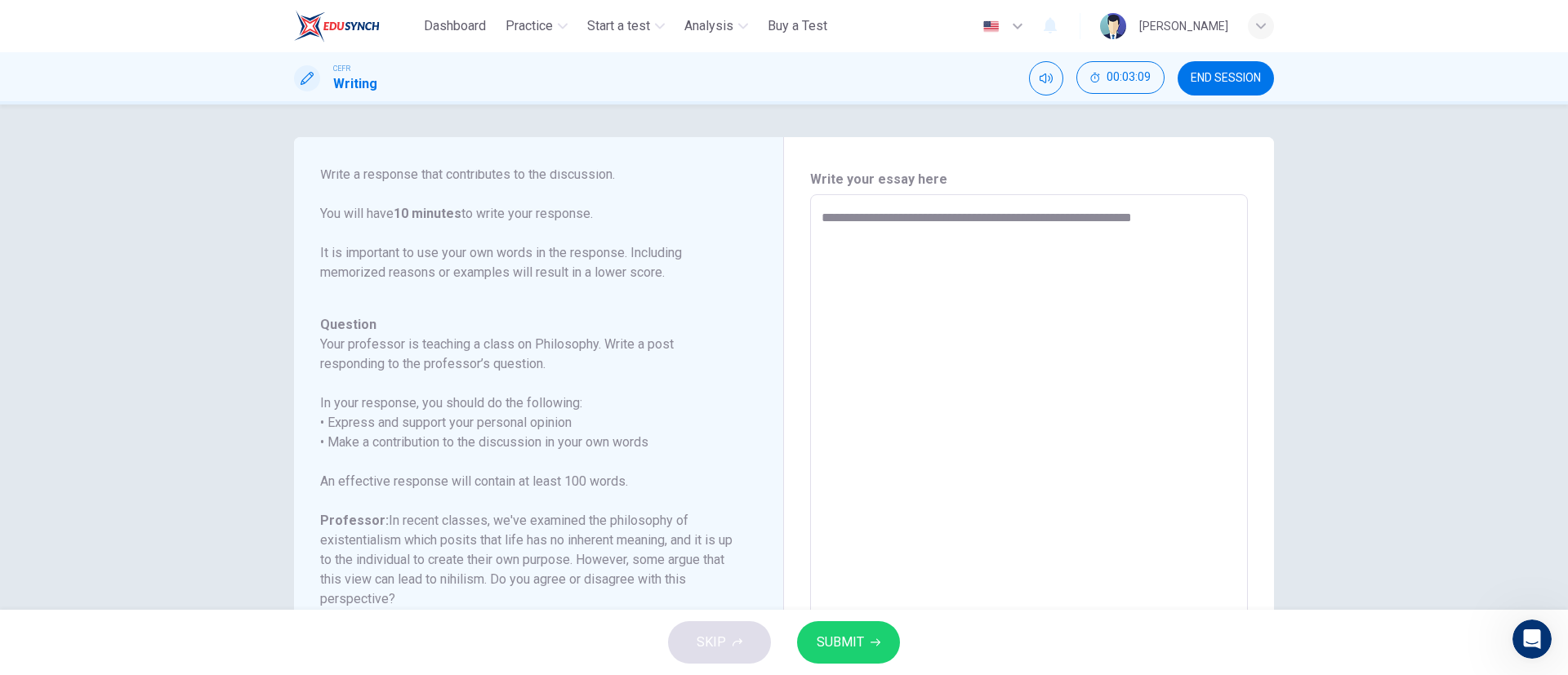 type on "*" 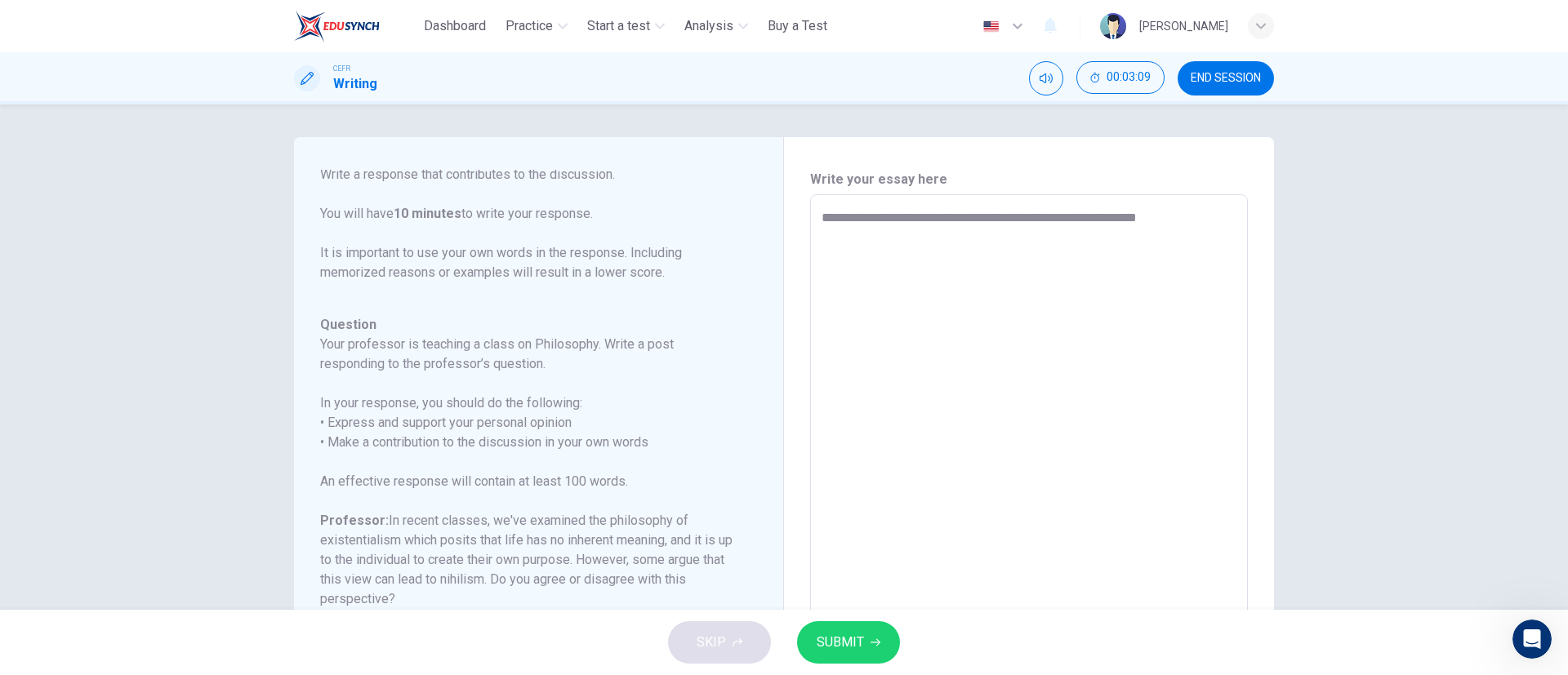type on "*" 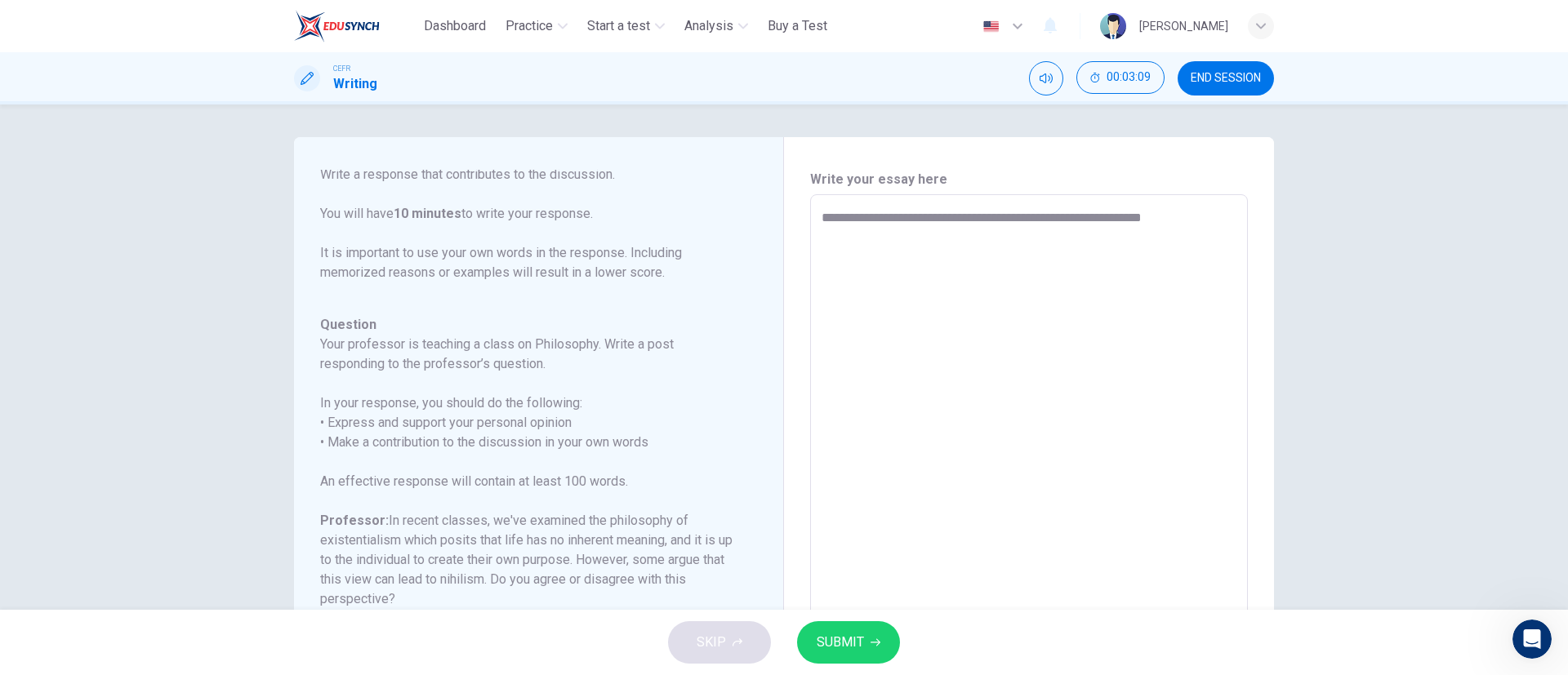 type on "**********" 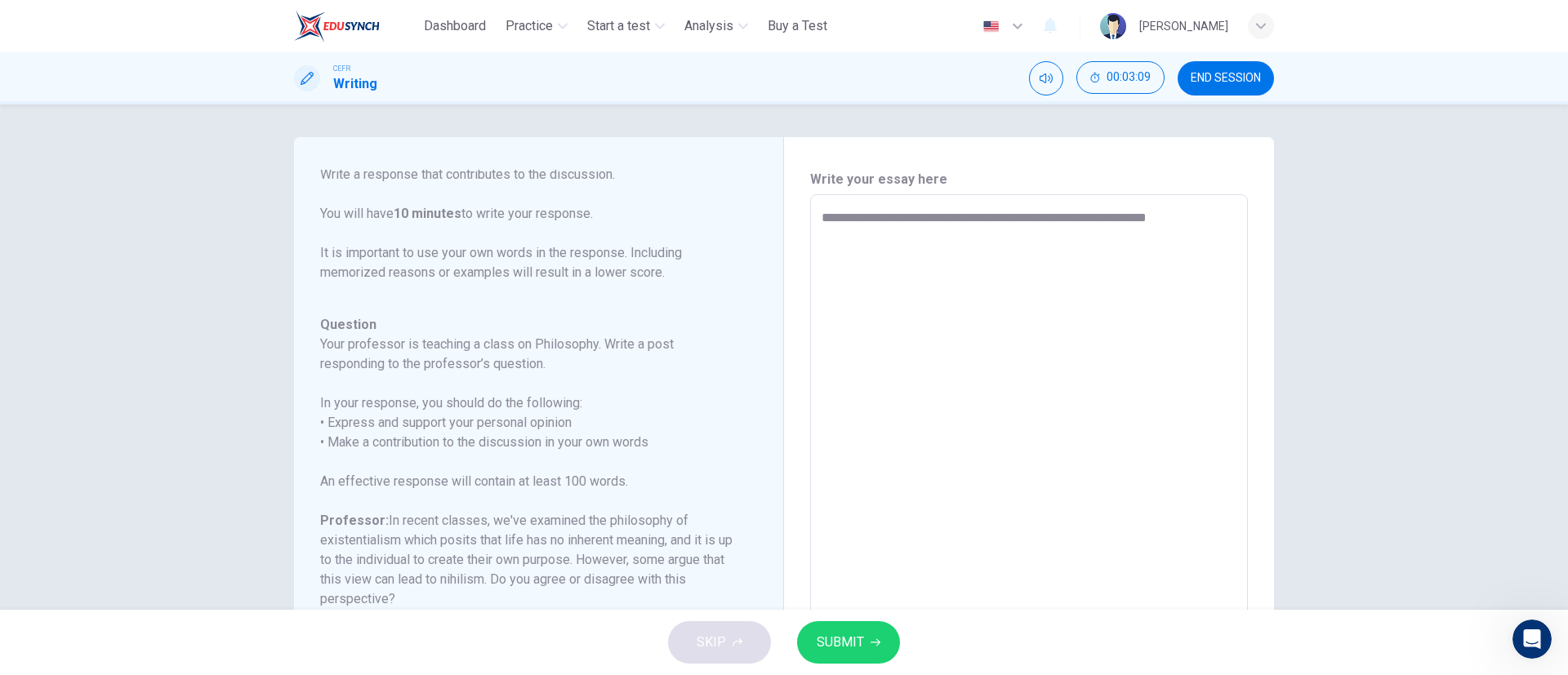 type on "*" 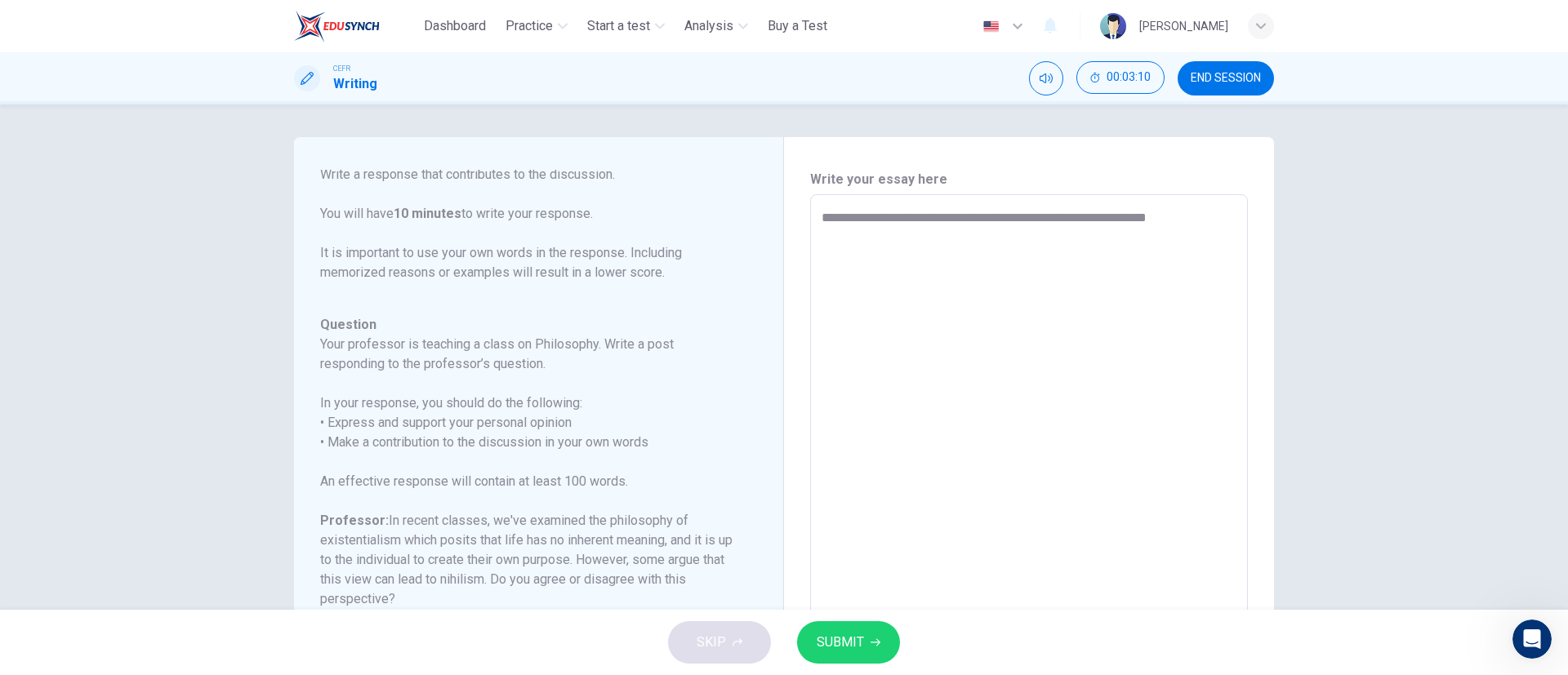 type on "**********" 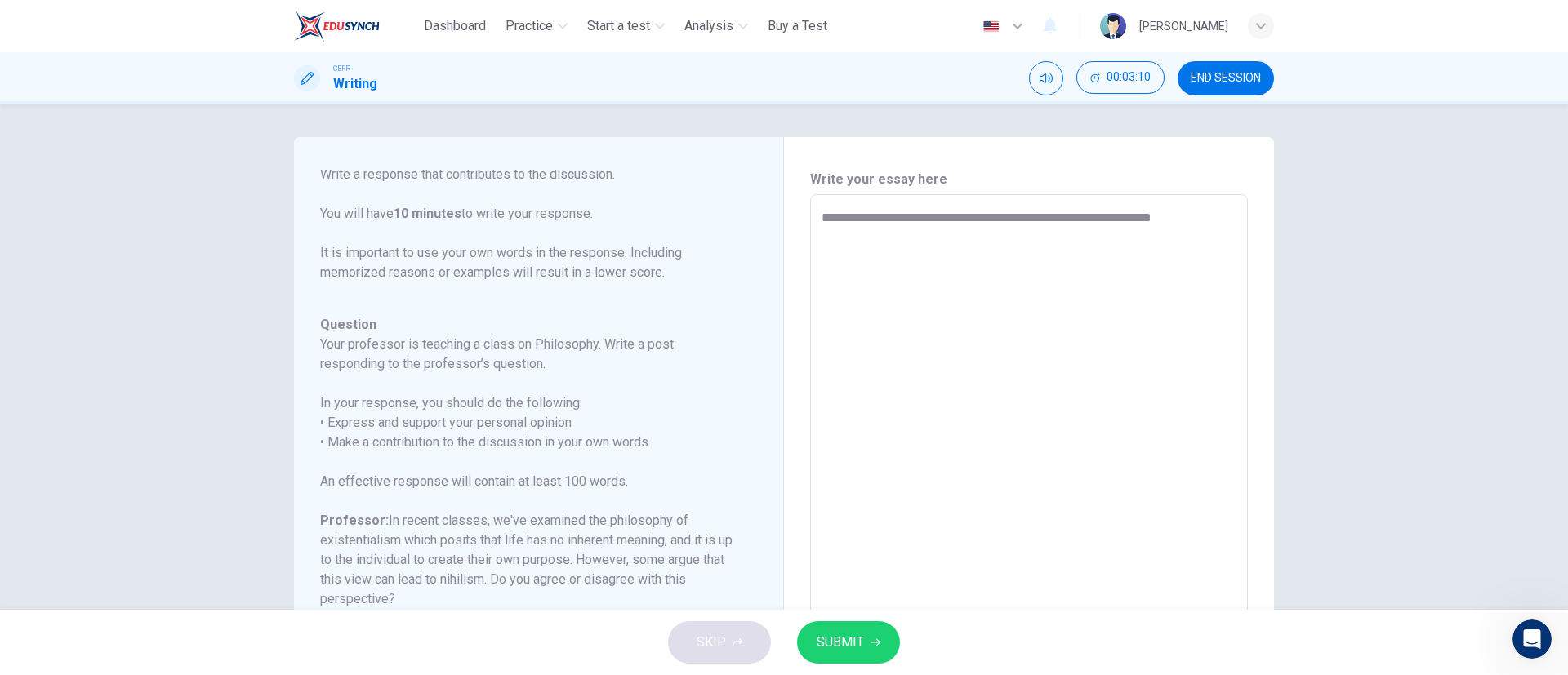 type on "**********" 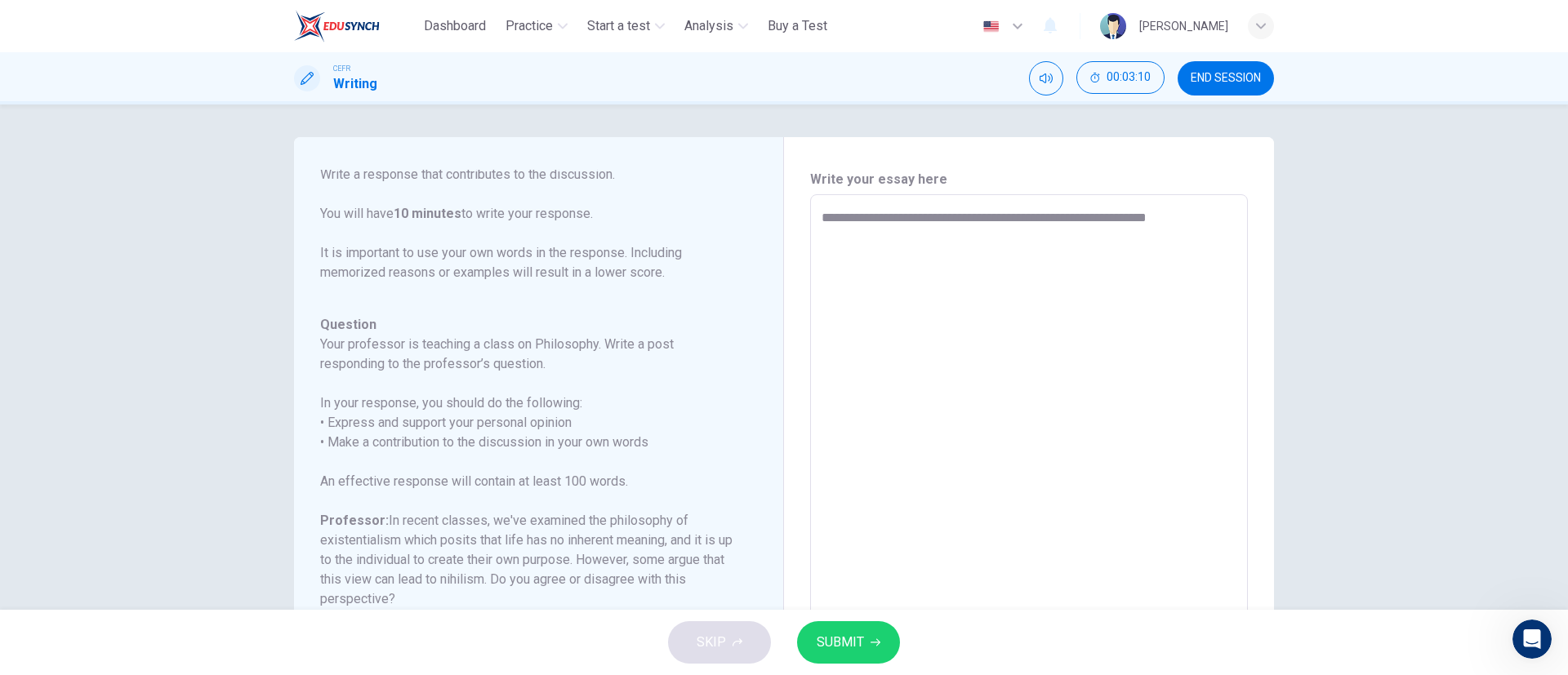 type on "*" 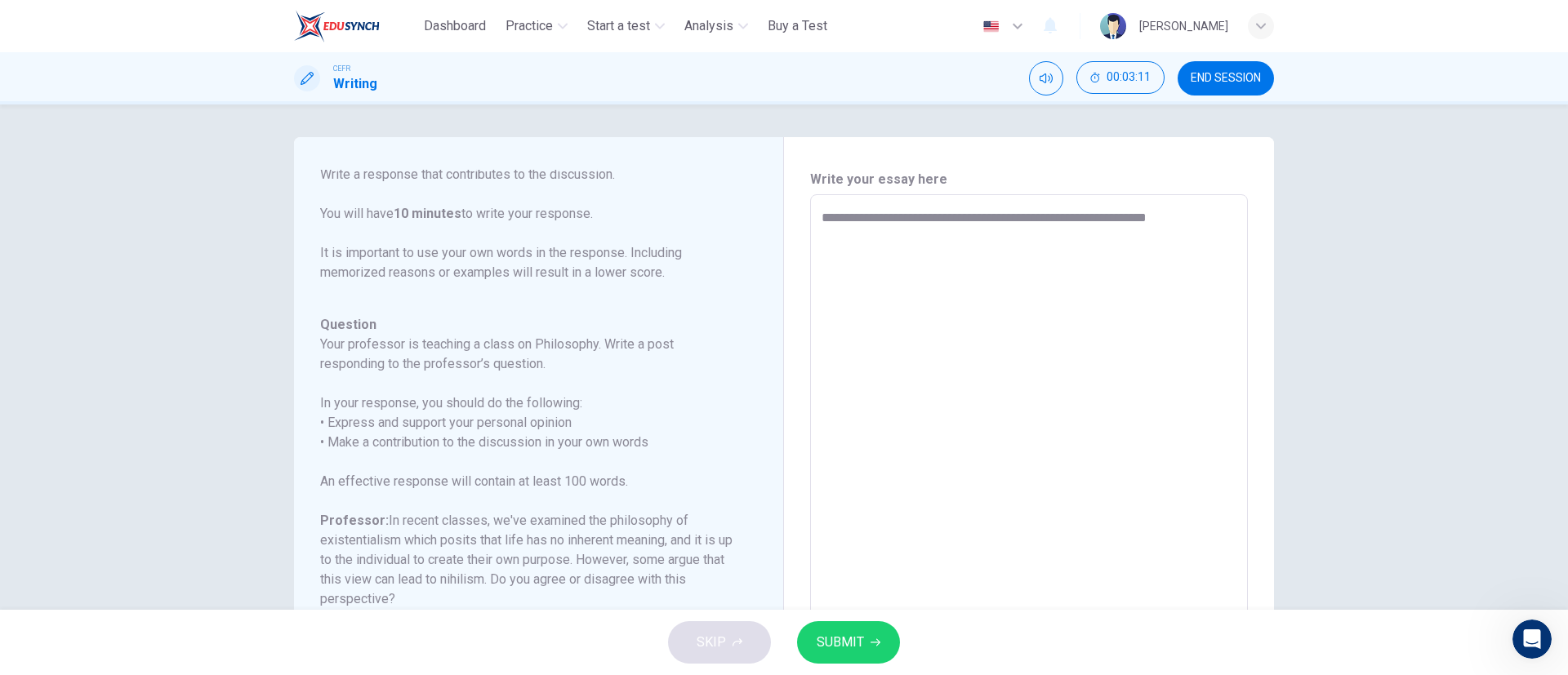 type on "**********" 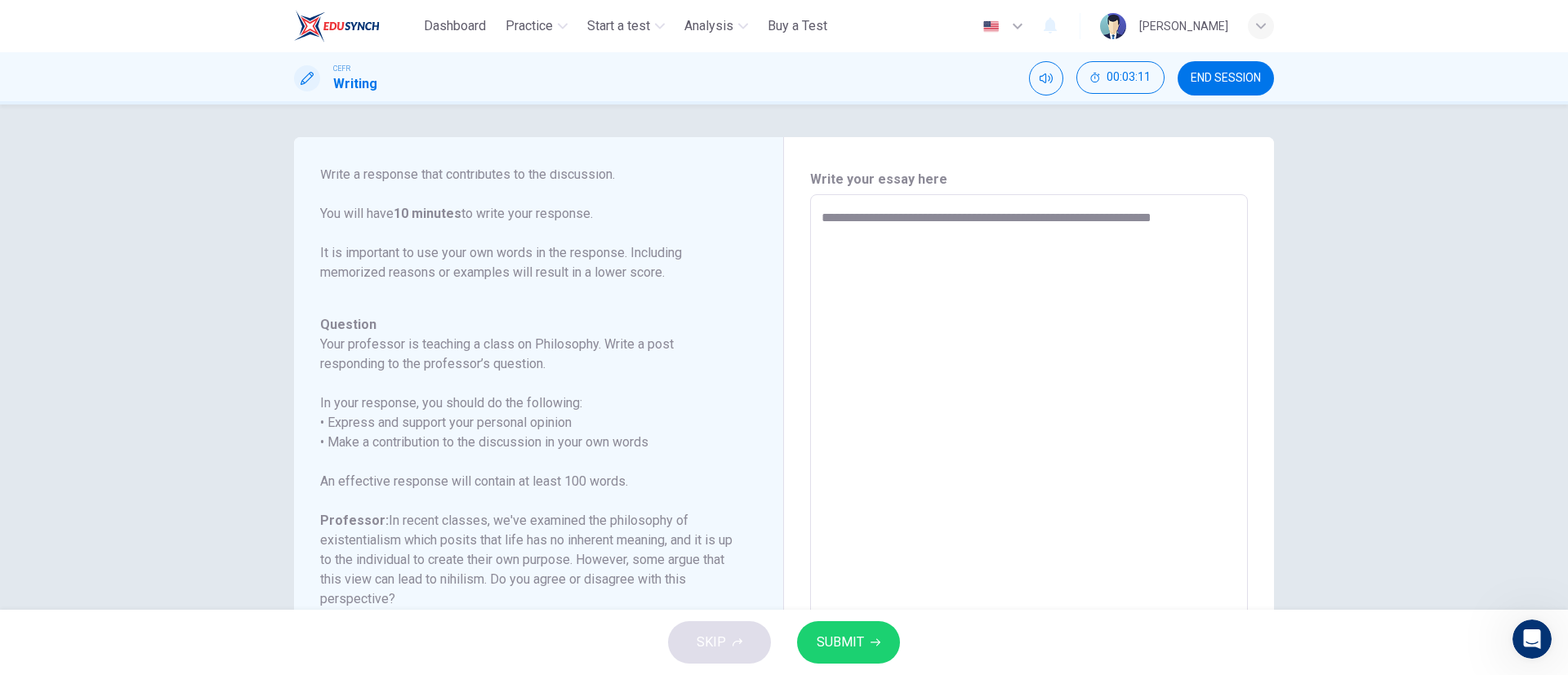 type on "**********" 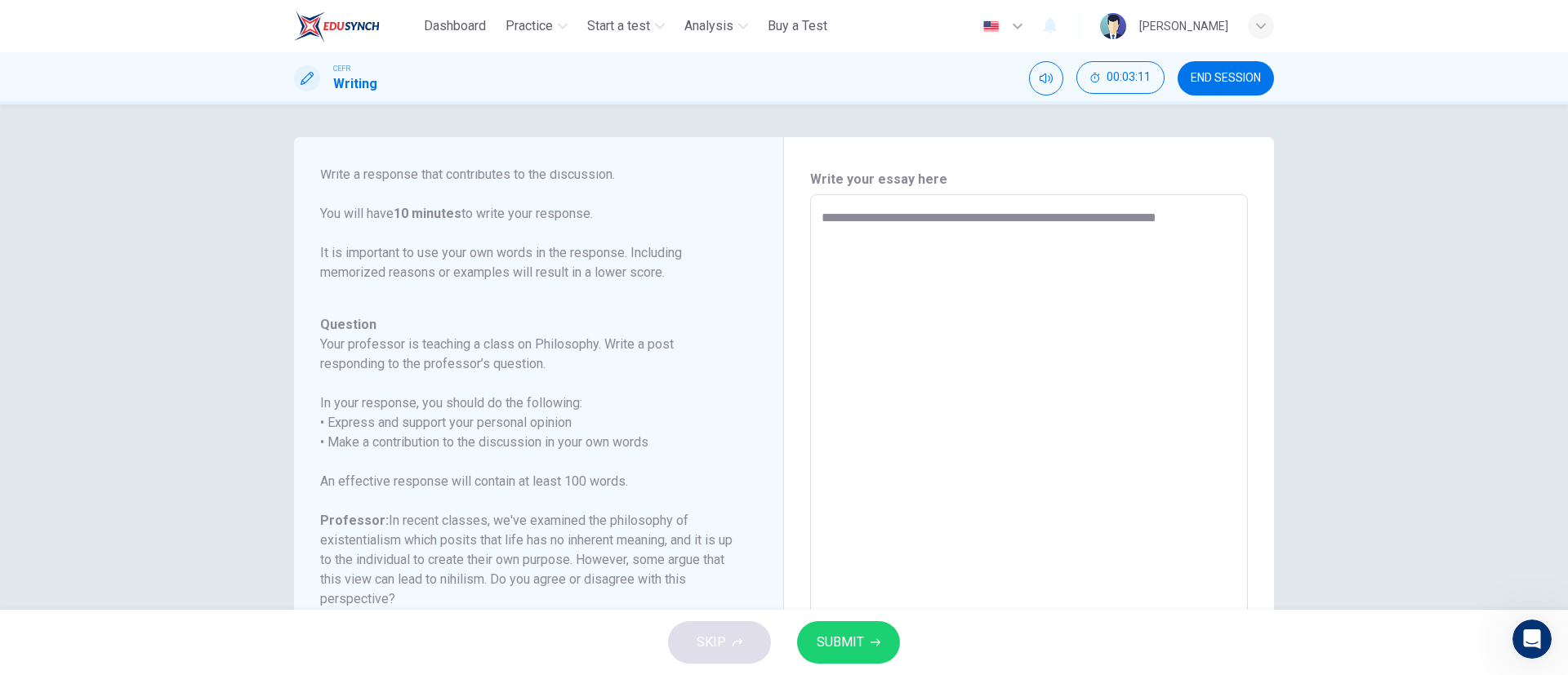 type on "*" 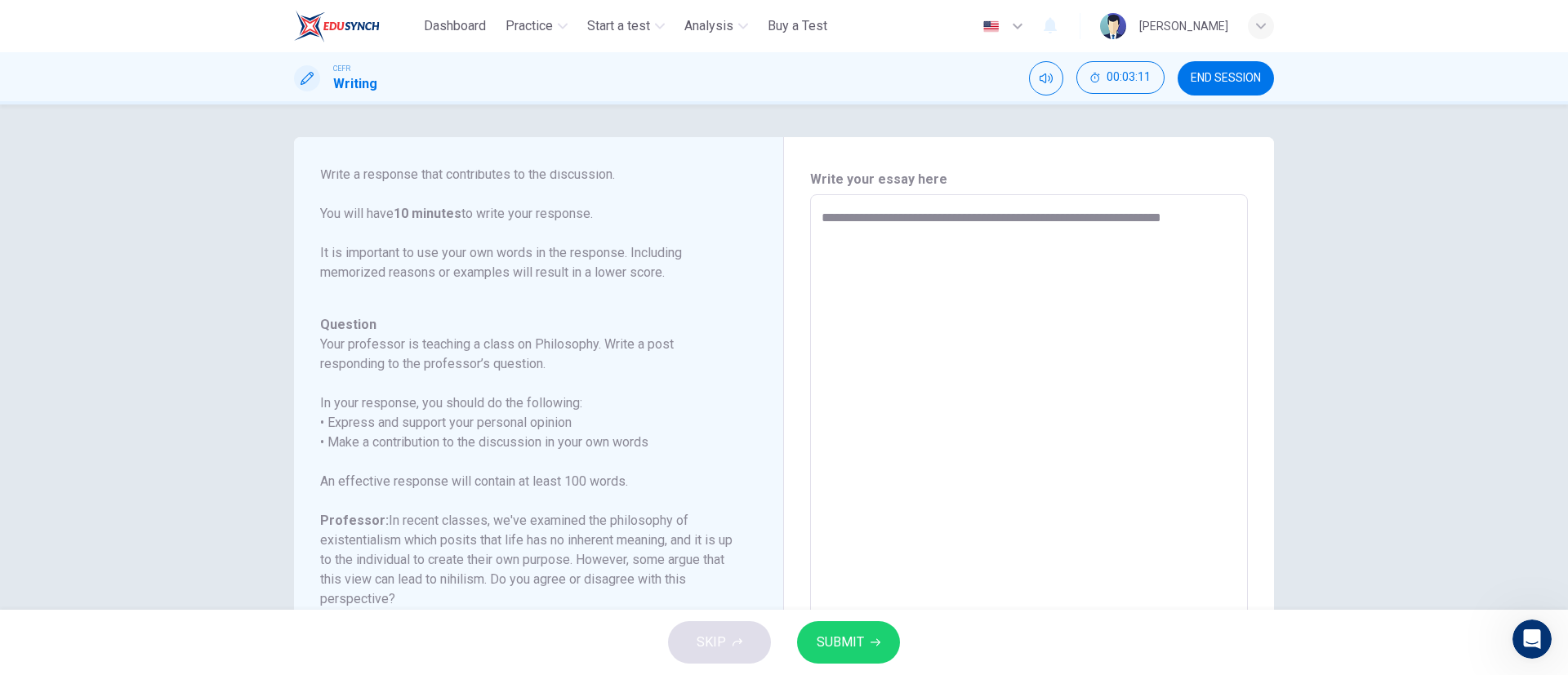 type on "*" 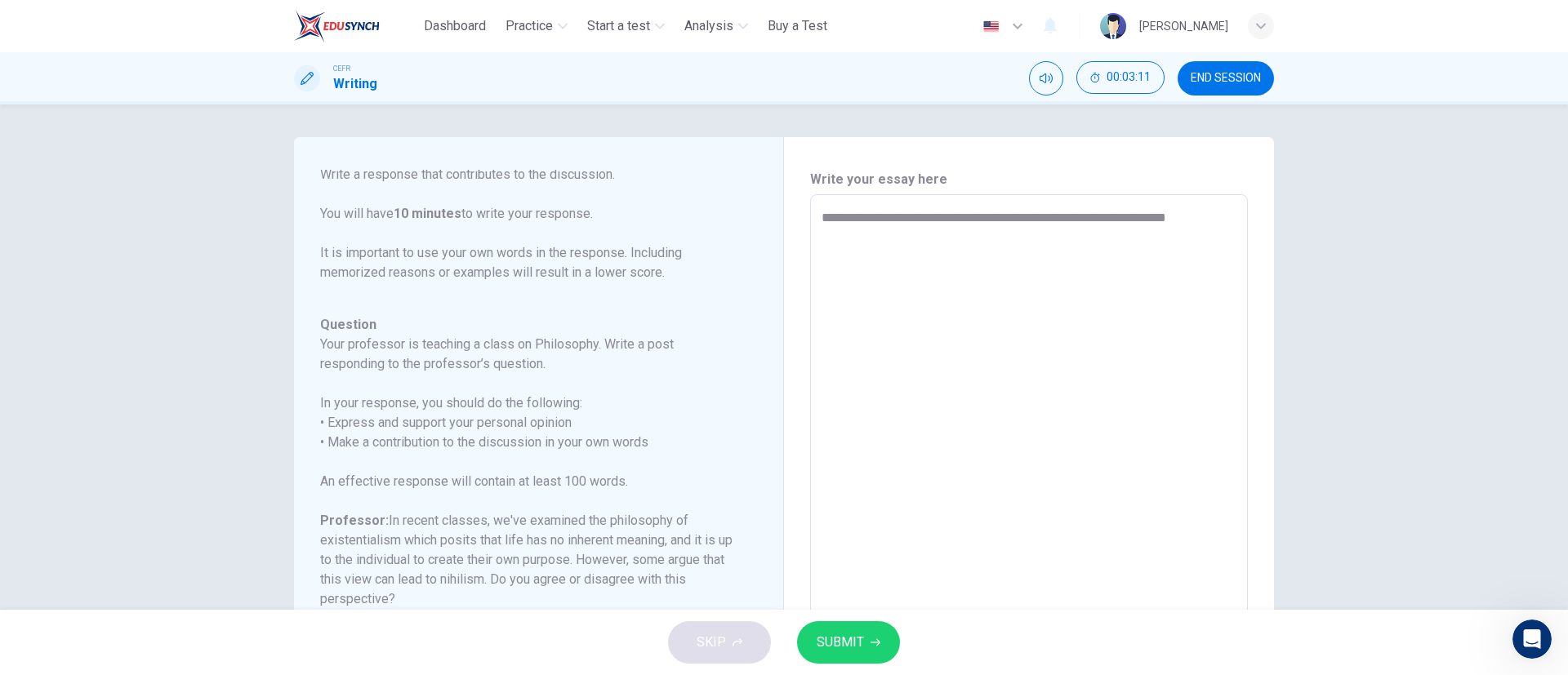 type on "*" 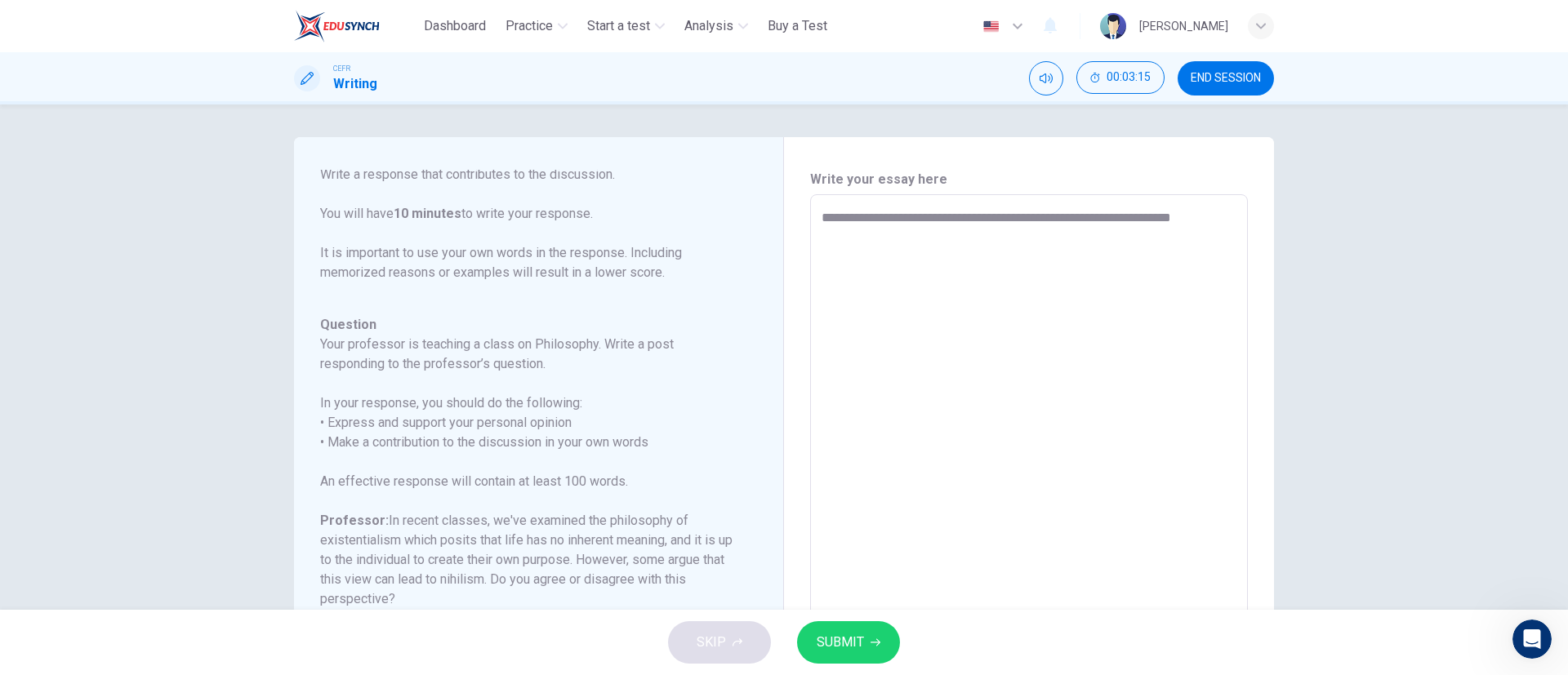 click on "**********" at bounding box center [1029, 467] 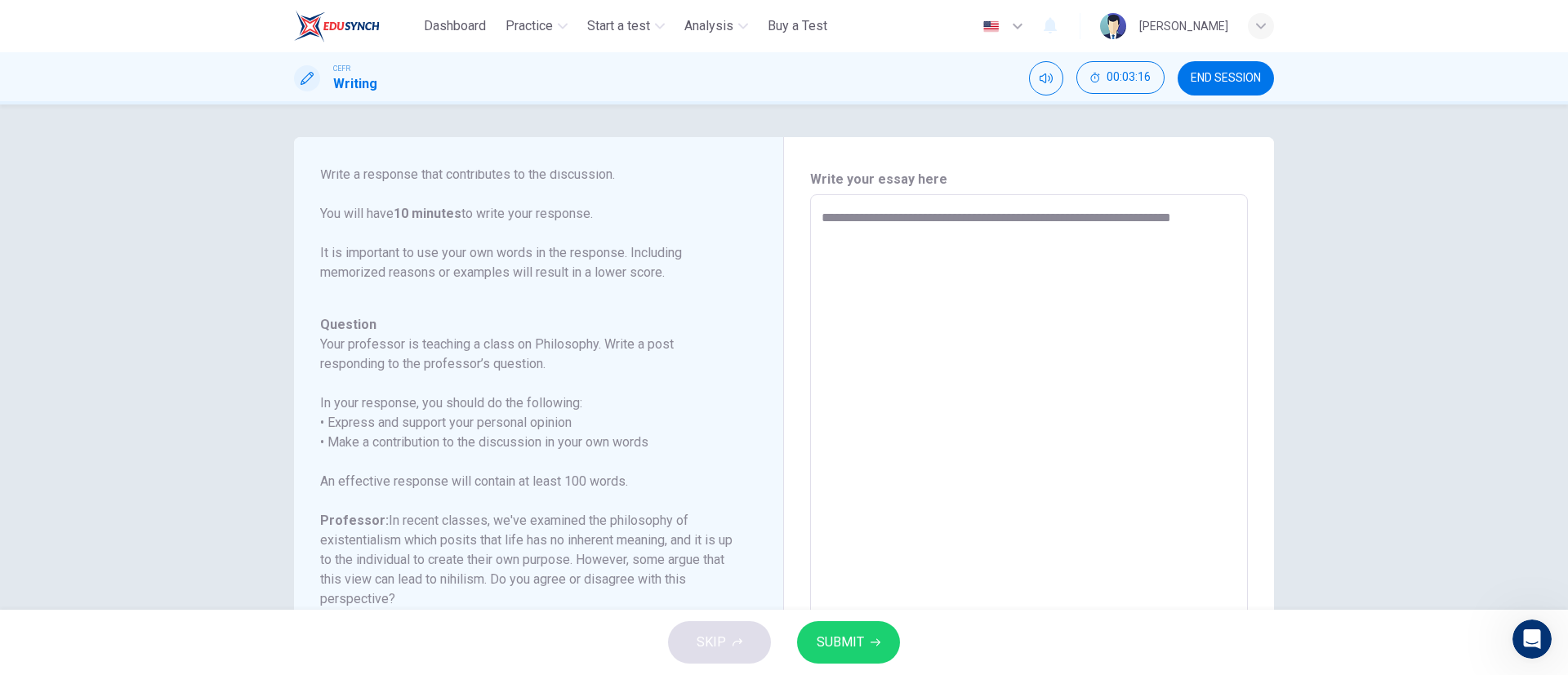 type on "**********" 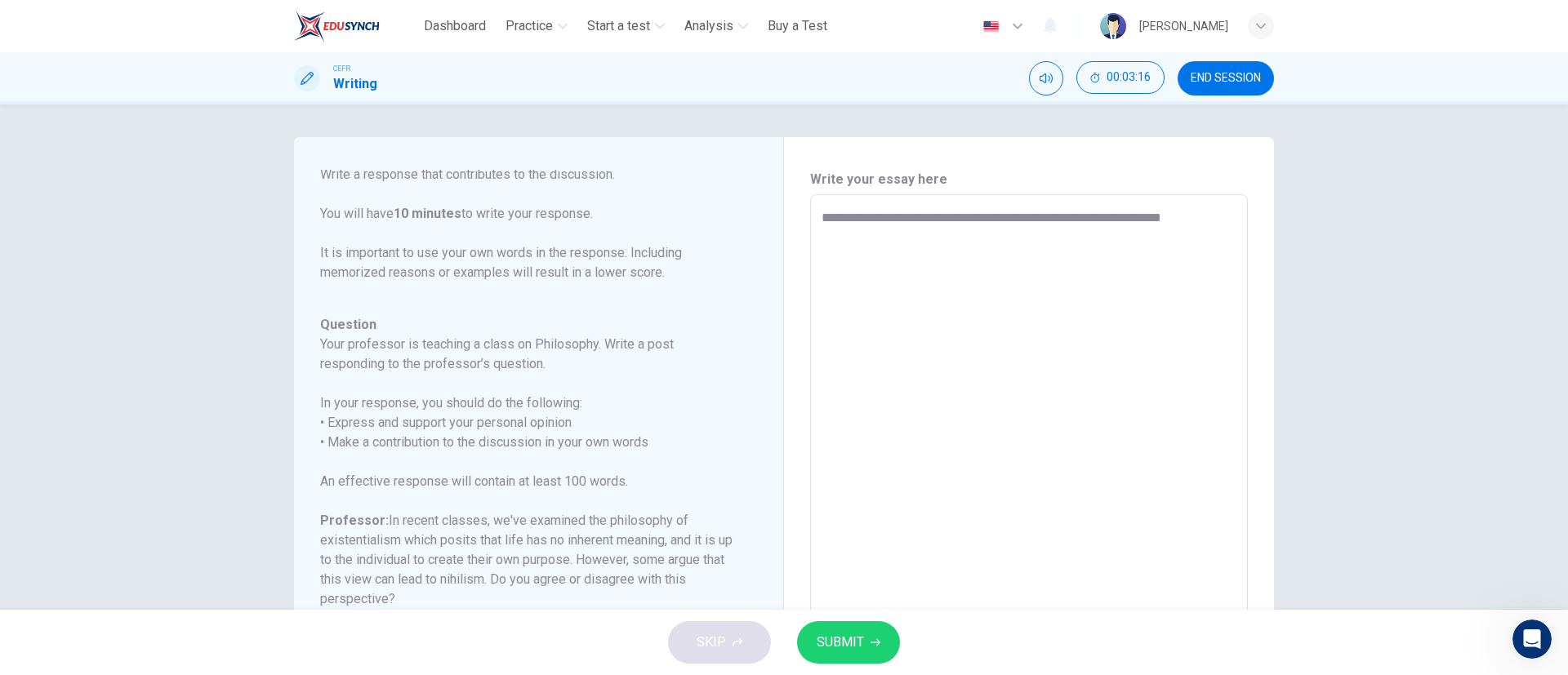 type on "*" 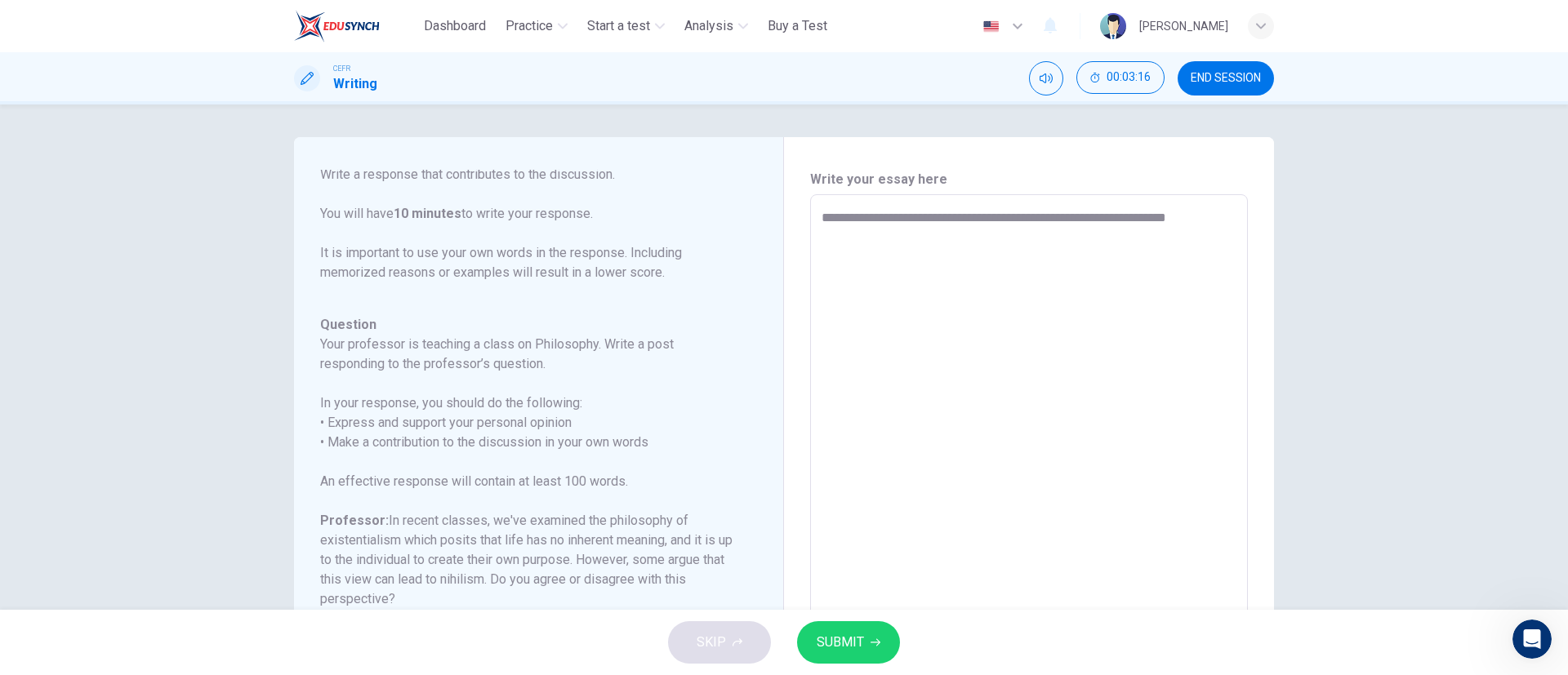 type on "**********" 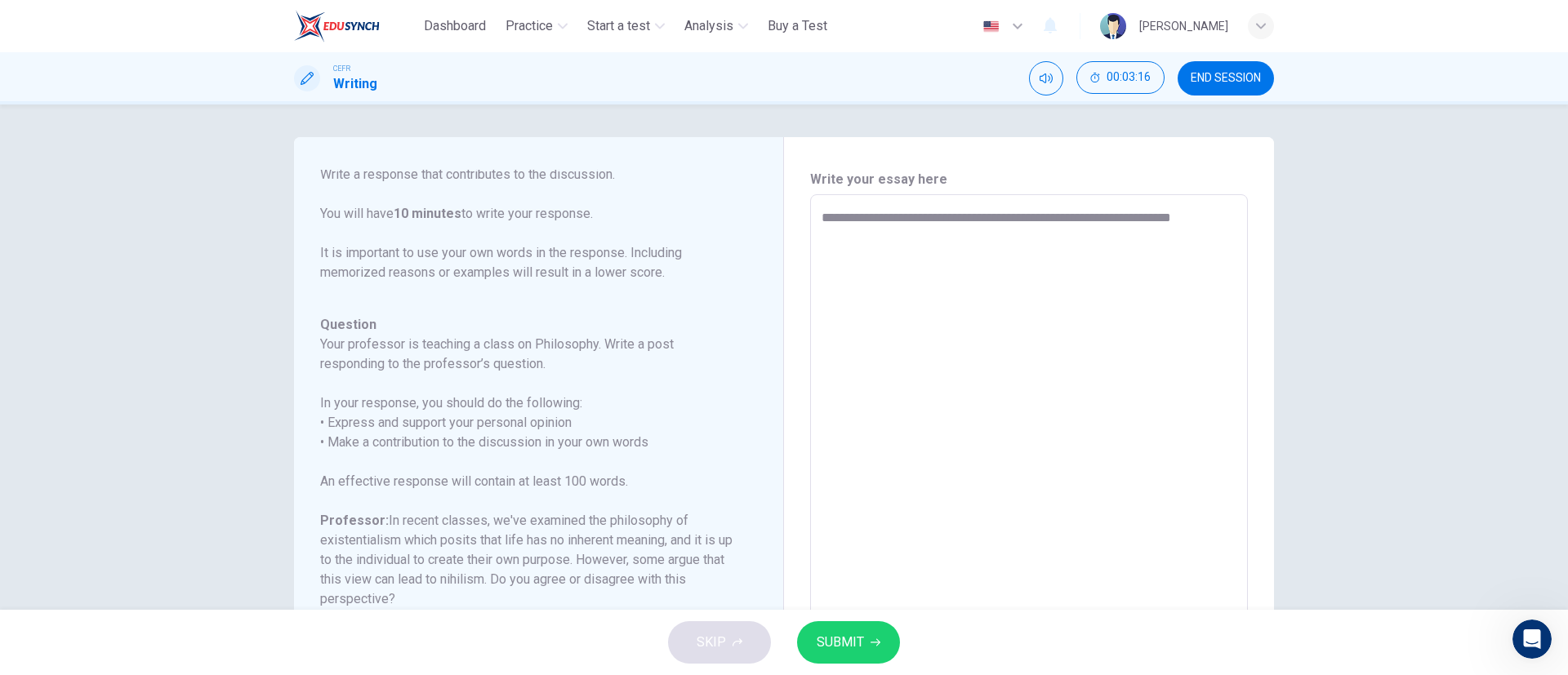 type on "*" 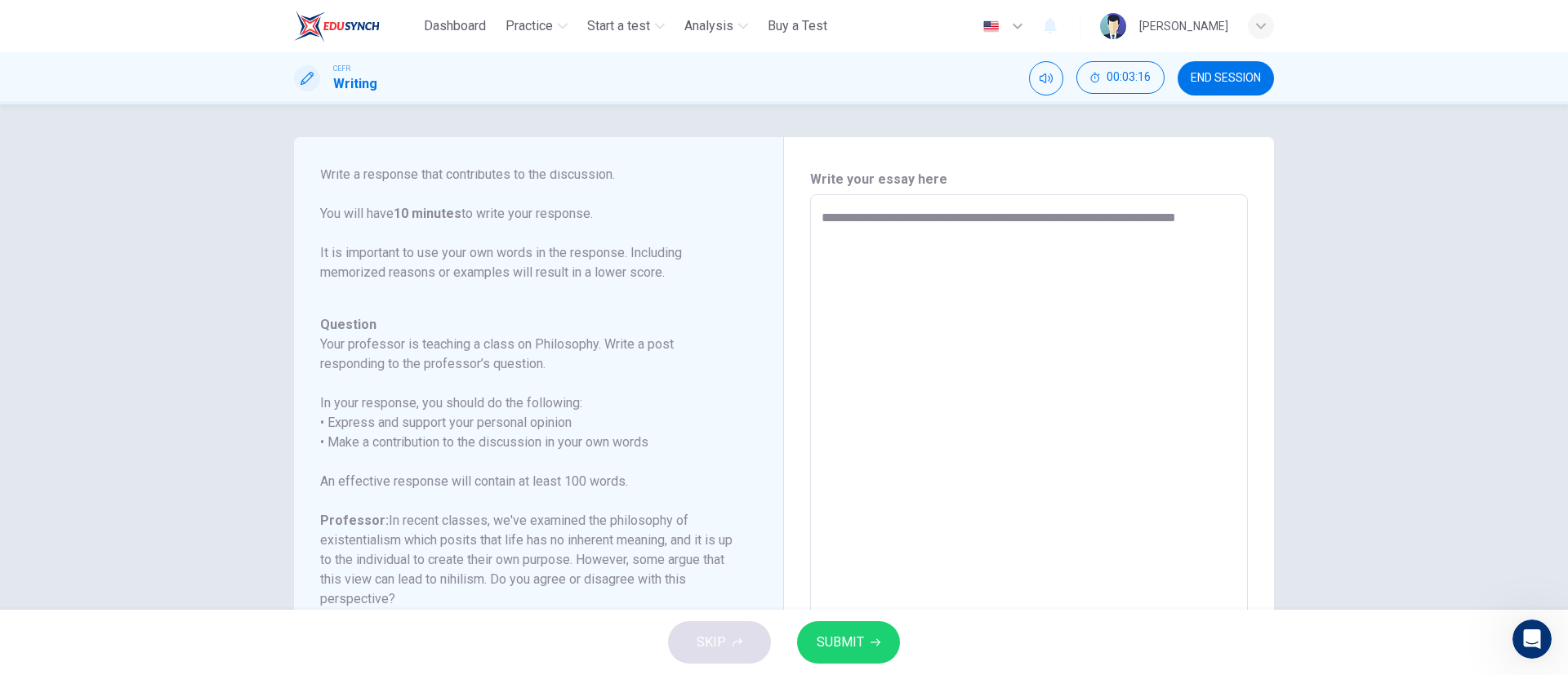 type on "*" 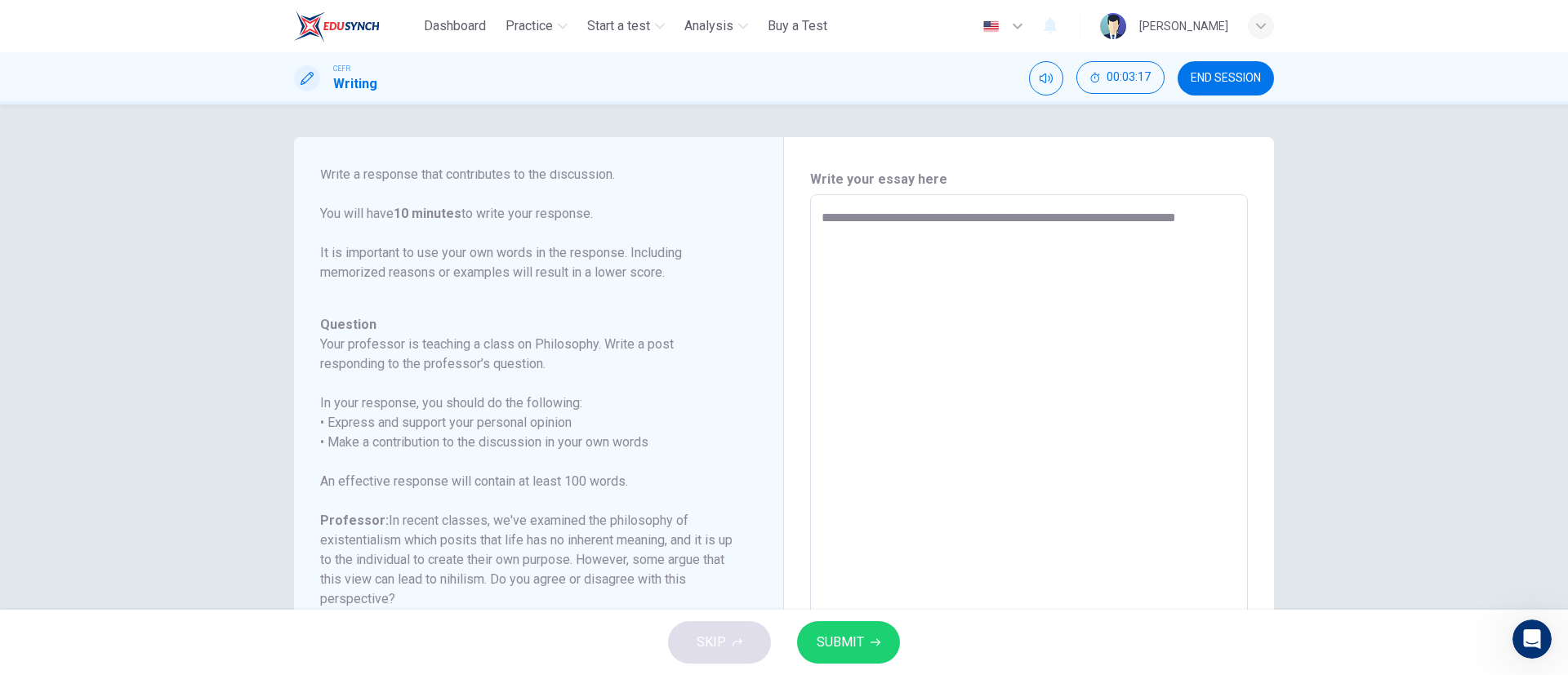 type on "**********" 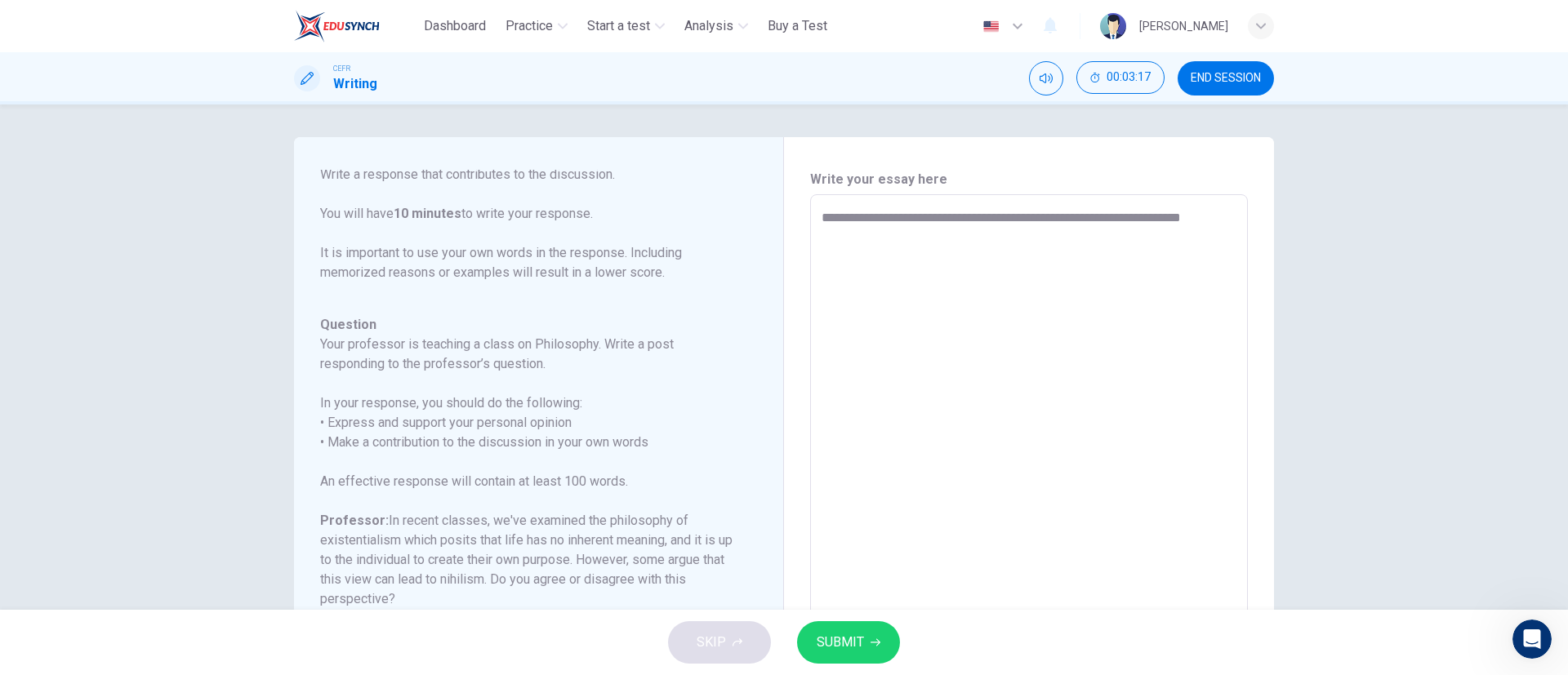 type on "*" 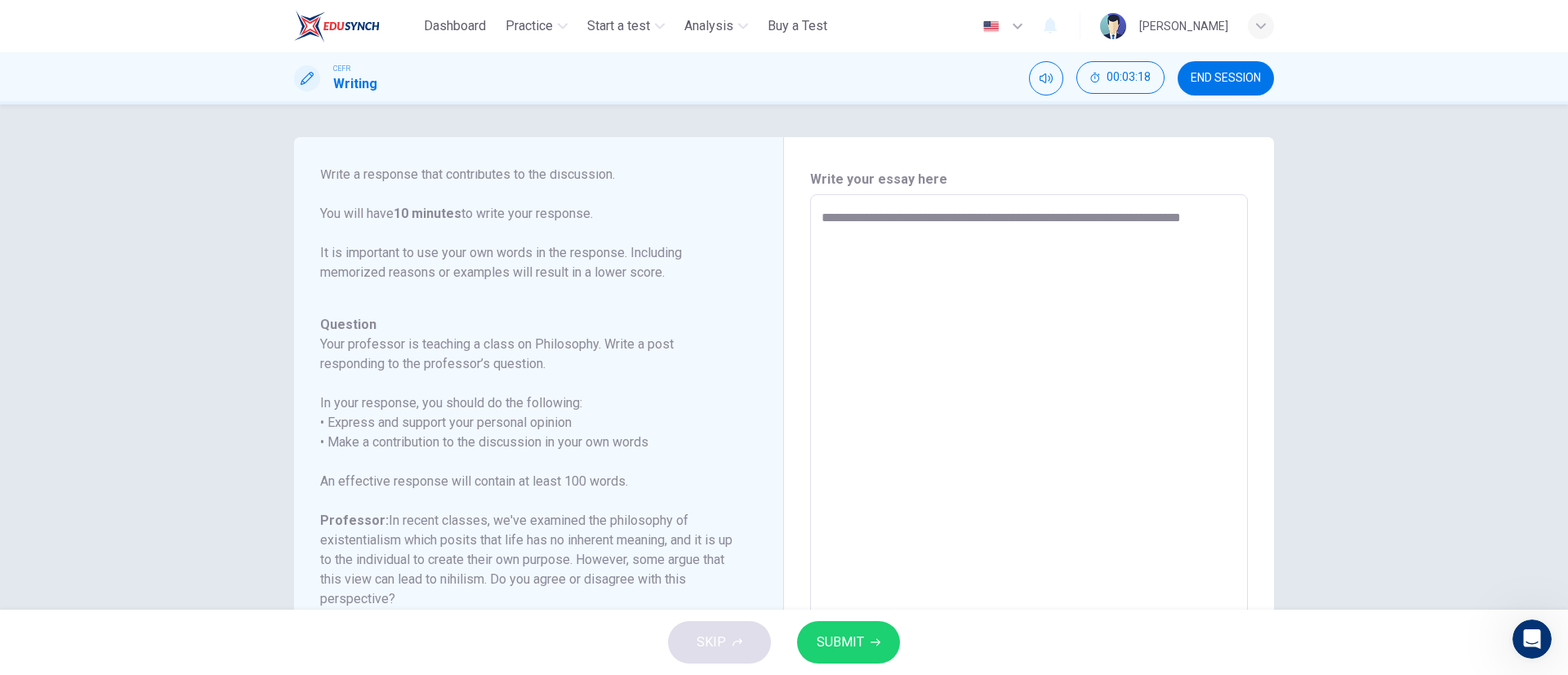click on "**********" at bounding box center [1029, 467] 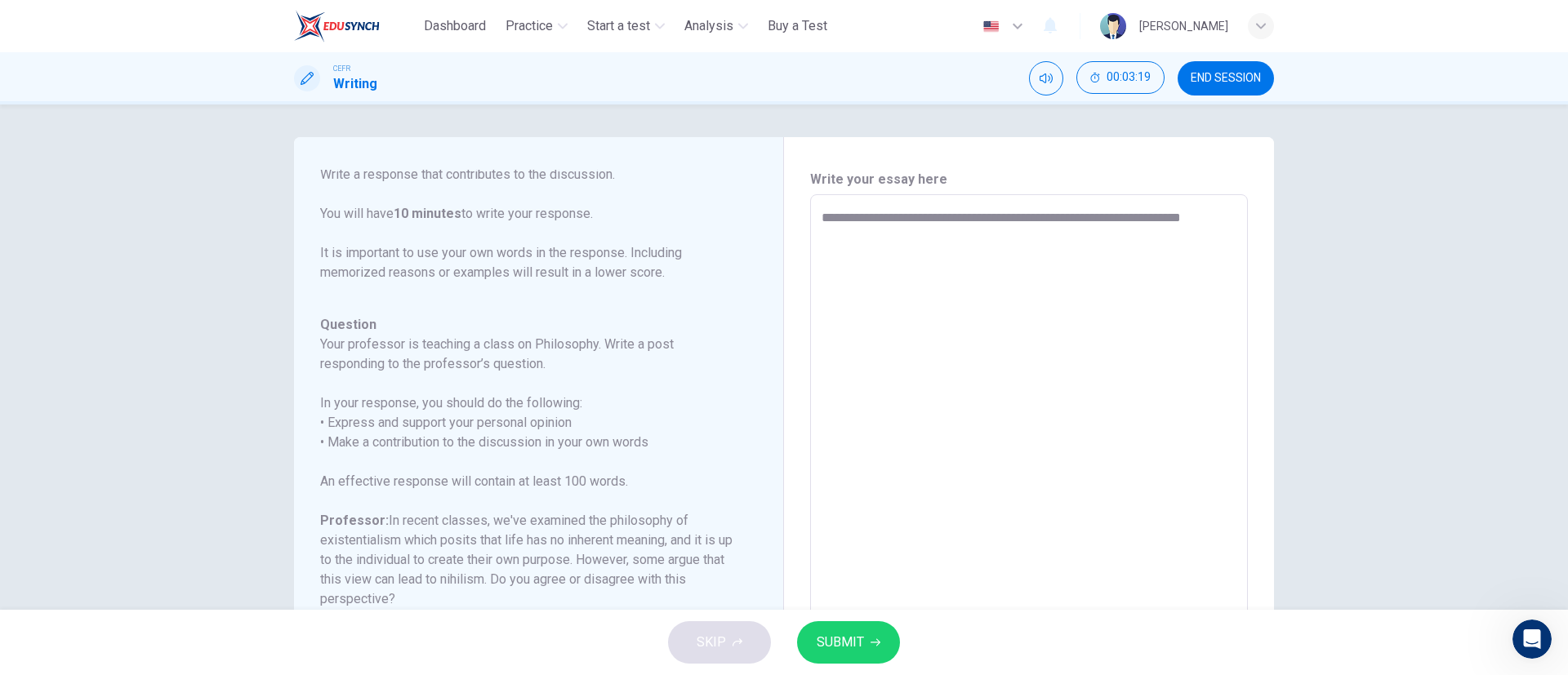 type on "**********" 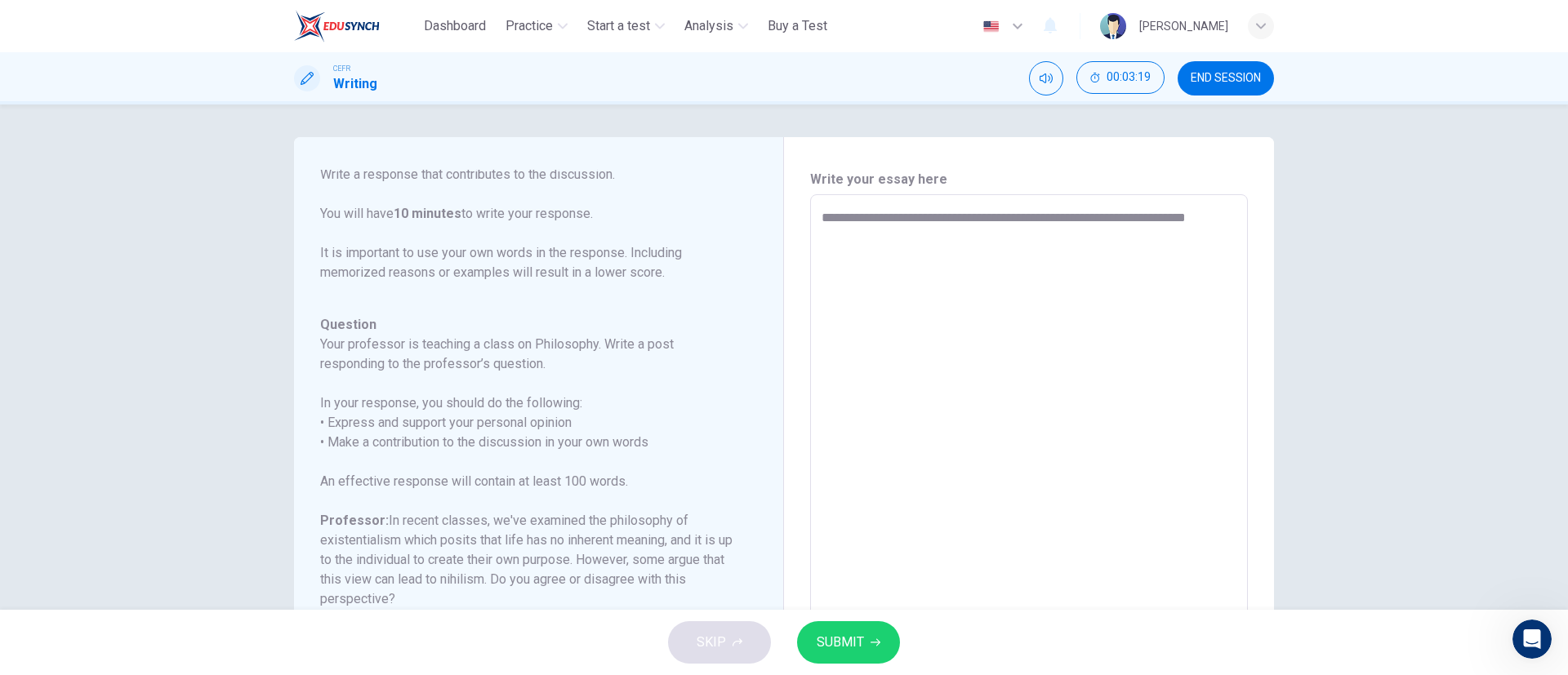 type on "*" 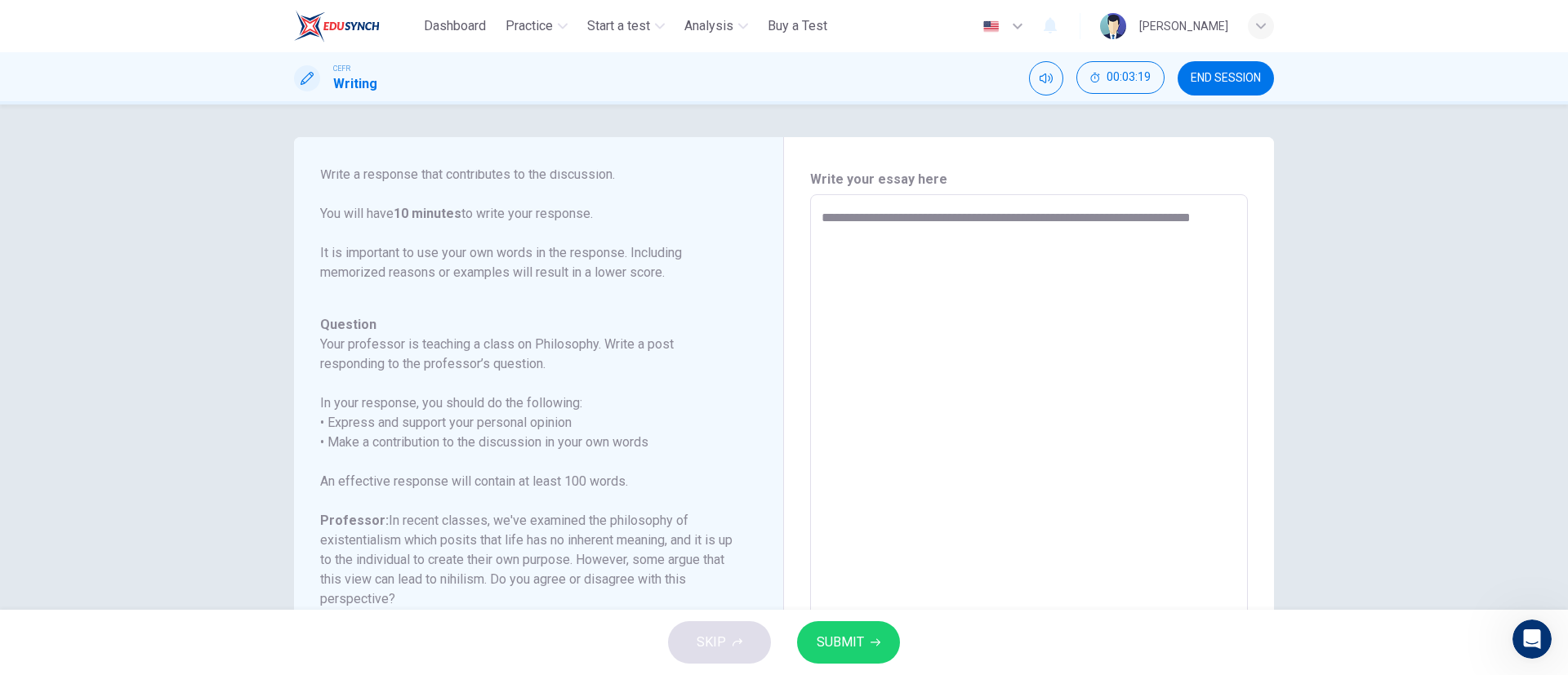 type on "*" 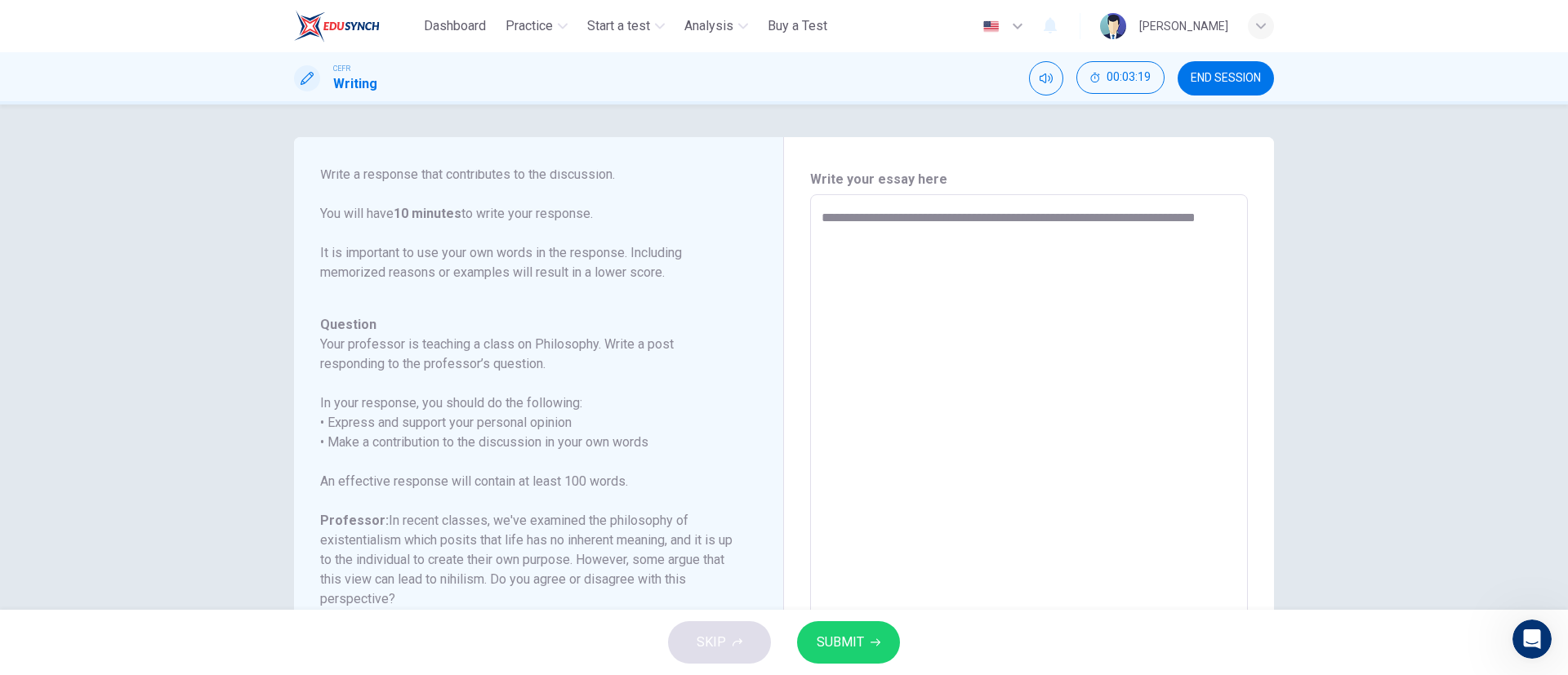 type on "**********" 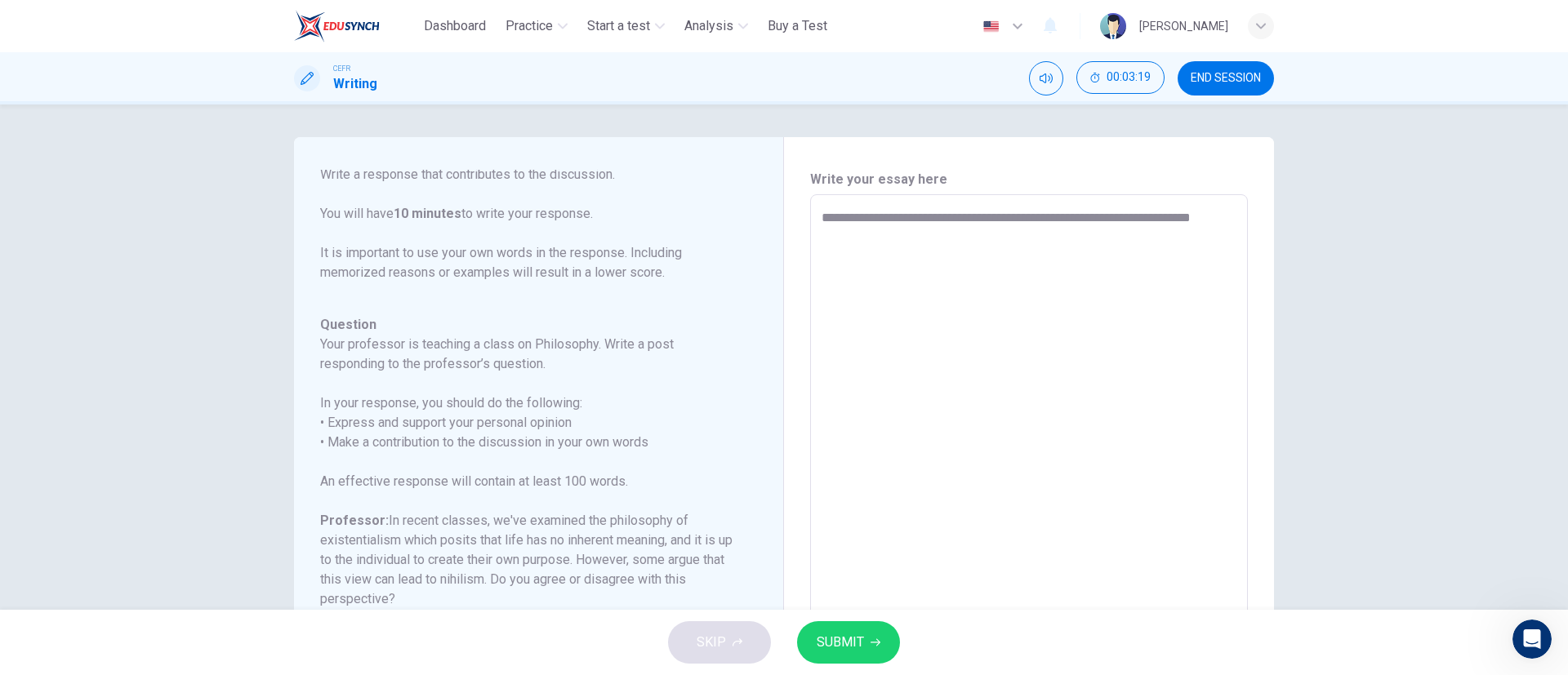 type on "*" 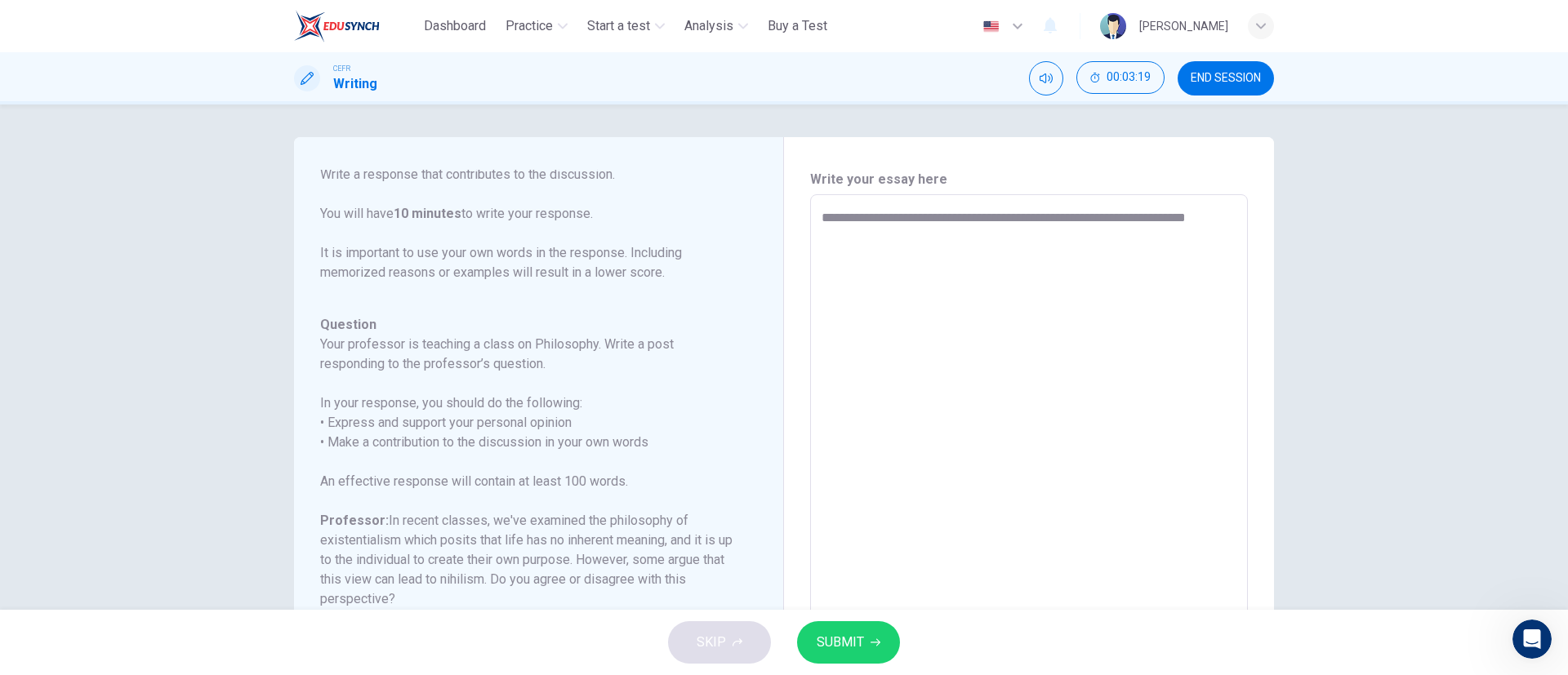 type on "*" 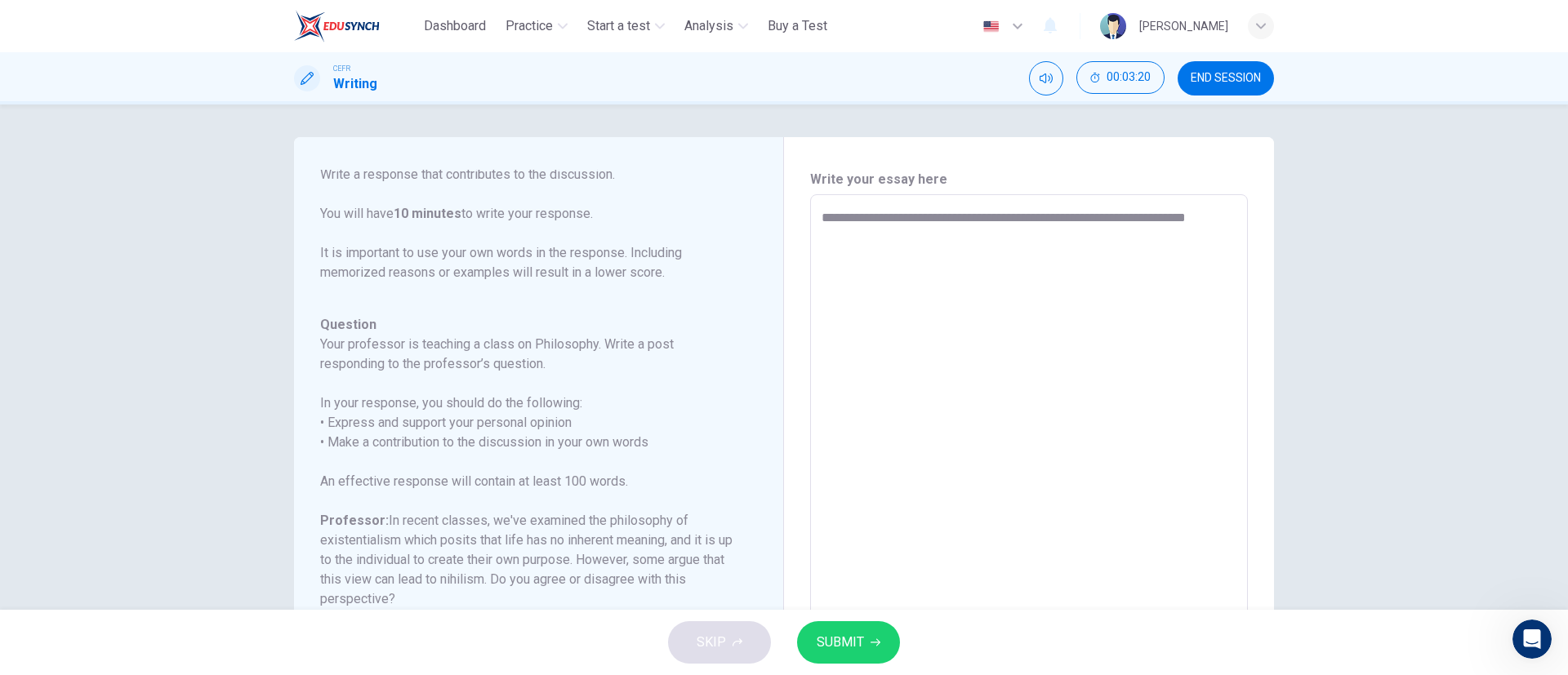 type on "**********" 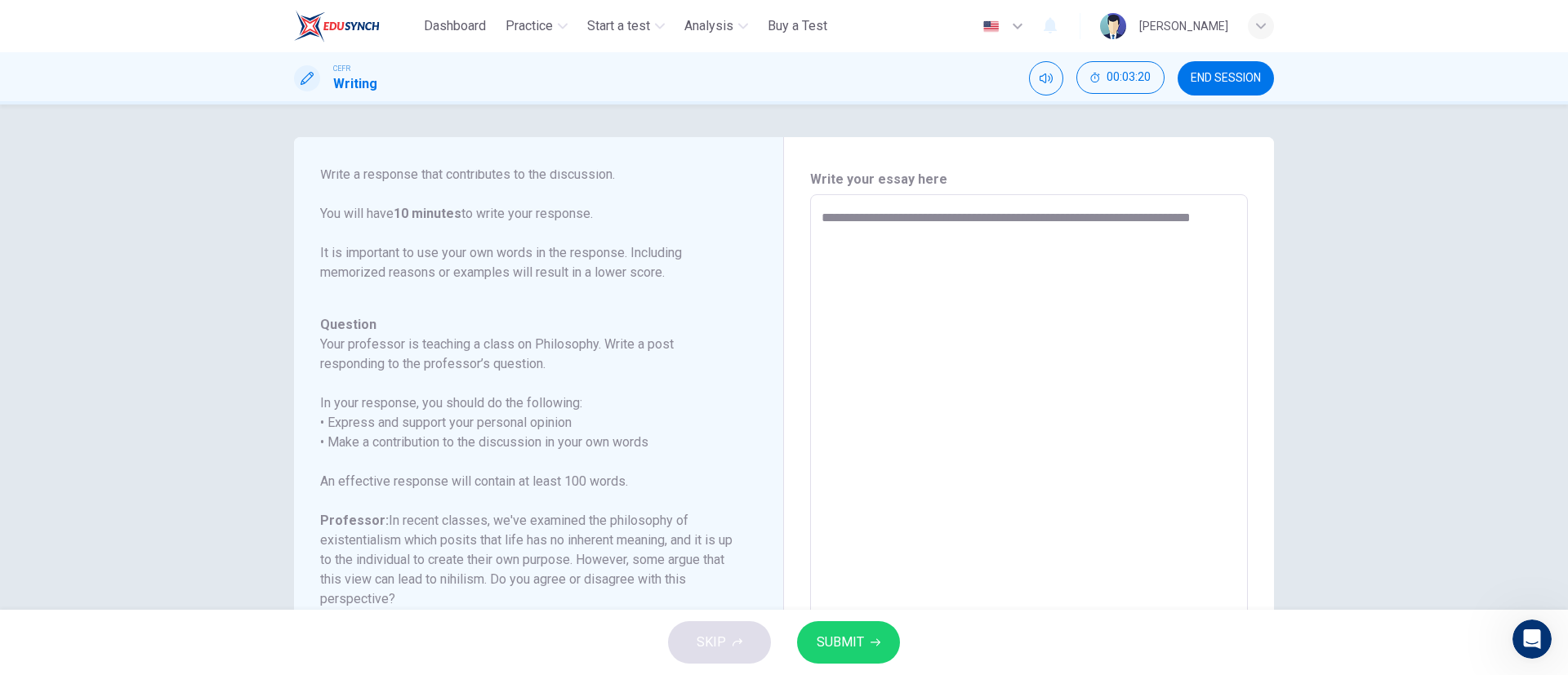 type on "**********" 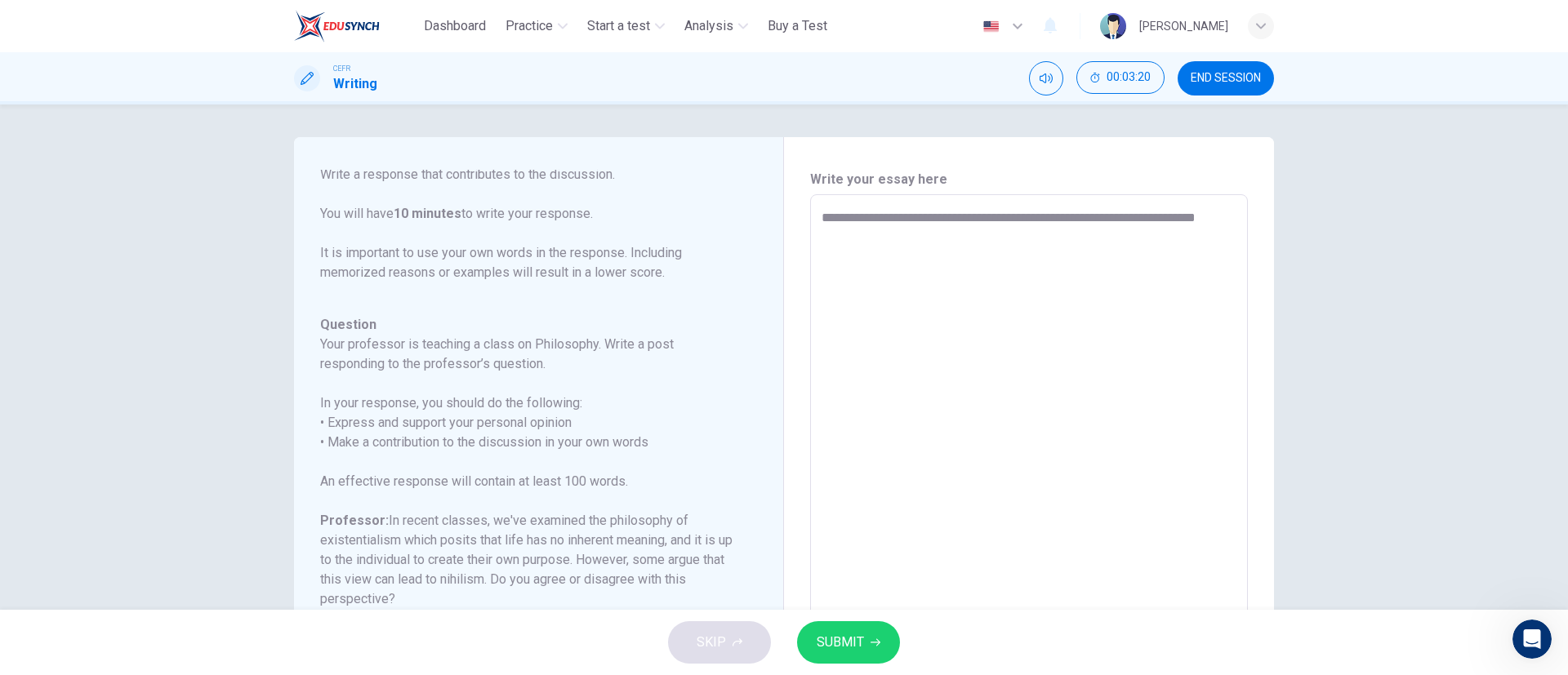 type on "**********" 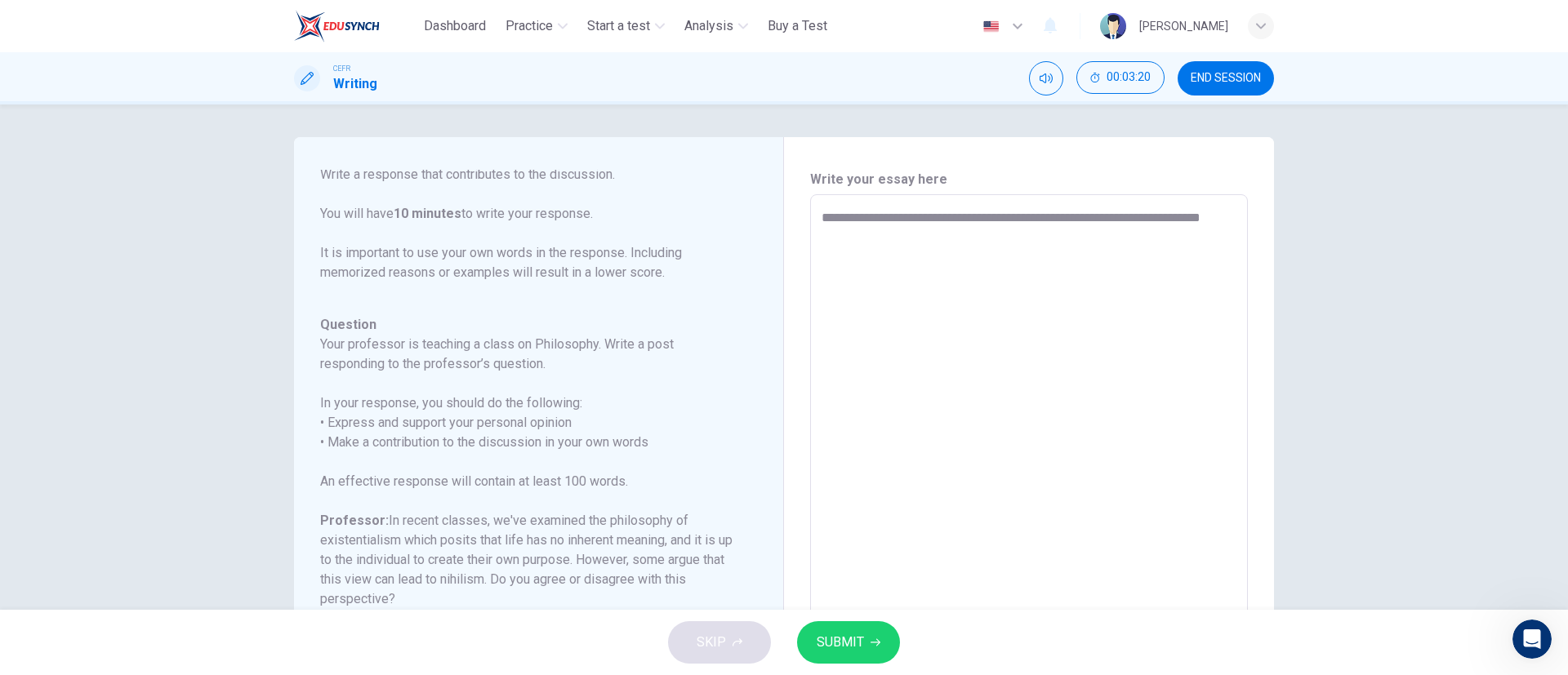 type on "*" 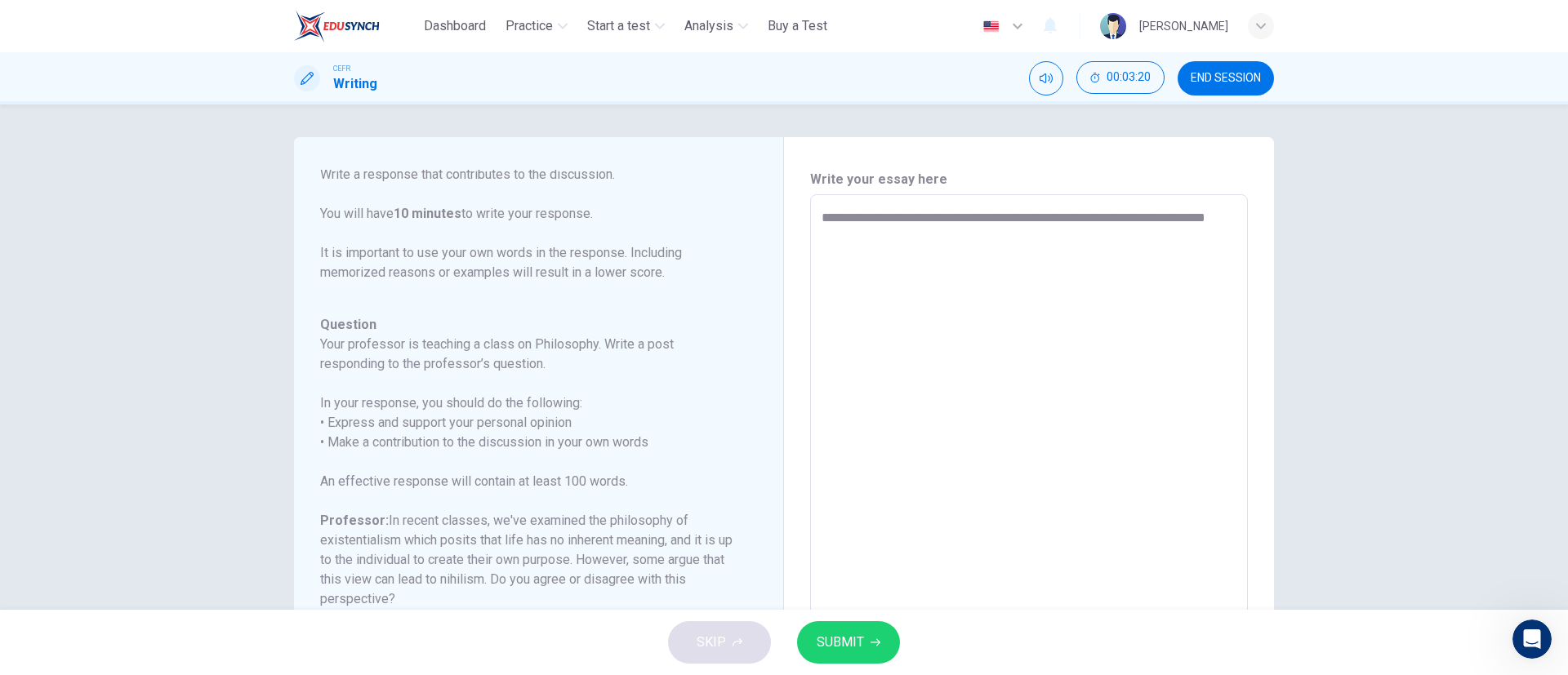 type on "**********" 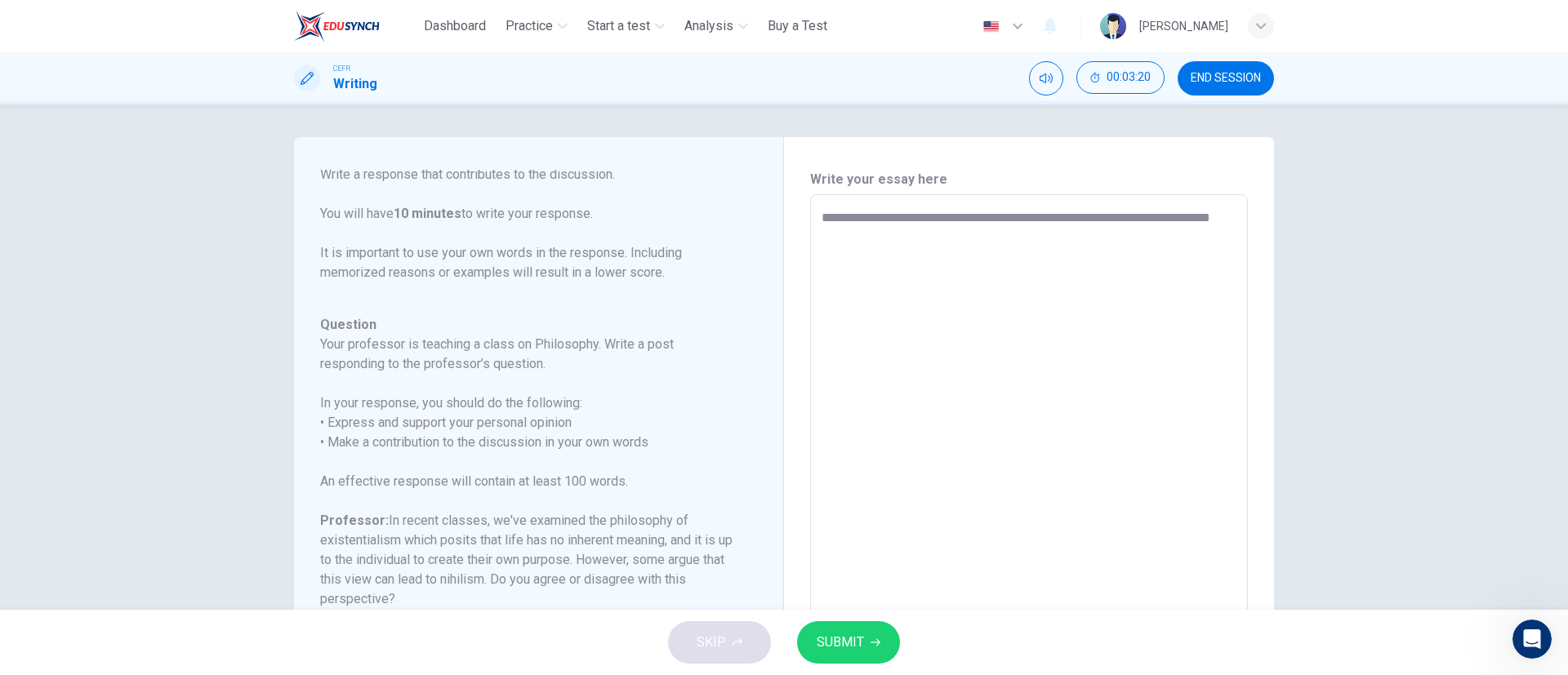 type on "*" 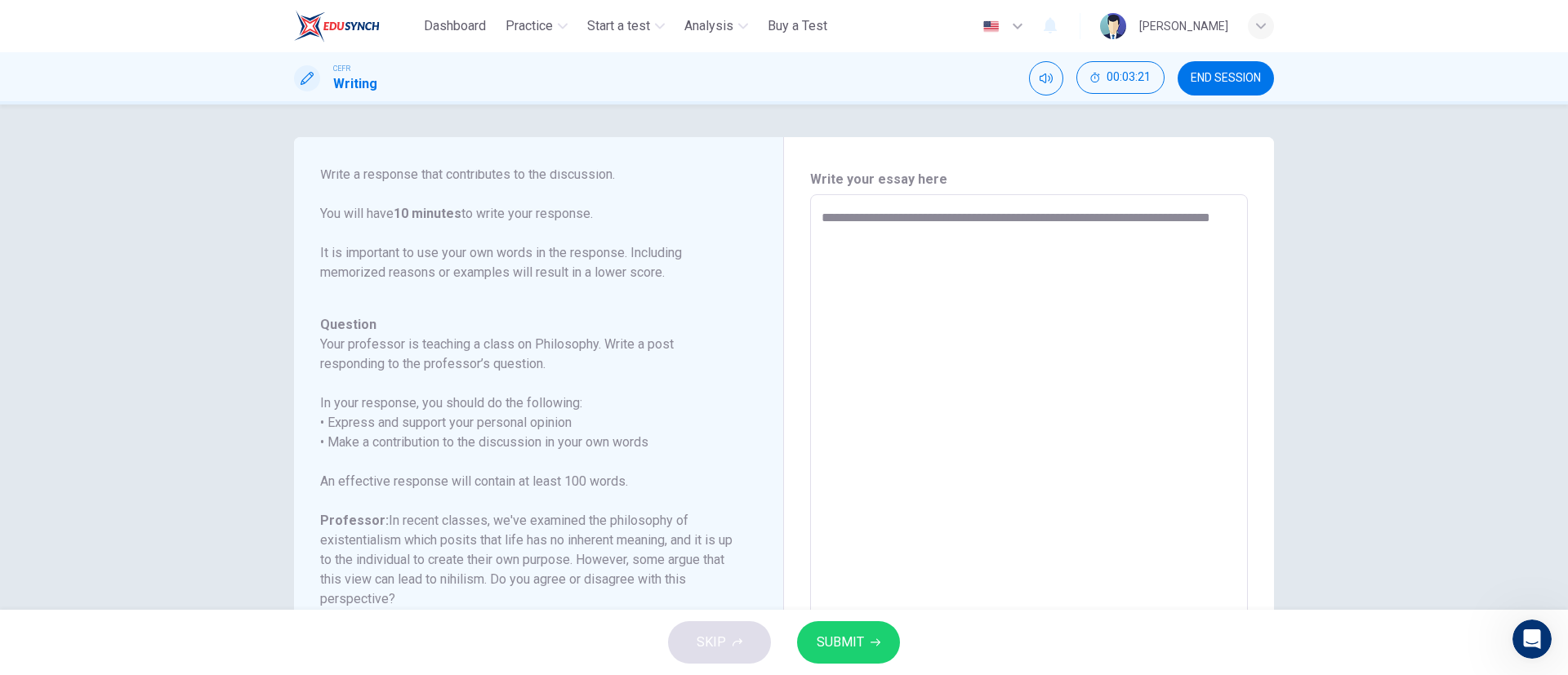 type on "**********" 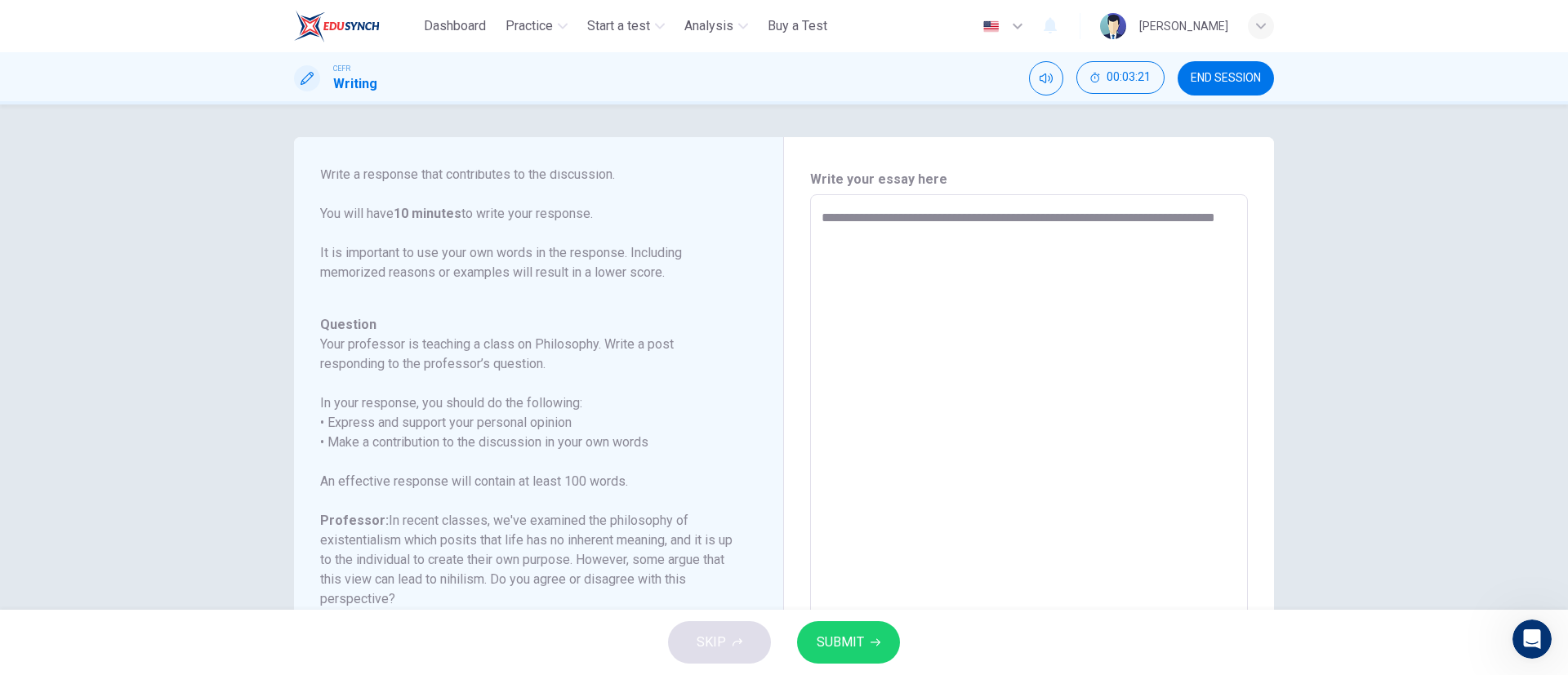 type on "*" 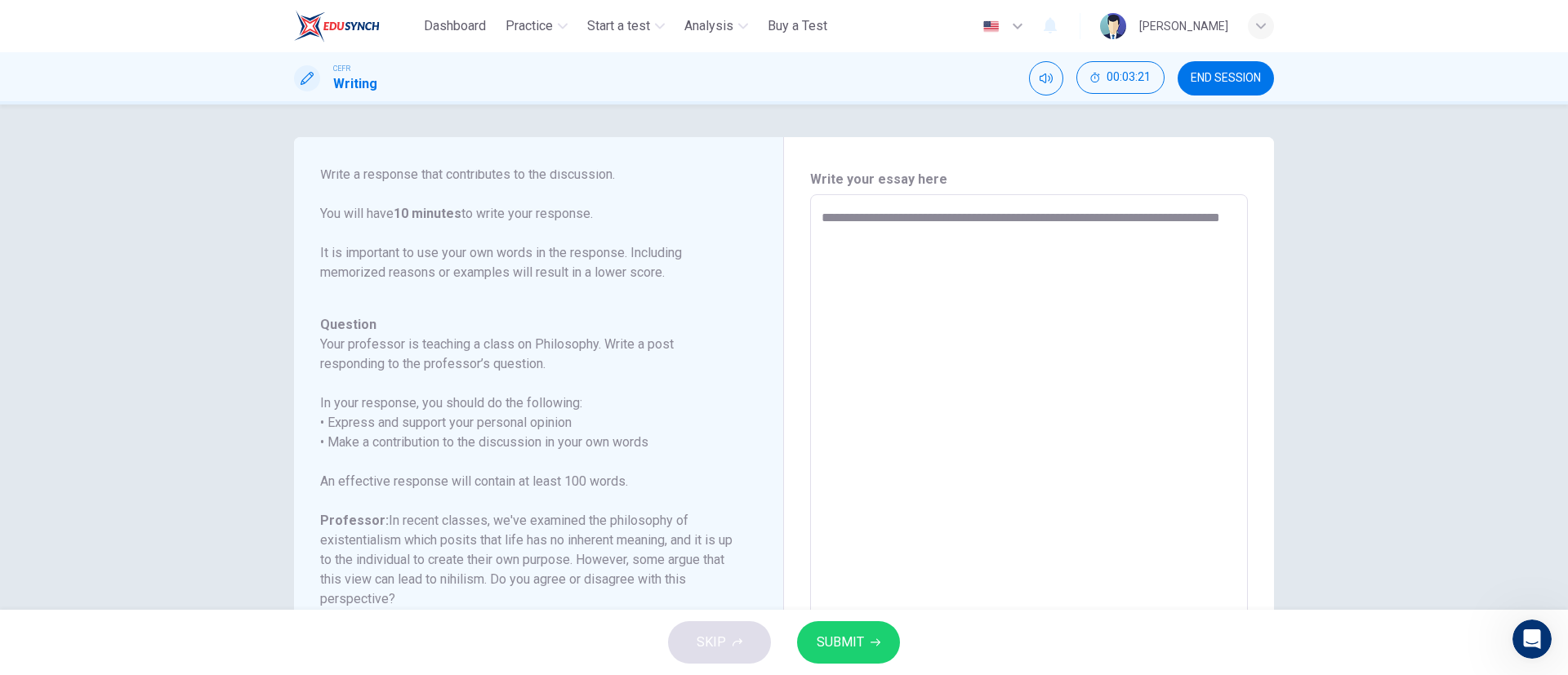 type on "**********" 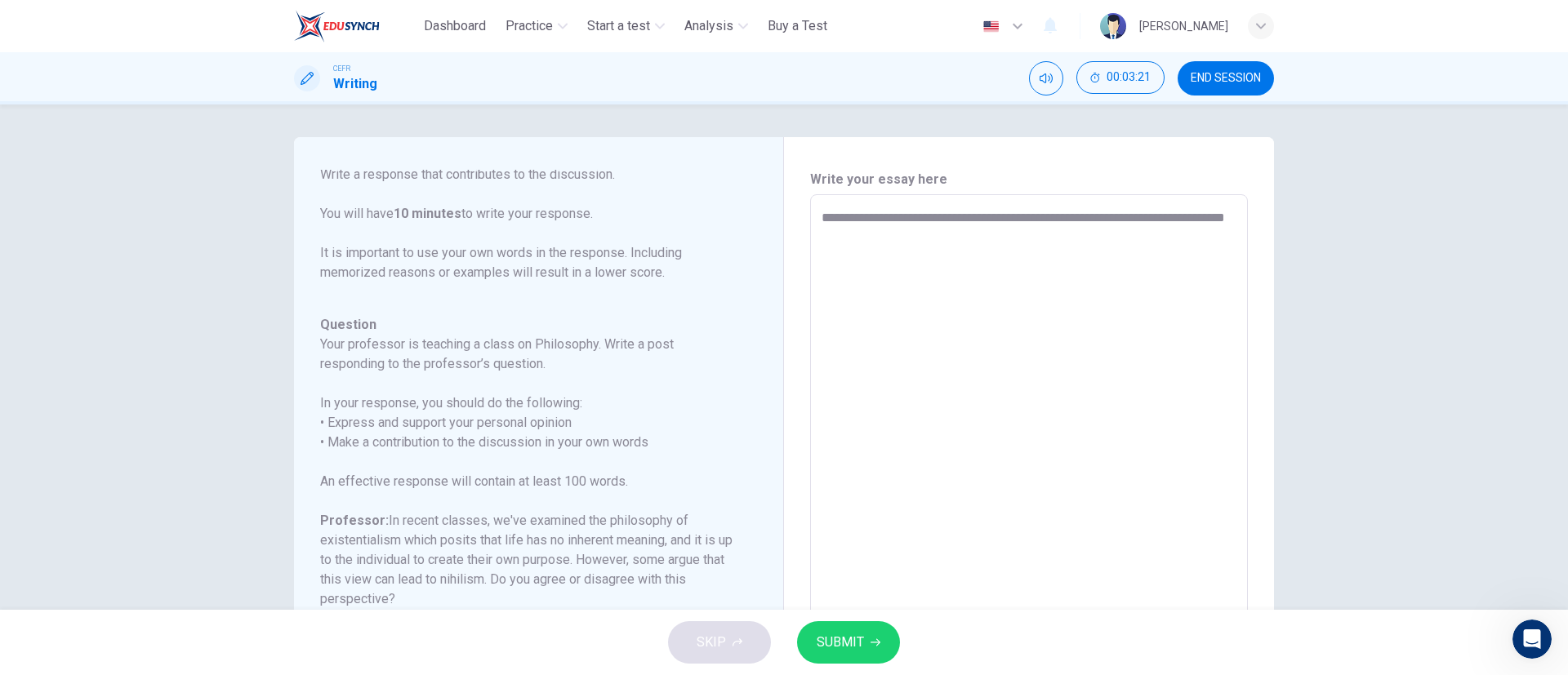 type on "*" 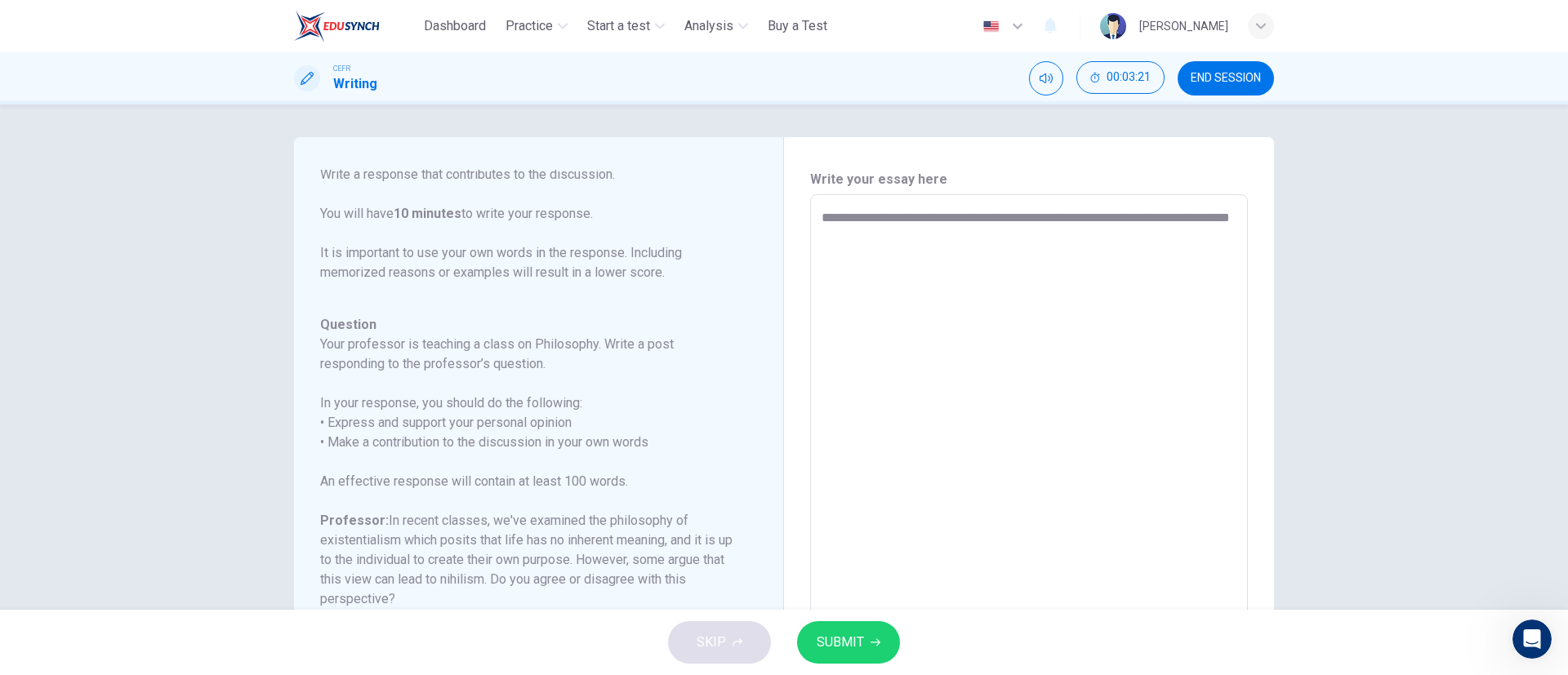 type on "*" 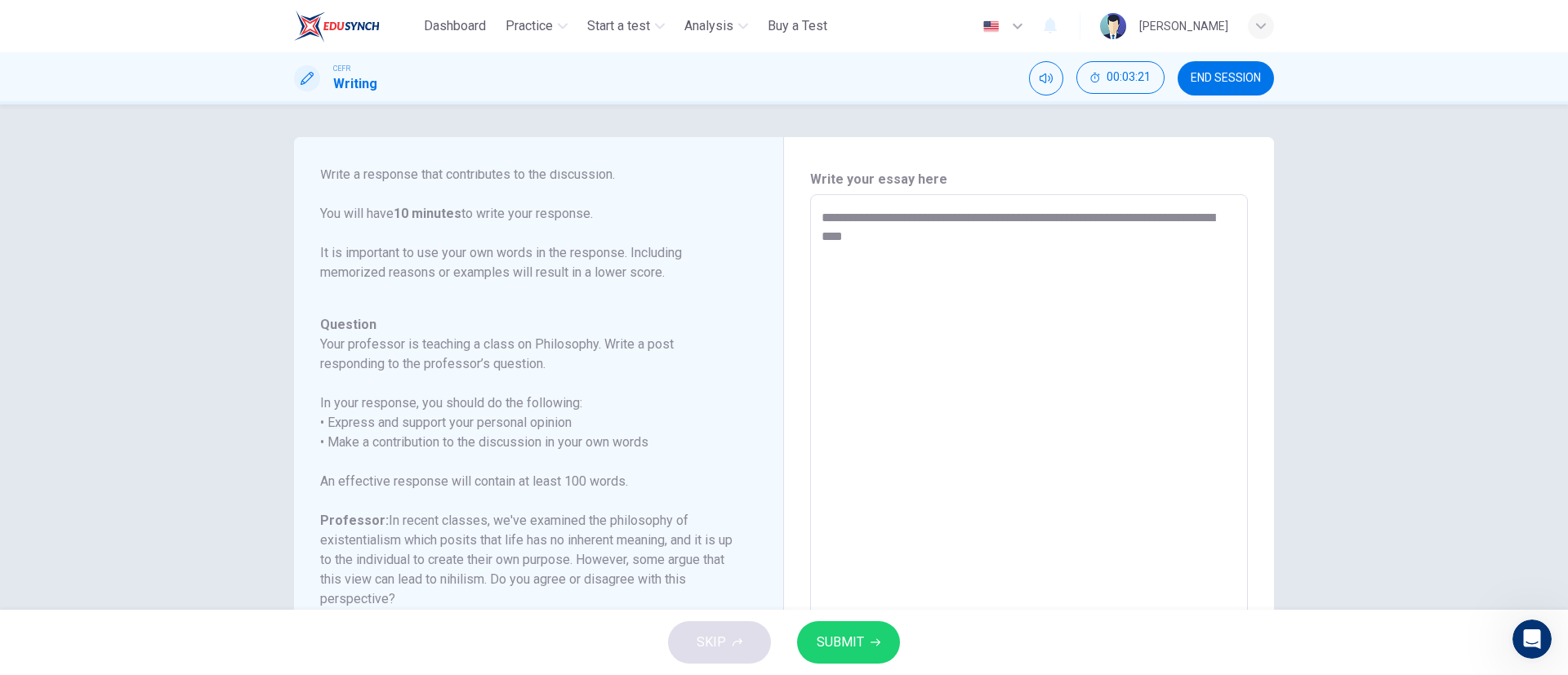 type on "**********" 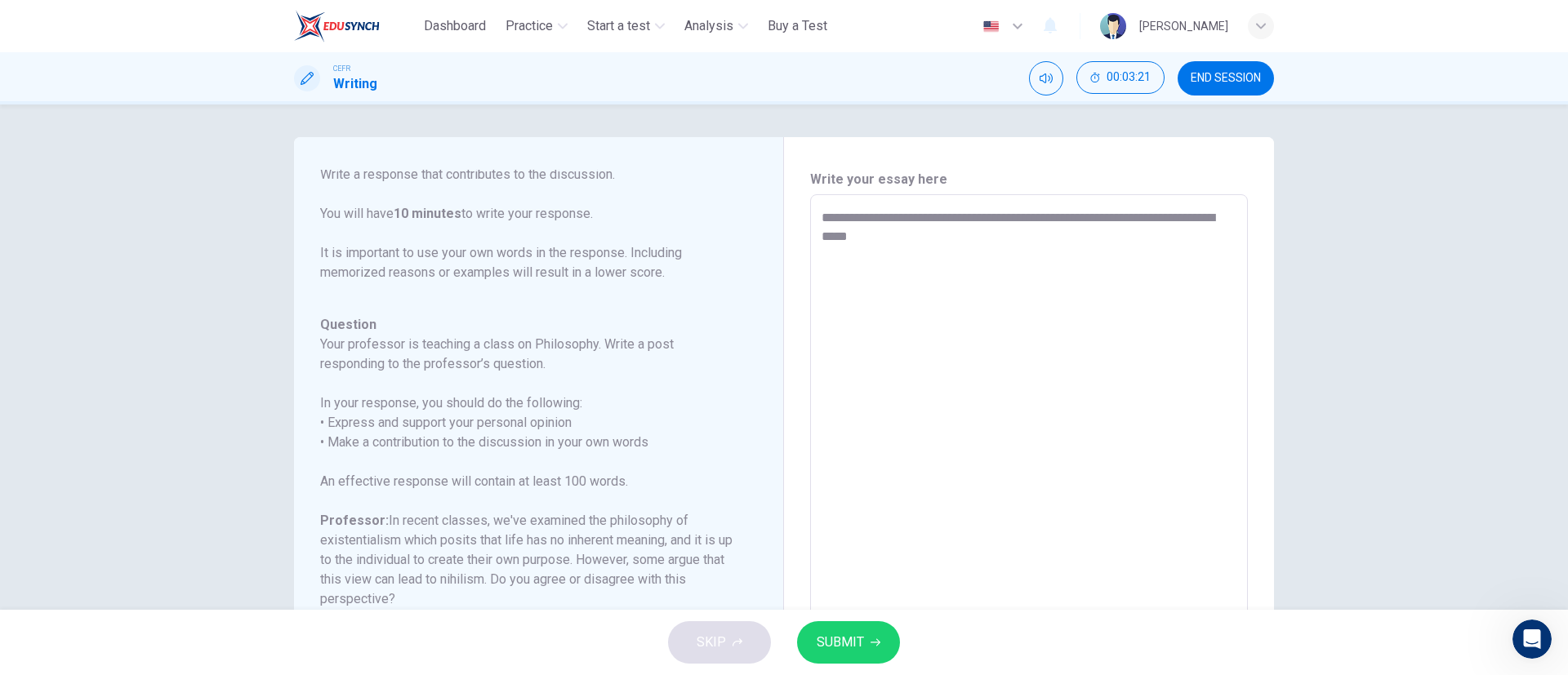 type on "*" 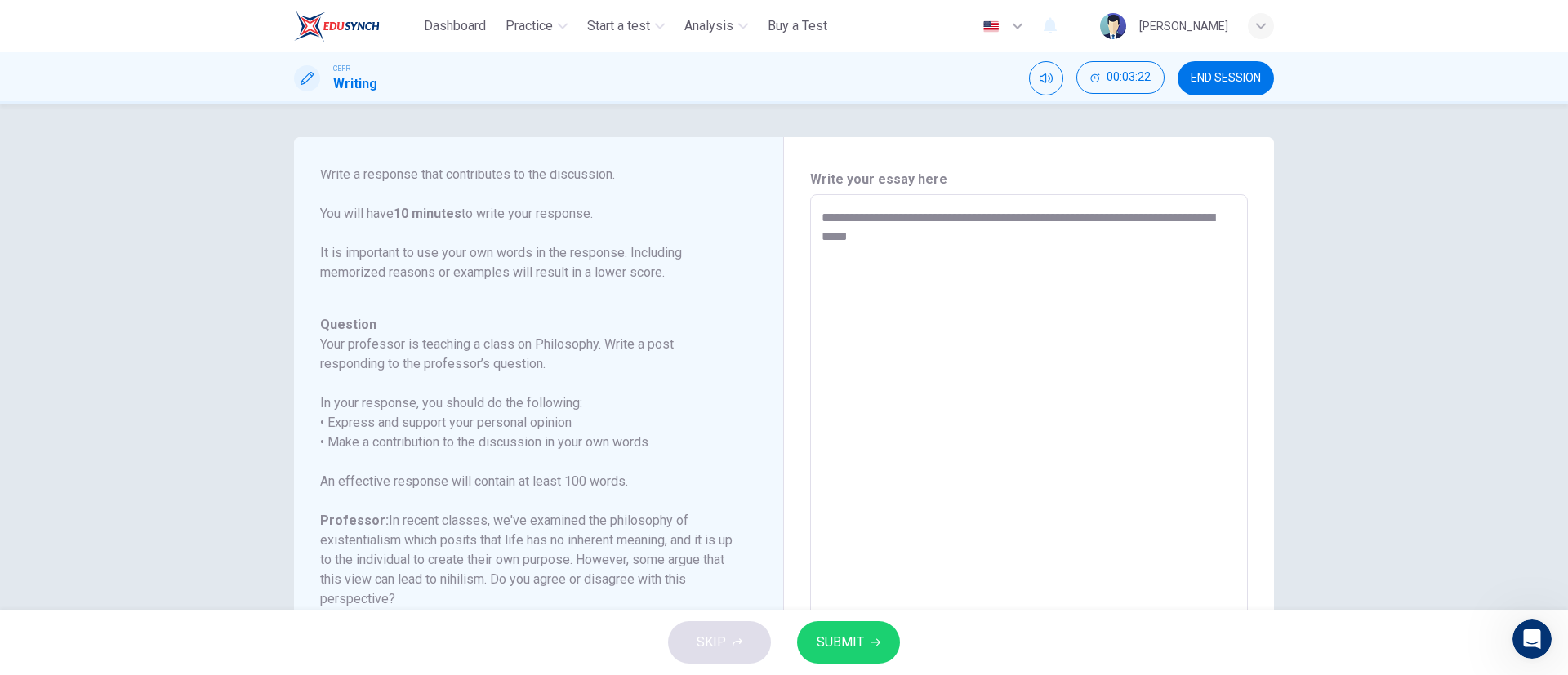 type on "**********" 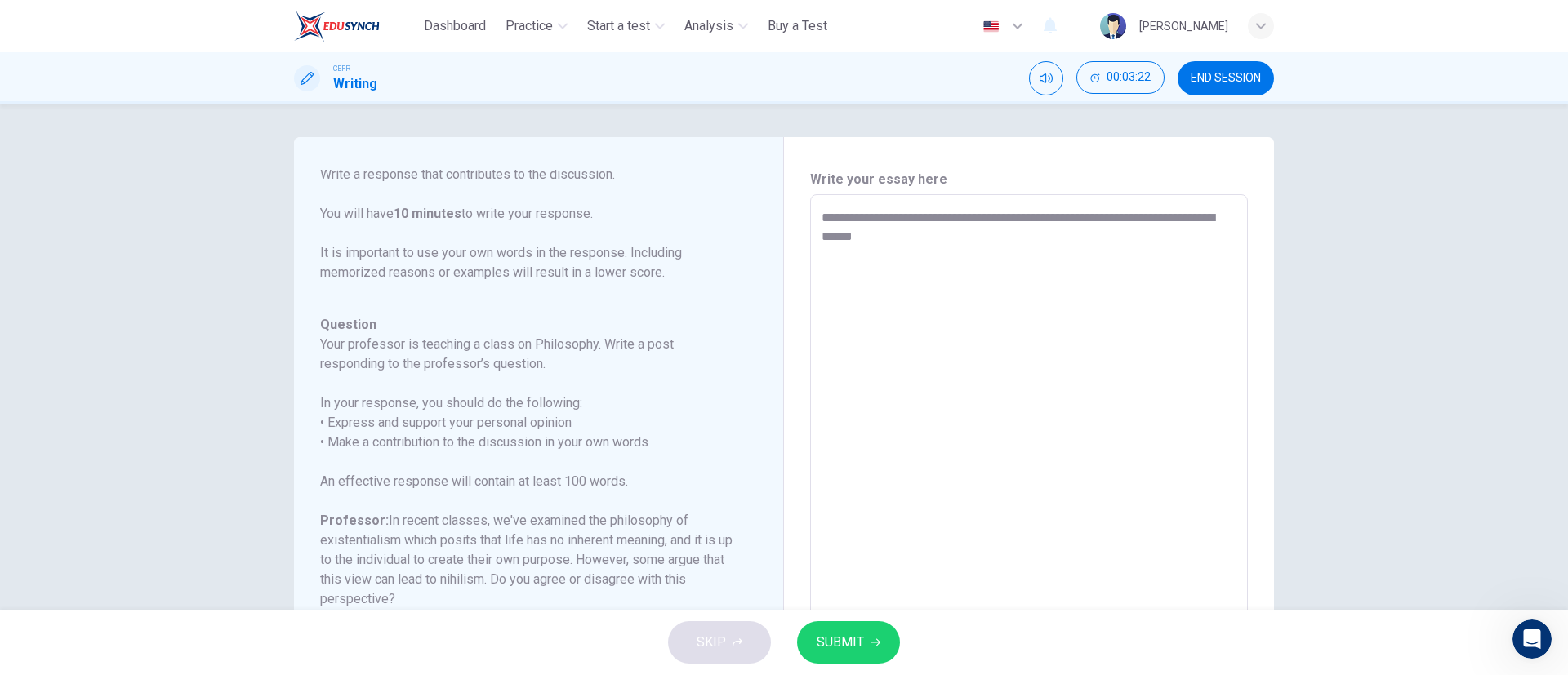 type on "*" 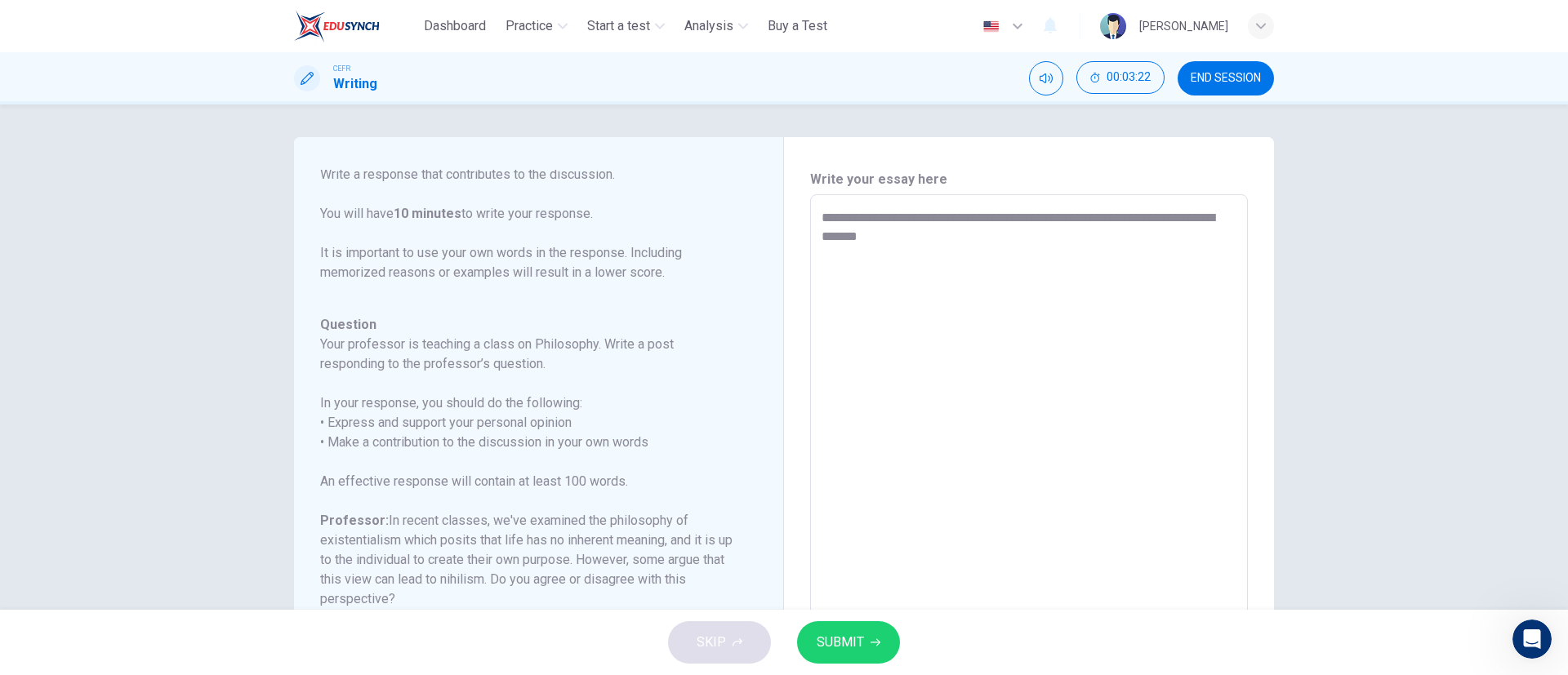 type 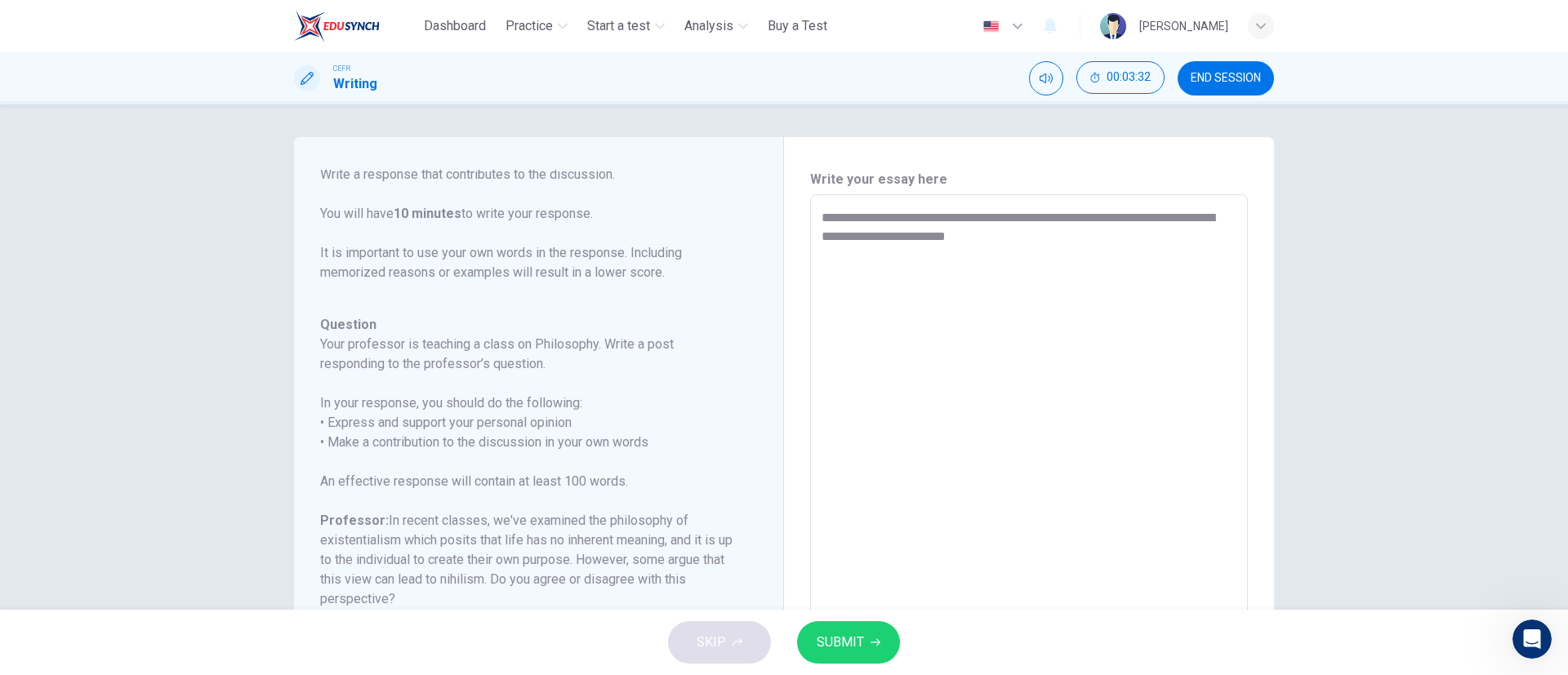 click on "**********" at bounding box center (1029, 467) 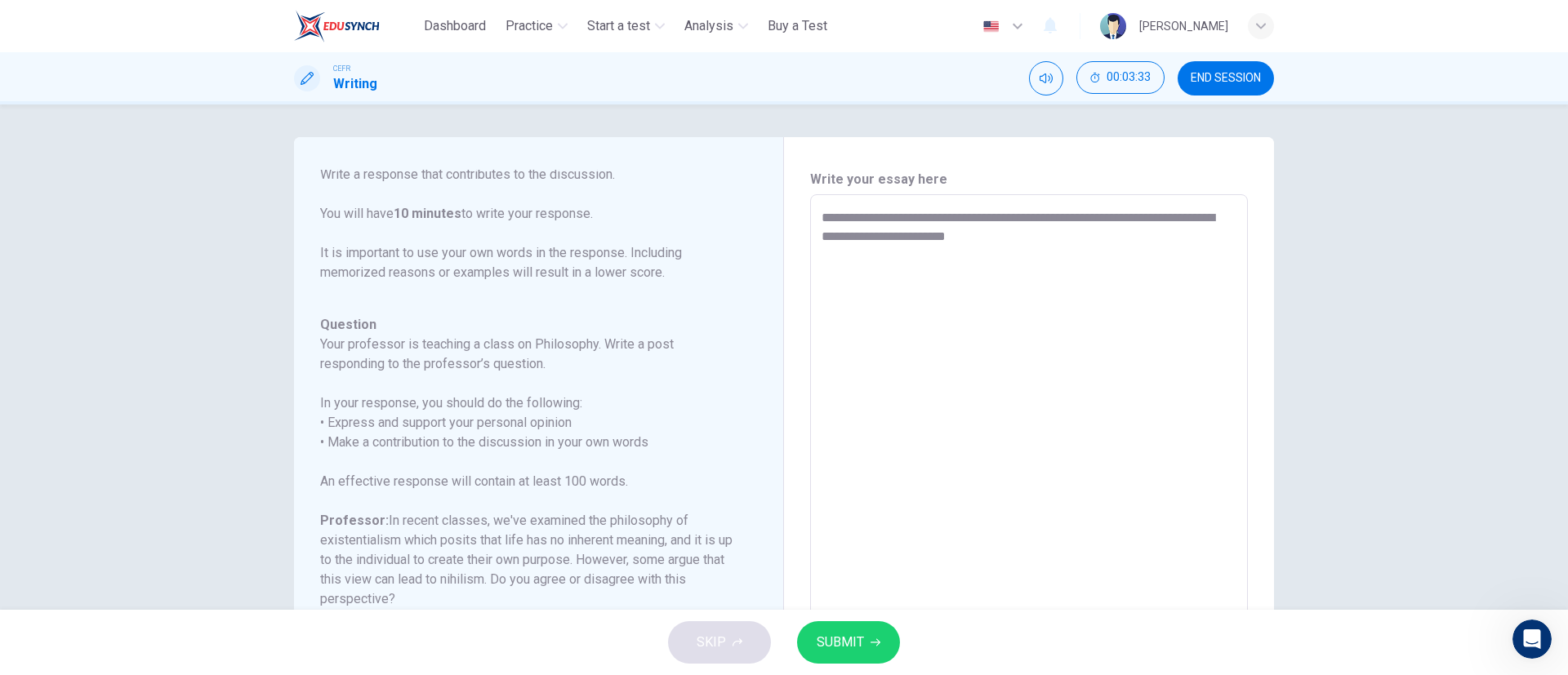 click on "**********" at bounding box center [1029, 467] 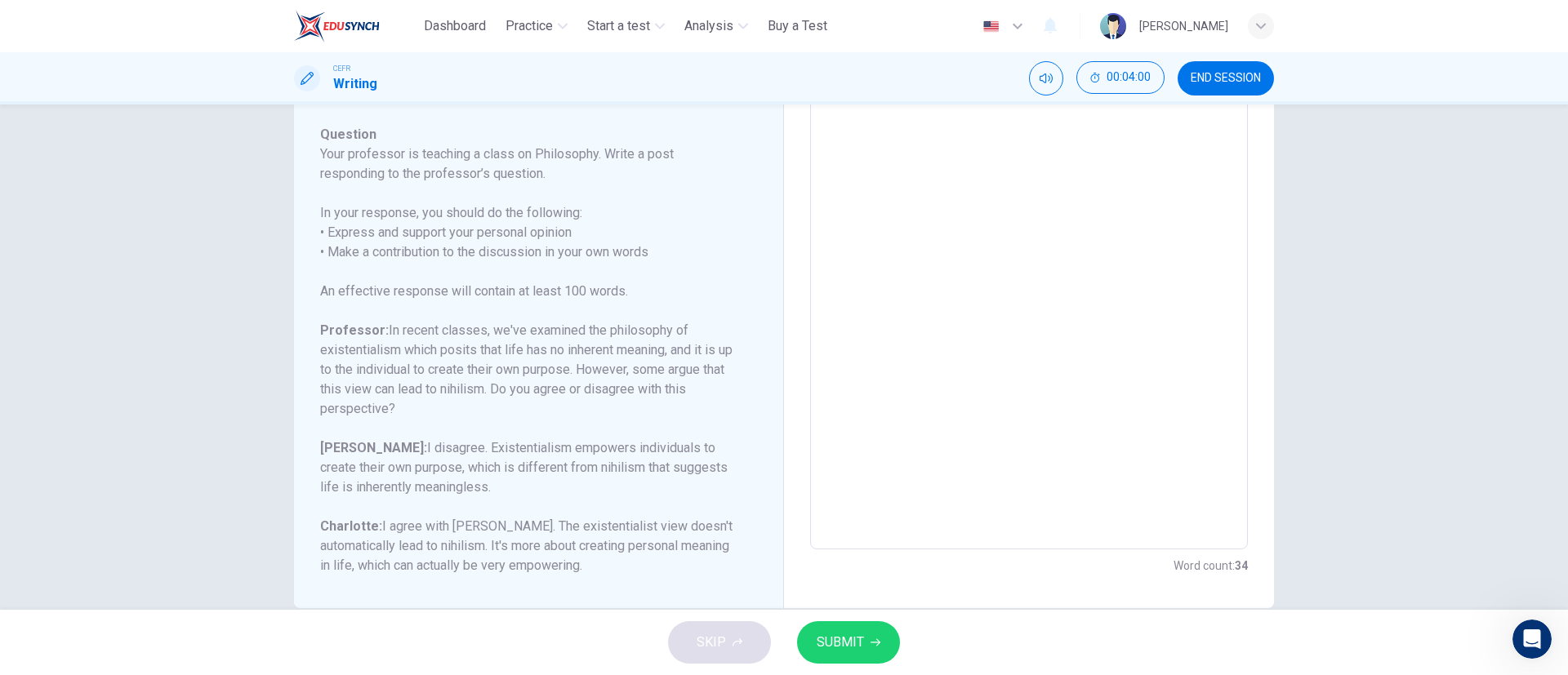 scroll, scrollTop: 210, scrollLeft: 0, axis: vertical 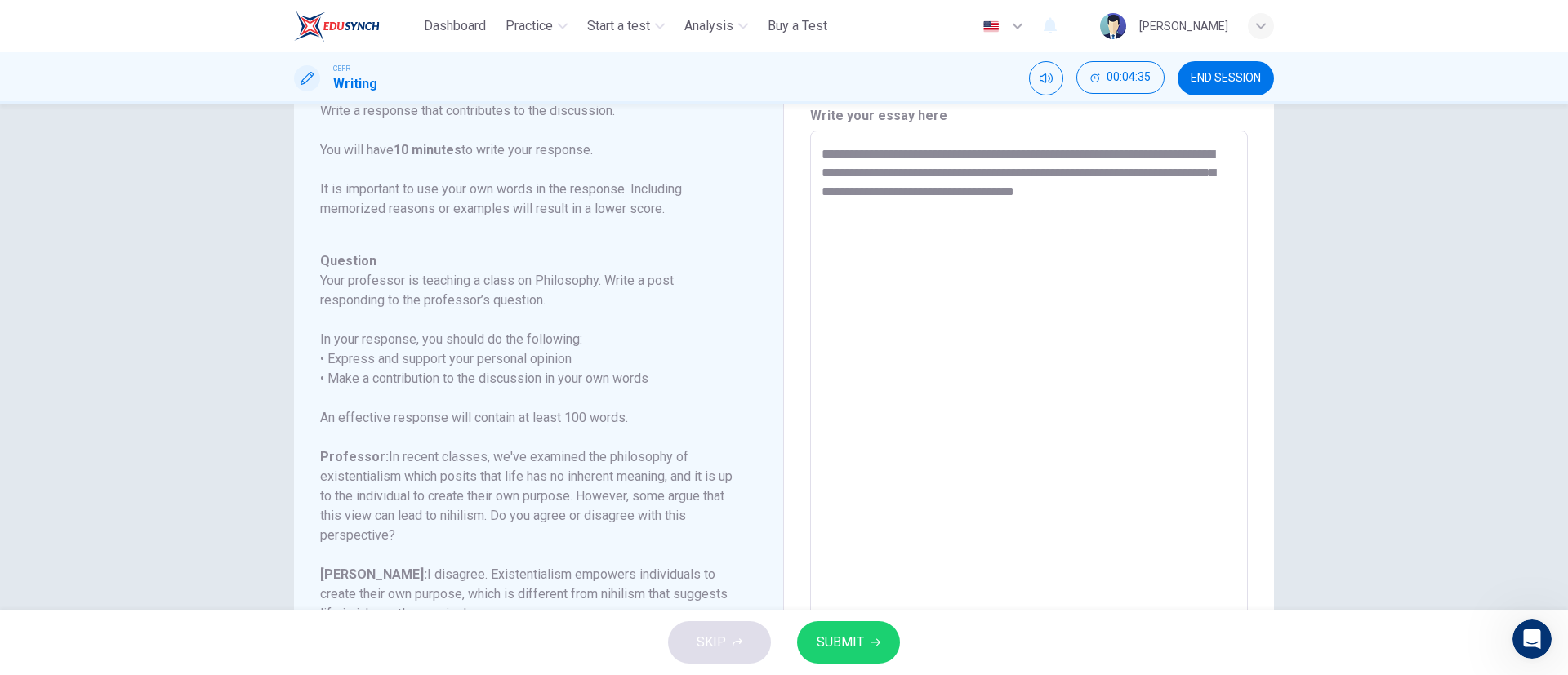click on "**********" at bounding box center [1029, 403] 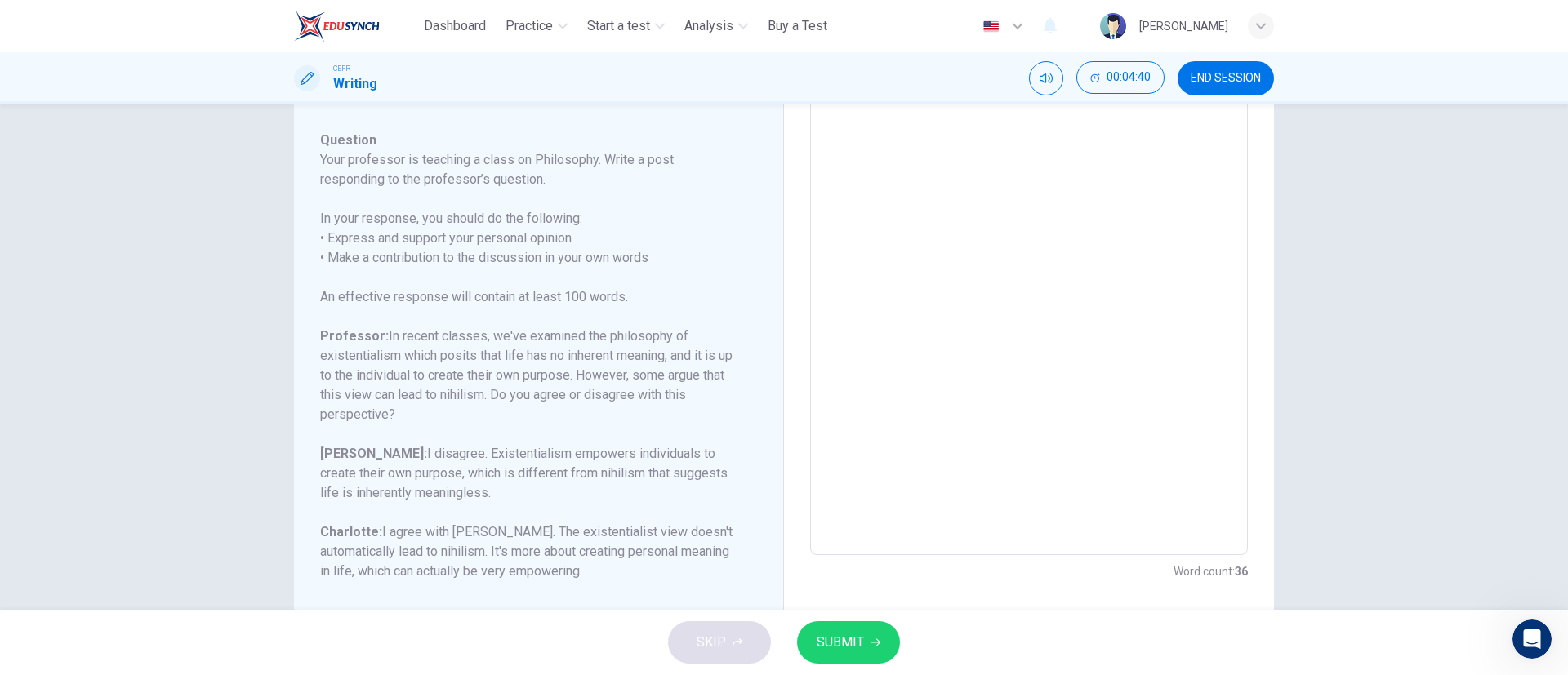 scroll, scrollTop: 0, scrollLeft: 0, axis: both 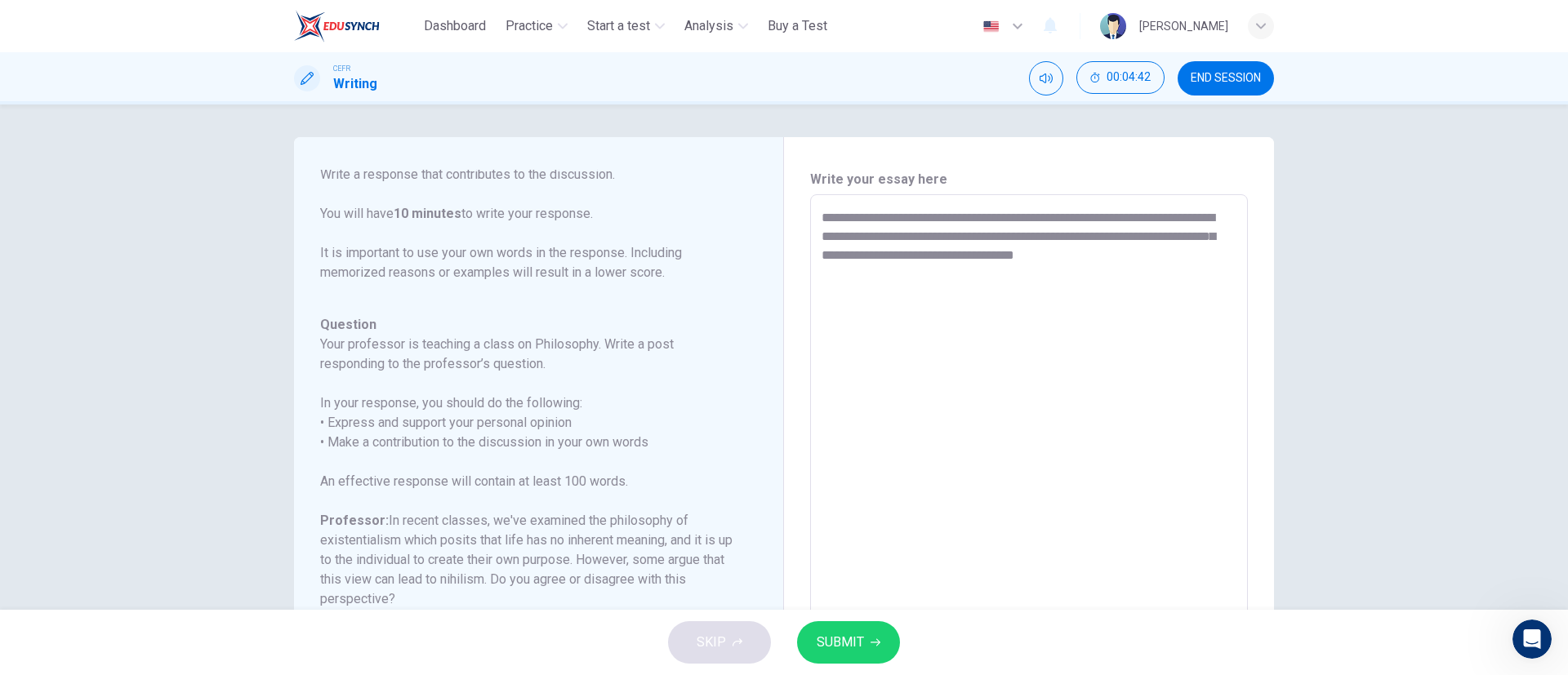 click on "**********" at bounding box center [1029, 467] 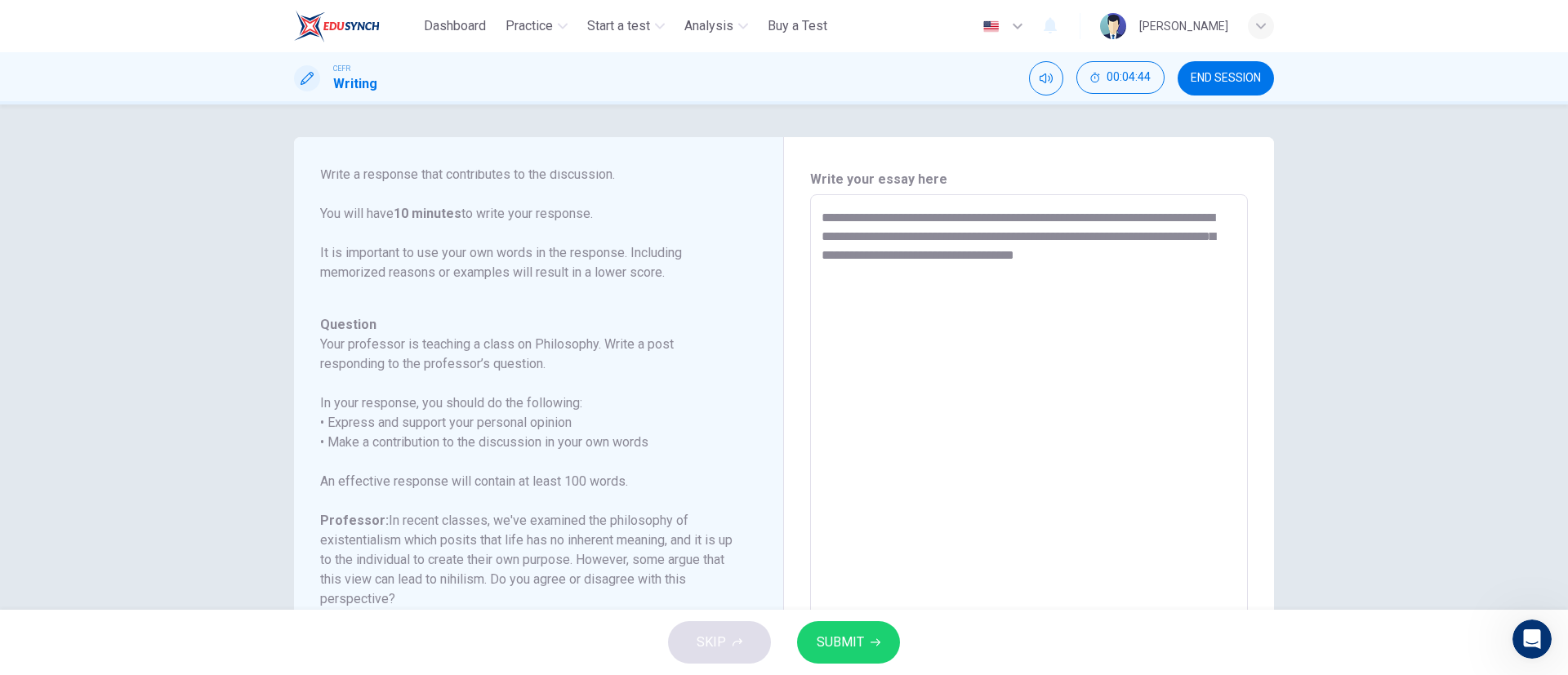 click on "**********" at bounding box center (1029, 467) 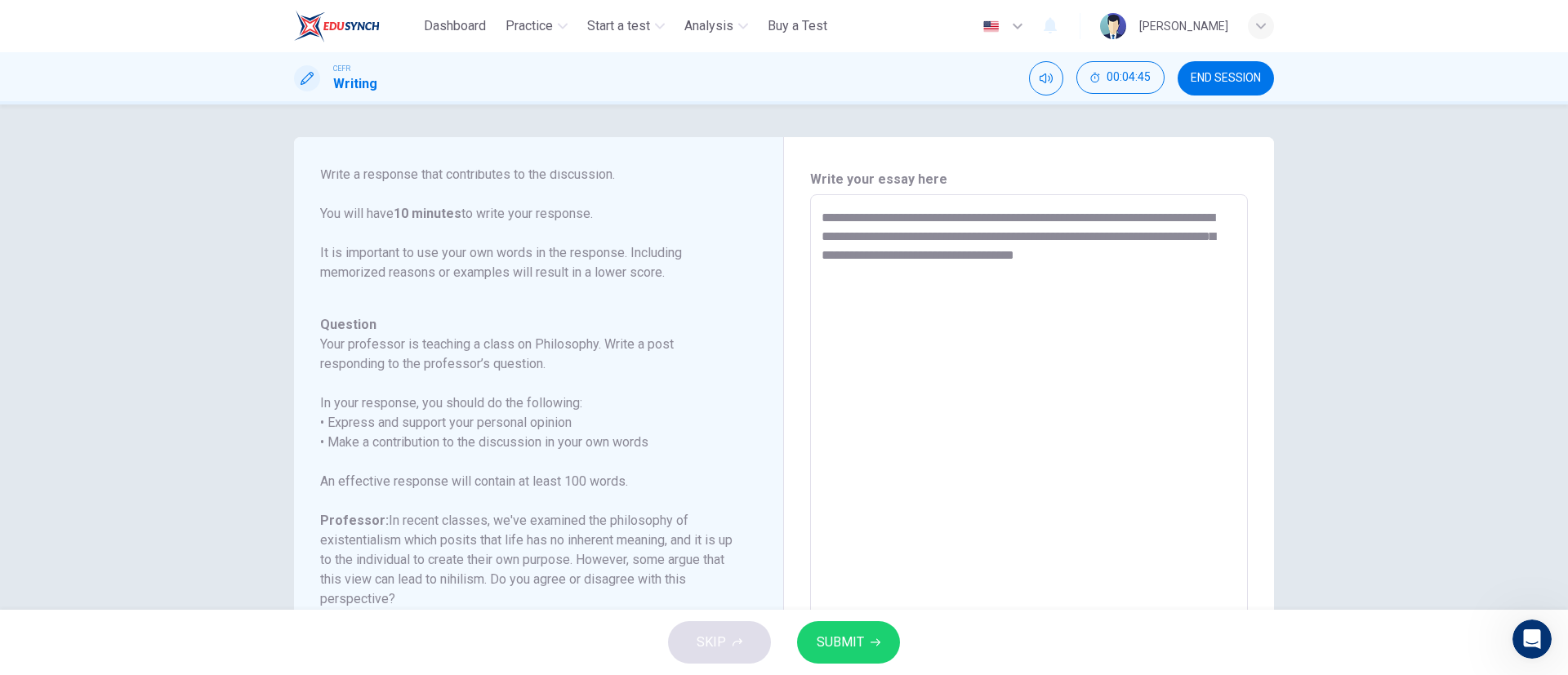click on "**********" at bounding box center [1029, 467] 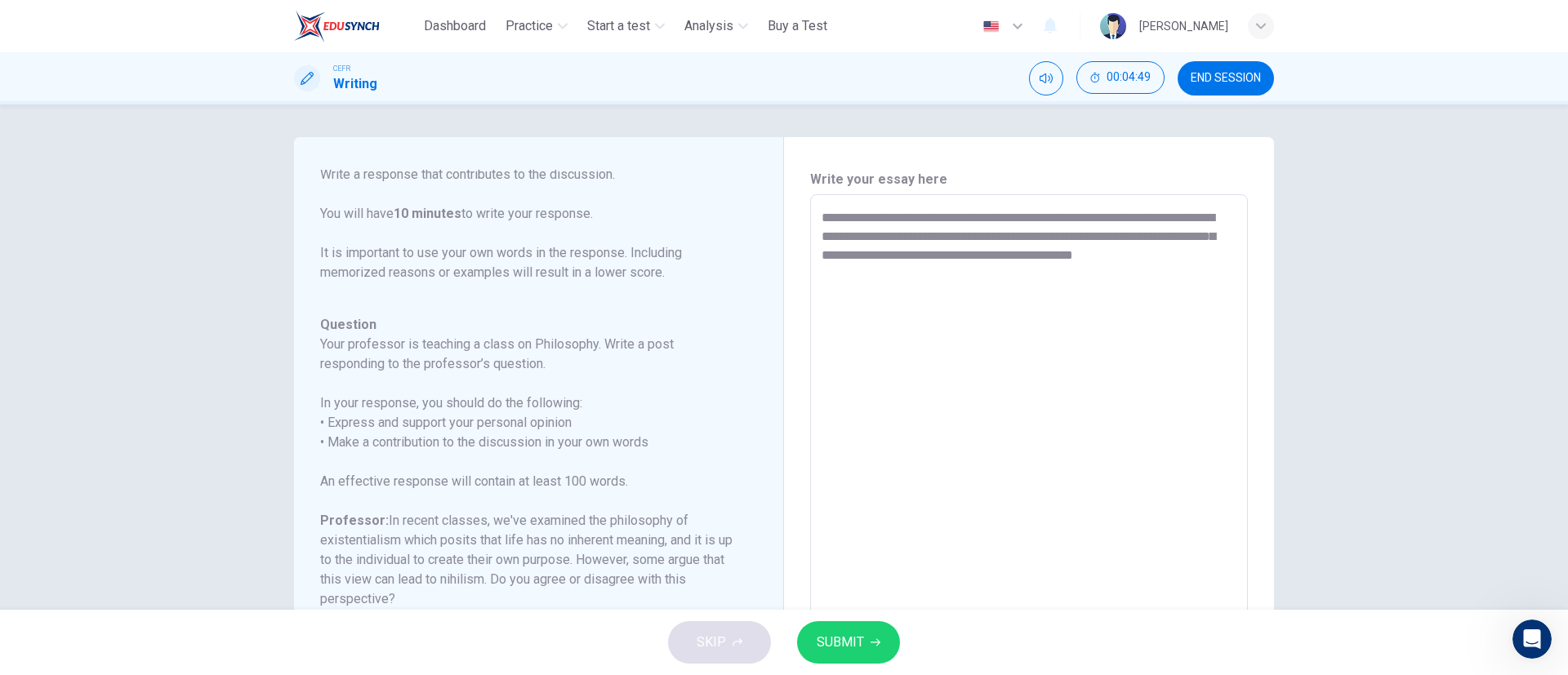 click on "**********" at bounding box center [1029, 467] 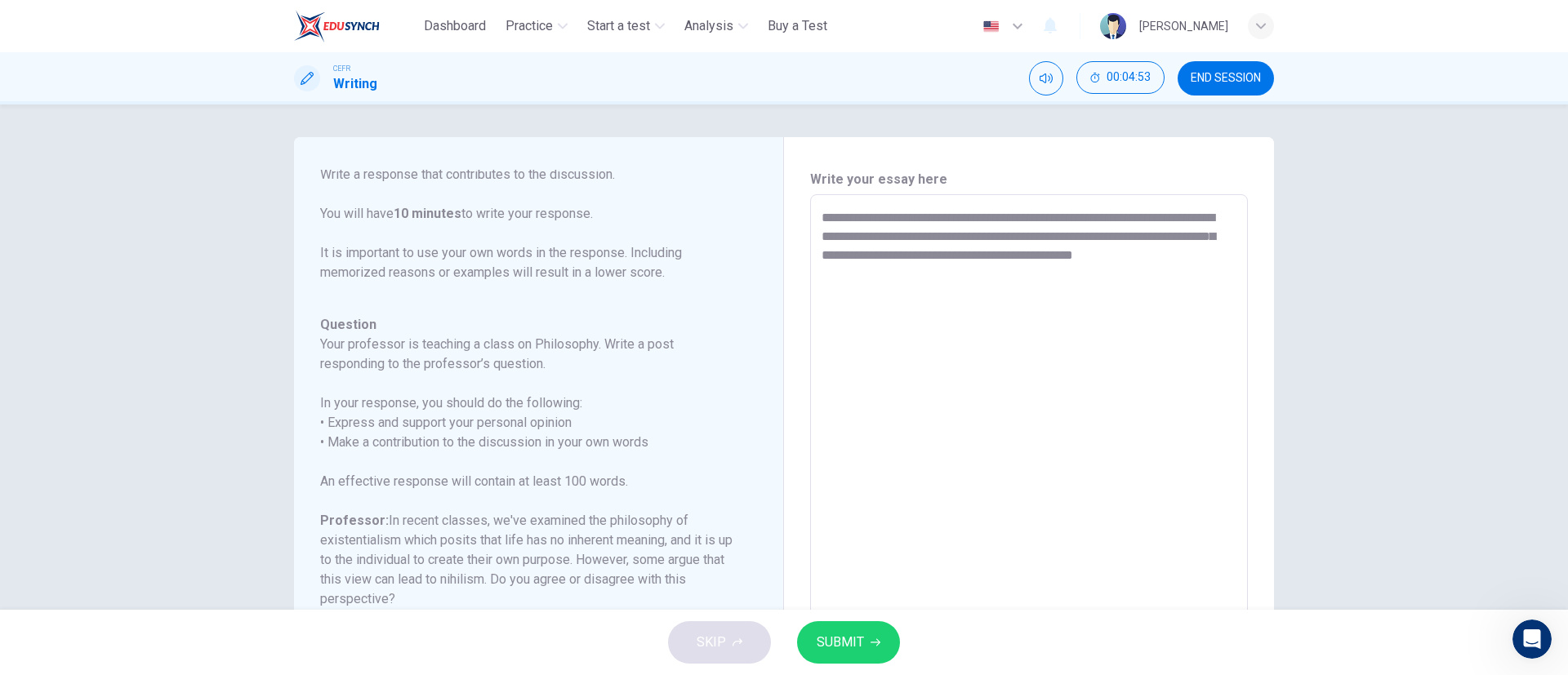click on "**********" at bounding box center [1029, 467] 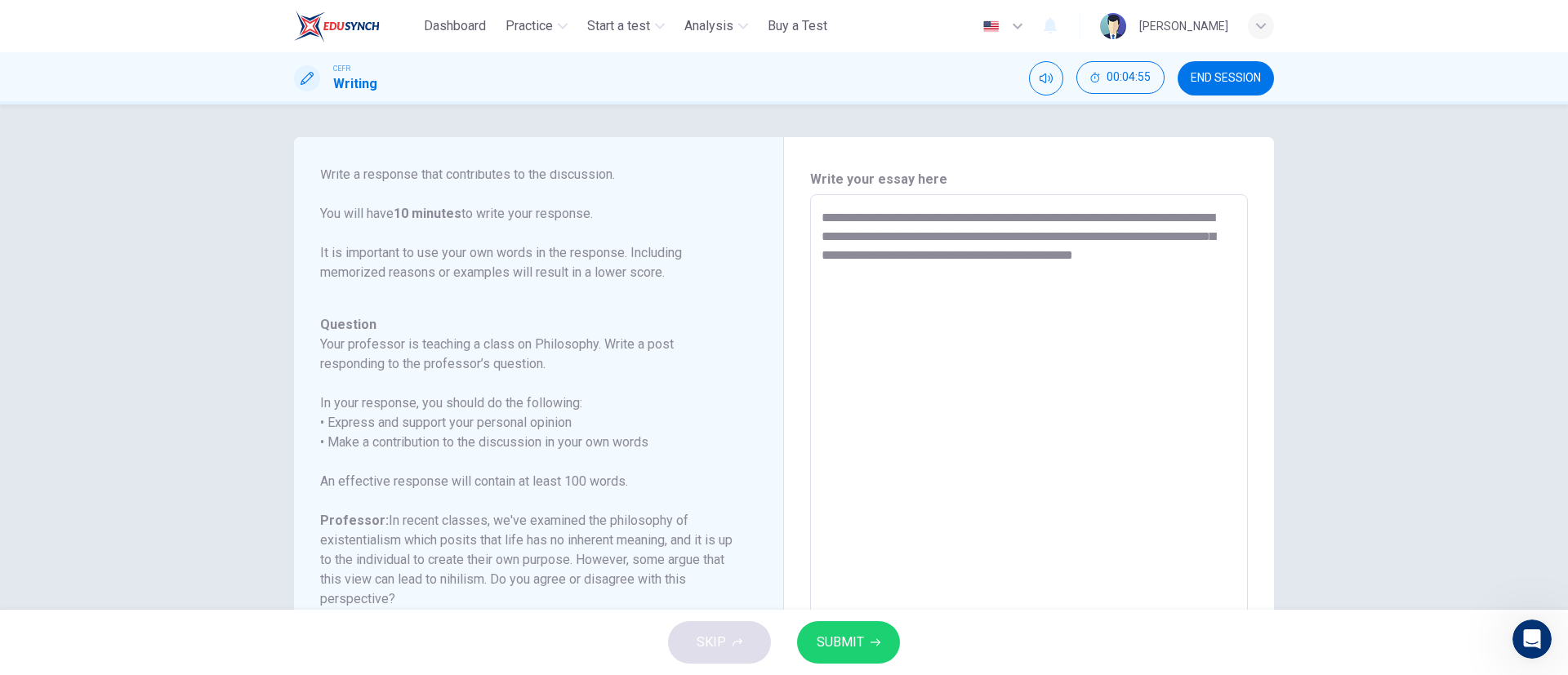 click on "**********" at bounding box center [1029, 467] 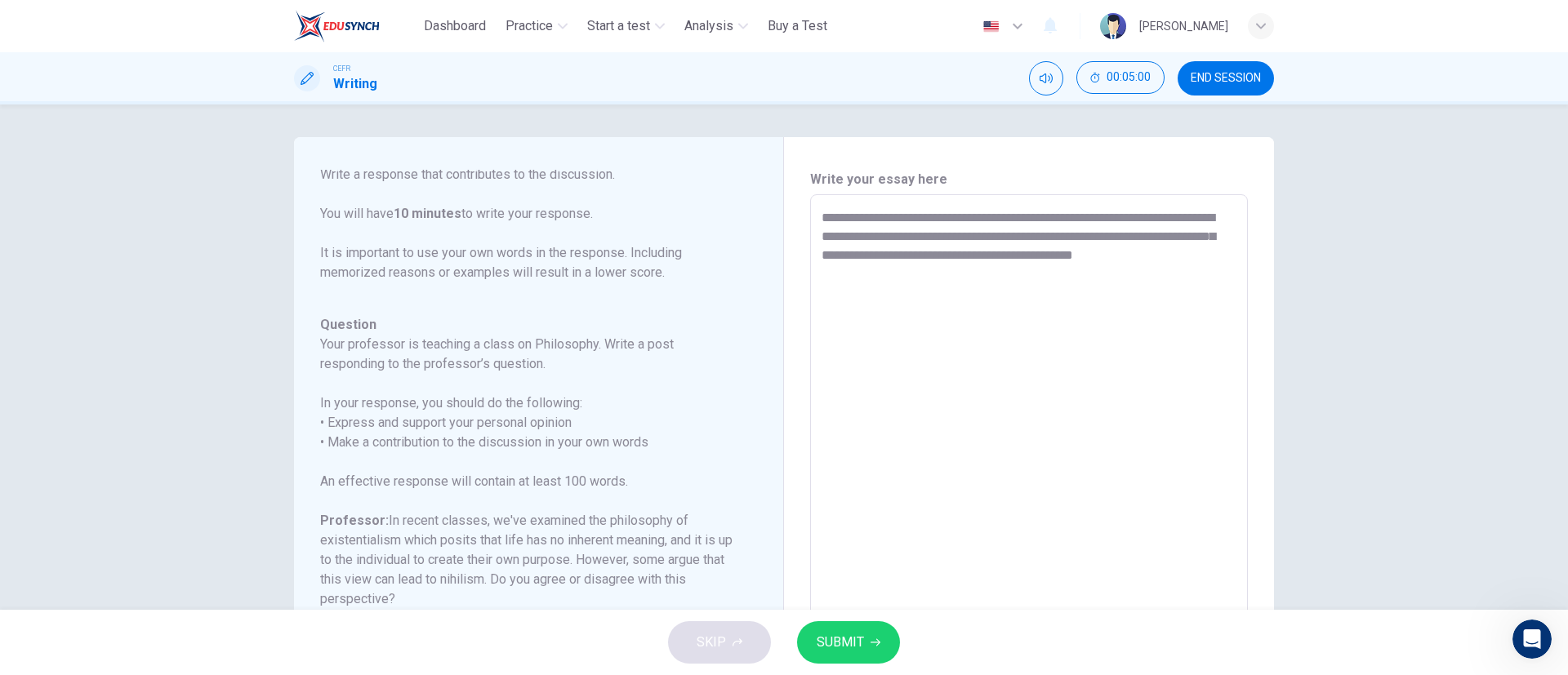 click on "**********" at bounding box center [1029, 467] 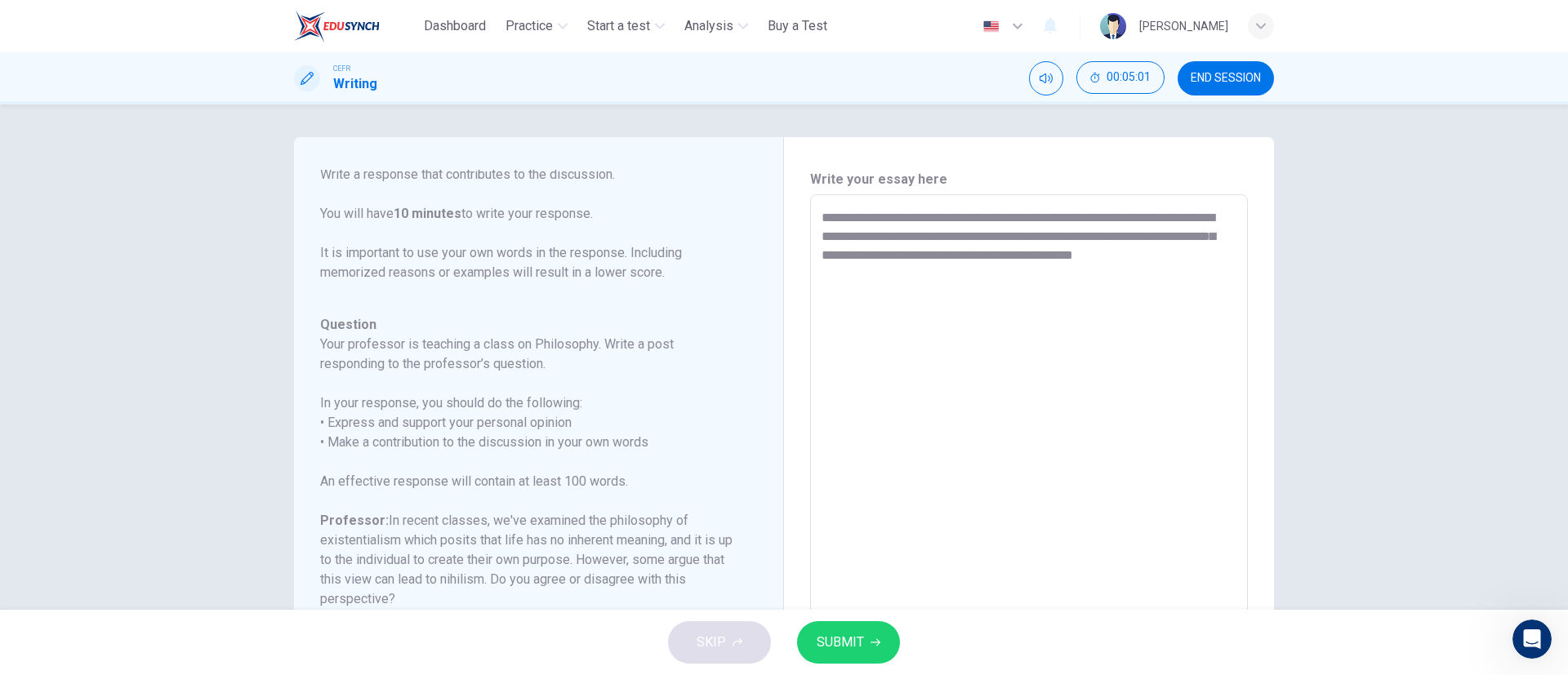 click on "**********" at bounding box center (1029, 467) 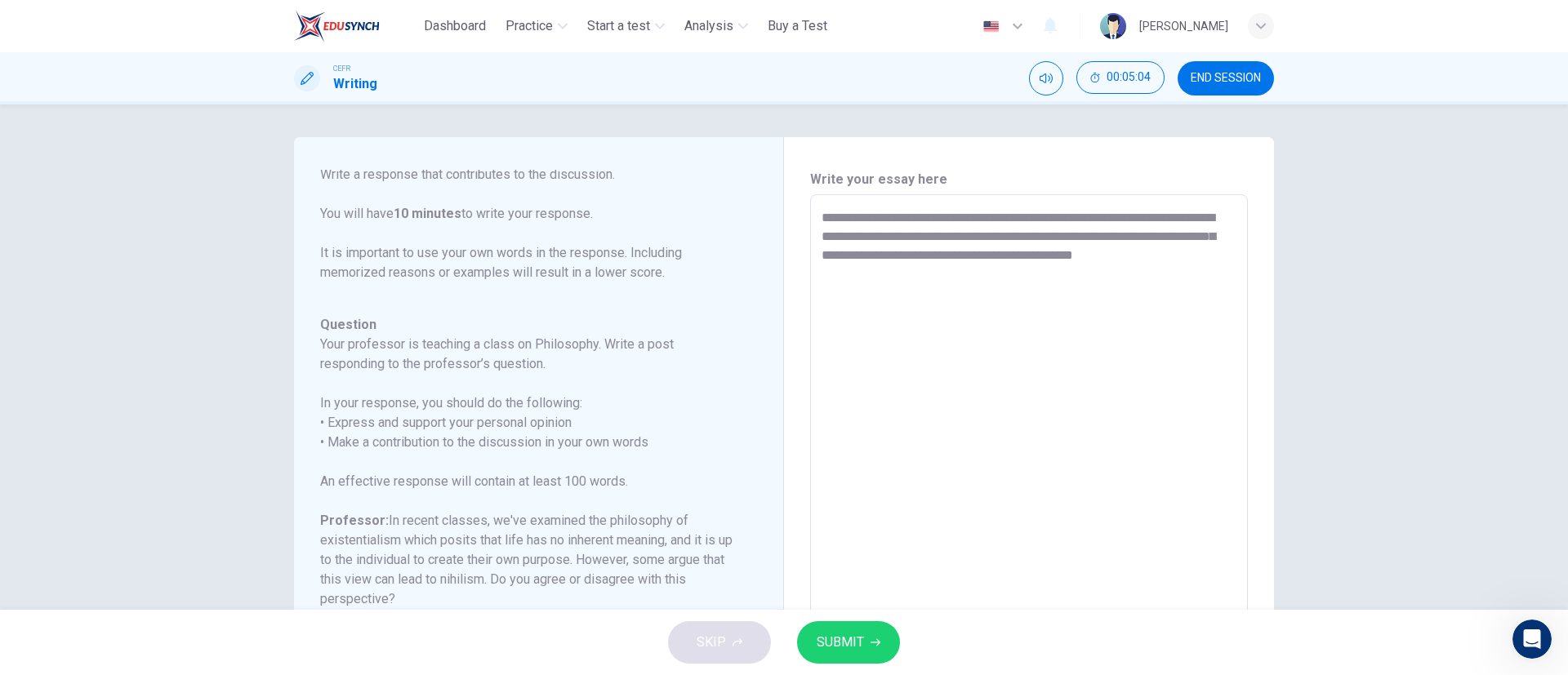 click on "**********" at bounding box center [1029, 467] 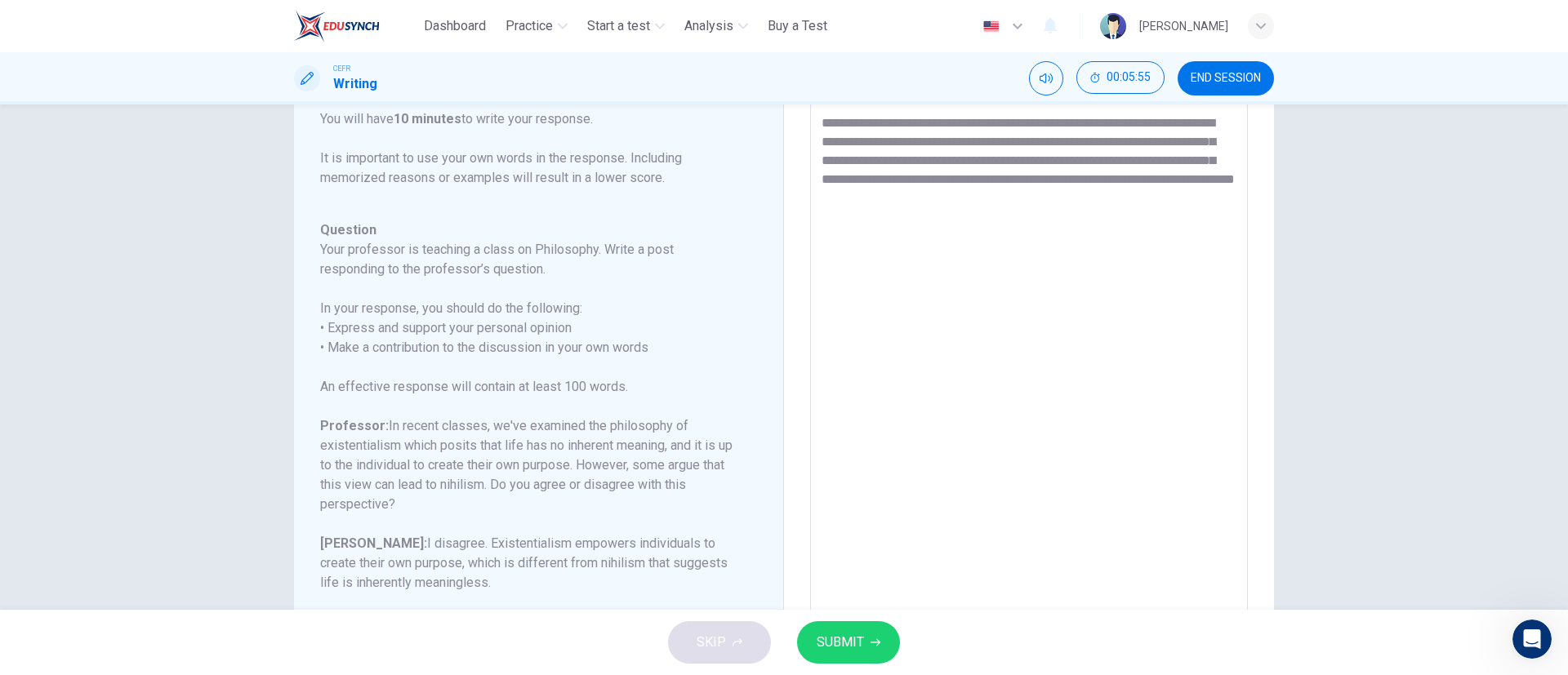 scroll, scrollTop: 92, scrollLeft: 0, axis: vertical 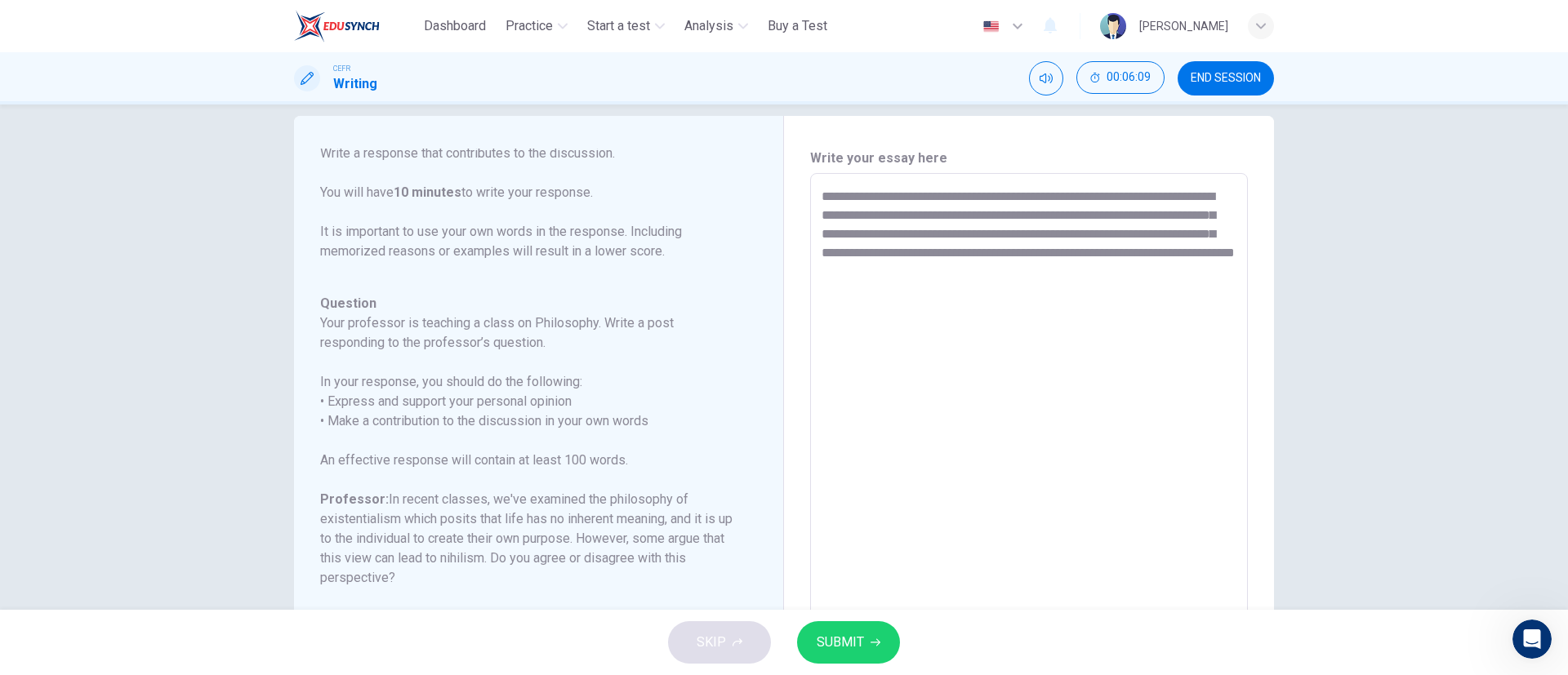 click on "**********" at bounding box center (1029, 446) 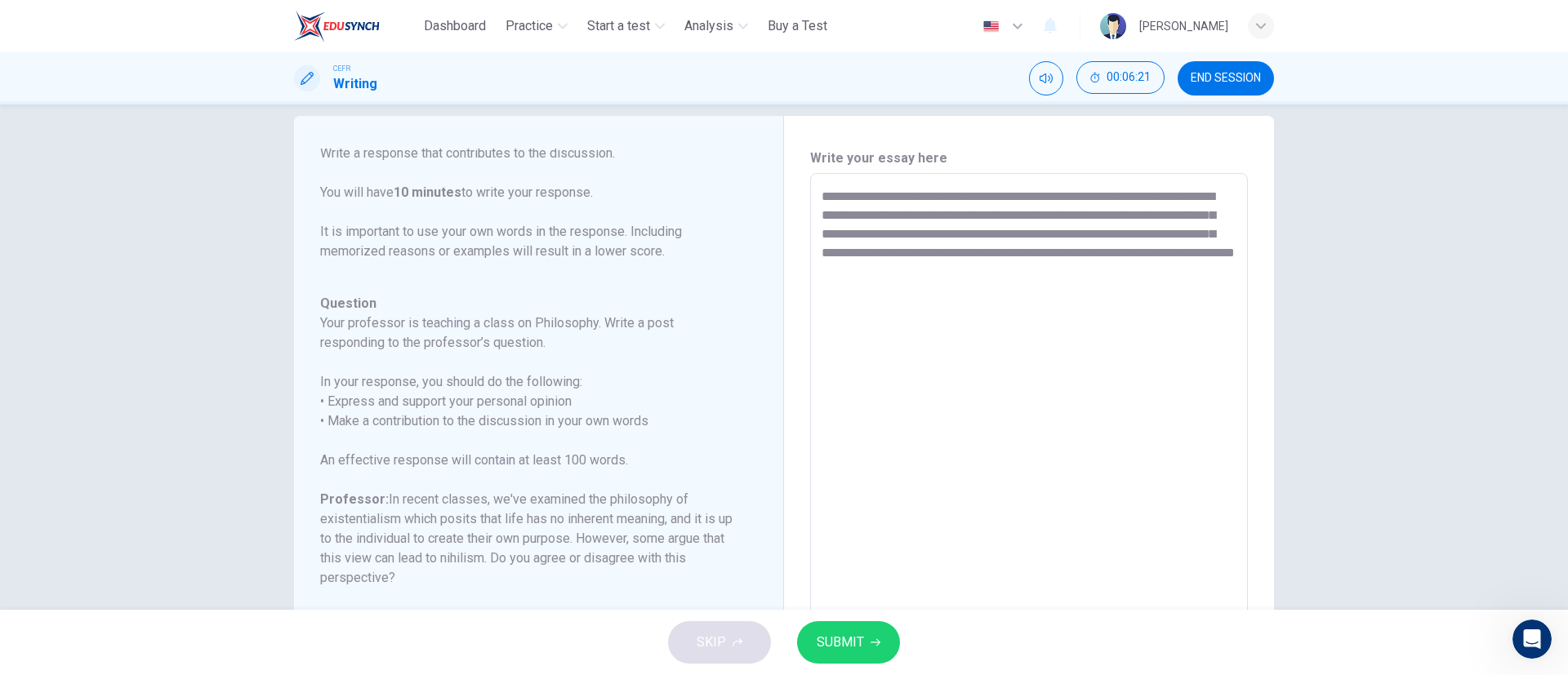 click on "**********" at bounding box center (1029, 446) 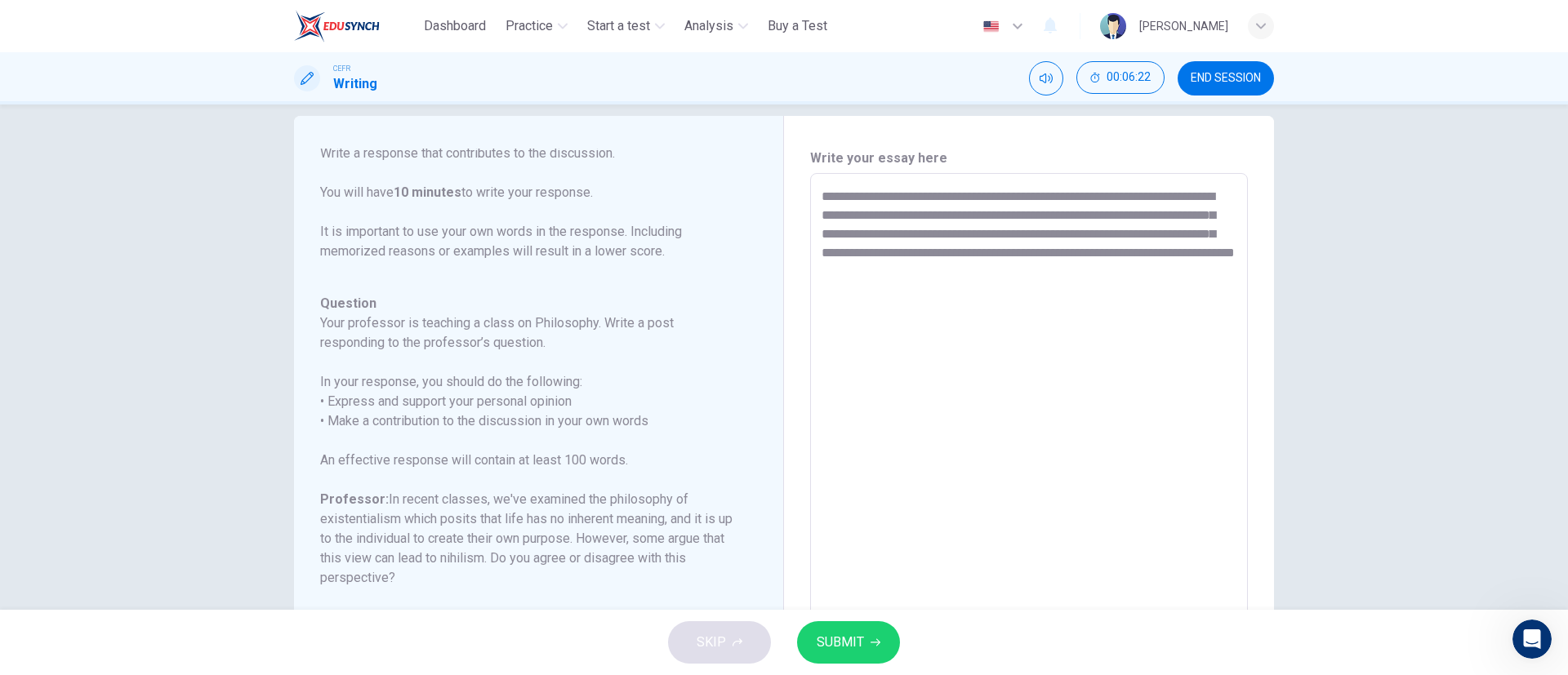 click on "**********" at bounding box center [1029, 446] 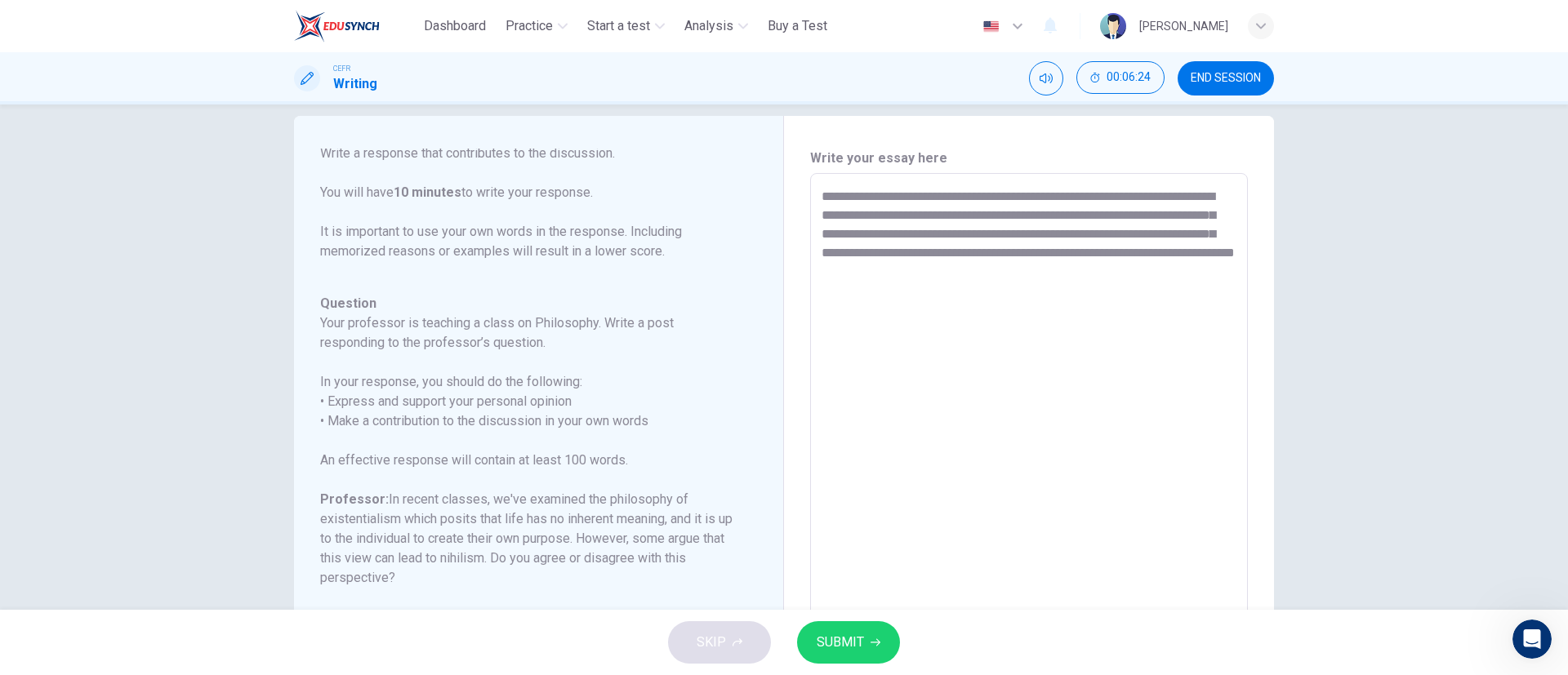 click on "**********" at bounding box center (1029, 446) 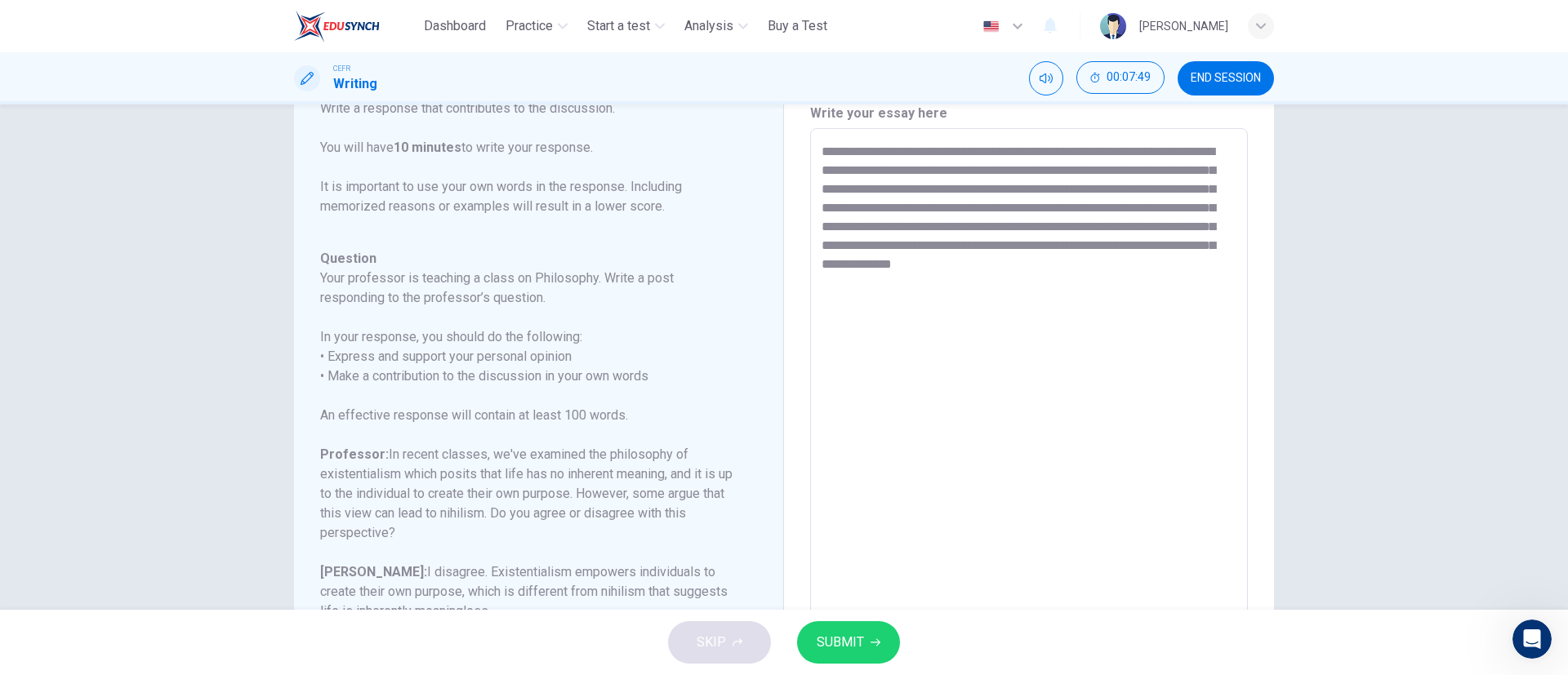 scroll, scrollTop: 68, scrollLeft: 0, axis: vertical 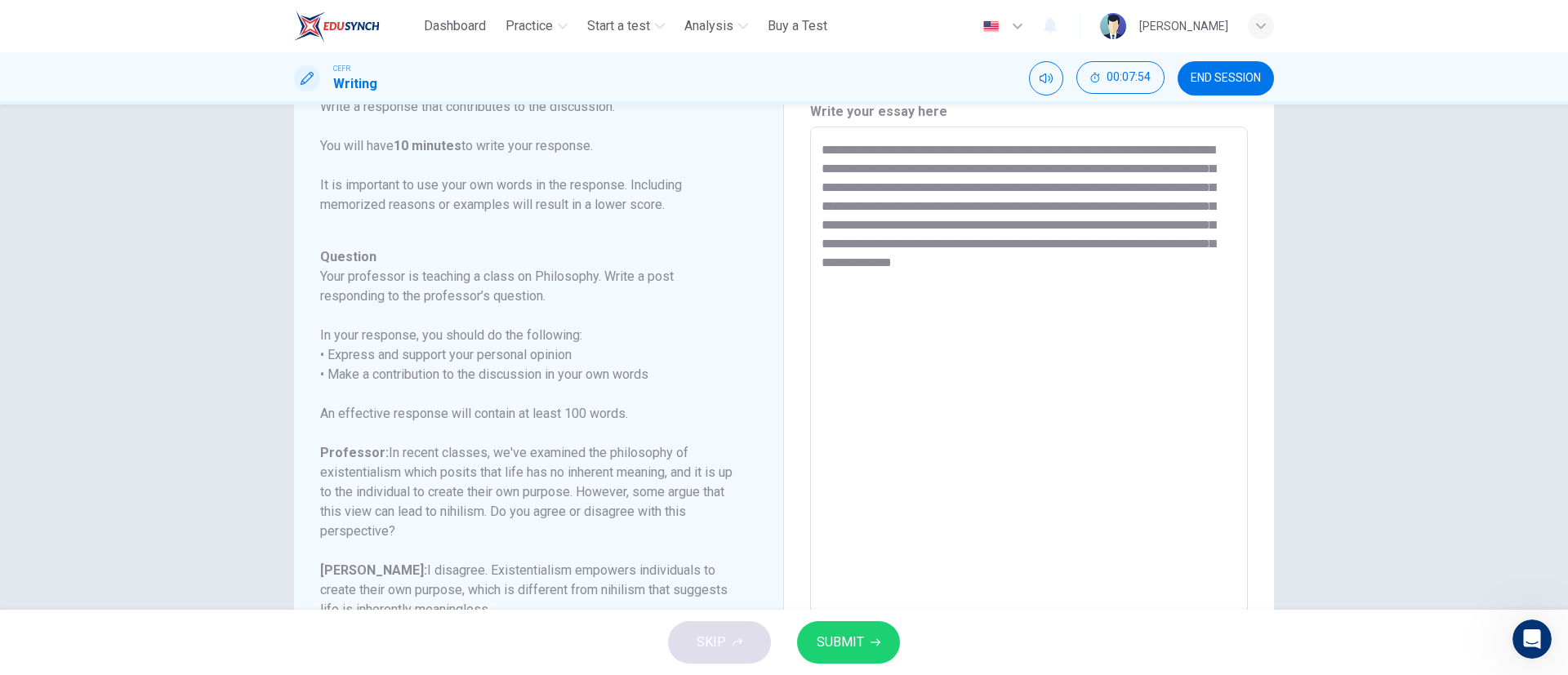 click on "**********" at bounding box center [1029, 399] 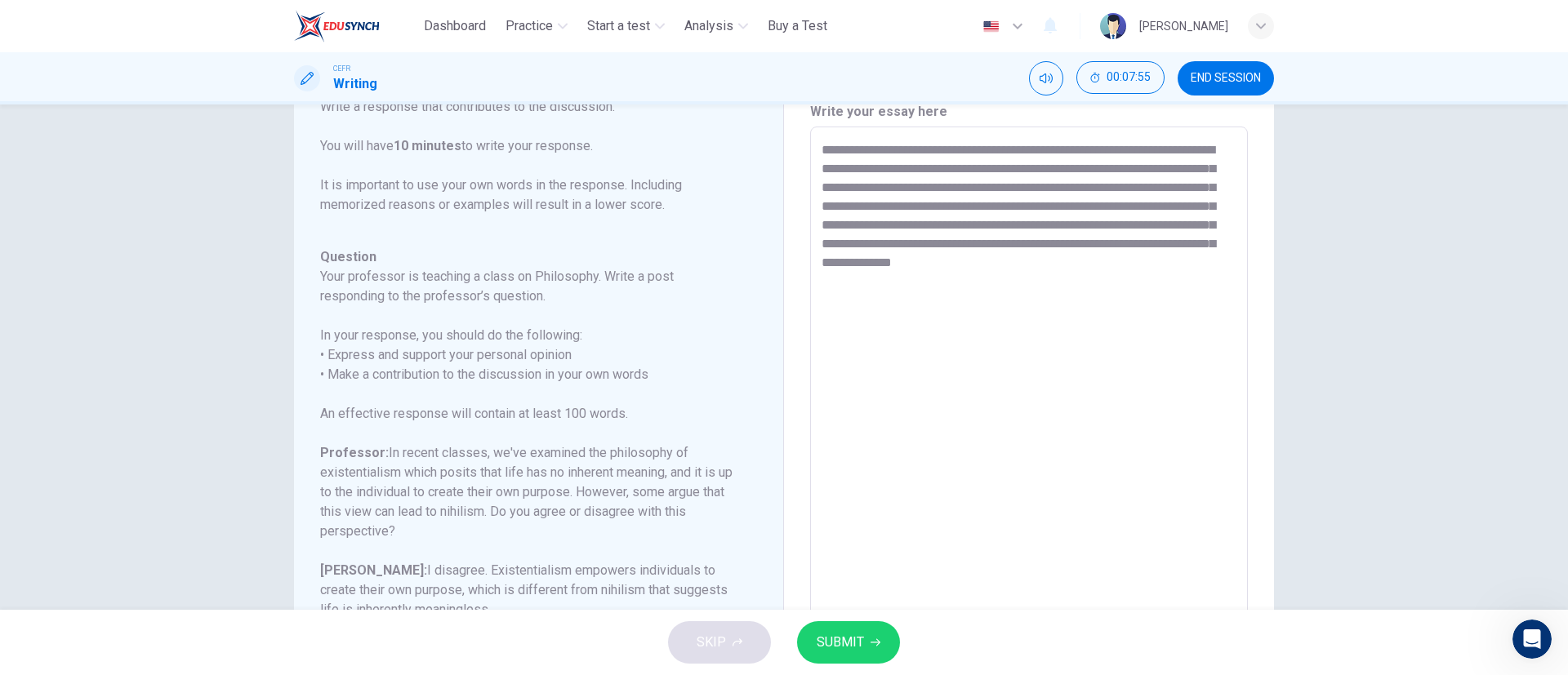 click on "**********" at bounding box center [1029, 399] 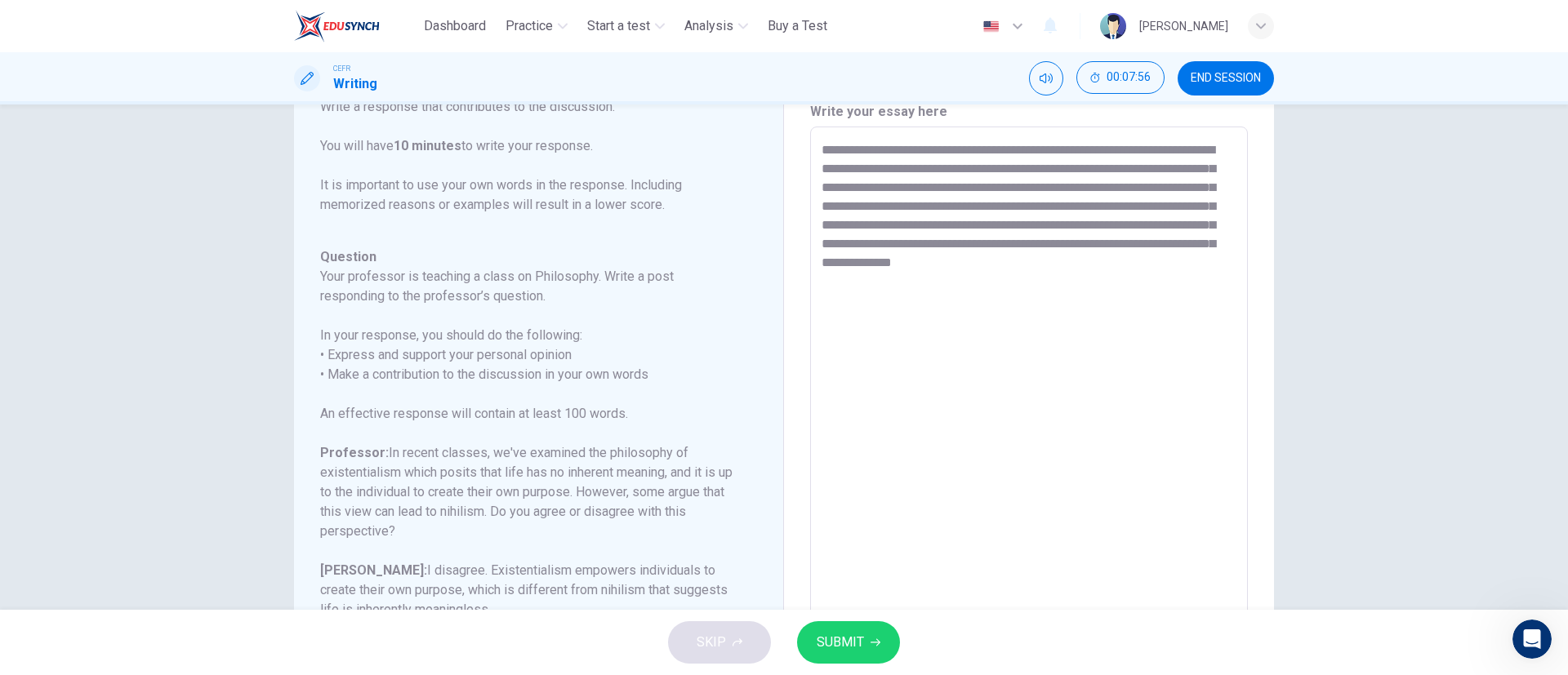 click on "**********" at bounding box center [1029, 399] 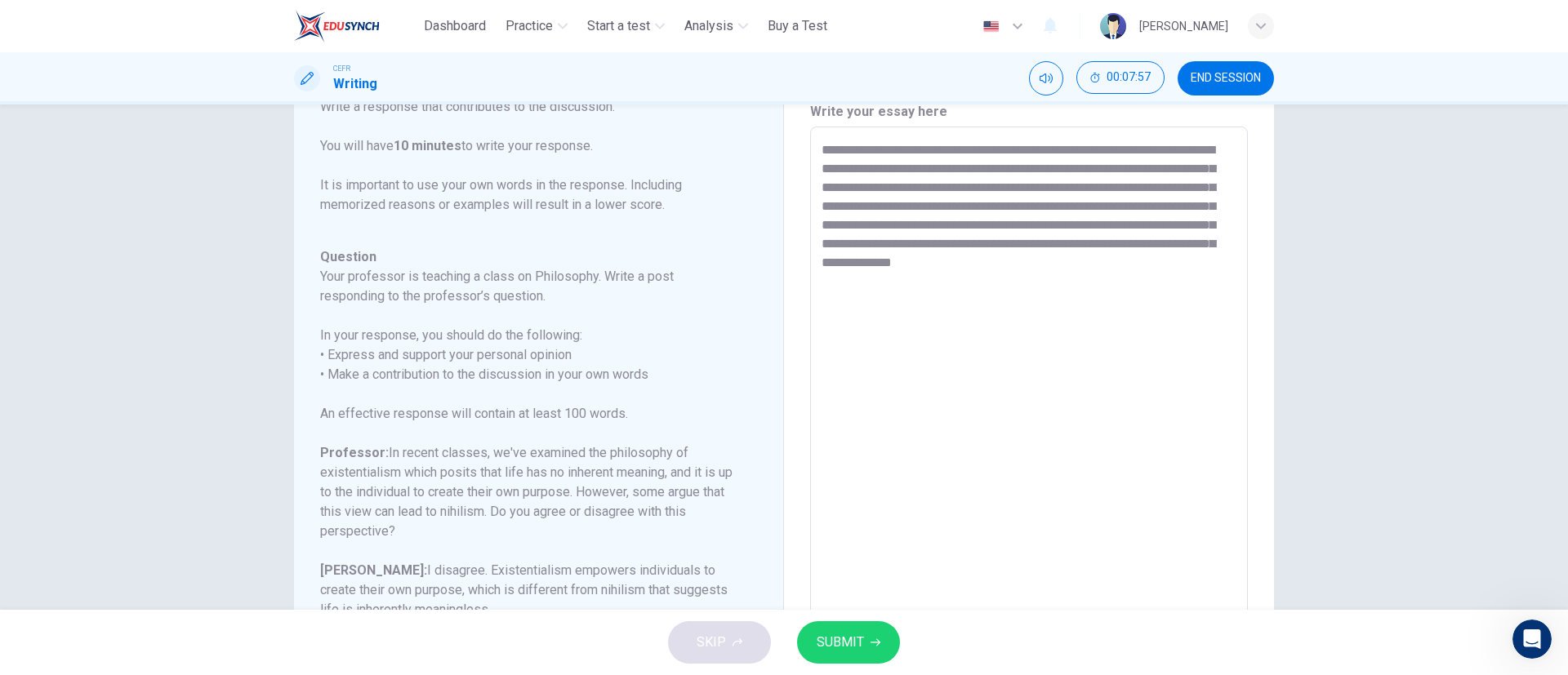 click on "**********" at bounding box center [1029, 399] 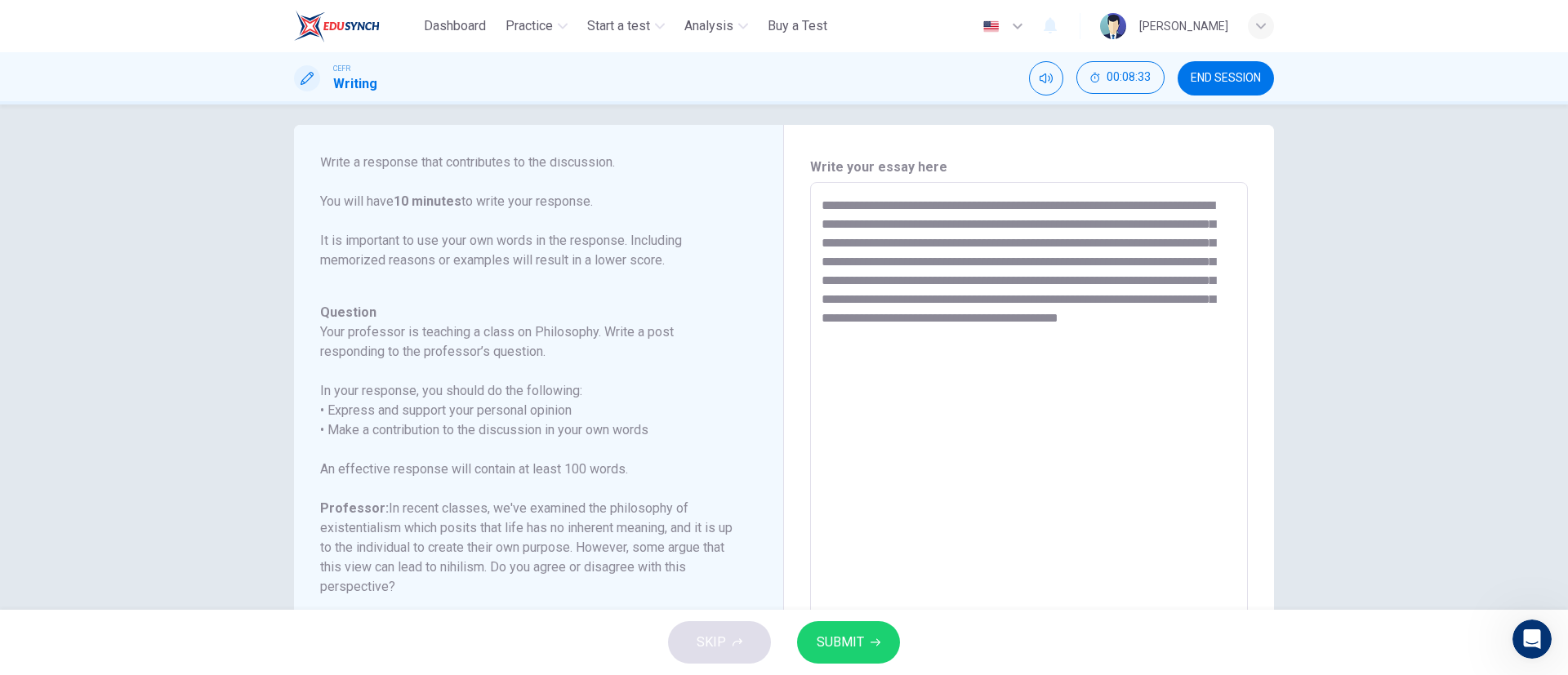 scroll, scrollTop: 11, scrollLeft: 0, axis: vertical 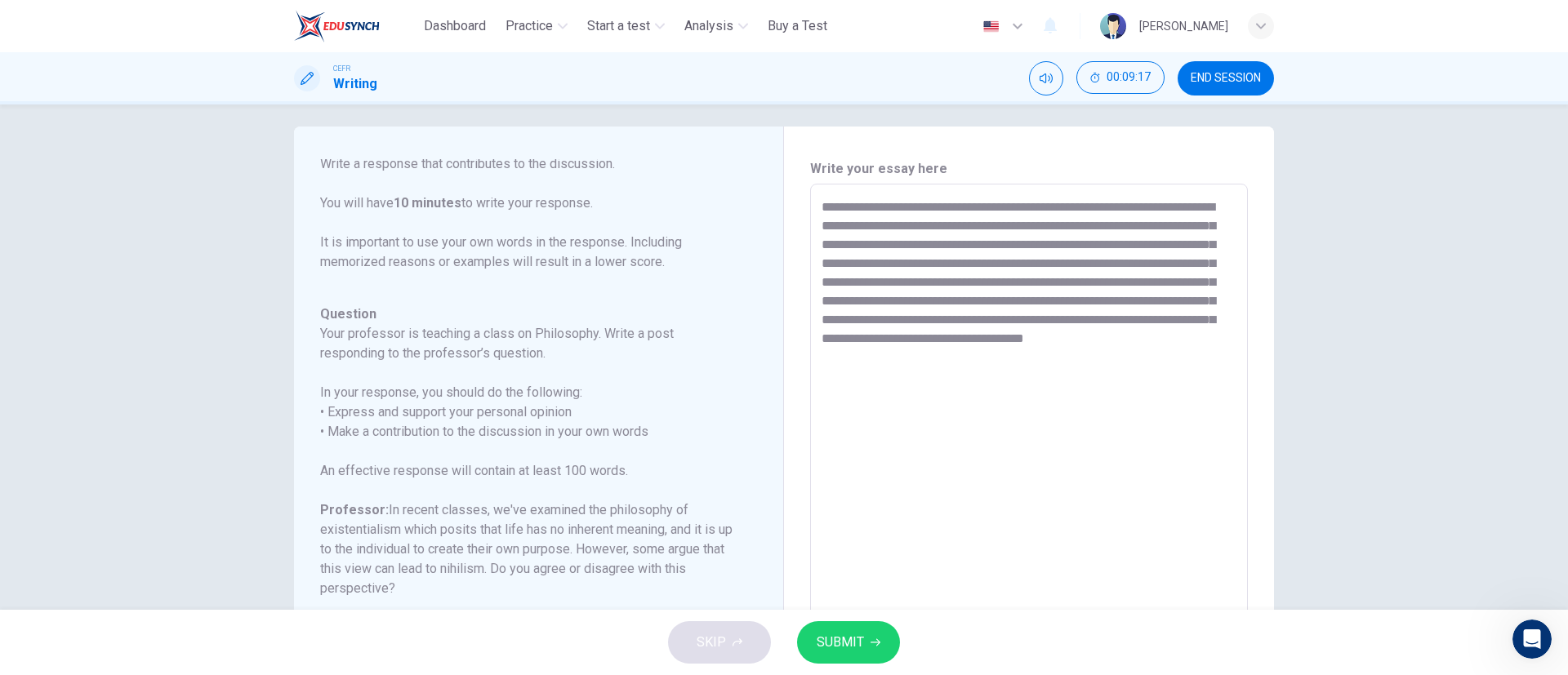 click on "**********" at bounding box center [1029, 456] 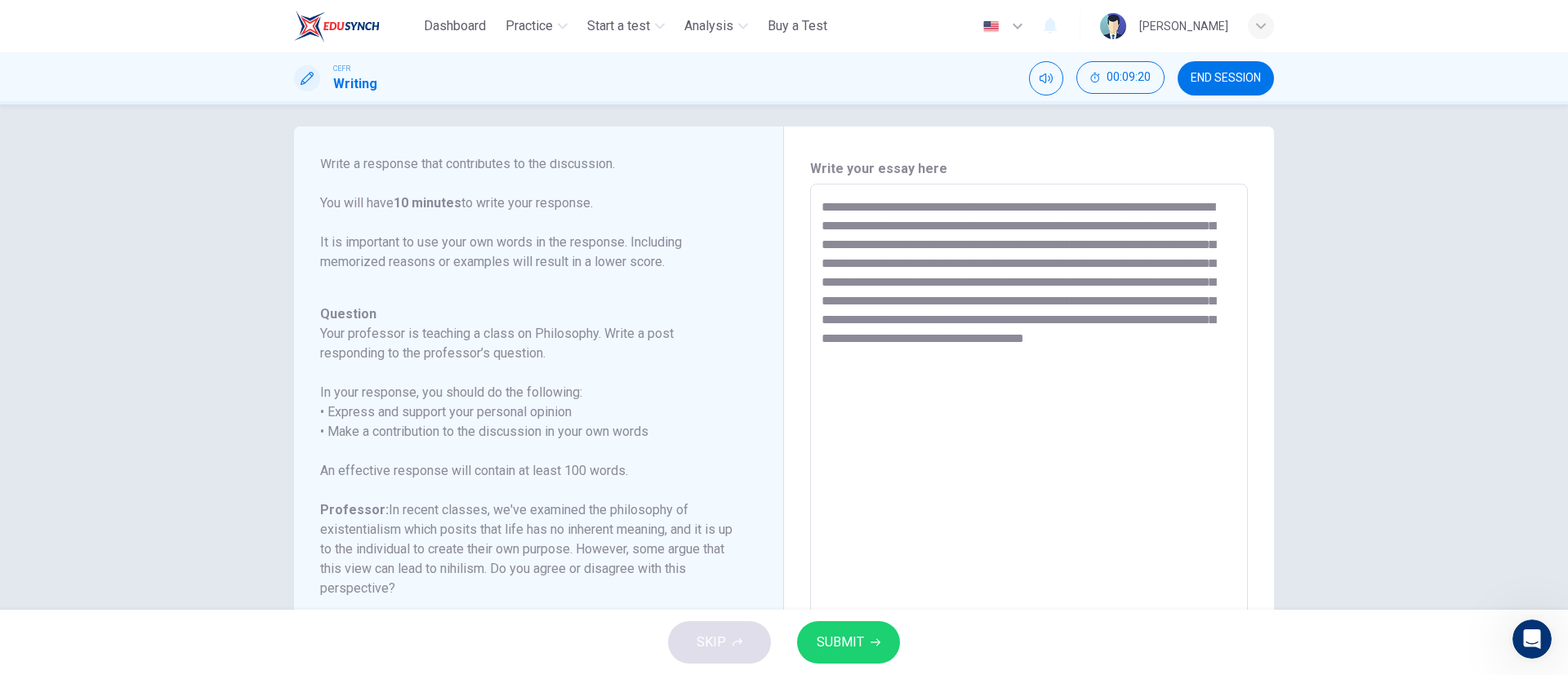 click on "**********" at bounding box center (1029, 456) 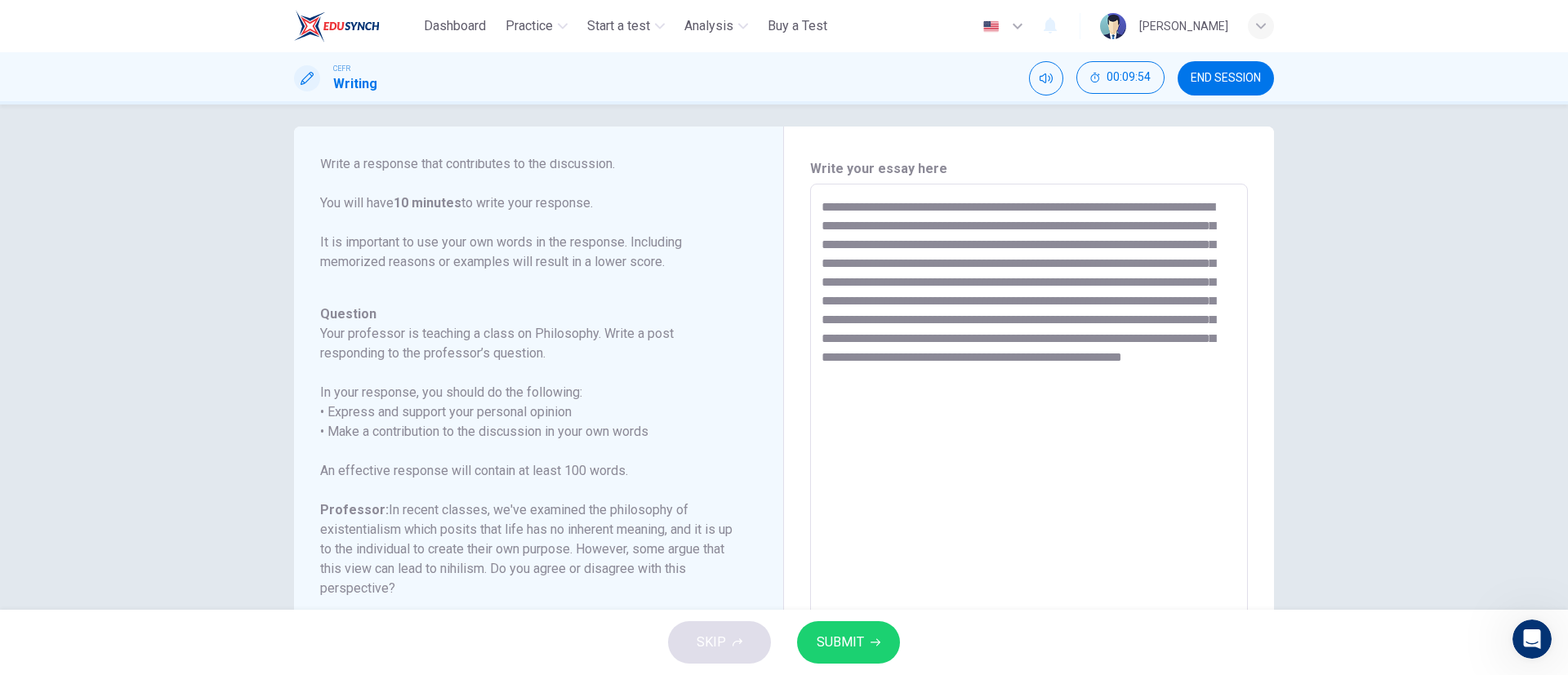 click on "**********" at bounding box center (1029, 456) 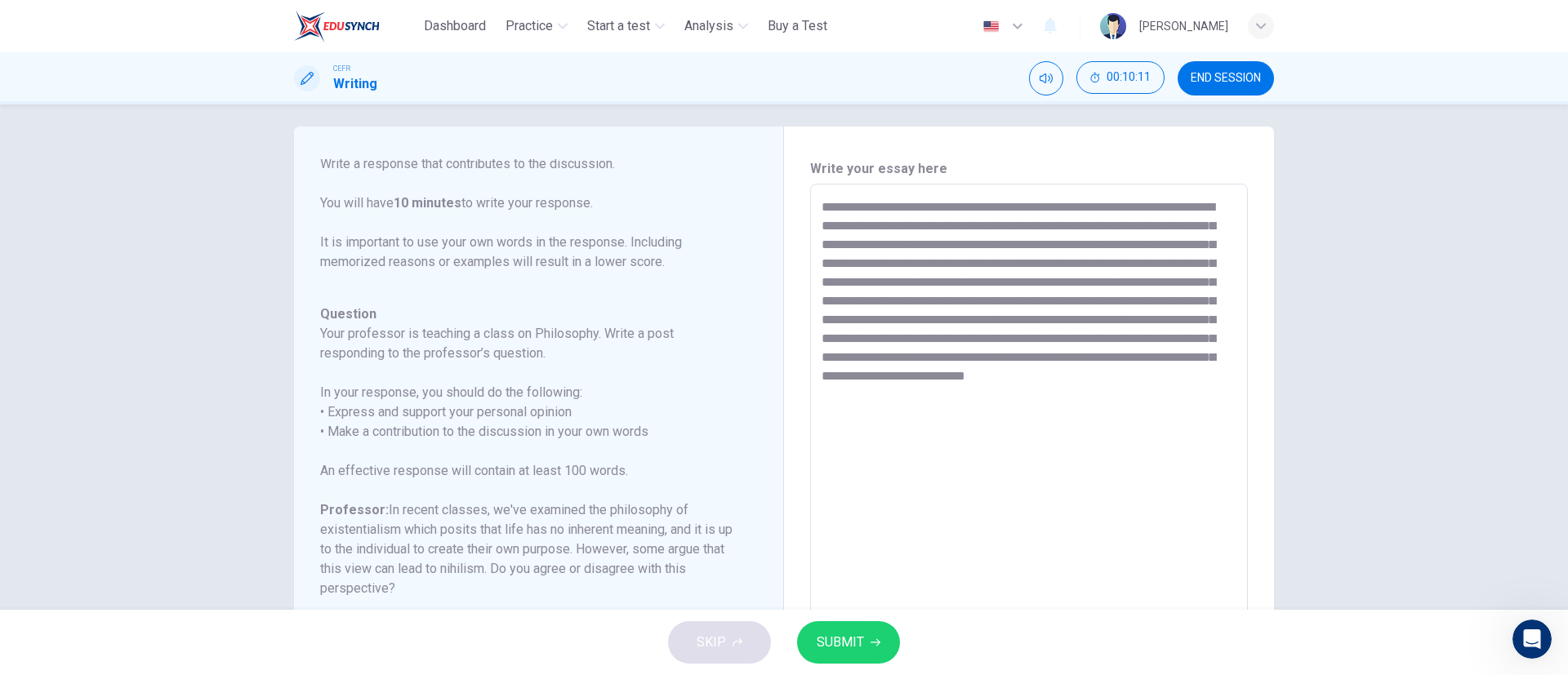 click on "**********" at bounding box center (1029, 456) 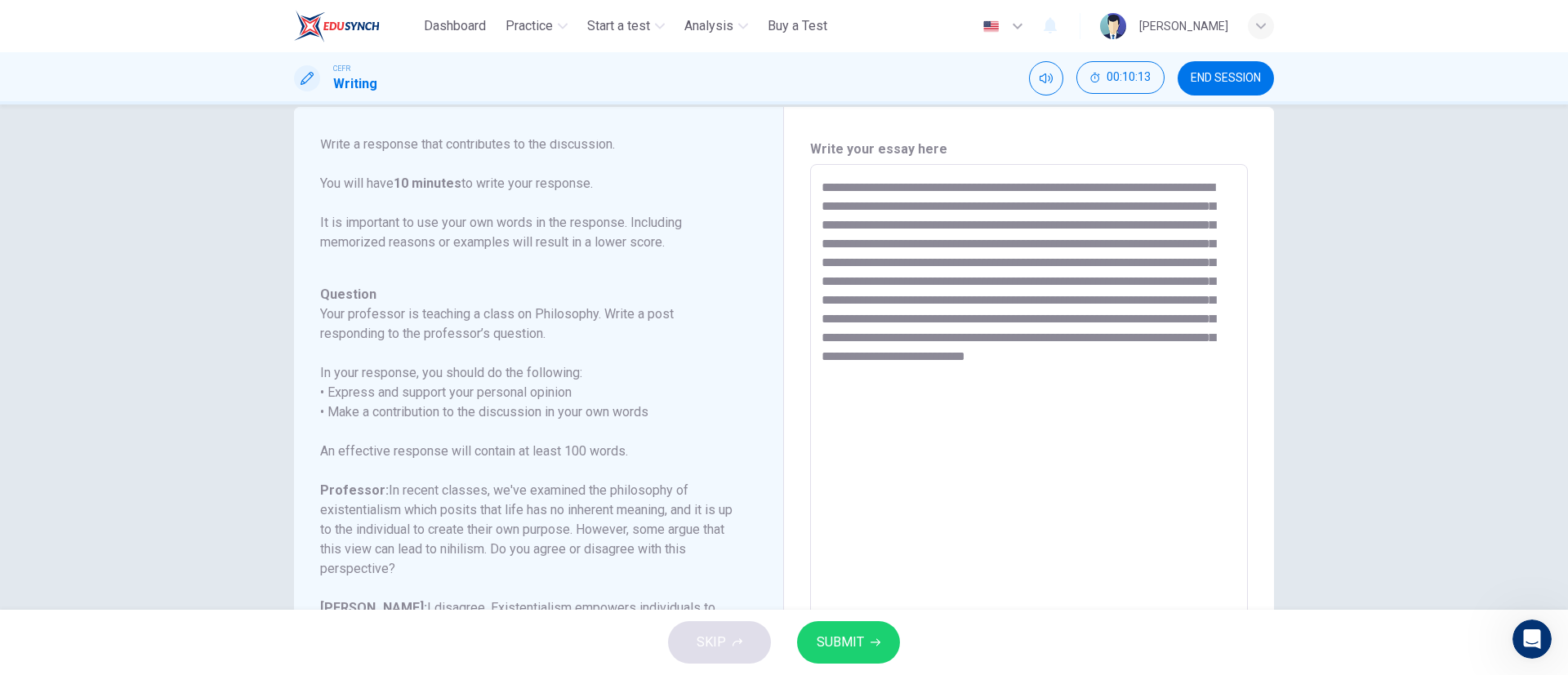 scroll, scrollTop: 33, scrollLeft: 0, axis: vertical 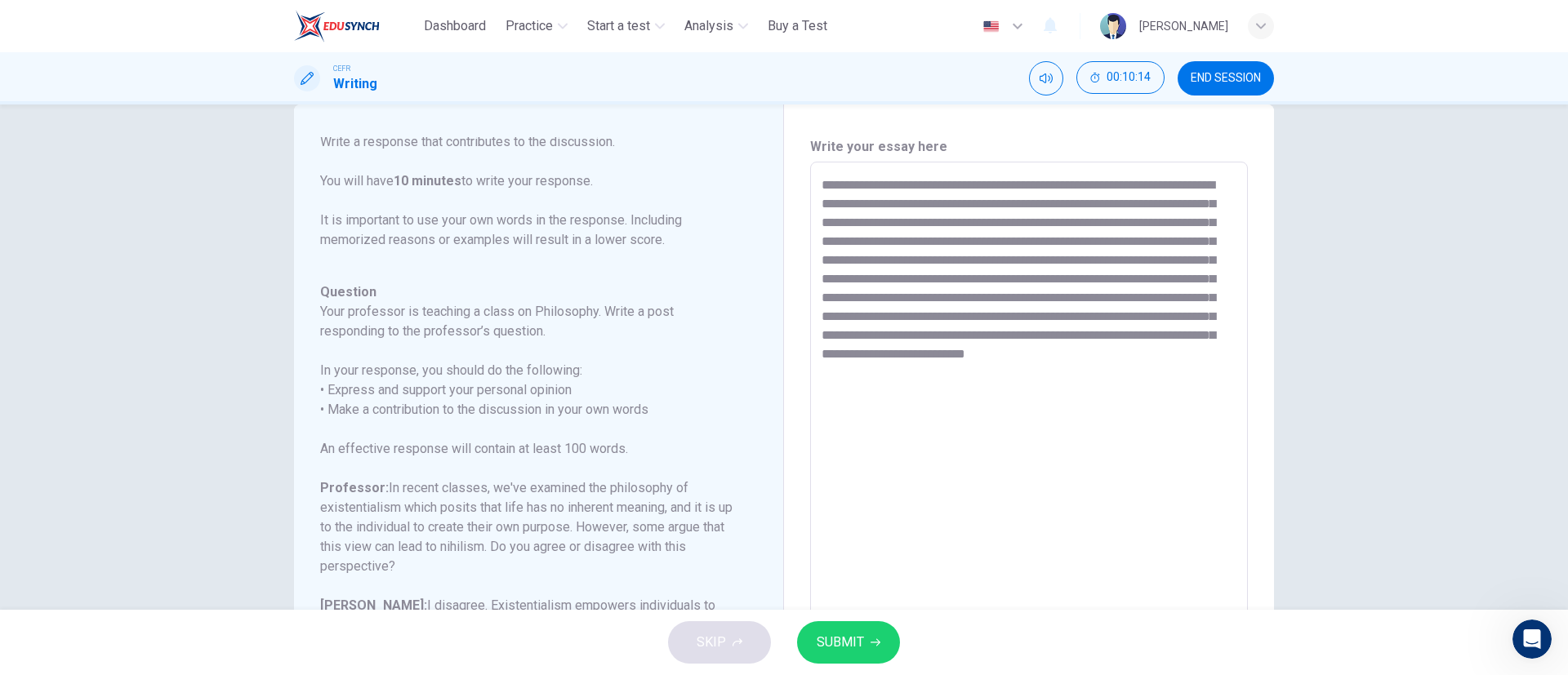 click on "**********" at bounding box center (1029, 434) 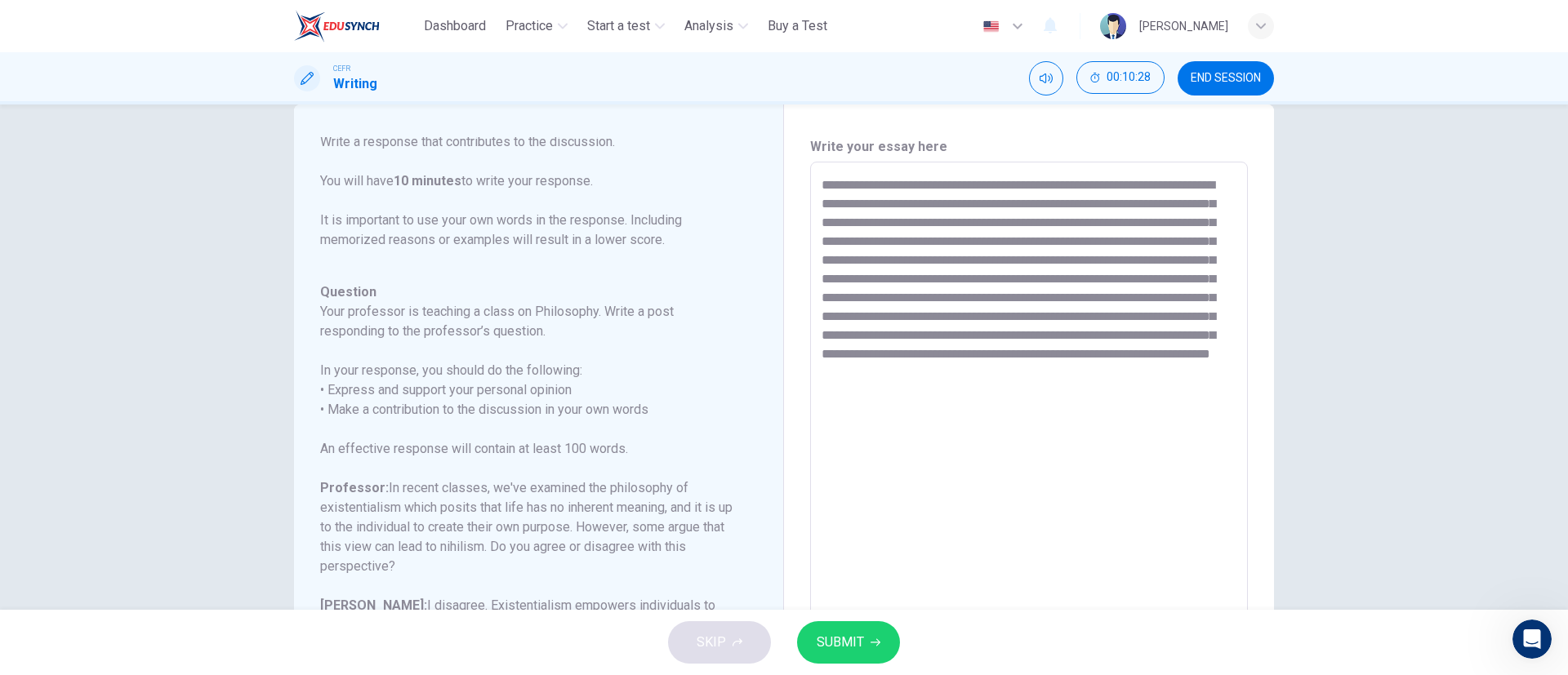 click on "**********" at bounding box center [1029, 434] 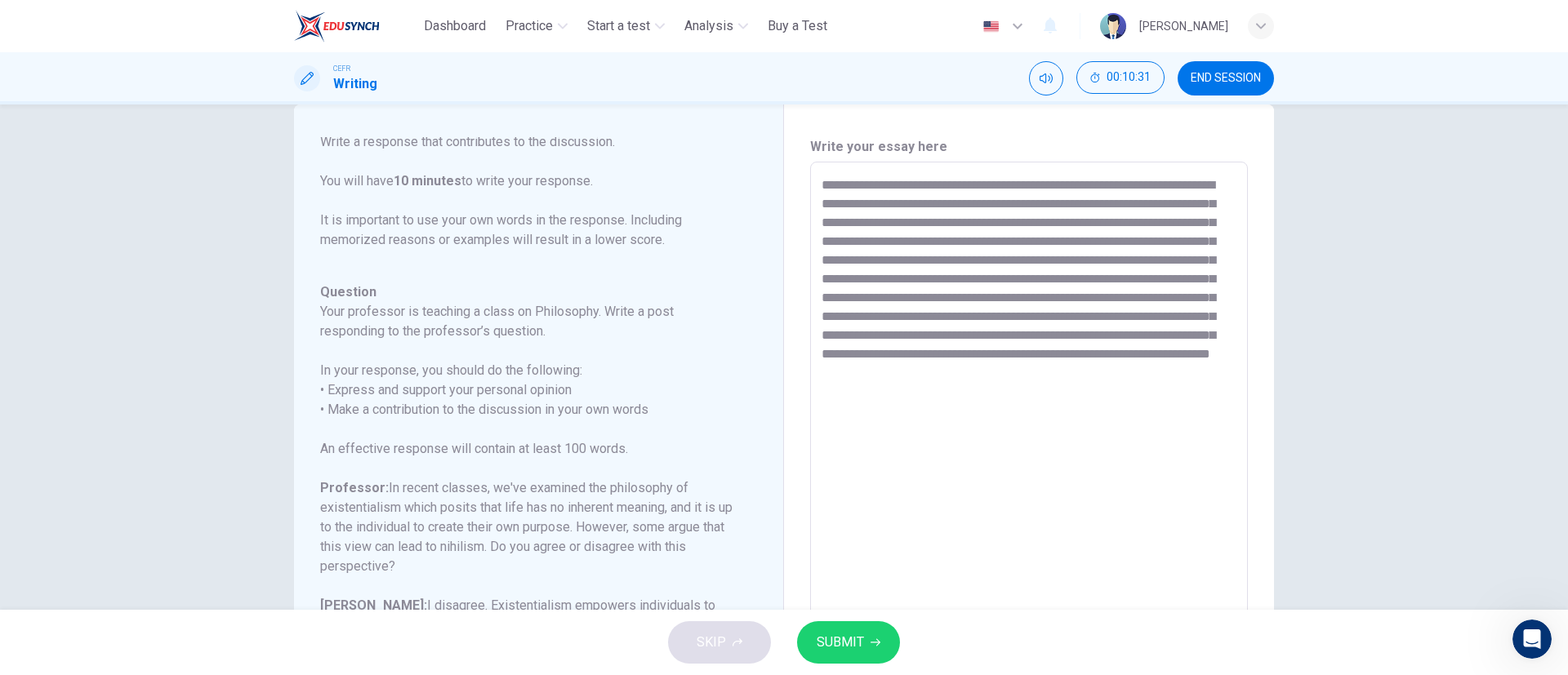 click on "**********" at bounding box center [1029, 434] 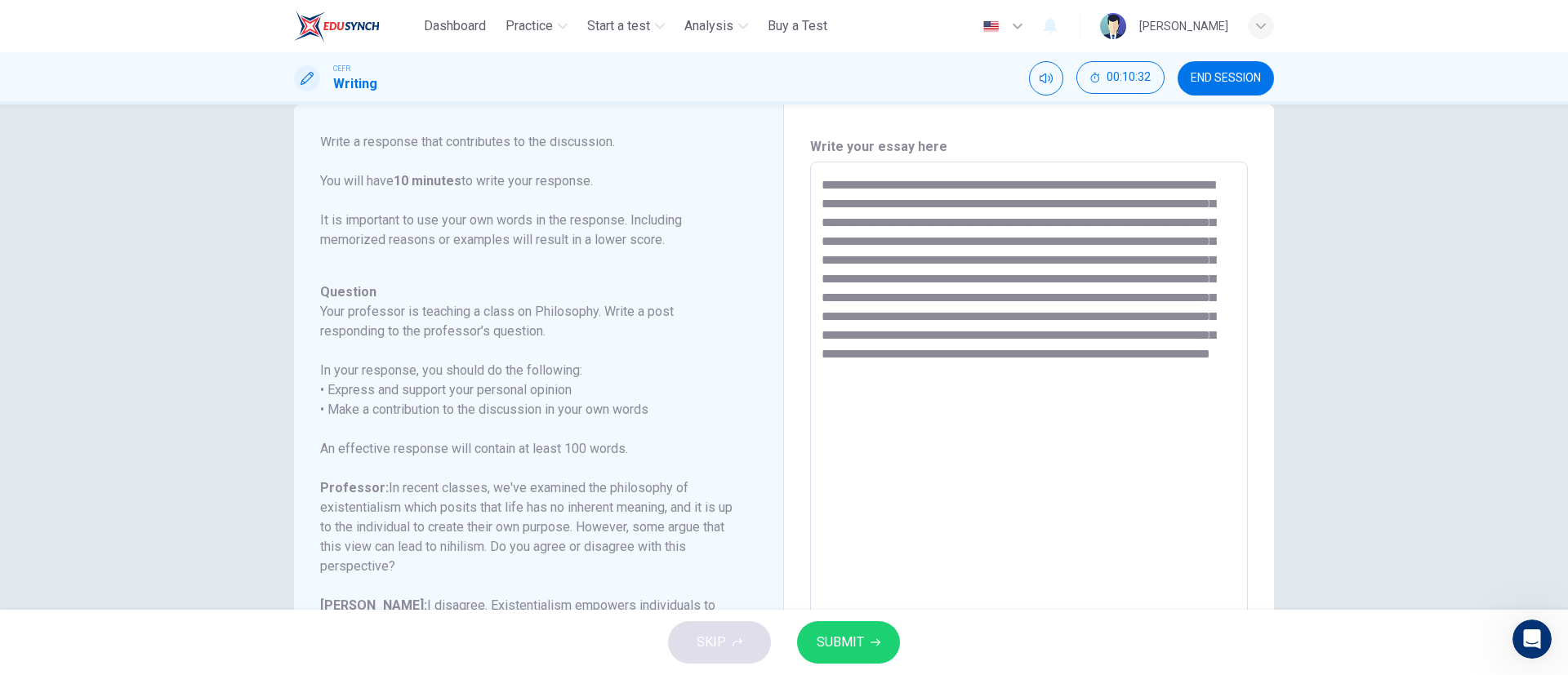 click on "**********" at bounding box center (1029, 434) 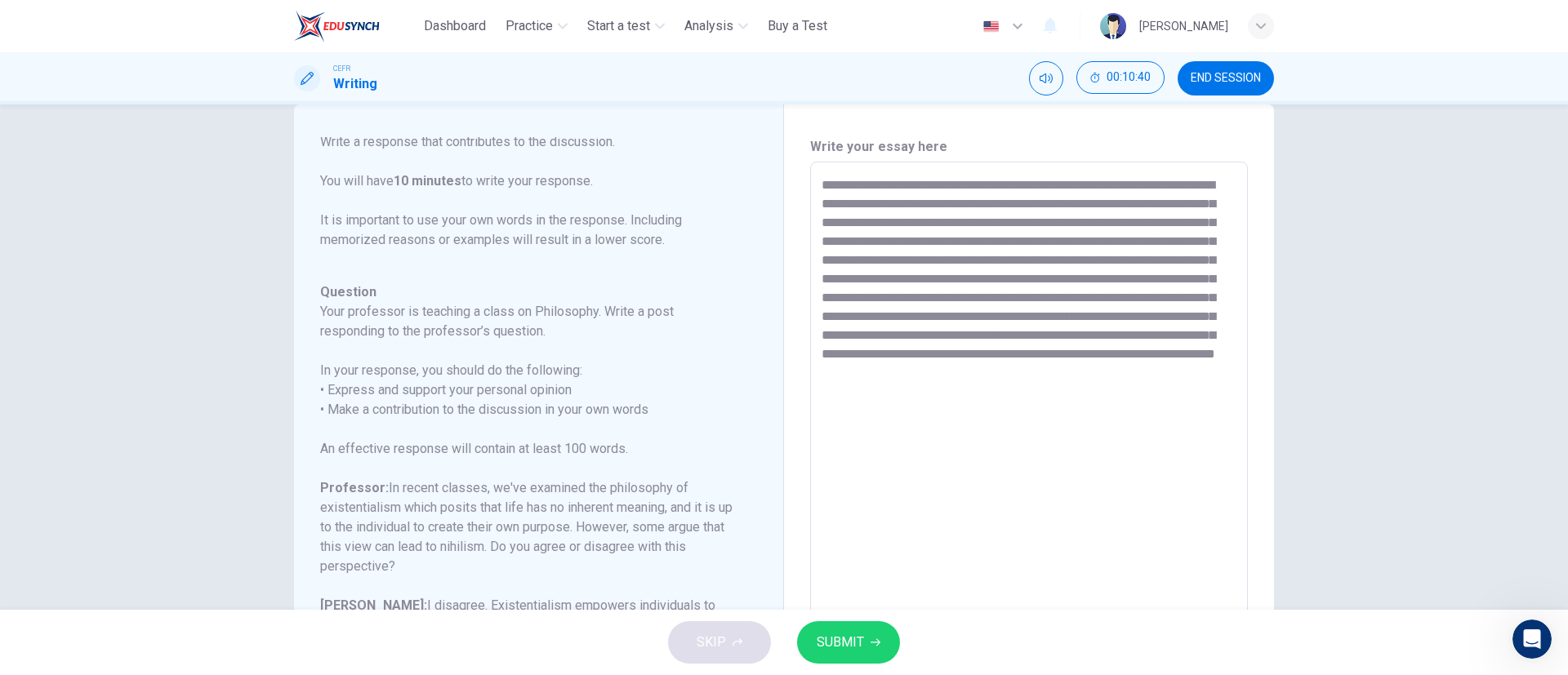 click on "**********" at bounding box center [1029, 434] 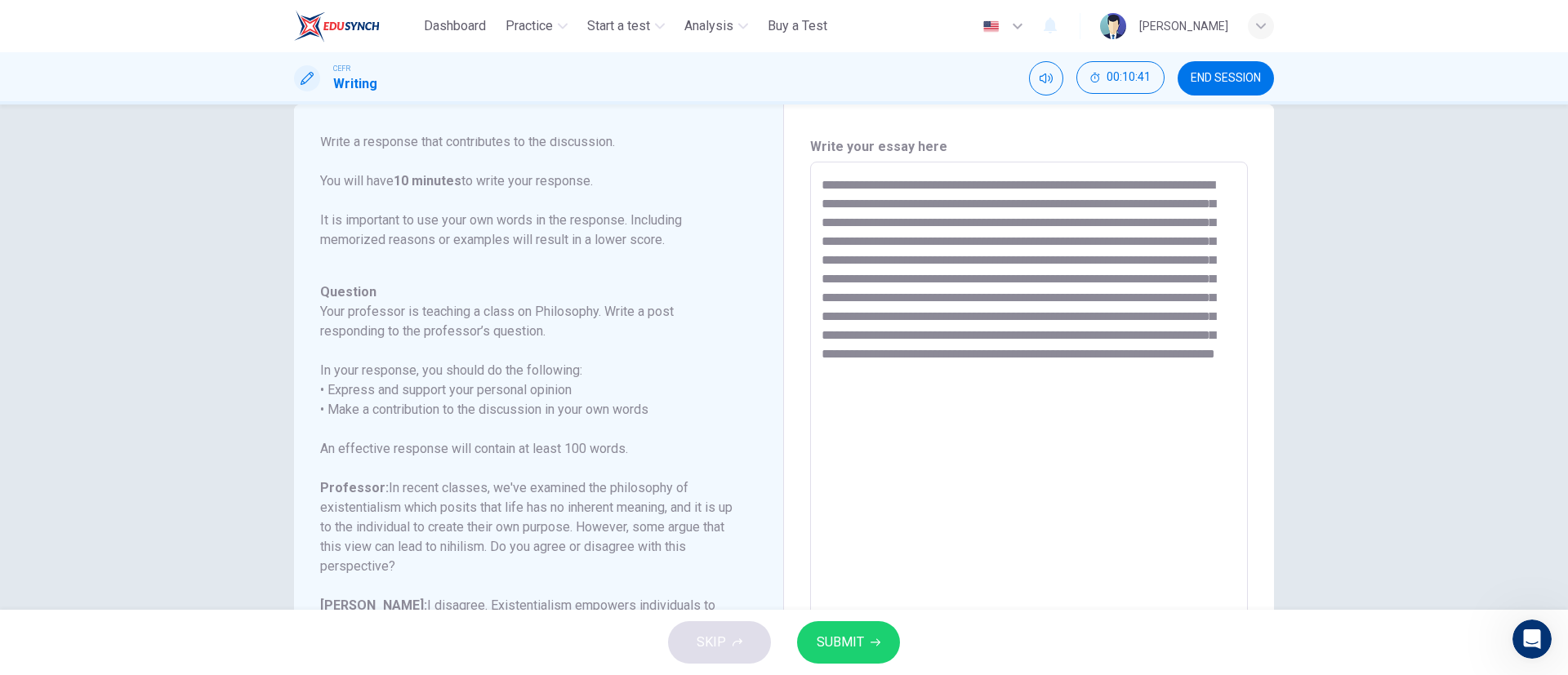 click on "**********" at bounding box center [1029, 434] 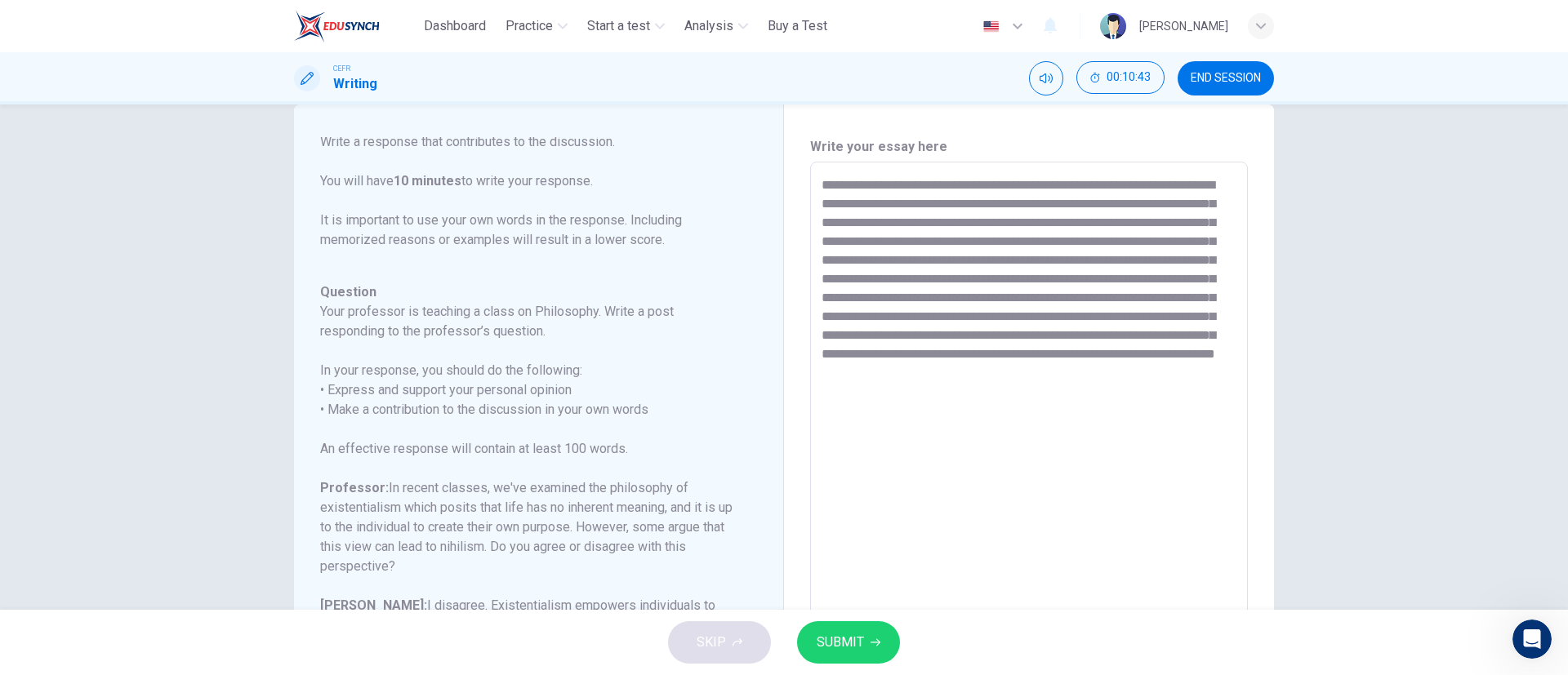 click on "**********" at bounding box center (1029, 434) 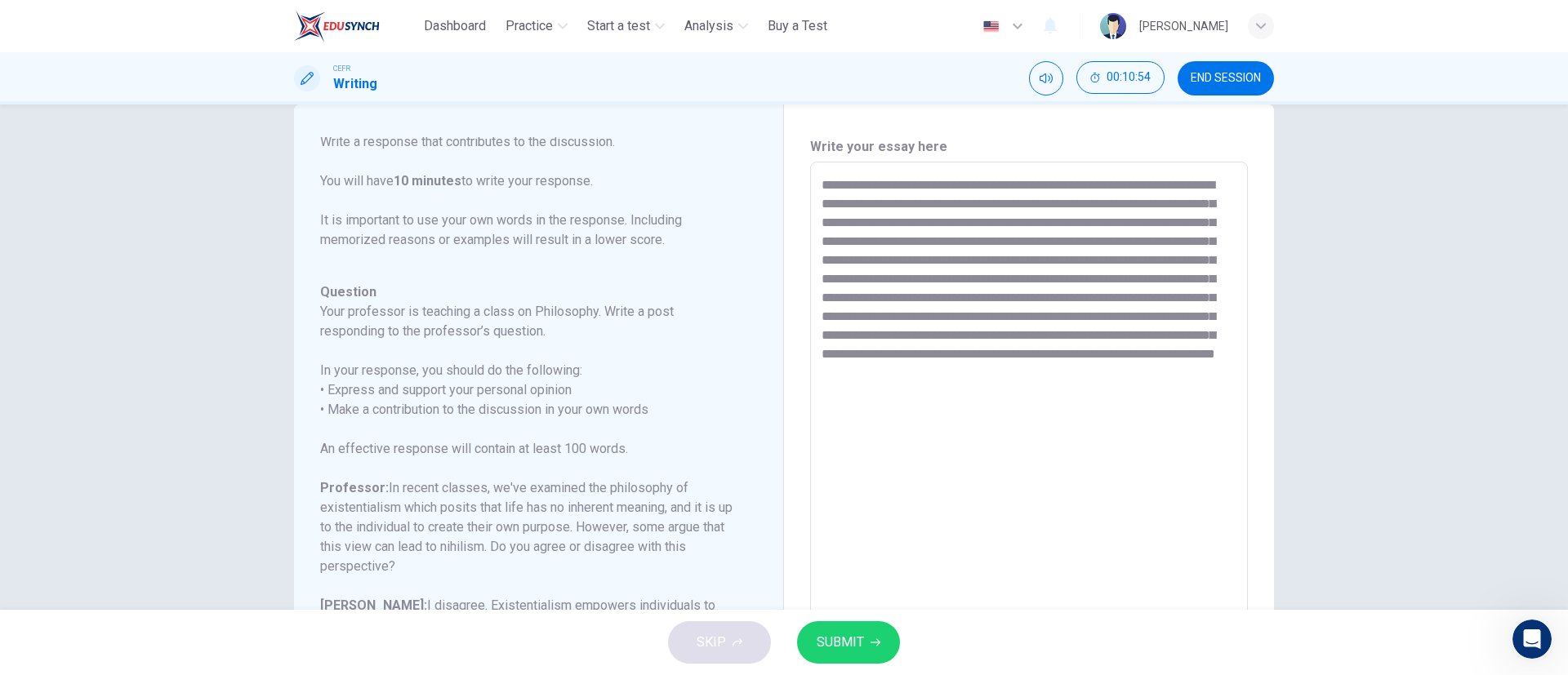 drag, startPoint x: 998, startPoint y: 393, endPoint x: 950, endPoint y: 391, distance: 48.04165 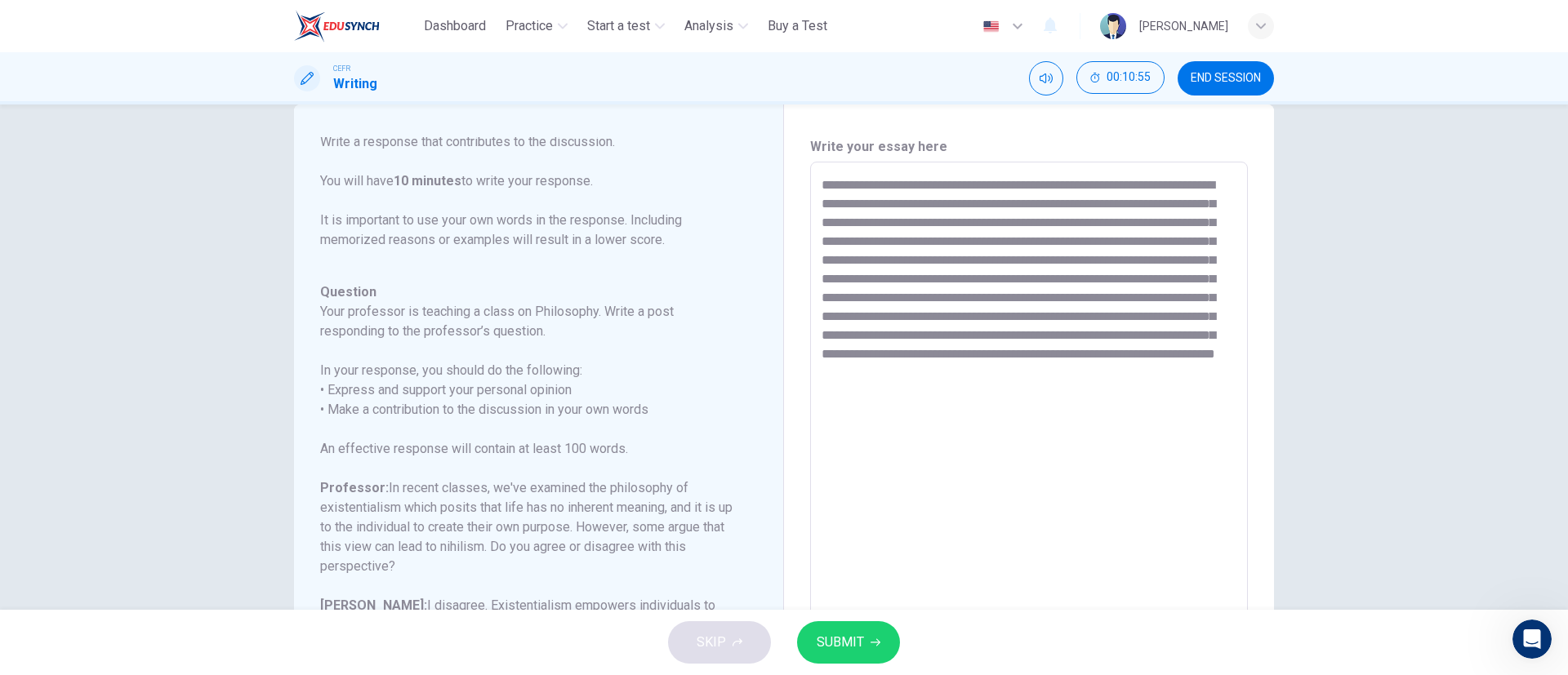 click on "**********" at bounding box center (1029, 434) 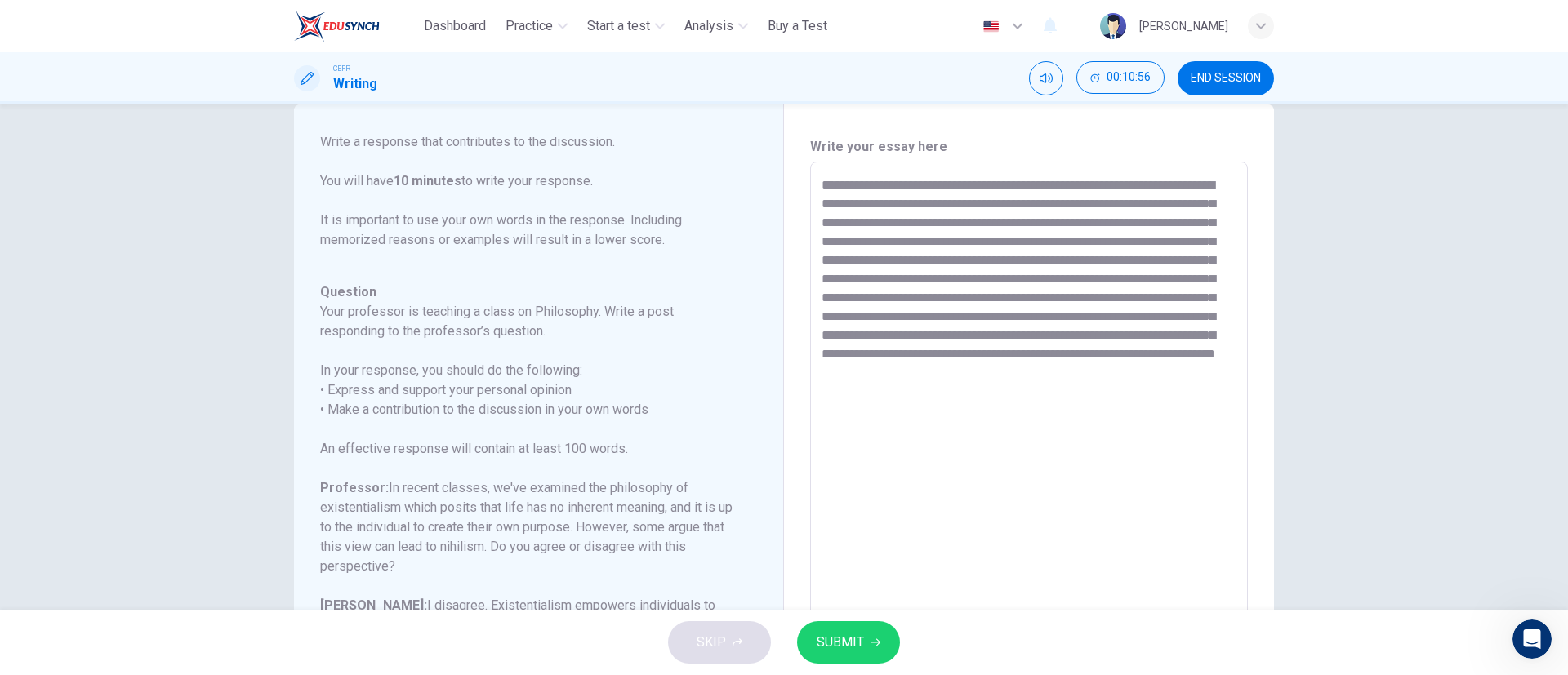 click on "**********" at bounding box center [1029, 434] 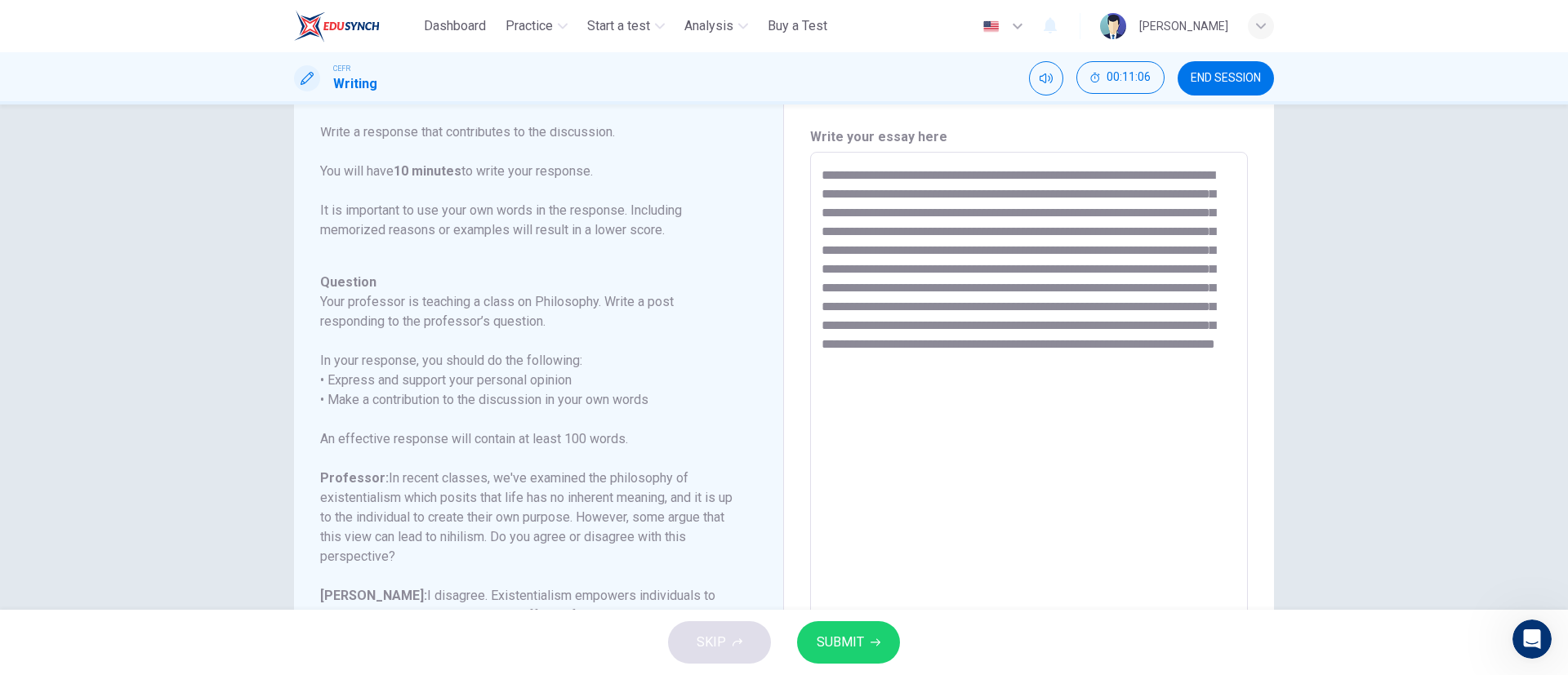 scroll, scrollTop: 42, scrollLeft: 0, axis: vertical 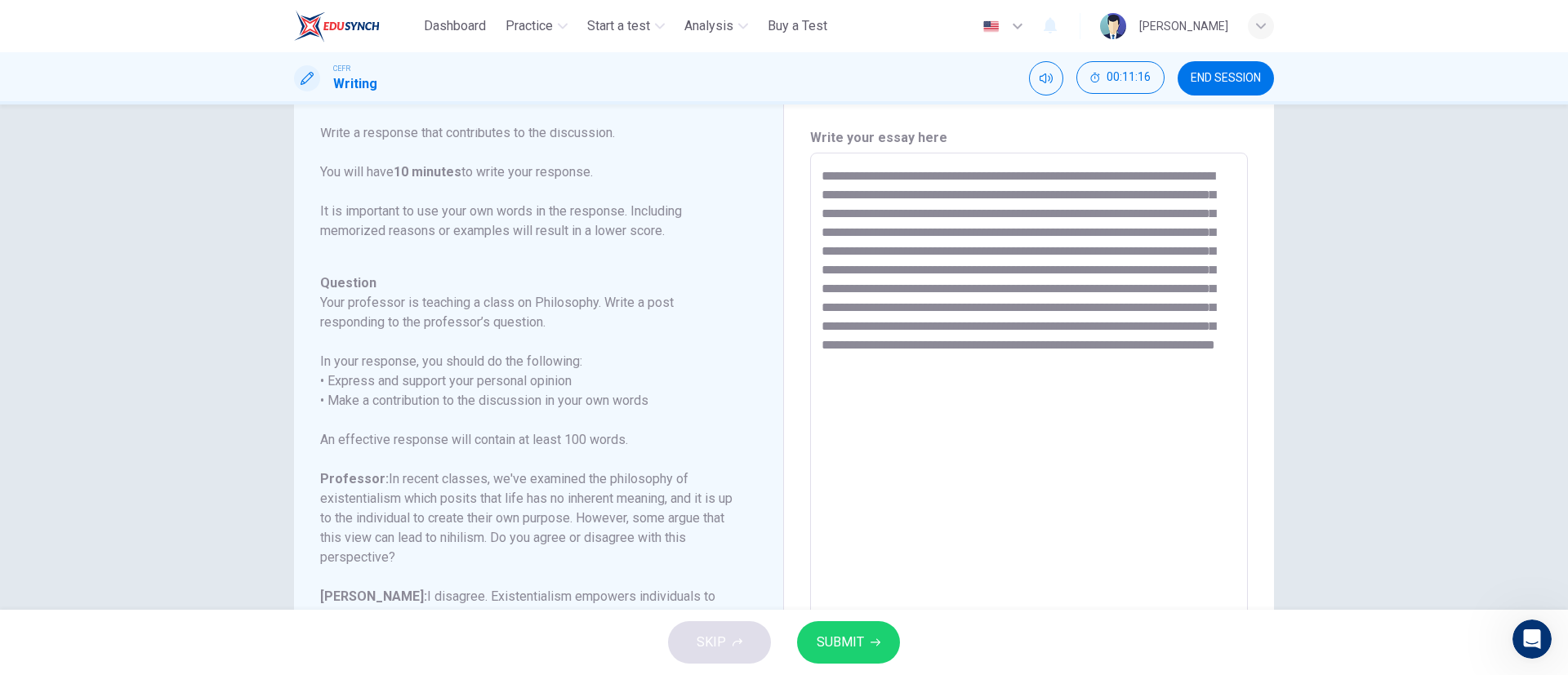 drag, startPoint x: 1160, startPoint y: 362, endPoint x: 1184, endPoint y: 362, distance: 24 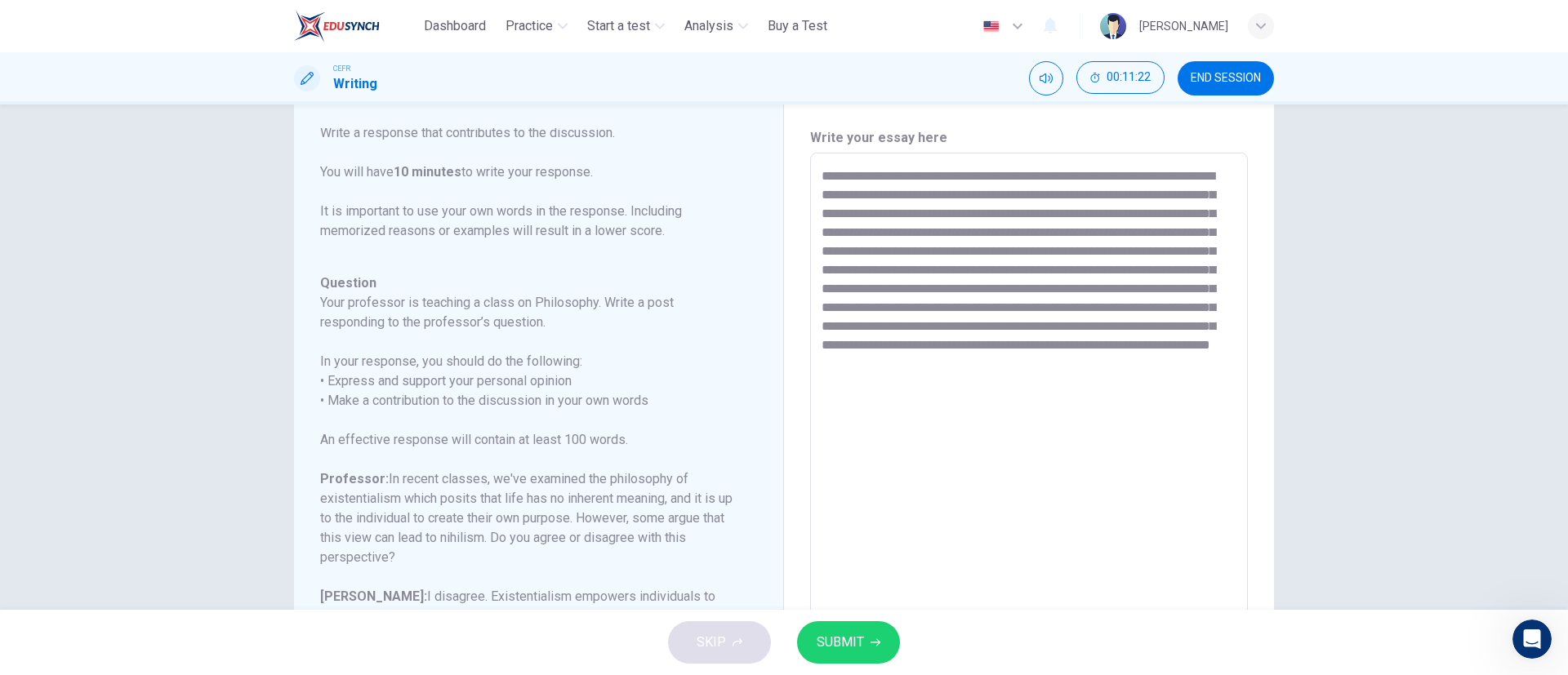 drag, startPoint x: 1024, startPoint y: 384, endPoint x: 806, endPoint y: 168, distance: 306.8876 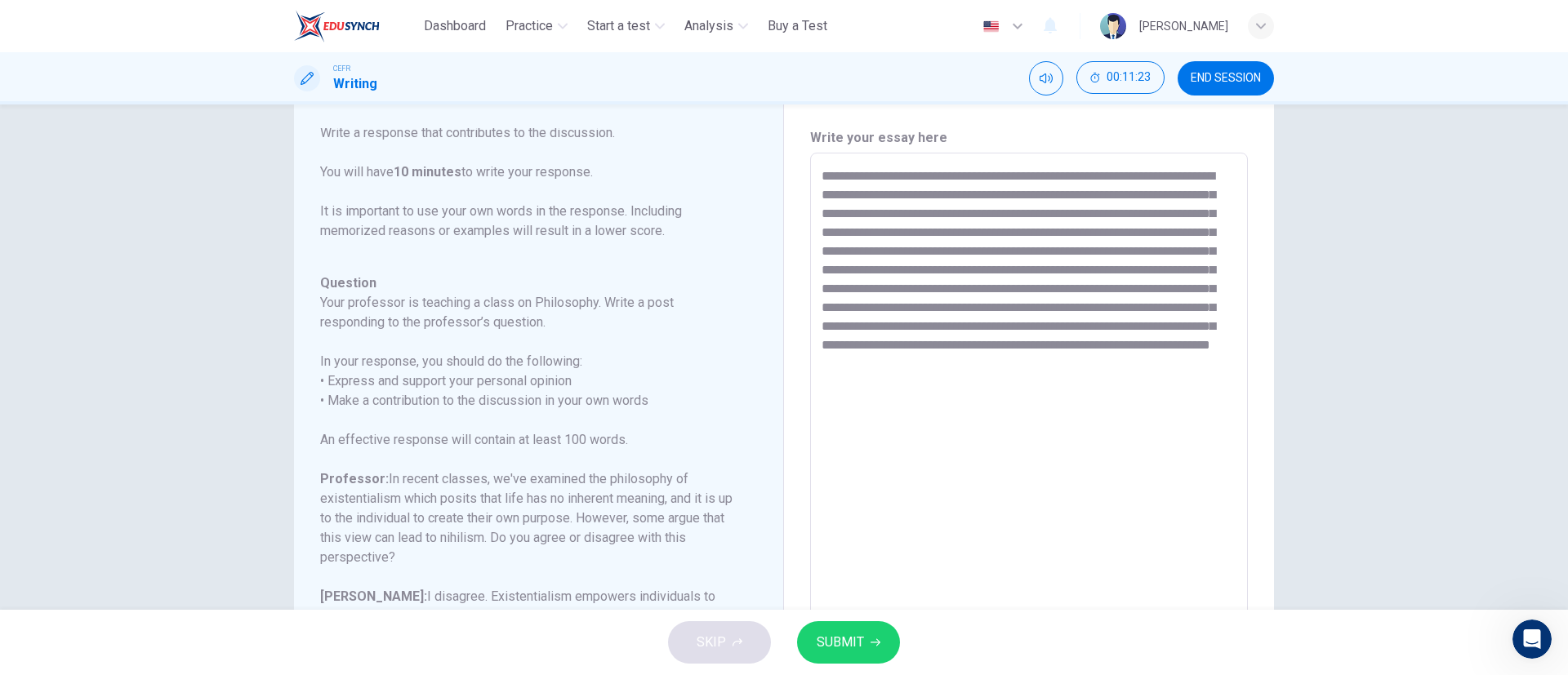 scroll, scrollTop: 221, scrollLeft: 0, axis: vertical 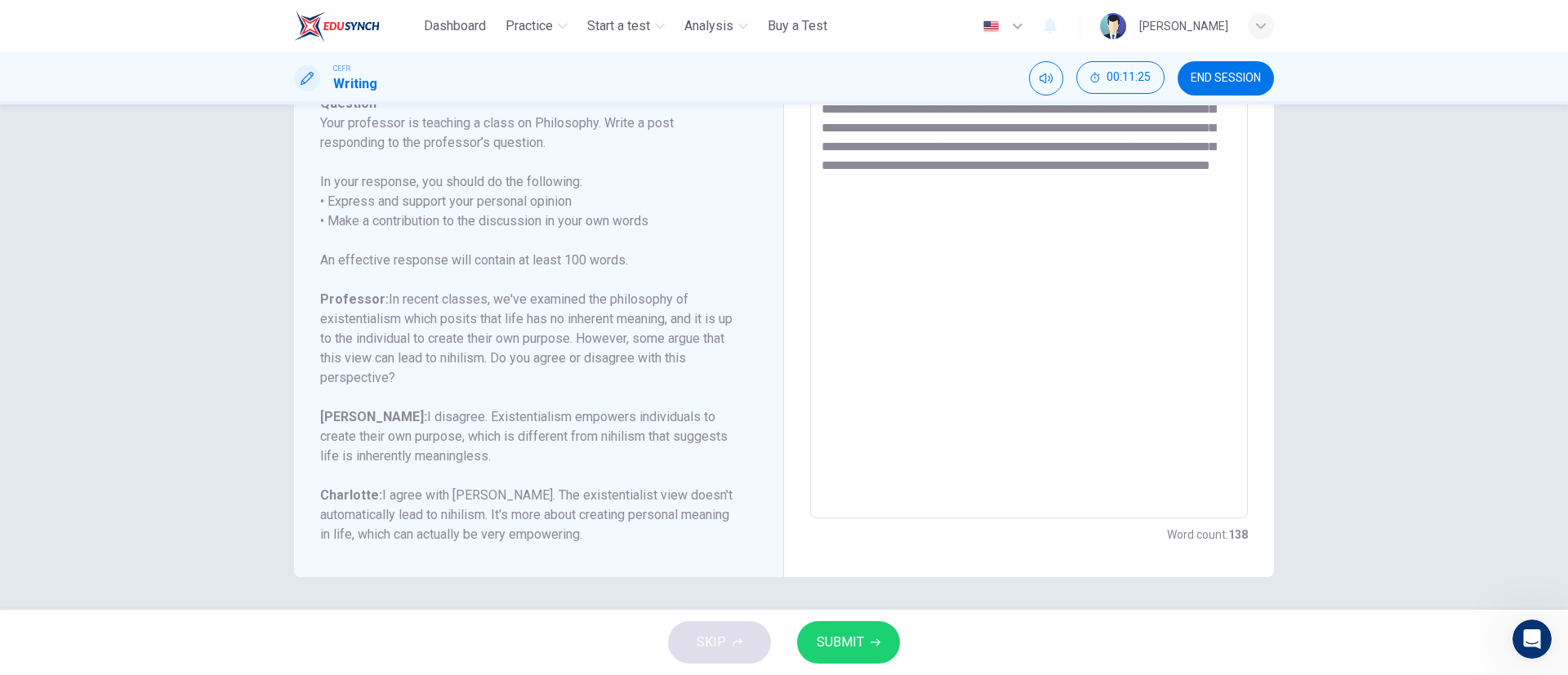 click on "**********" at bounding box center [1029, 246] 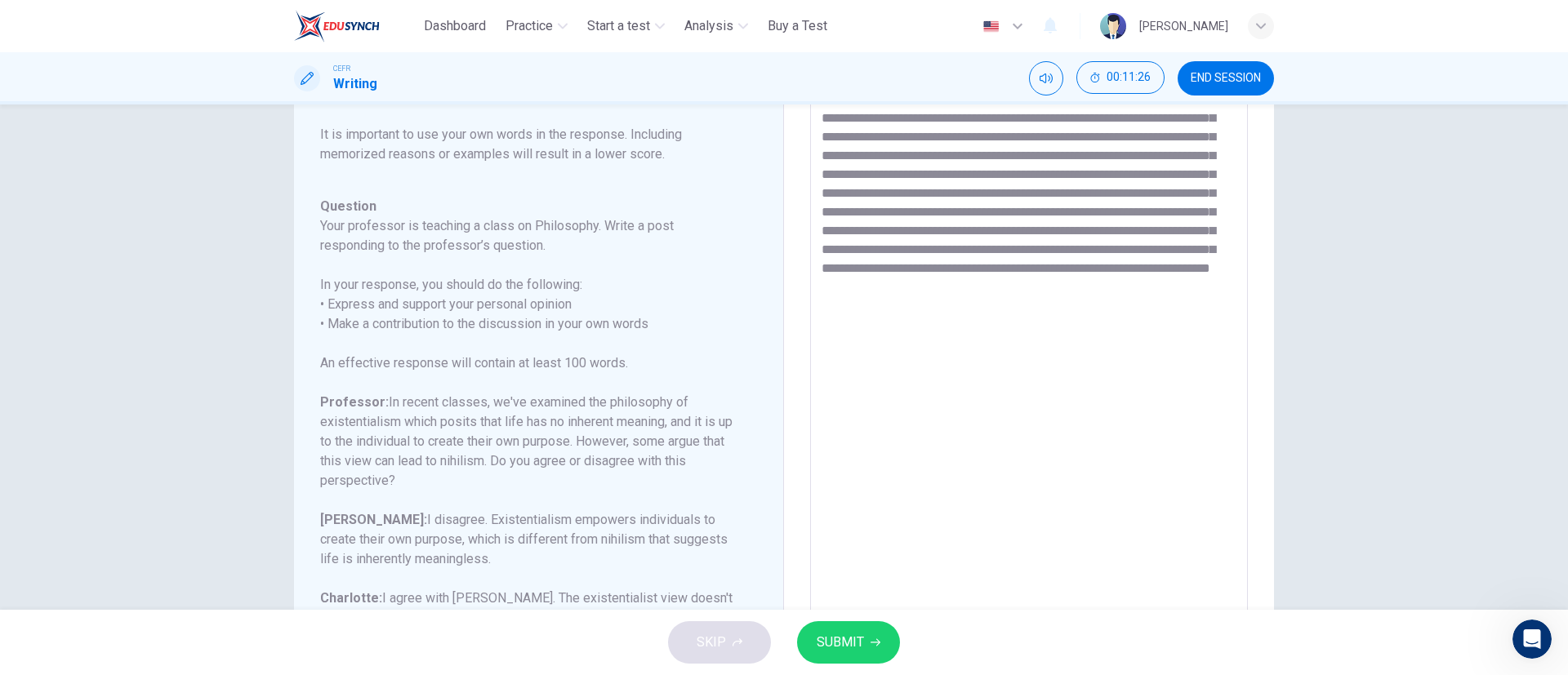 scroll, scrollTop: 0, scrollLeft: 0, axis: both 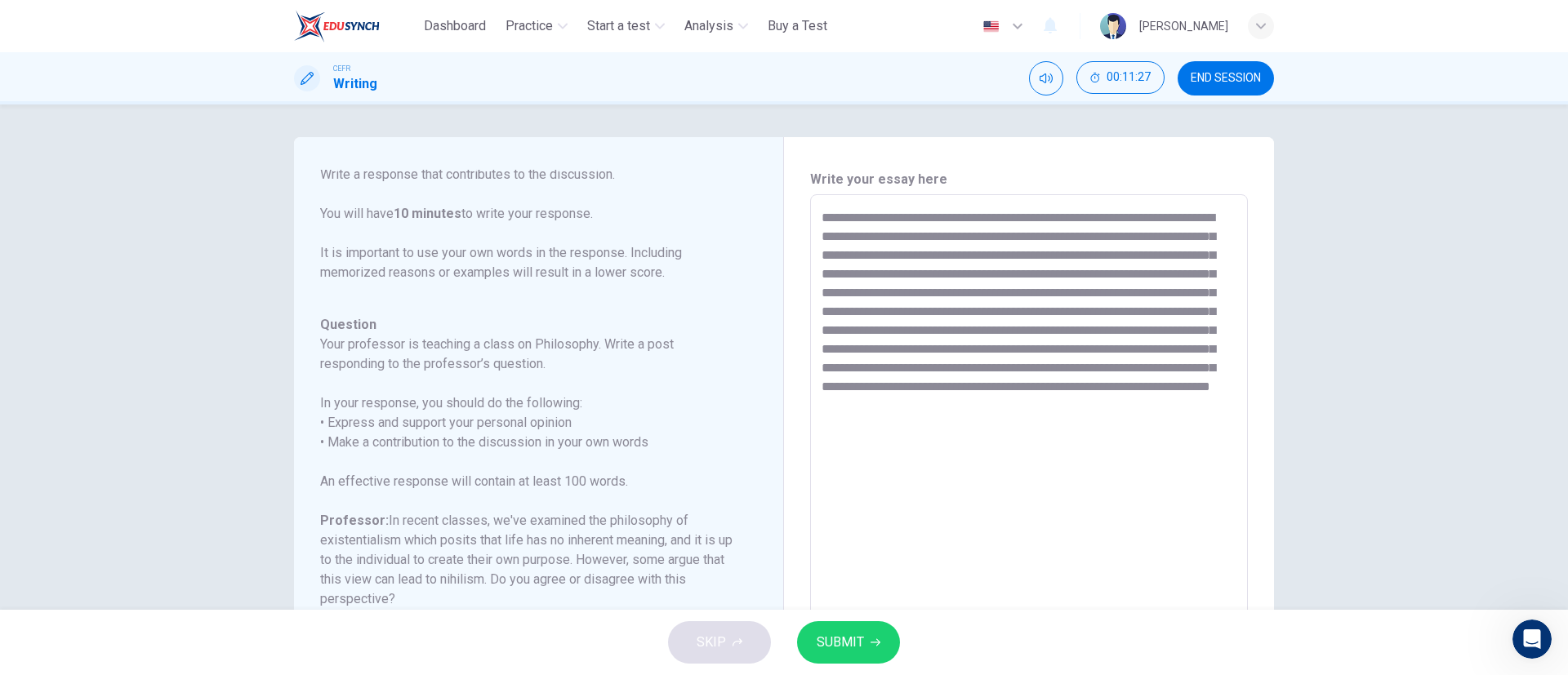 click on "**********" at bounding box center [1029, 467] 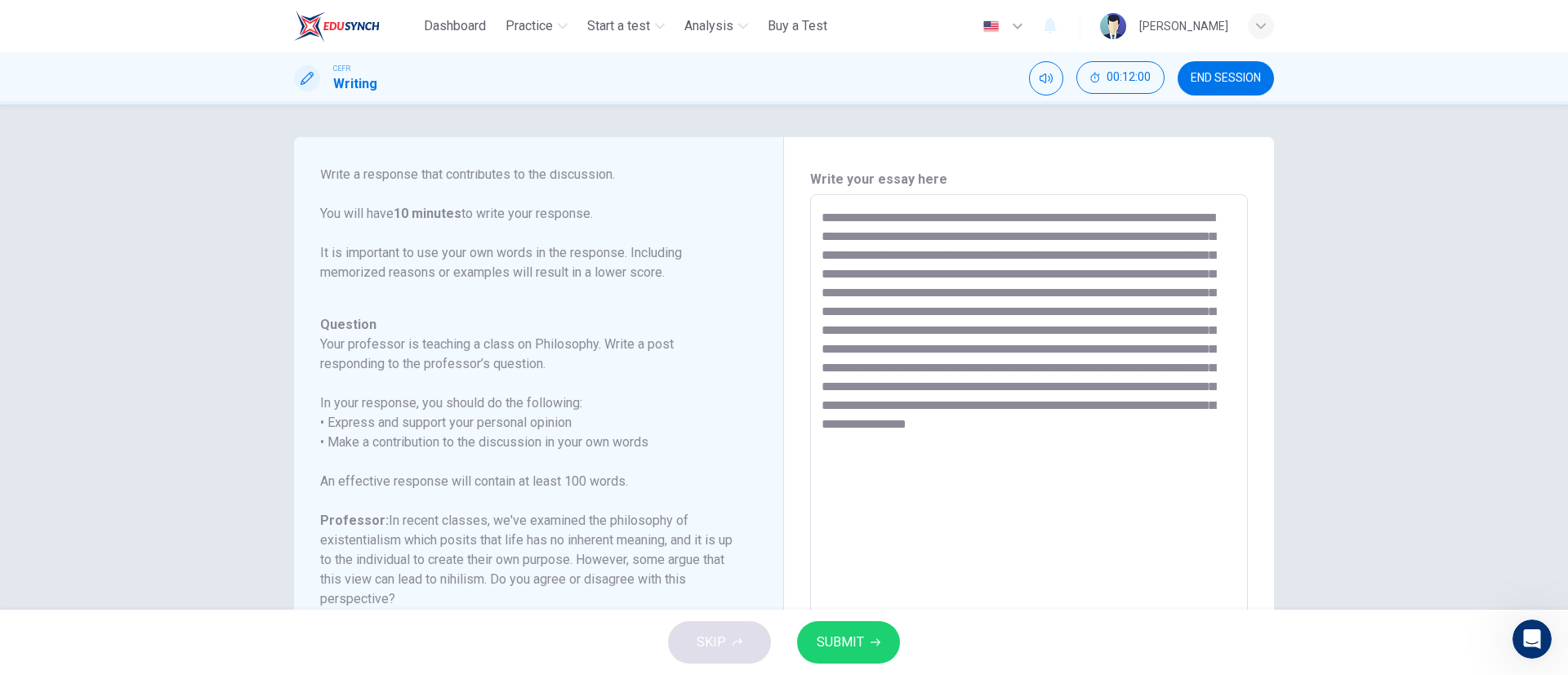 drag, startPoint x: 814, startPoint y: 217, endPoint x: 1204, endPoint y: 437, distance: 447.77226 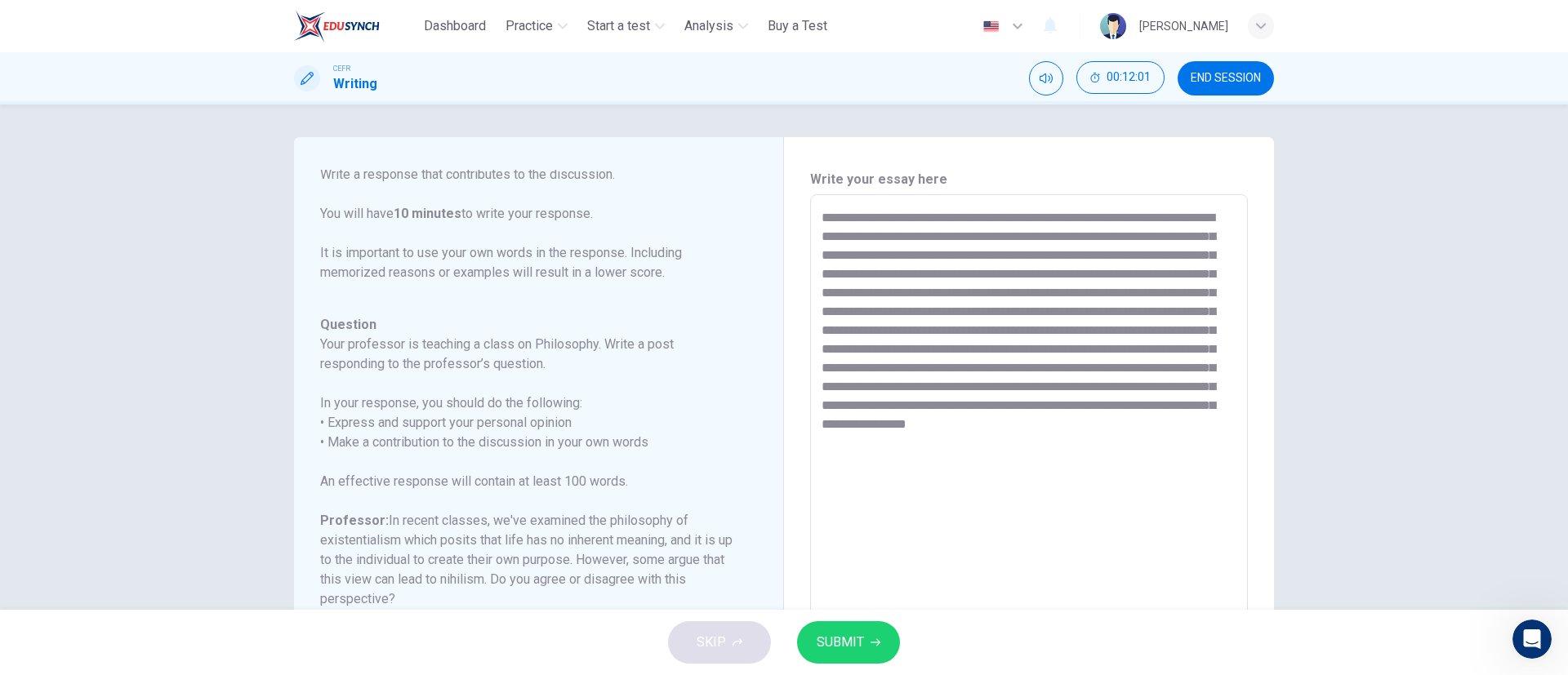 drag, startPoint x: 1205, startPoint y: 437, endPoint x: 811, endPoint y: 217, distance: 451.26046 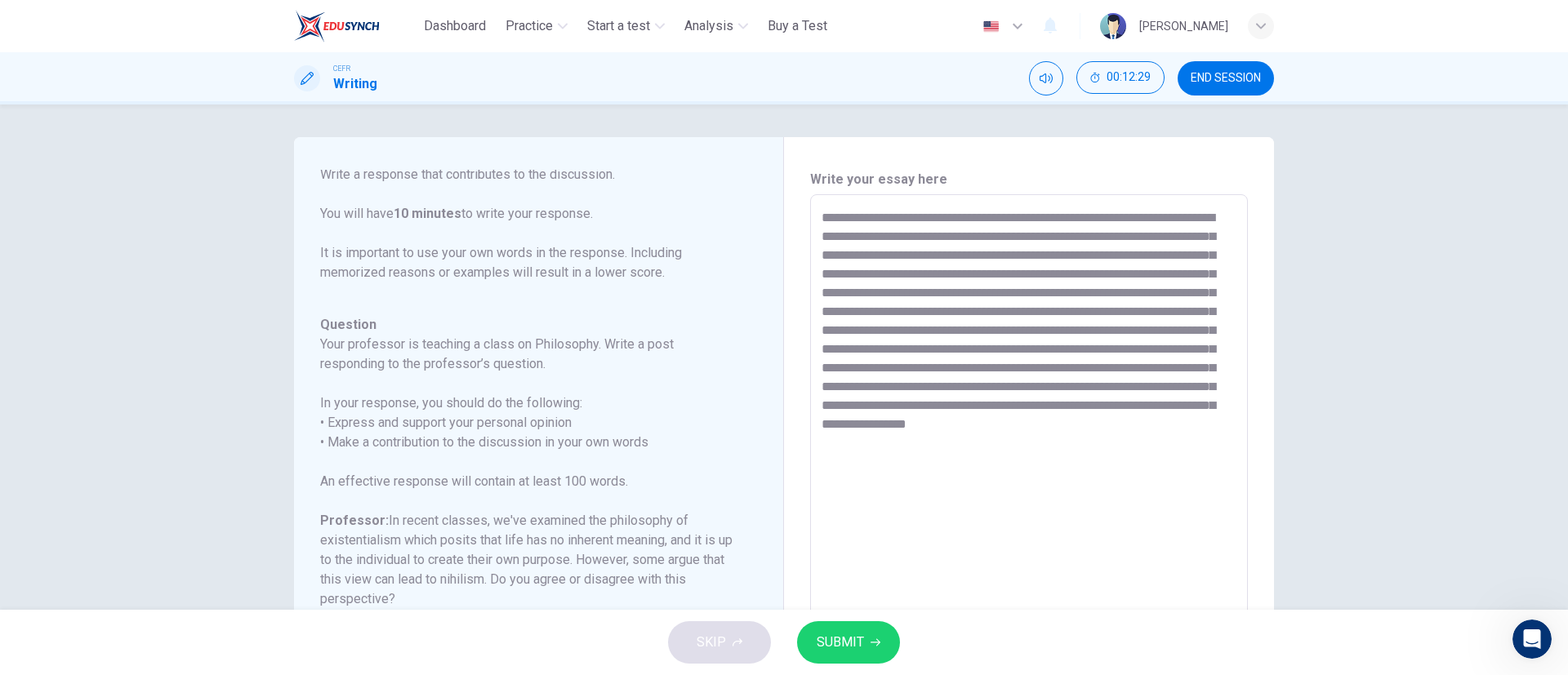 drag, startPoint x: 307, startPoint y: 316, endPoint x: 465, endPoint y: 426, distance: 192.52013 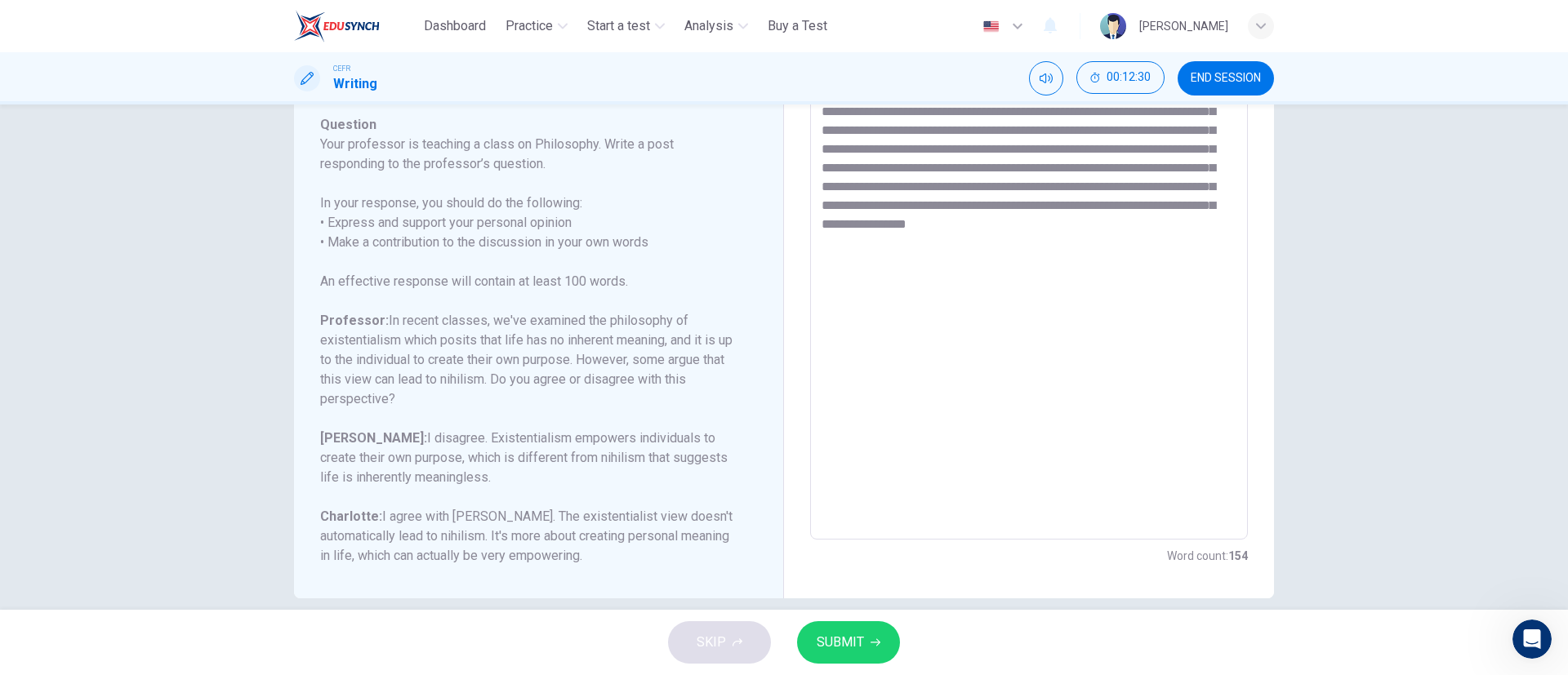 scroll, scrollTop: 221, scrollLeft: 0, axis: vertical 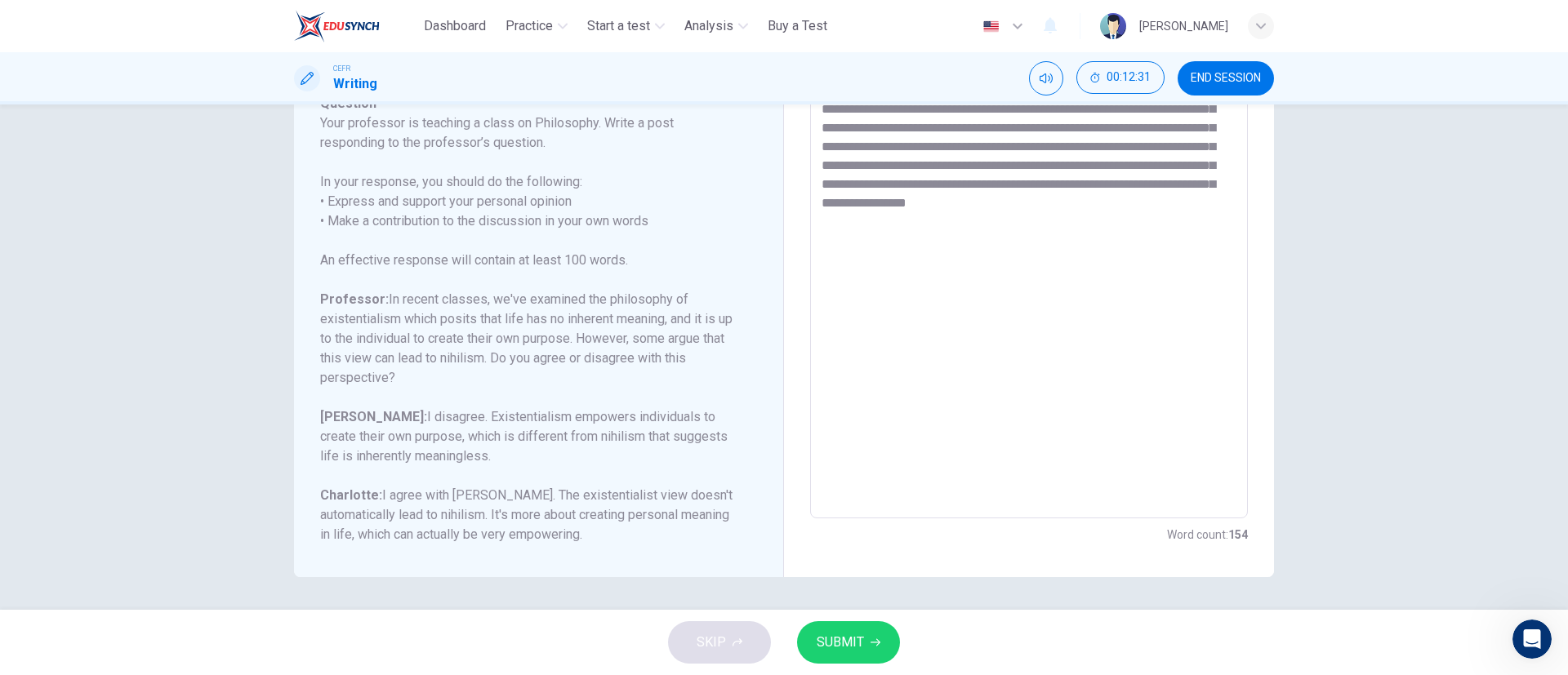 drag, startPoint x: 317, startPoint y: 325, endPoint x: 416, endPoint y: 331, distance: 99.181652 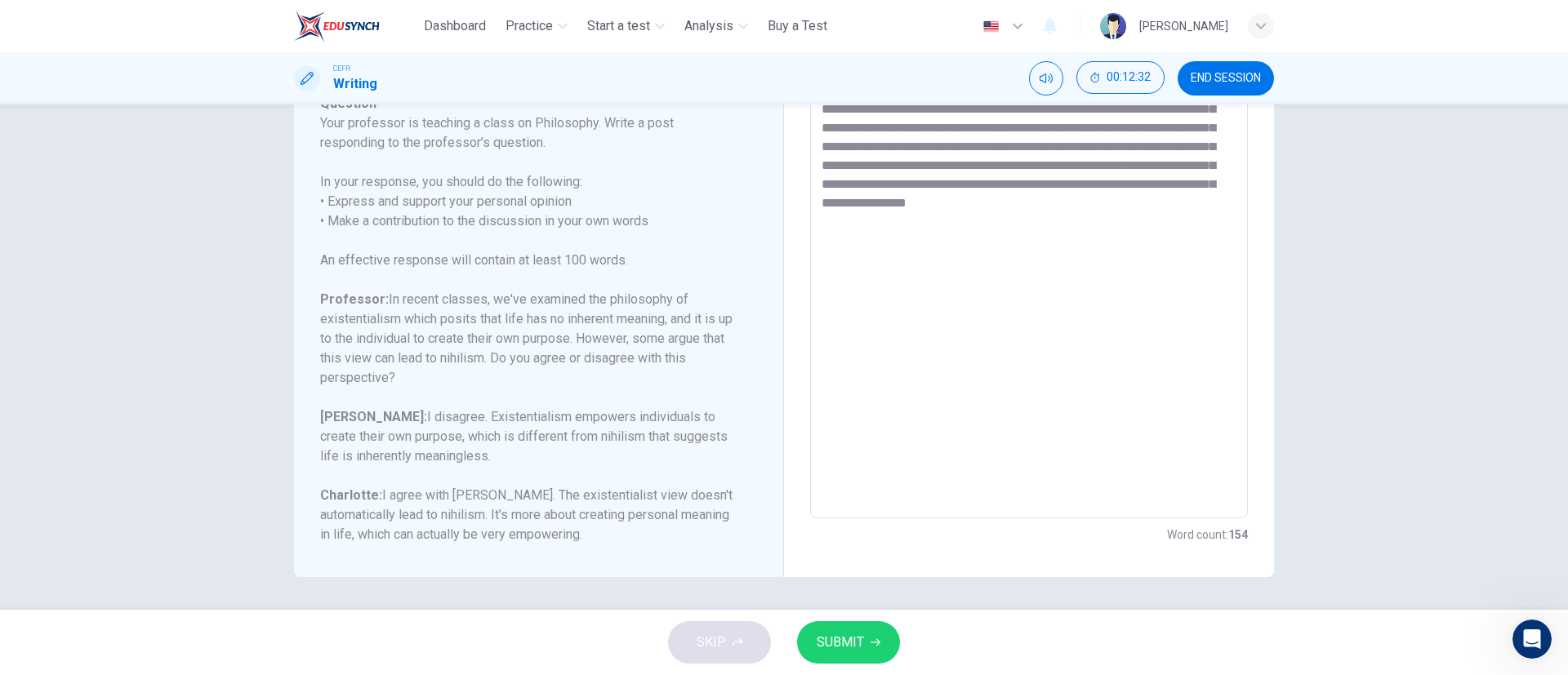 drag, startPoint x: 435, startPoint y: 362, endPoint x: 488, endPoint y: 452, distance: 104.446158 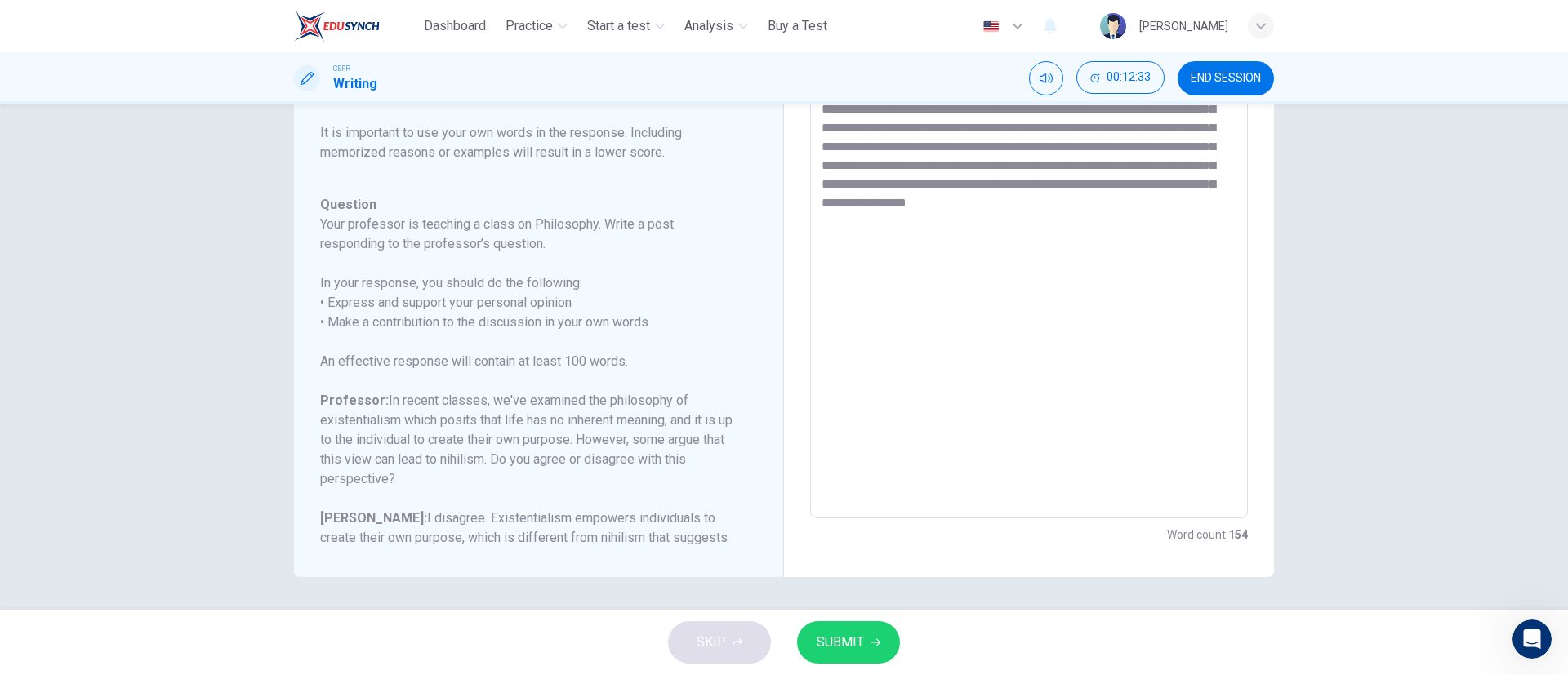 scroll, scrollTop: 201, scrollLeft: 0, axis: vertical 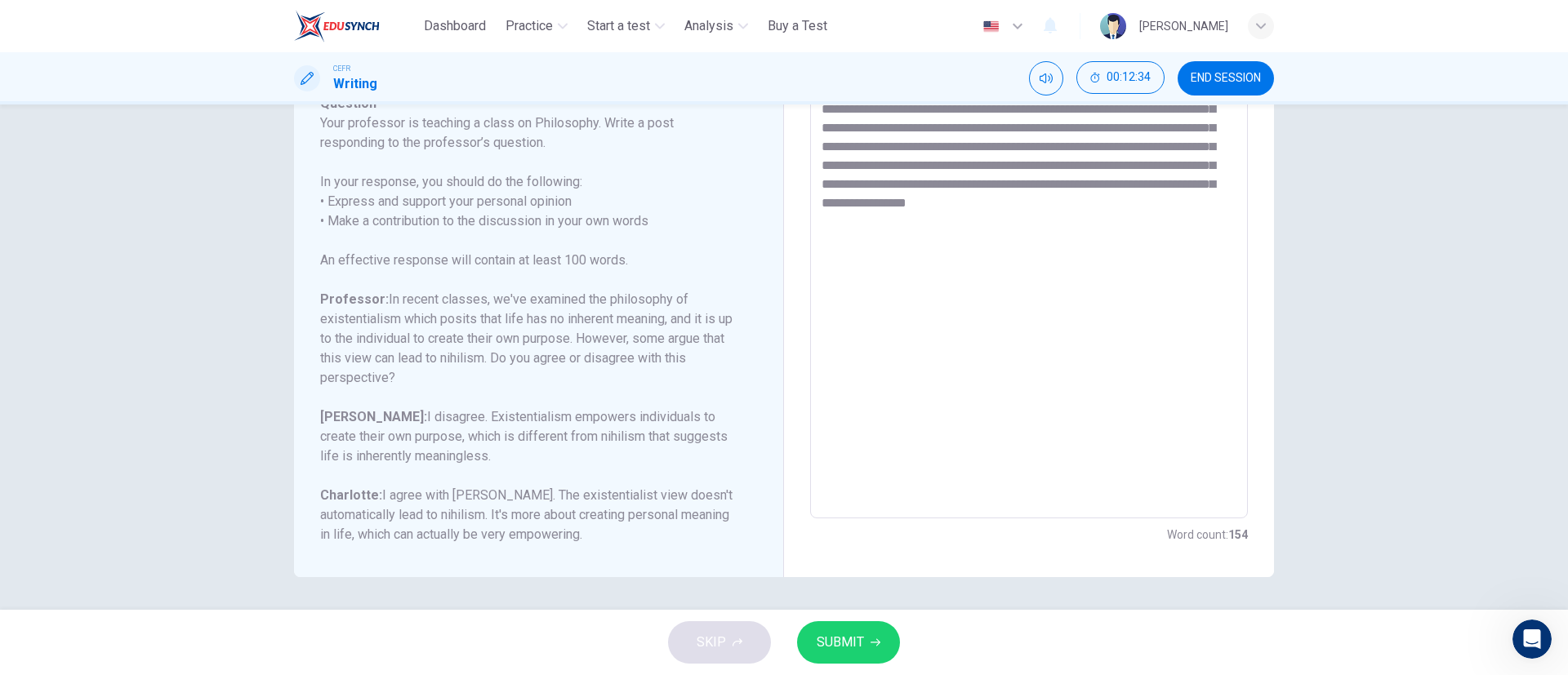 drag, startPoint x: 634, startPoint y: 528, endPoint x: 580, endPoint y: 512, distance: 56.32051 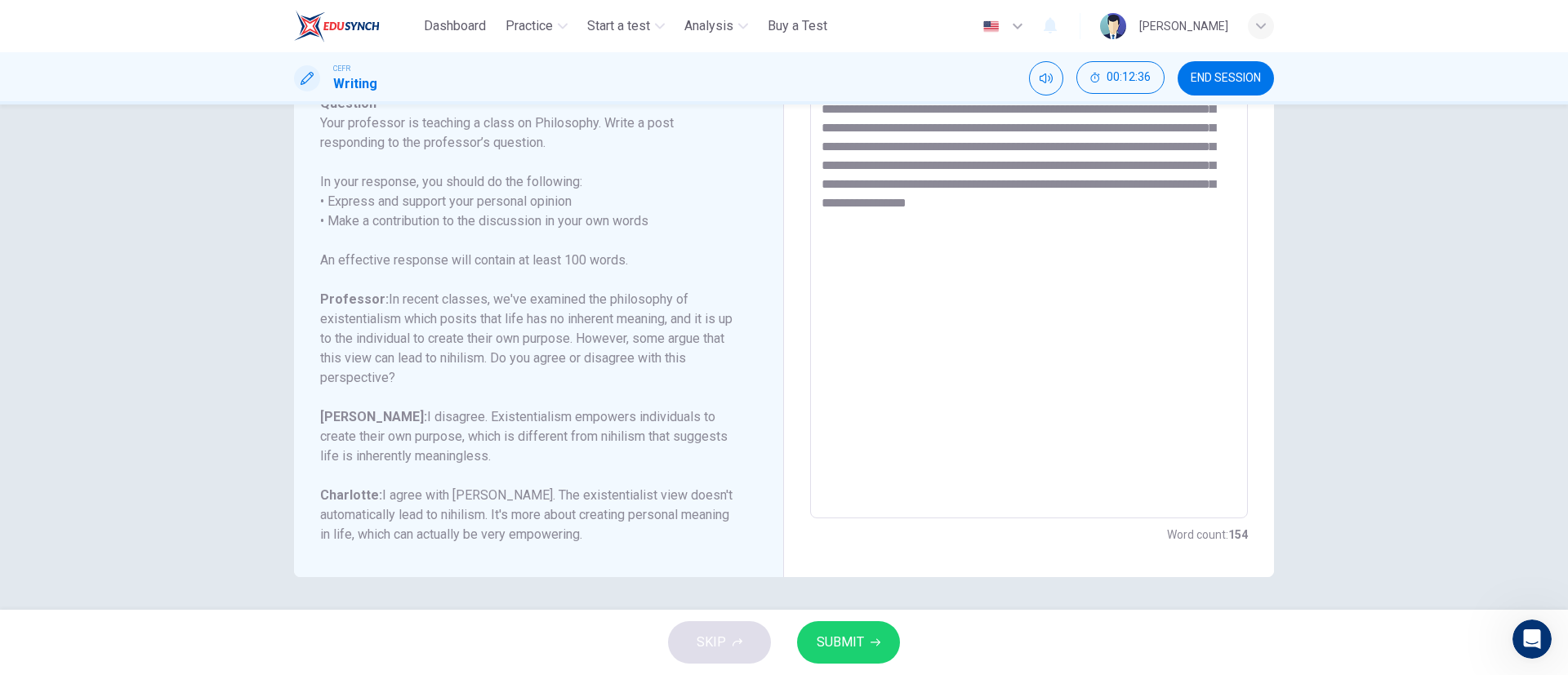 drag, startPoint x: 633, startPoint y: 534, endPoint x: 314, endPoint y: 380, distance: 354.22733 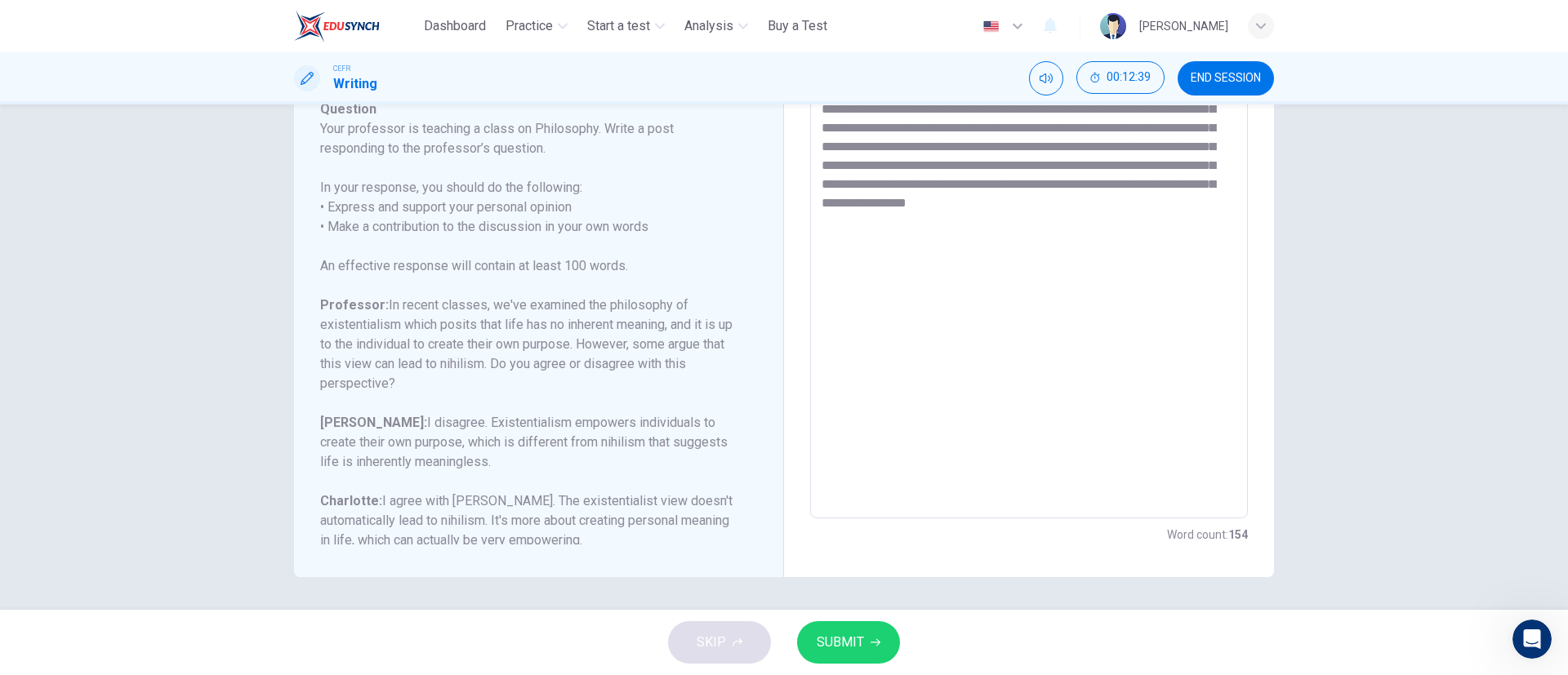 scroll, scrollTop: 201, scrollLeft: 0, axis: vertical 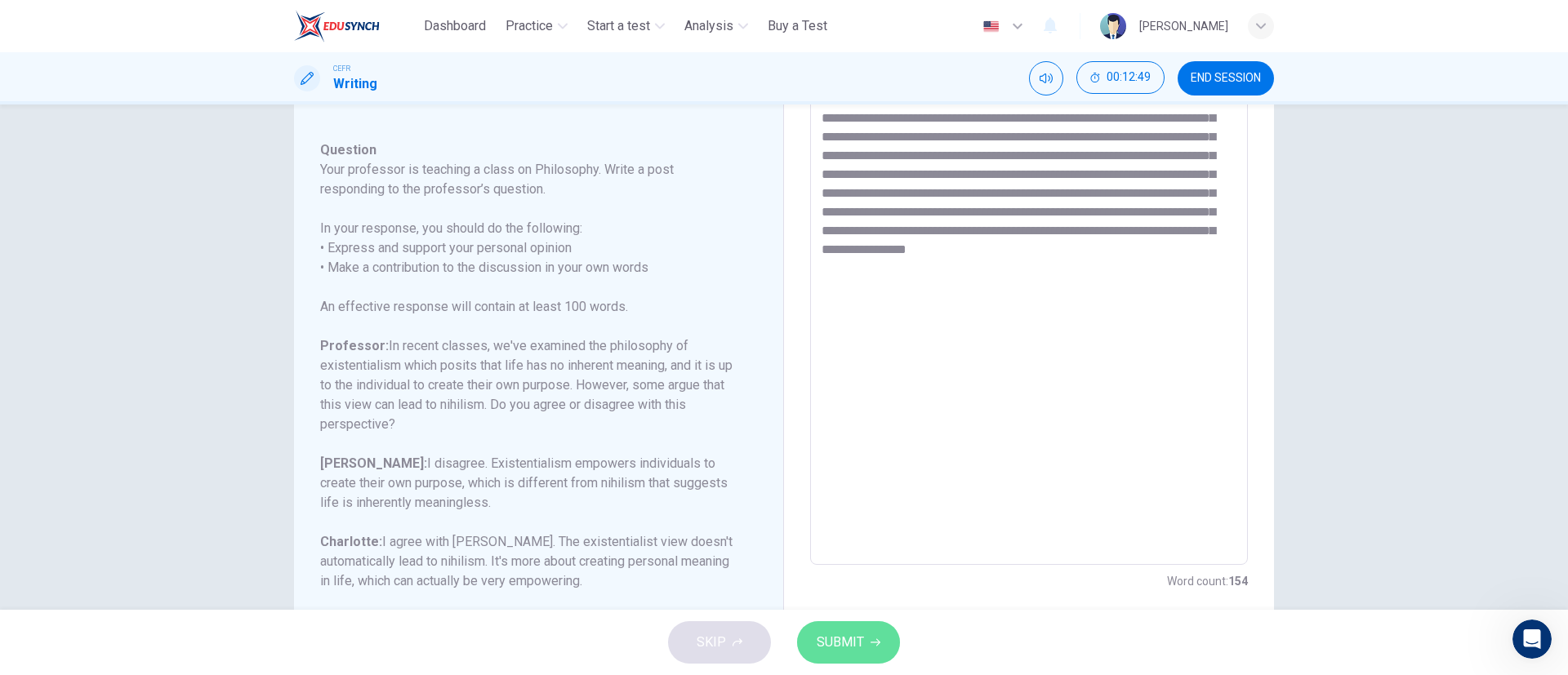 click on "SUBMIT" at bounding box center (840, 642) 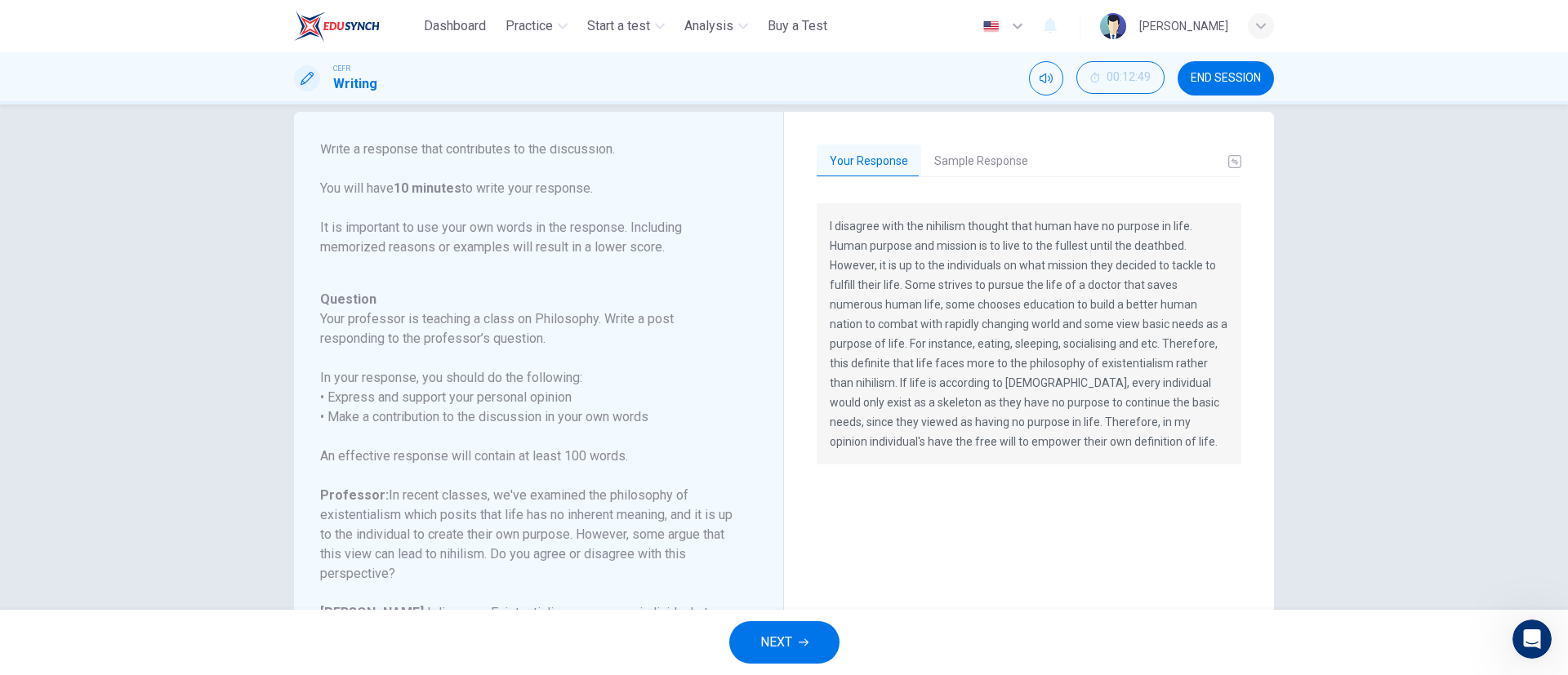 scroll, scrollTop: 0, scrollLeft: 0, axis: both 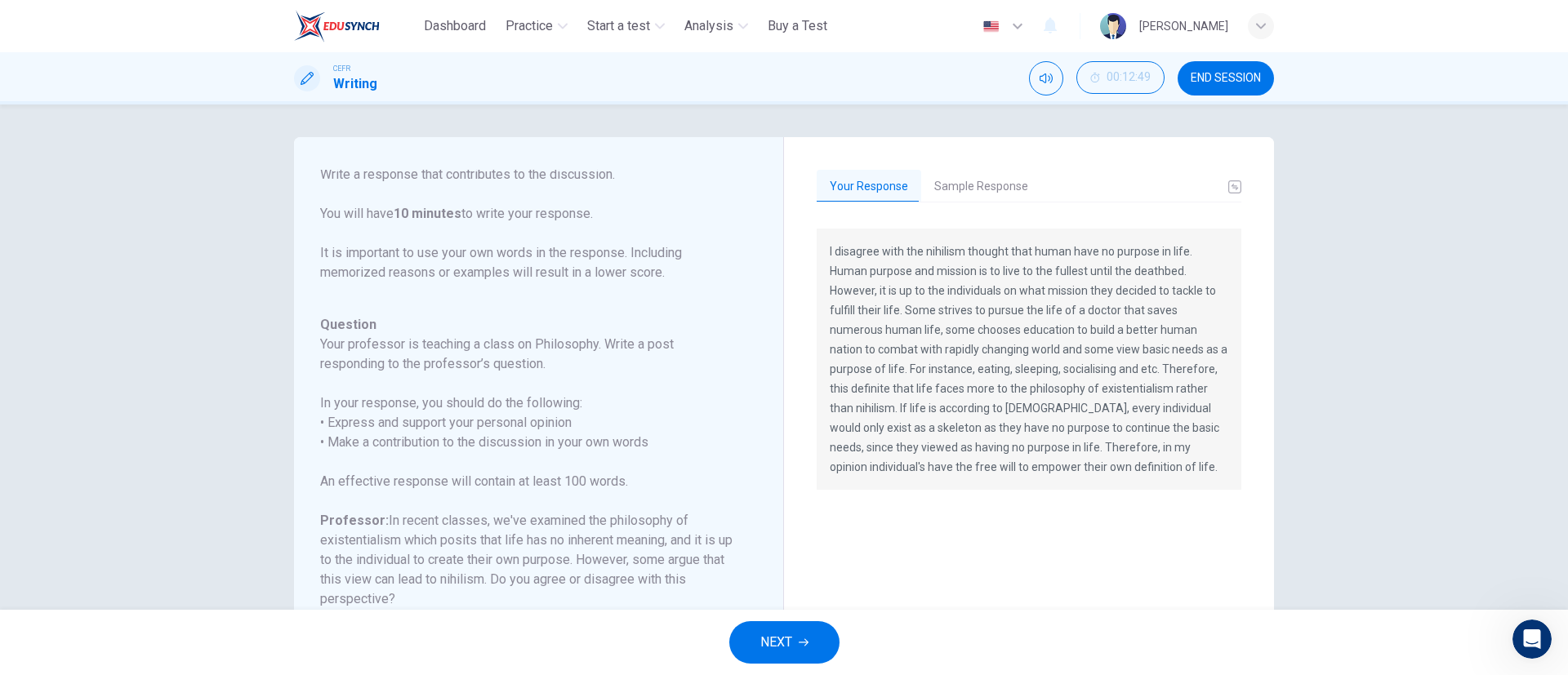 drag, startPoint x: 984, startPoint y: 211, endPoint x: 979, endPoint y: 204, distance: 8.602325 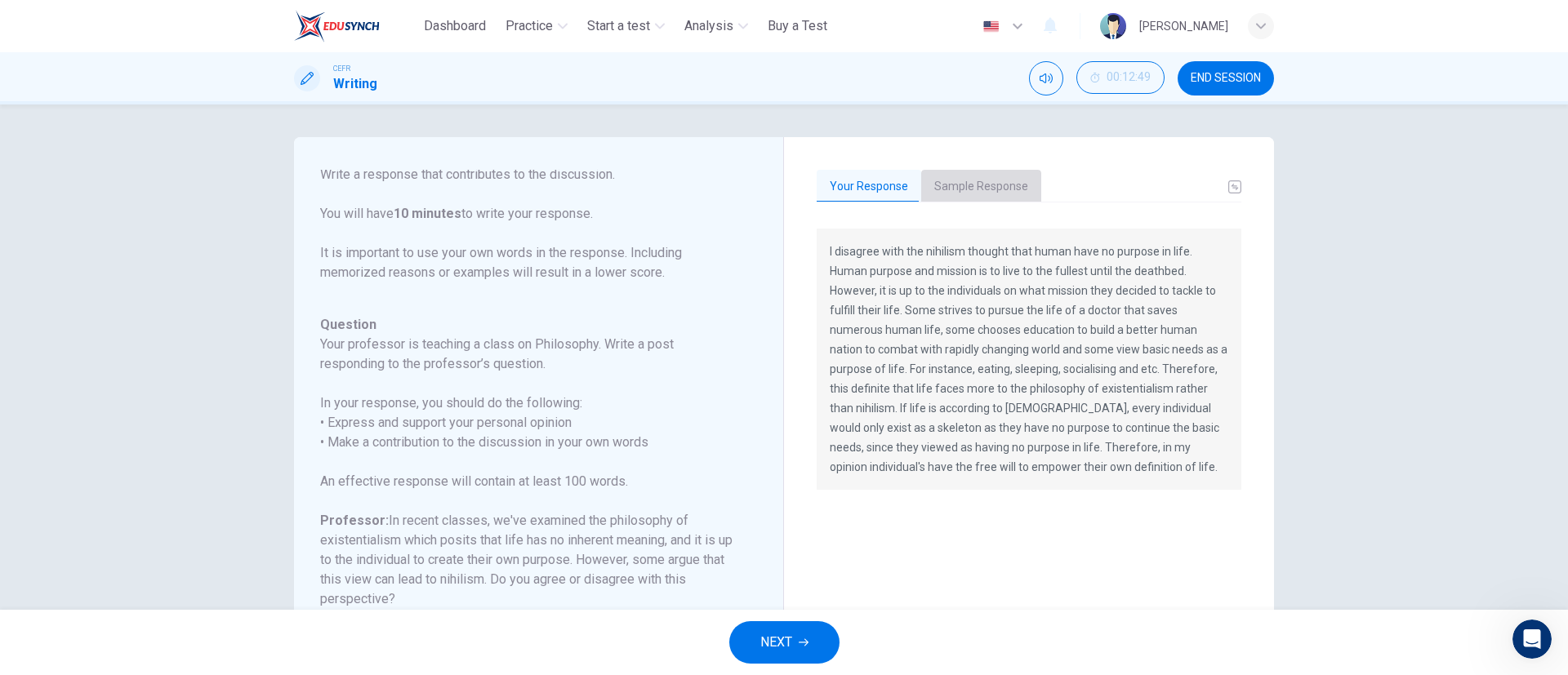 click on "Sample Response" at bounding box center (981, 187) 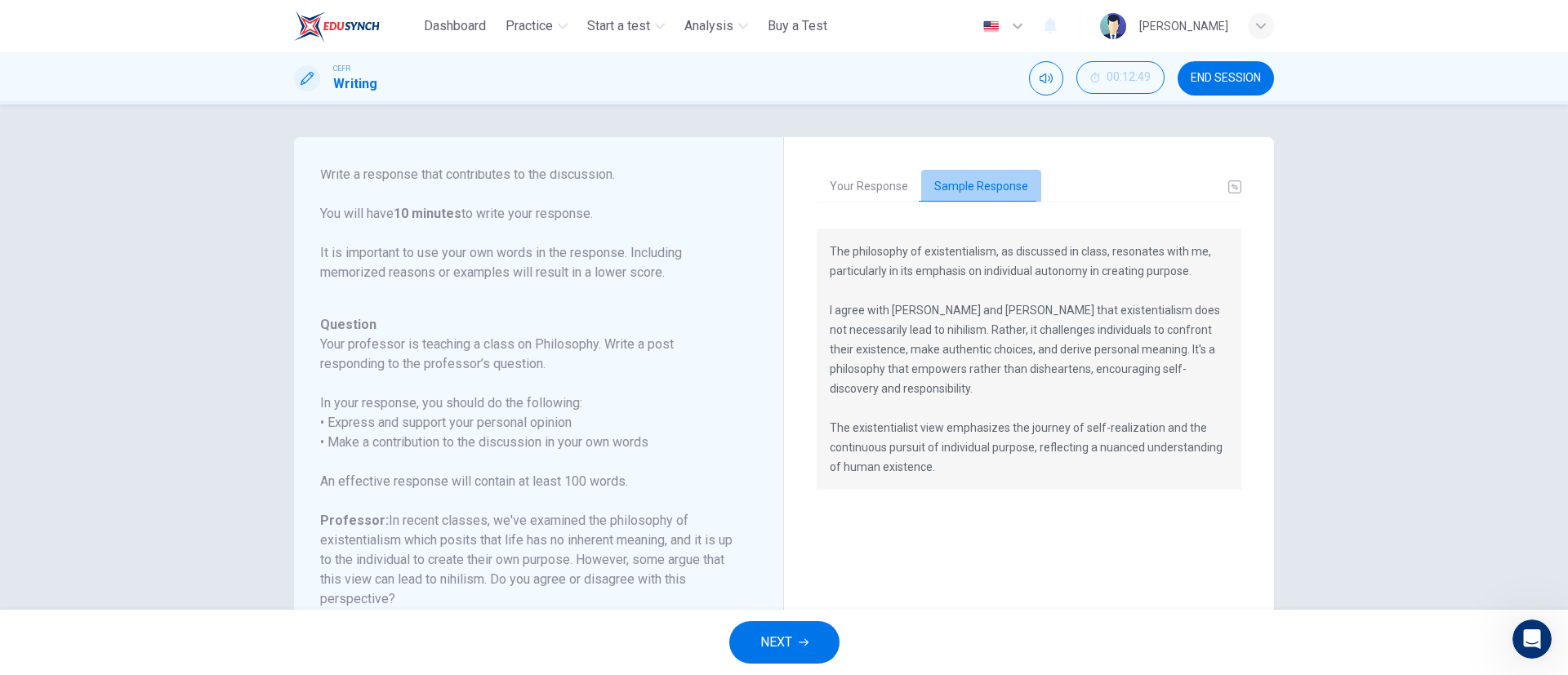 click on "Sample Response" at bounding box center (981, 187) 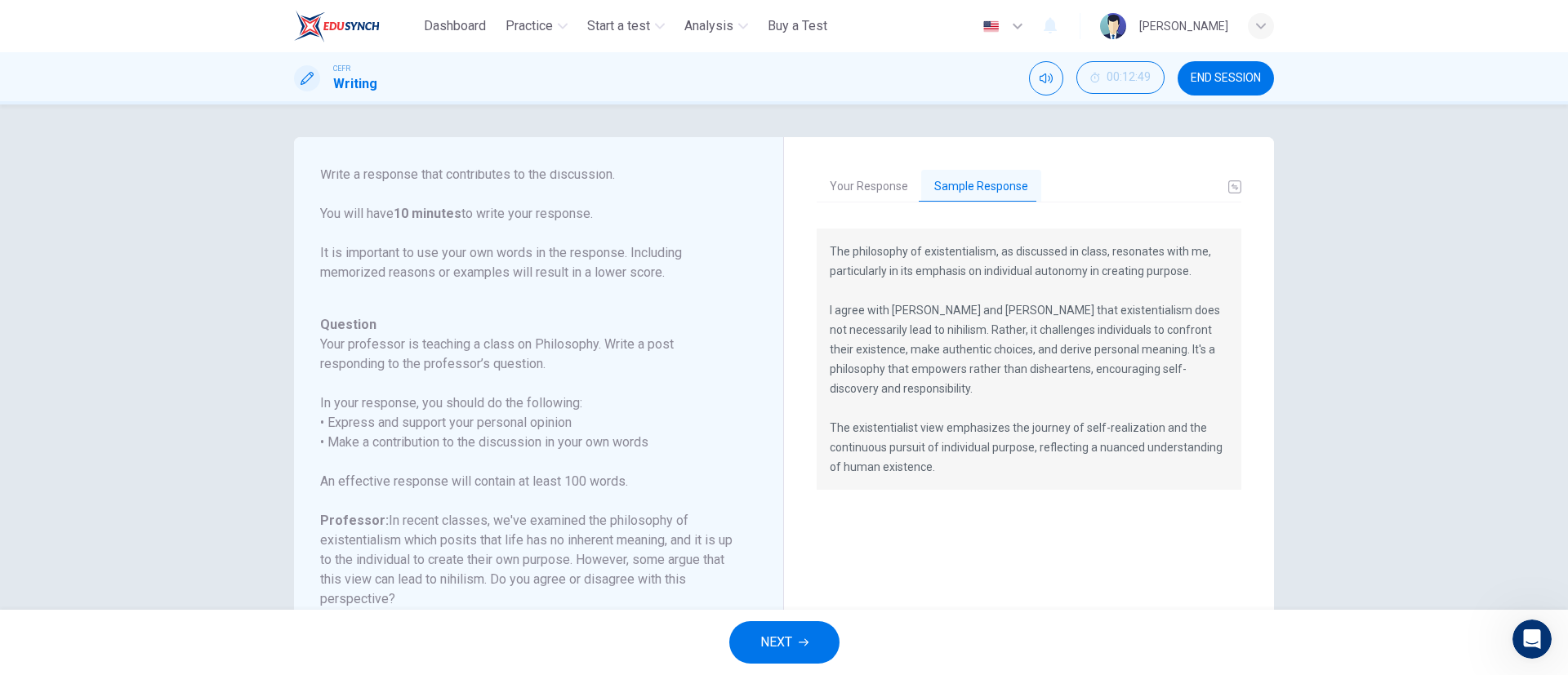 click at bounding box center [1532, 639] 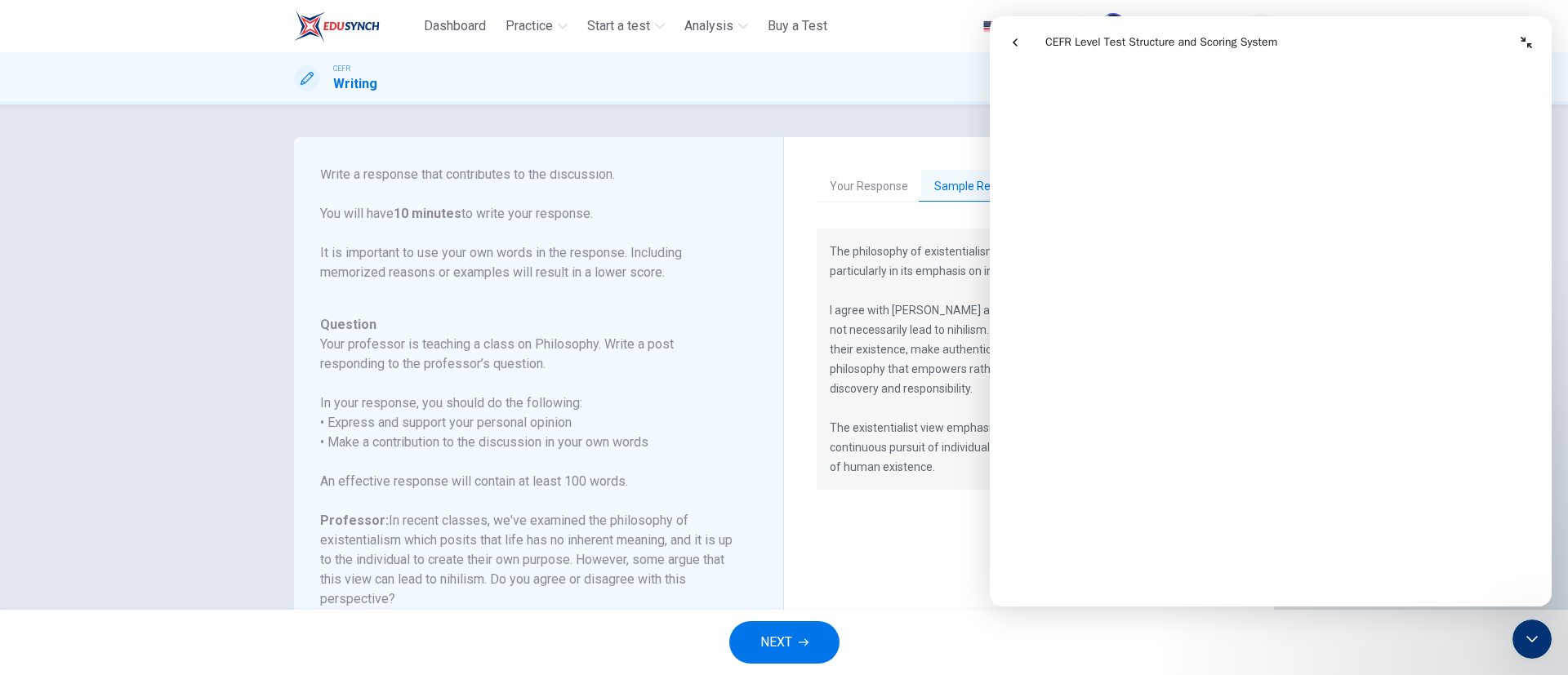 scroll, scrollTop: 1725, scrollLeft: 0, axis: vertical 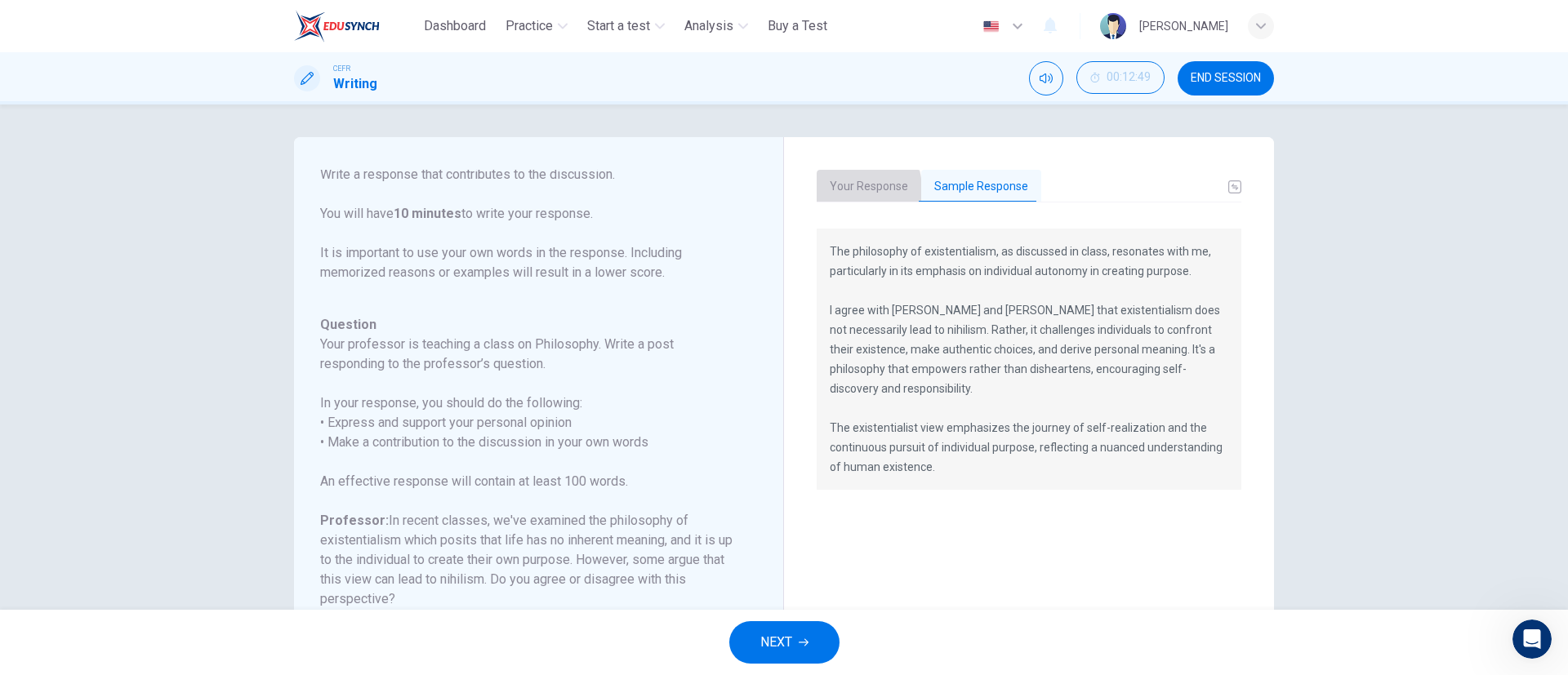 click on "Your Response" at bounding box center (869, 187) 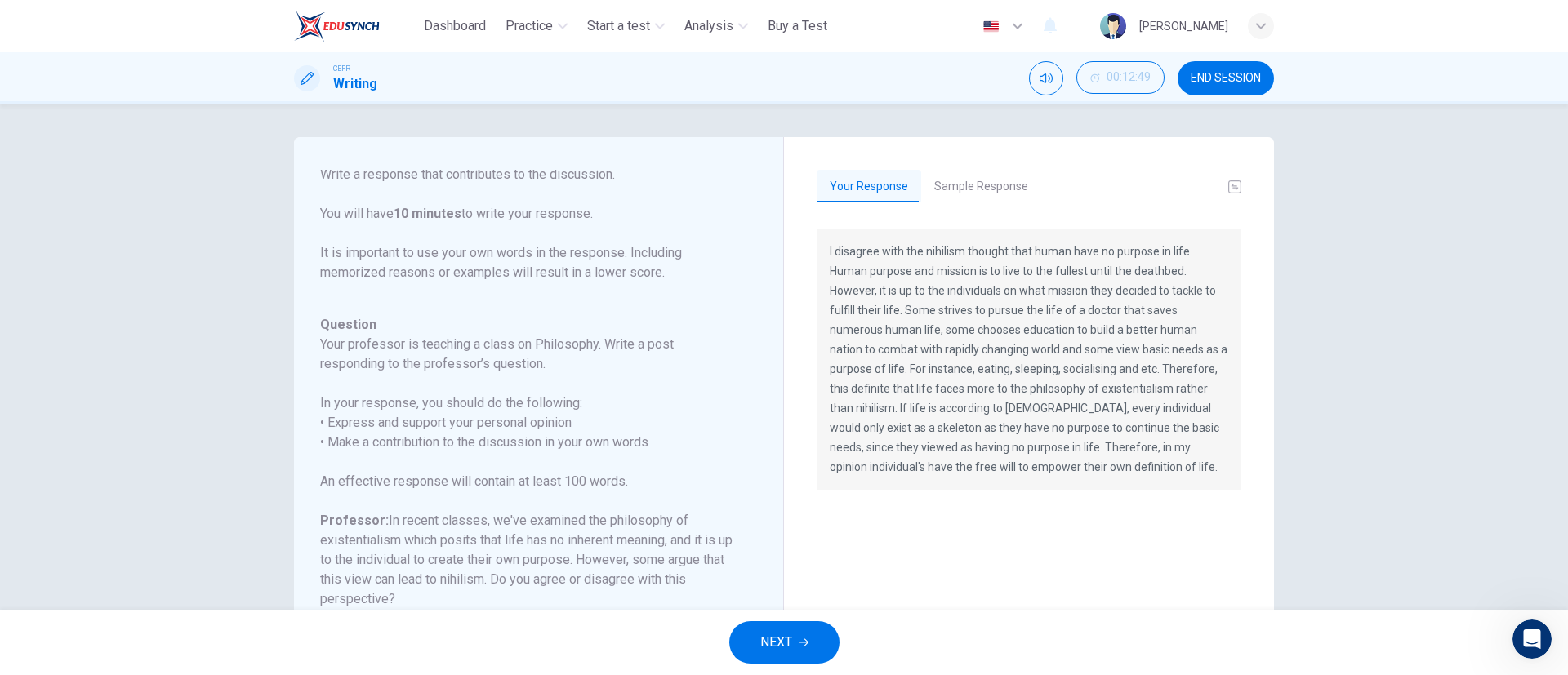 drag, startPoint x: 821, startPoint y: 247, endPoint x: 974, endPoint y: 333, distance: 175.51353 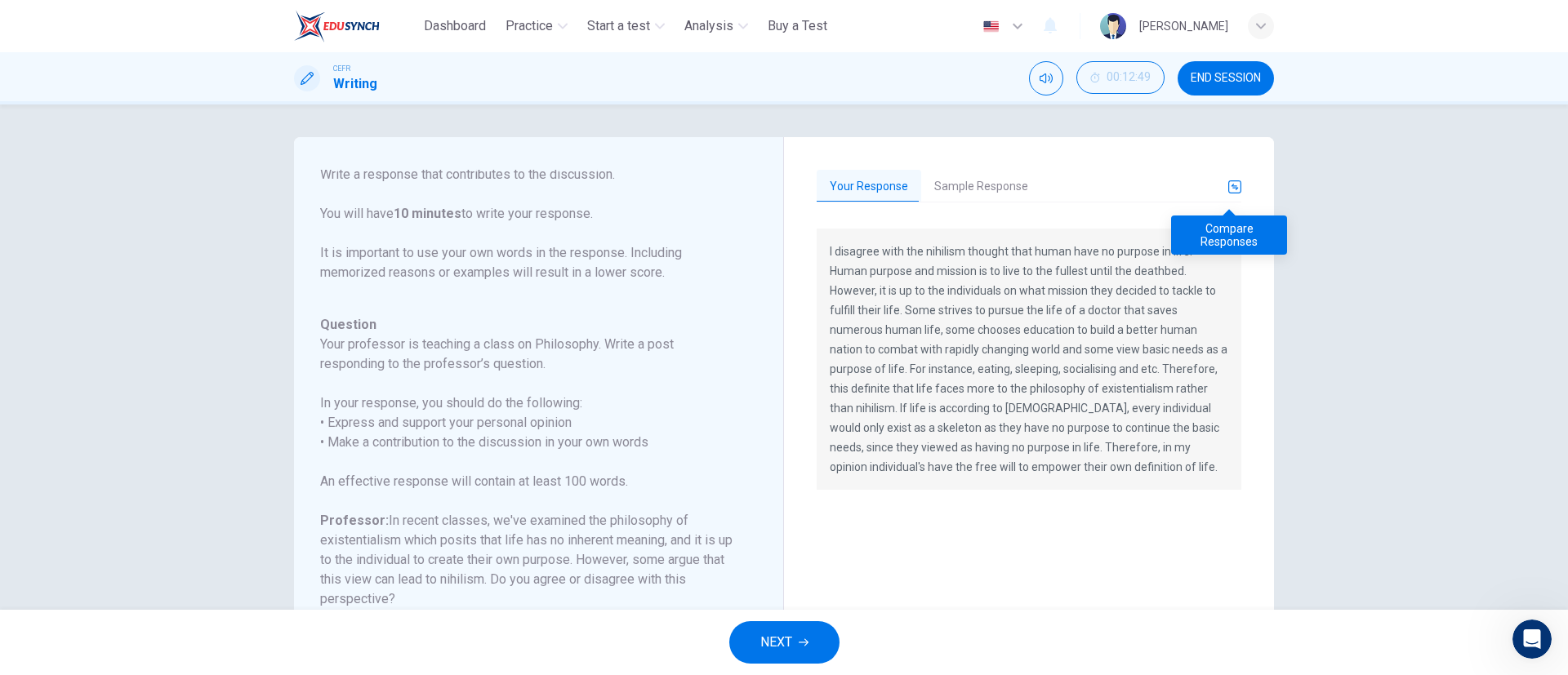click 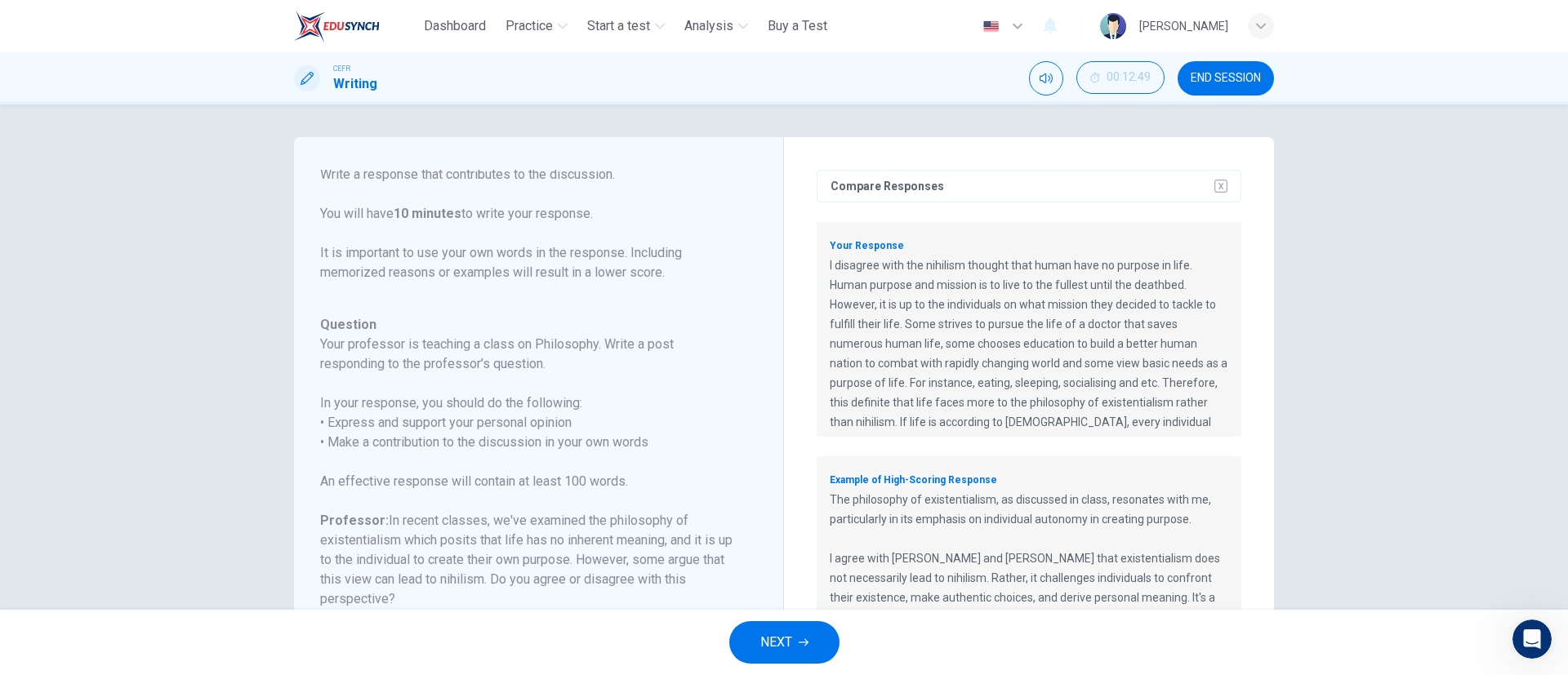 drag, startPoint x: 857, startPoint y: 282, endPoint x: 1013, endPoint y: 381, distance: 184.76201 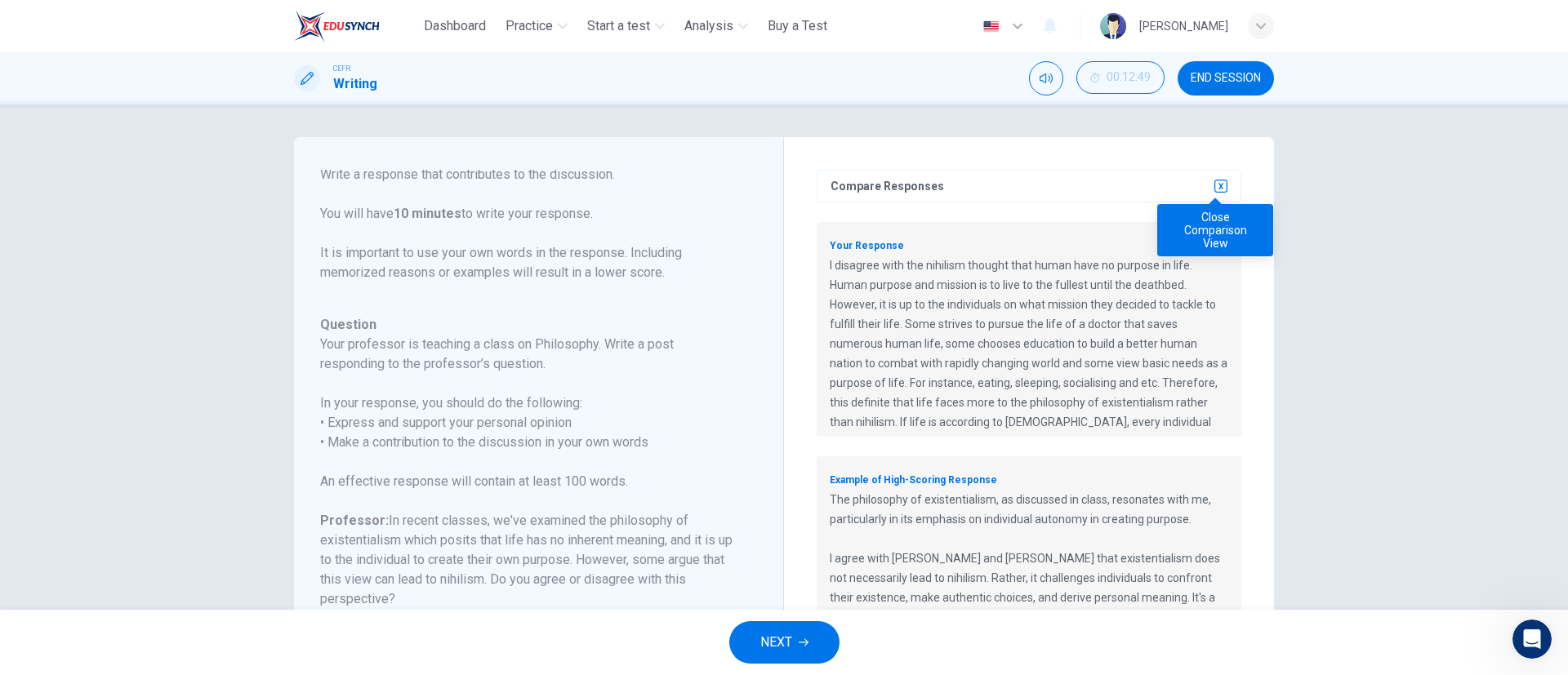 click 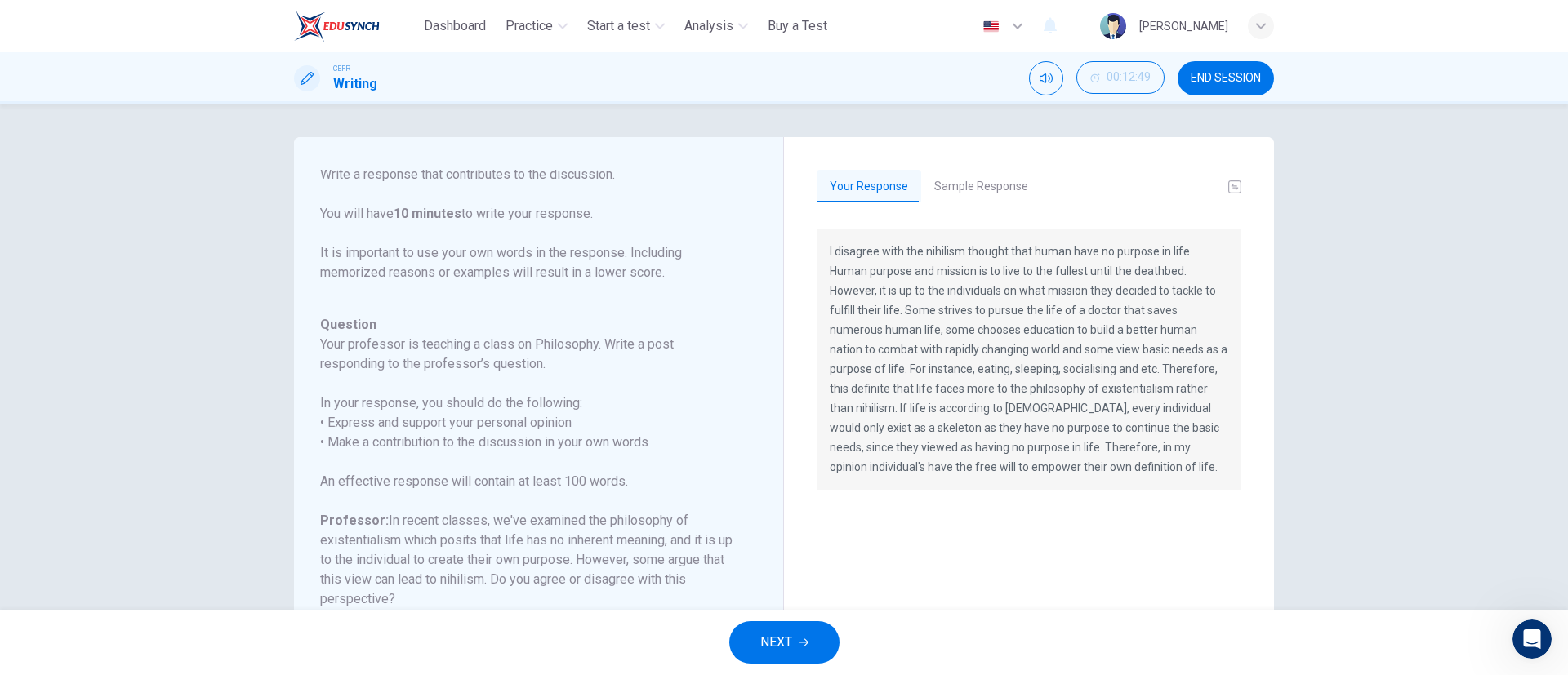 drag, startPoint x: 827, startPoint y: 246, endPoint x: 989, endPoint y: 449, distance: 259.71715 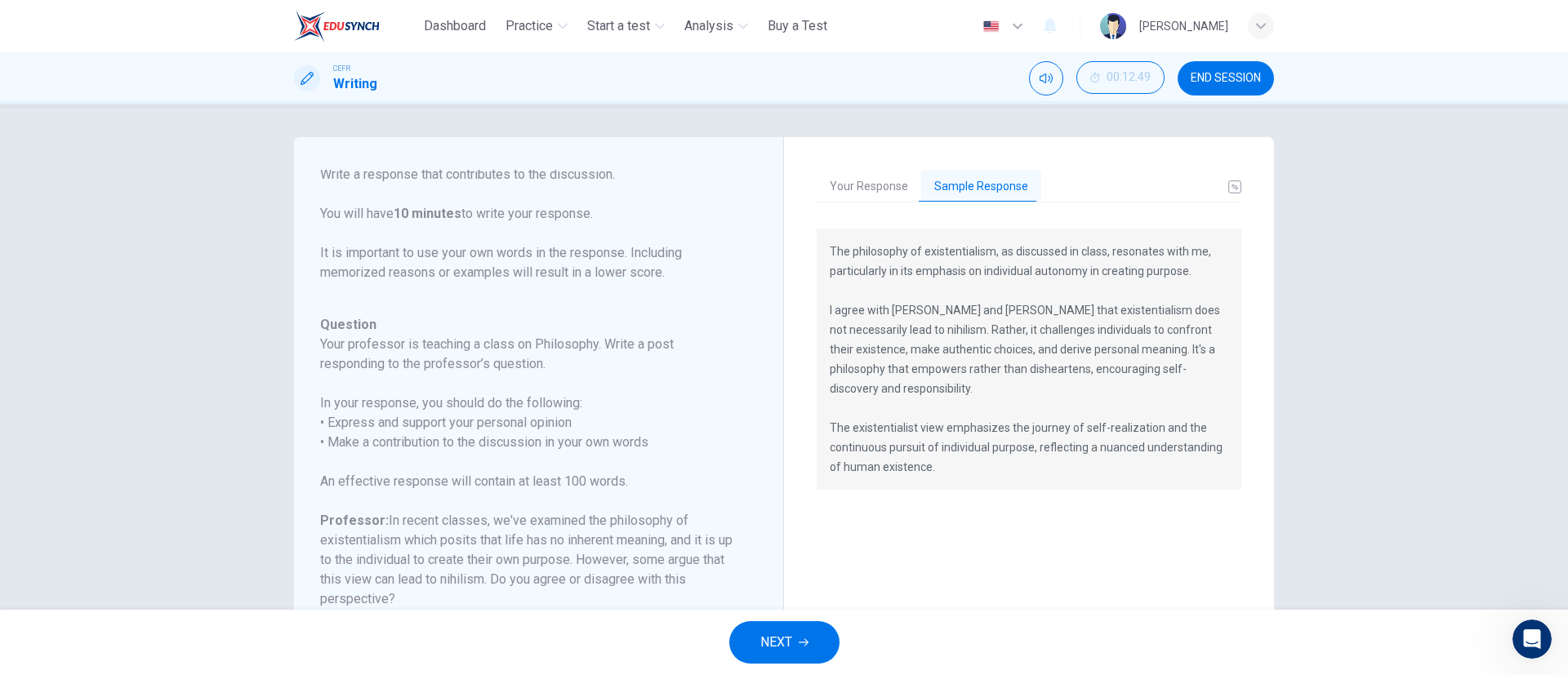 drag, startPoint x: 772, startPoint y: 634, endPoint x: 1079, endPoint y: 490, distance: 339.0944 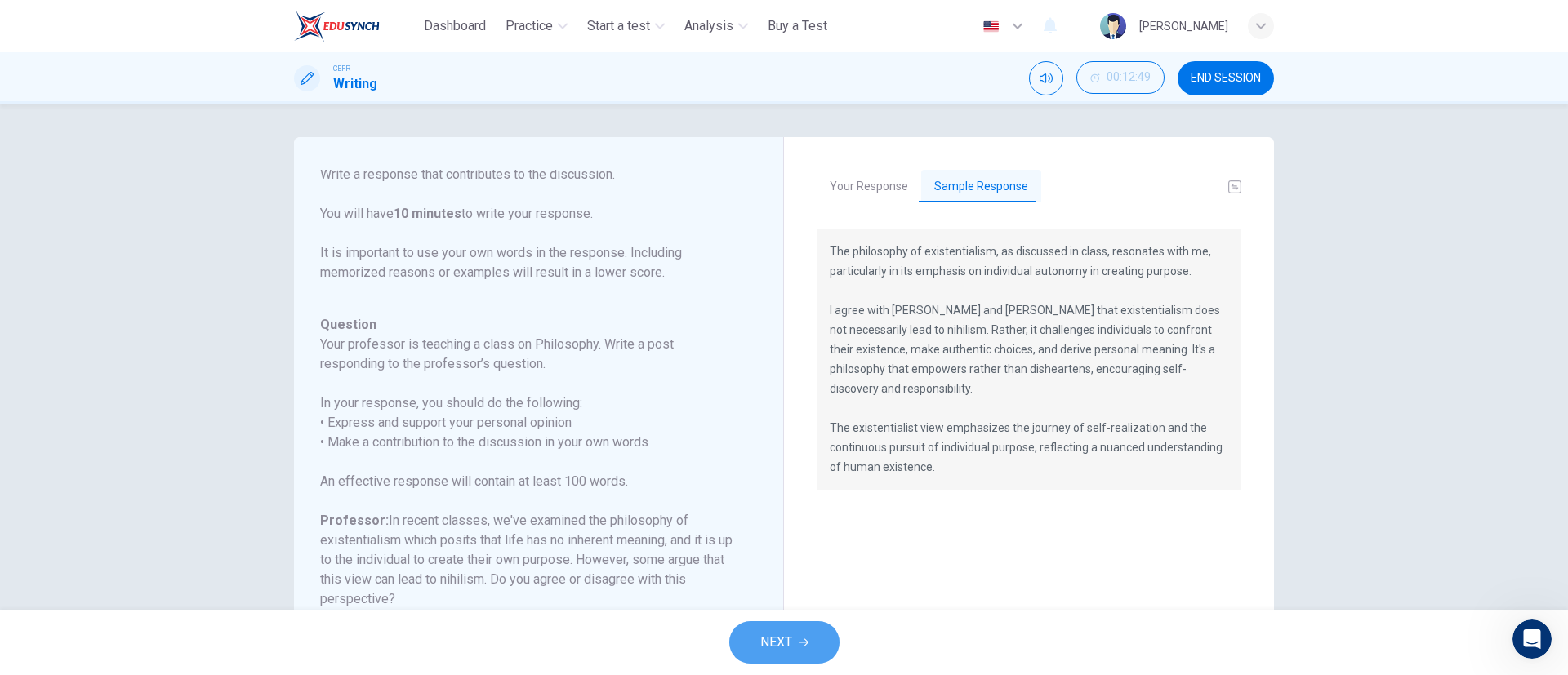 click on "NEXT" at bounding box center (784, 642) 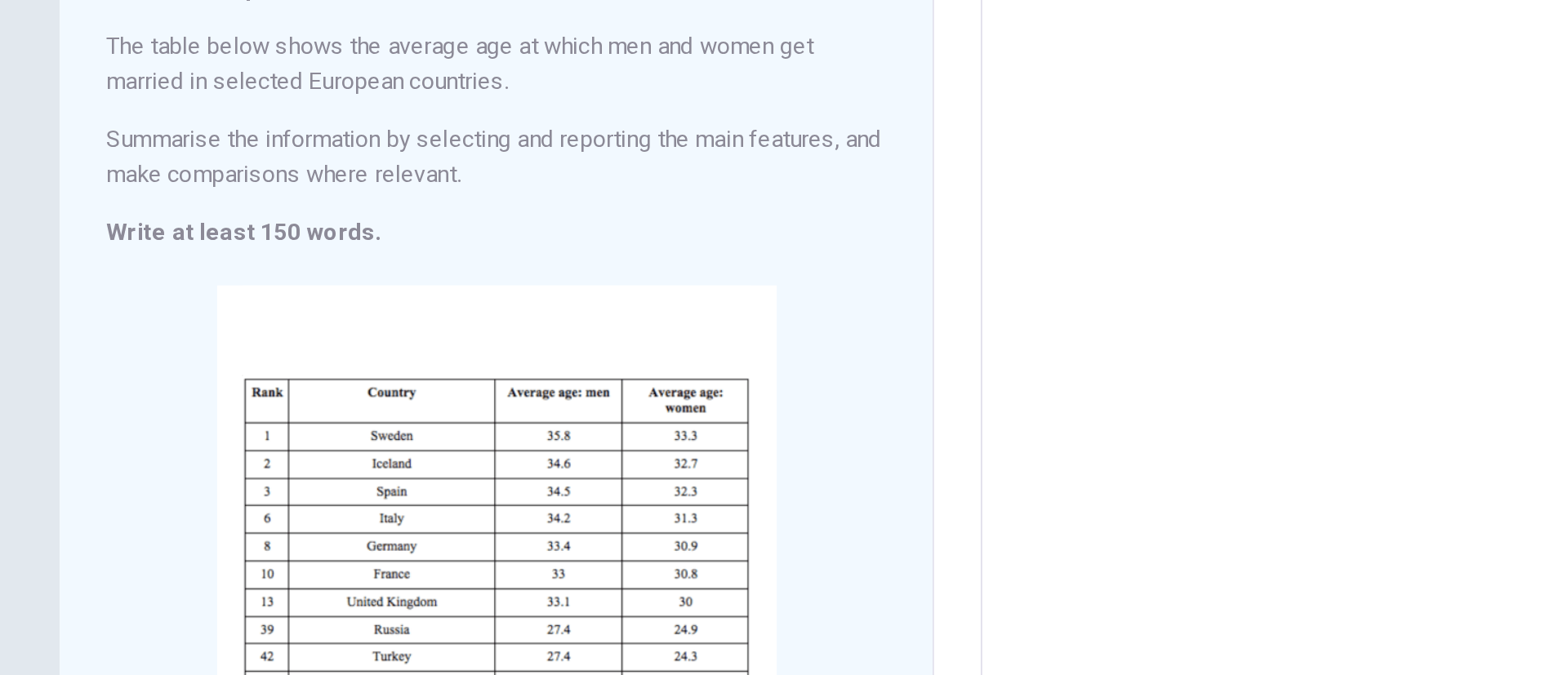scroll, scrollTop: 89, scrollLeft: 0, axis: vertical 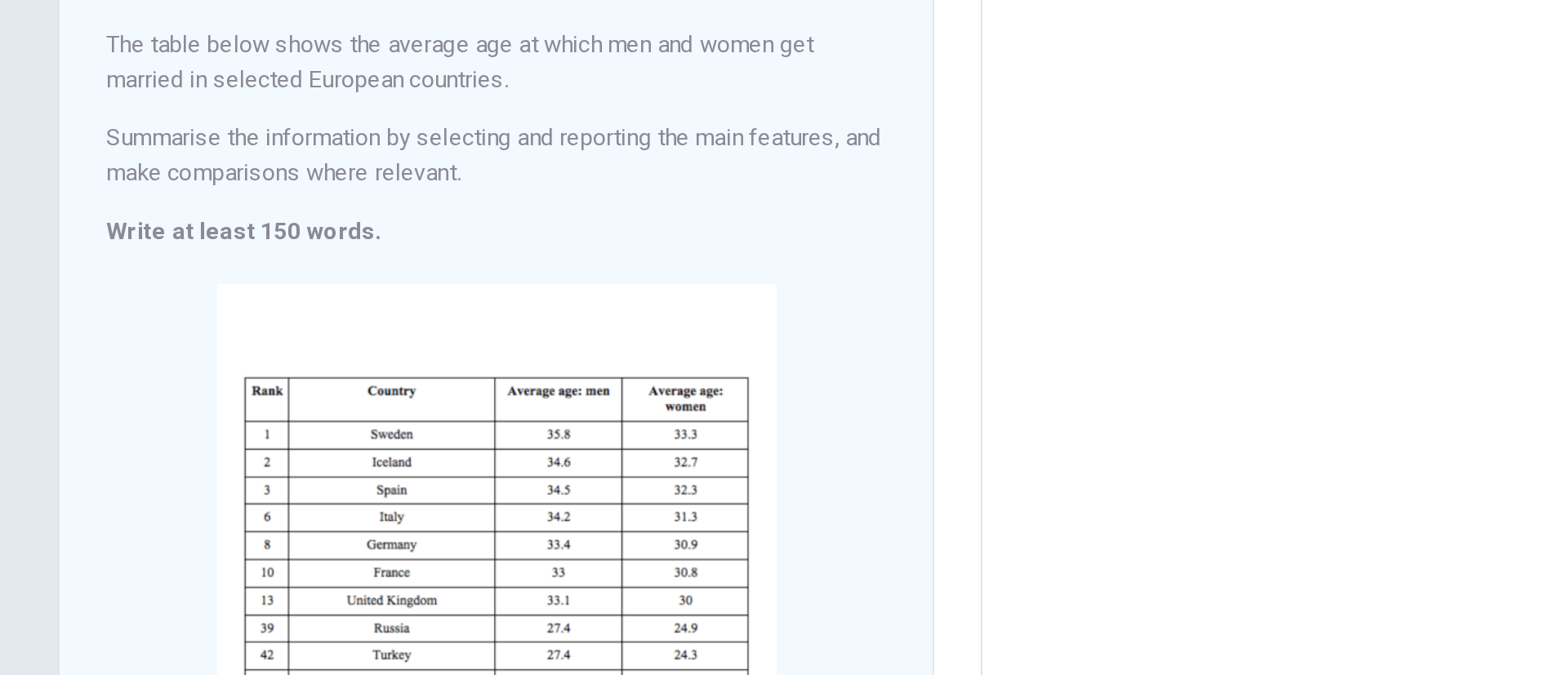 click at bounding box center (1029, 347) 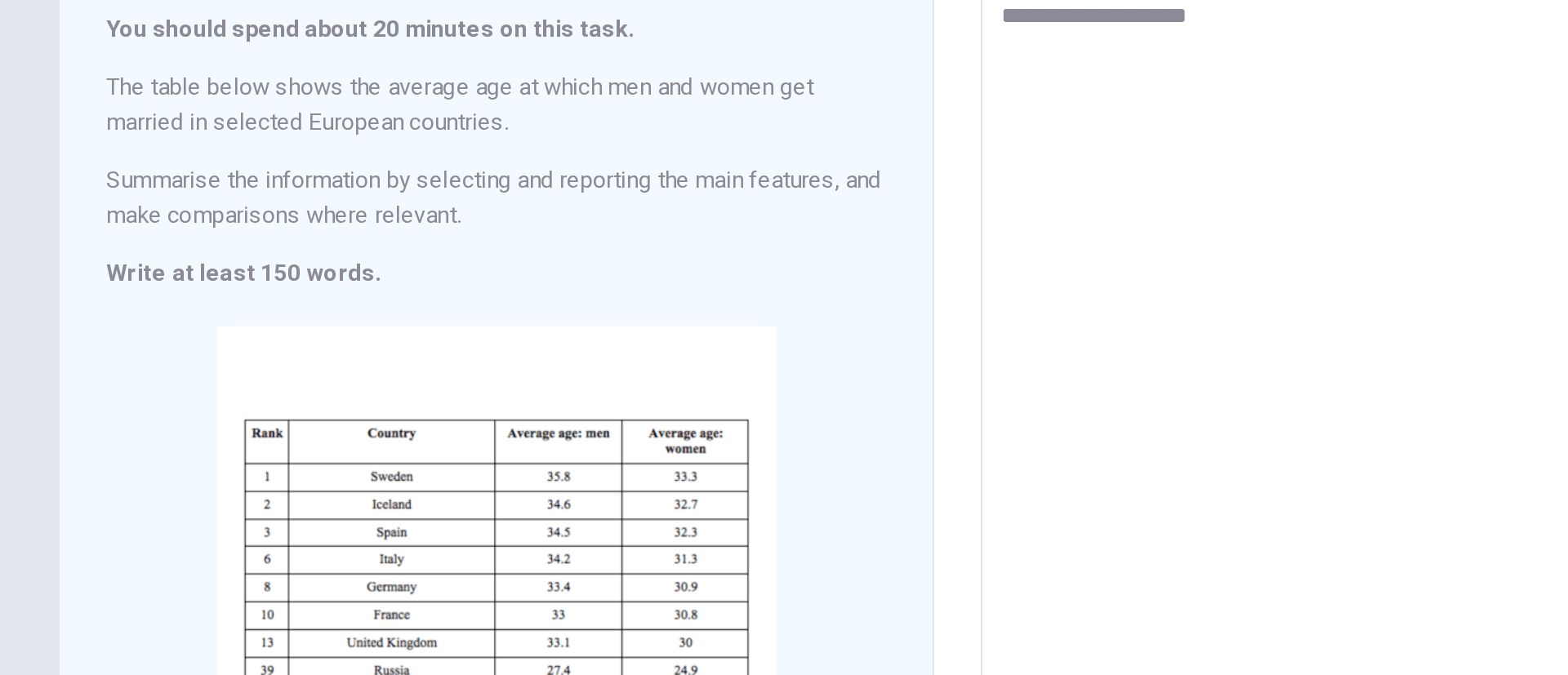click on "**********" at bounding box center (1029, 347) 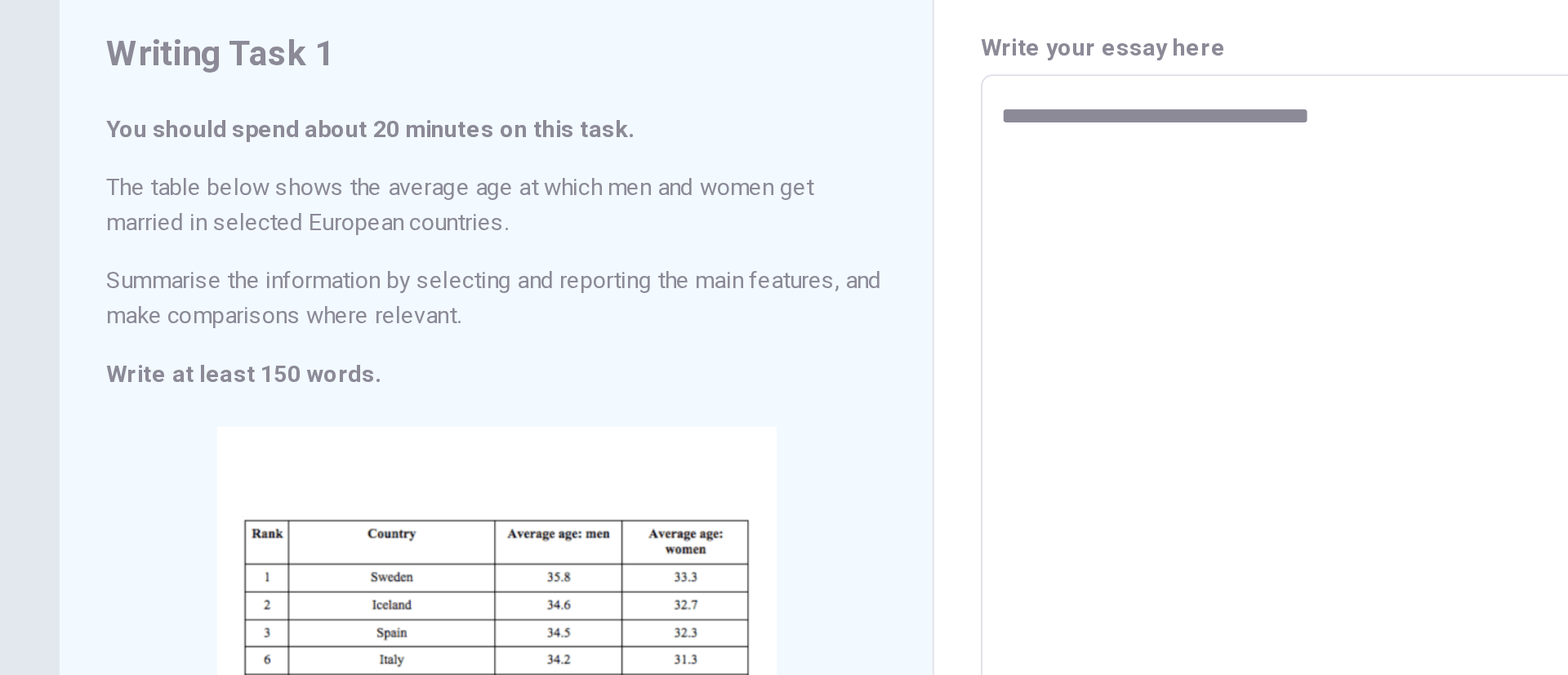 scroll, scrollTop: 57, scrollLeft: 0, axis: vertical 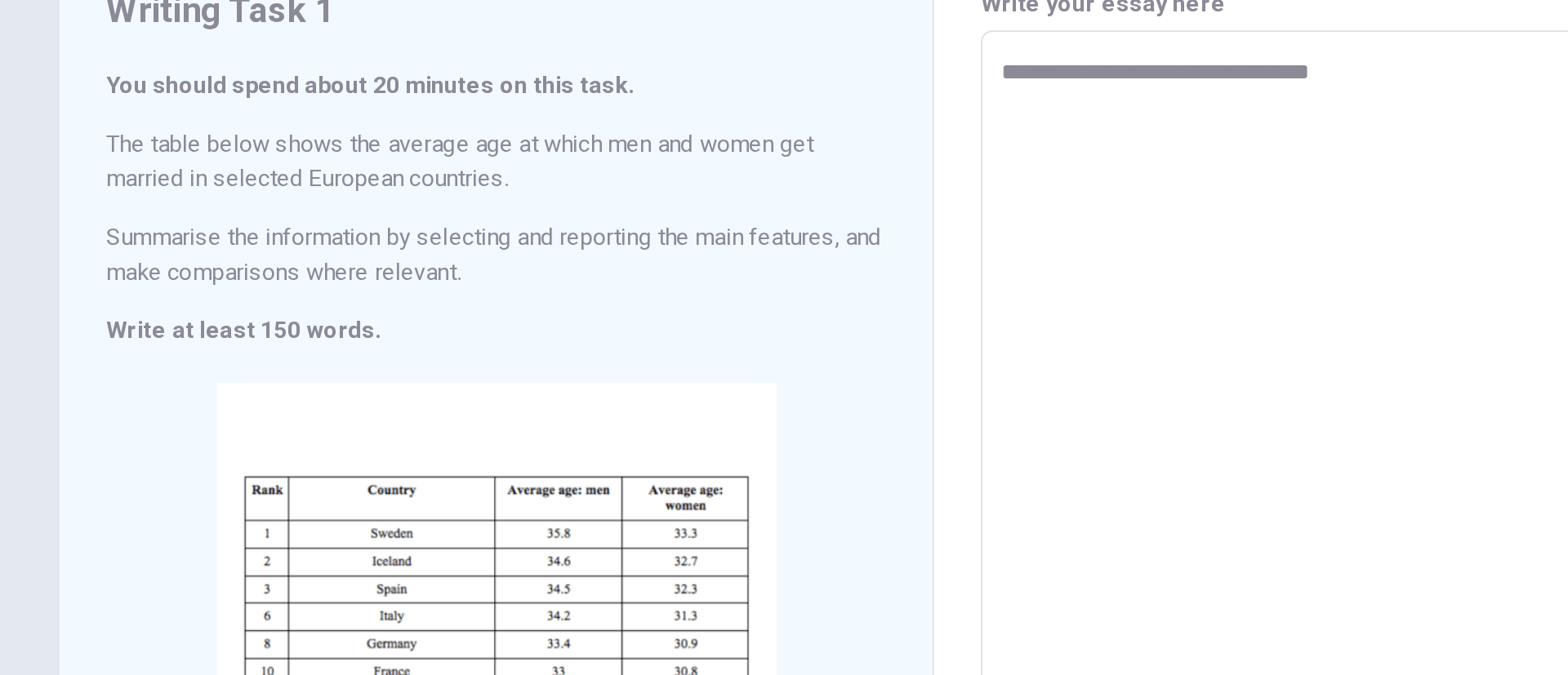 drag, startPoint x: 843, startPoint y: 158, endPoint x: 890, endPoint y: 165, distance: 47.518417 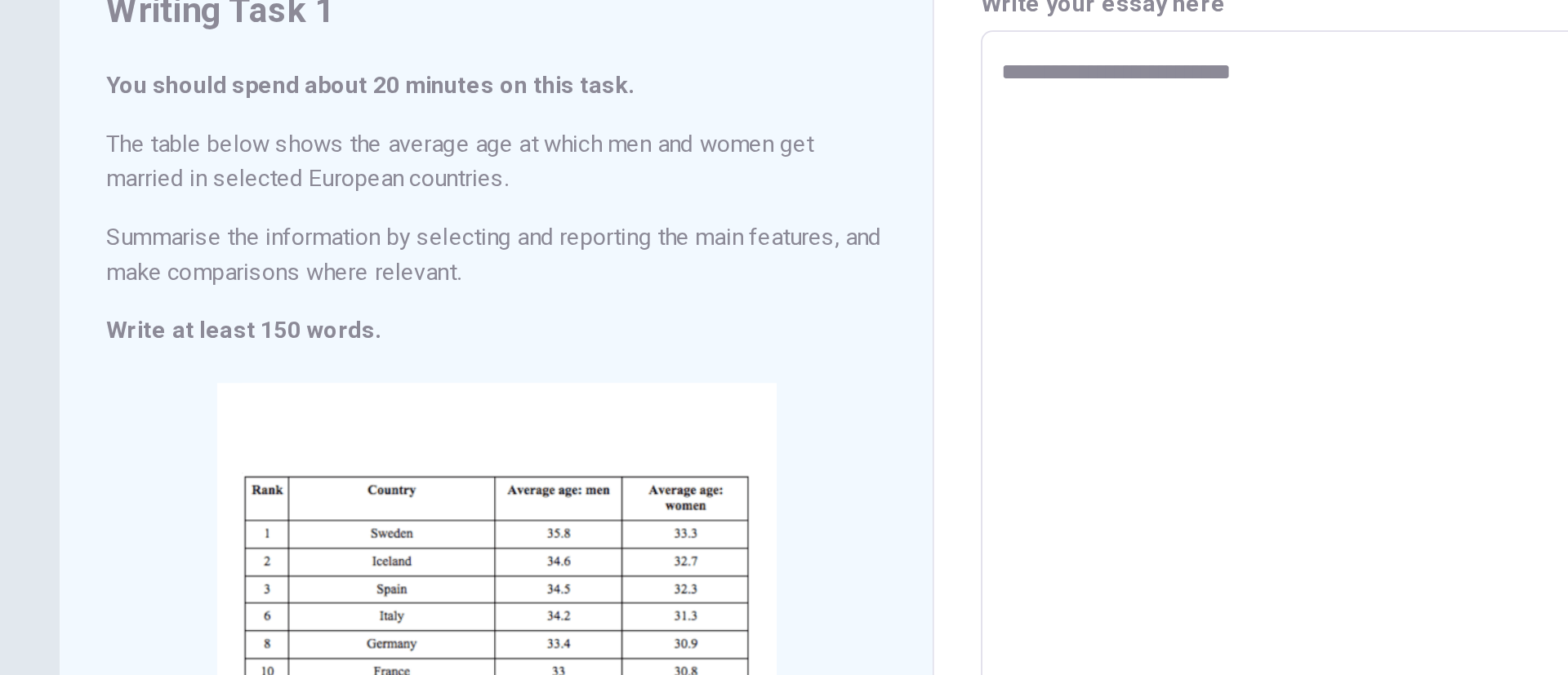 click on "**********" at bounding box center [1029, 379] 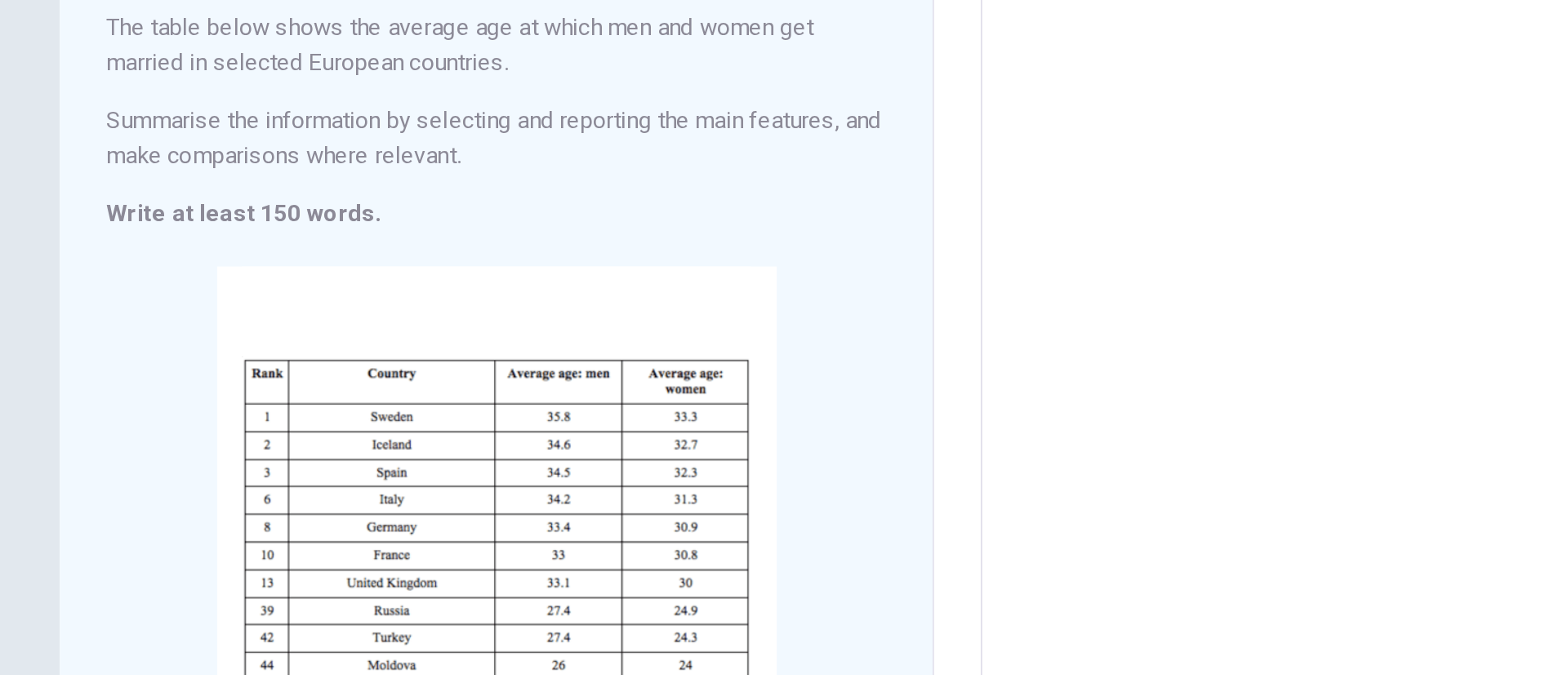 scroll, scrollTop: 0, scrollLeft: 0, axis: both 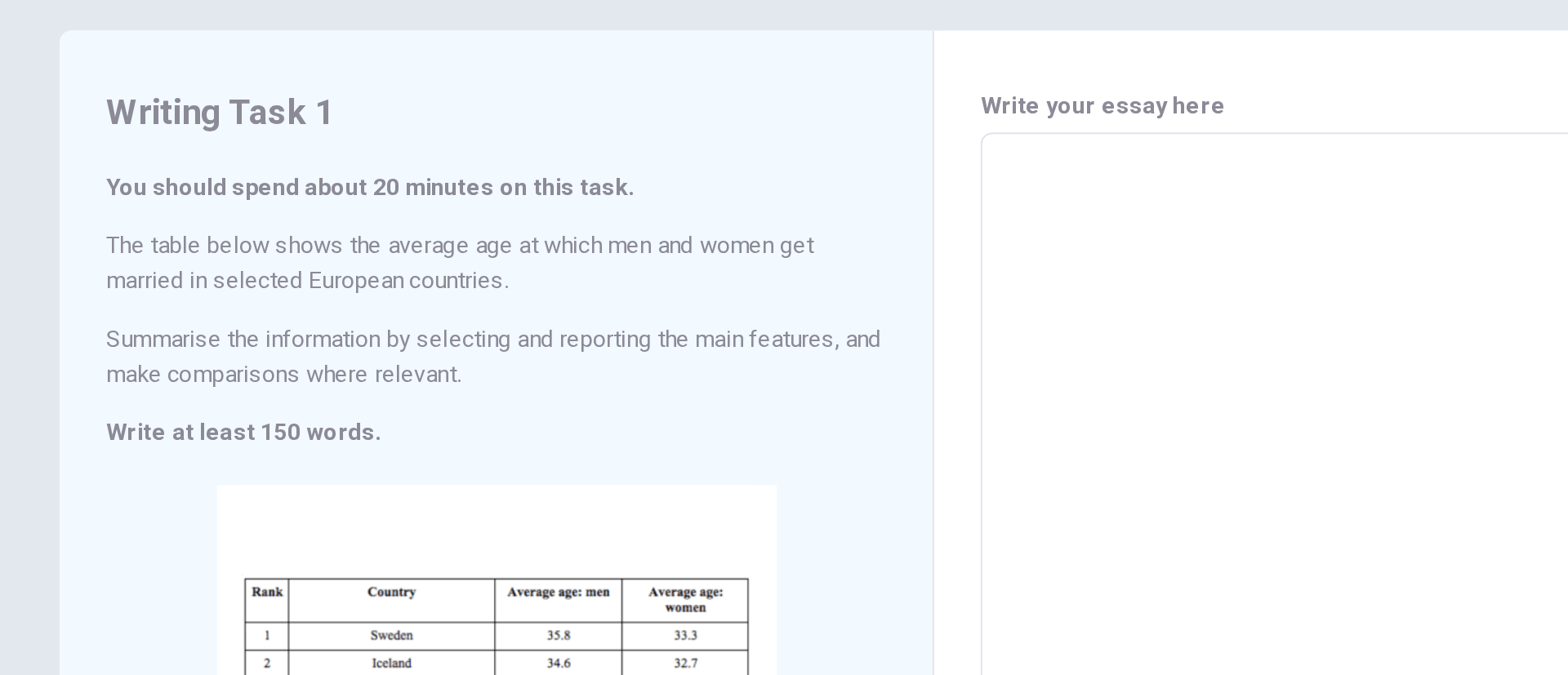 click at bounding box center [1029, 436] 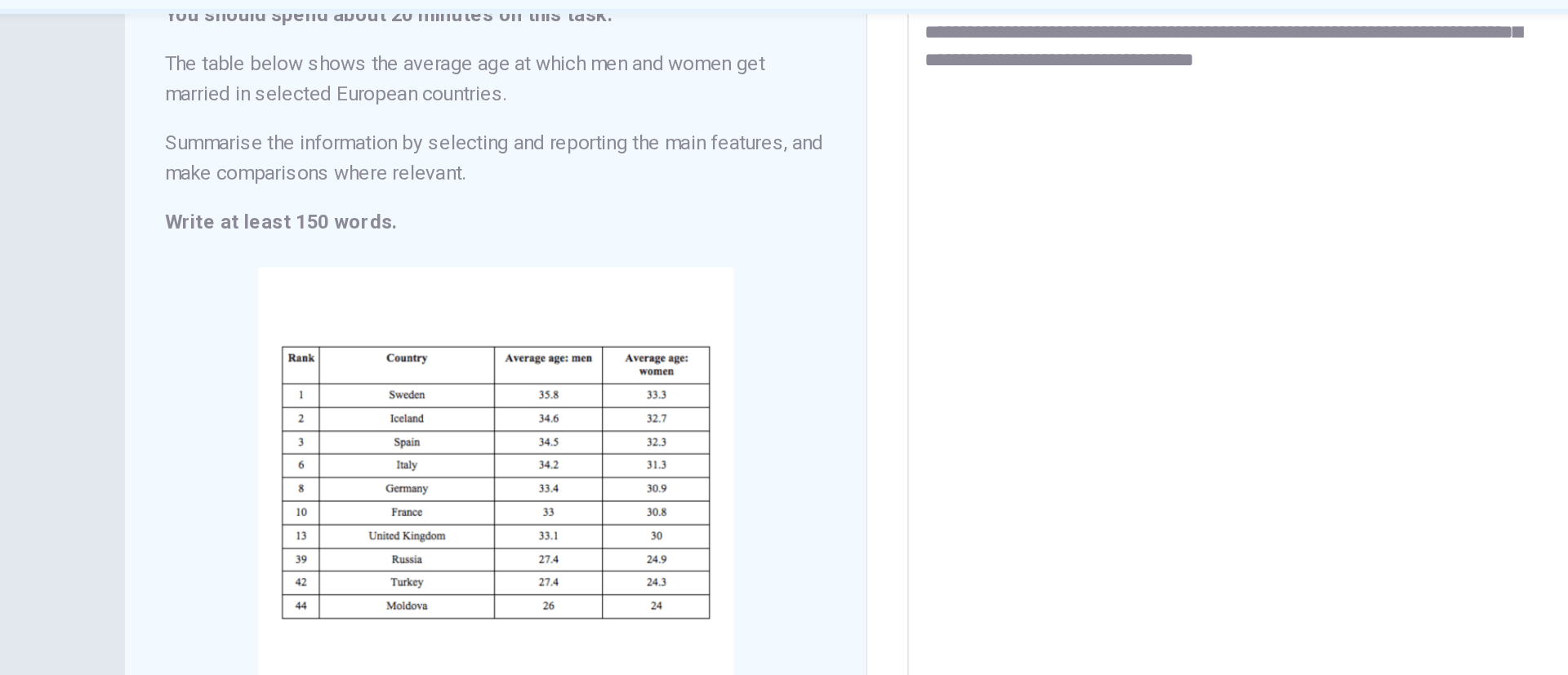 scroll, scrollTop: 118, scrollLeft: 0, axis: vertical 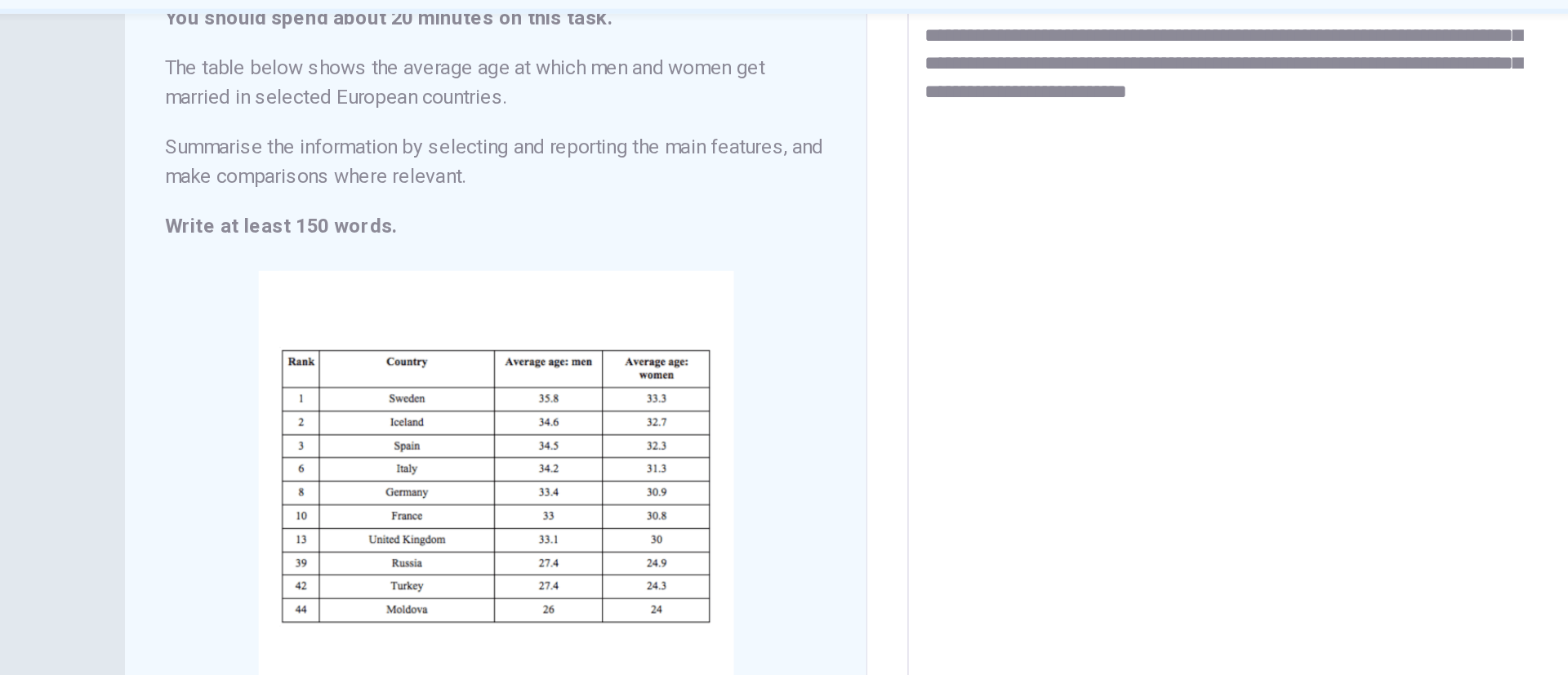 click on "**********" at bounding box center (1029, 318) 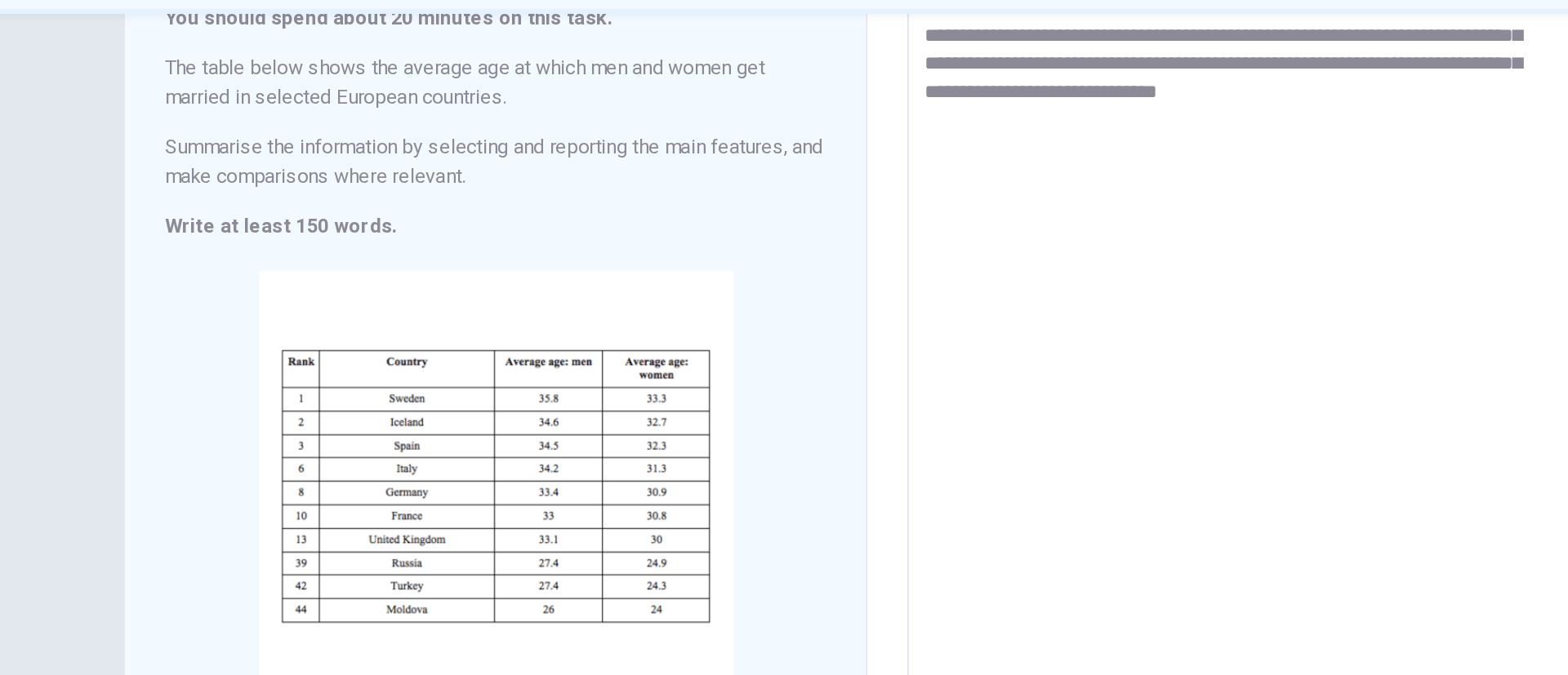 click on "**********" at bounding box center (1029, 318) 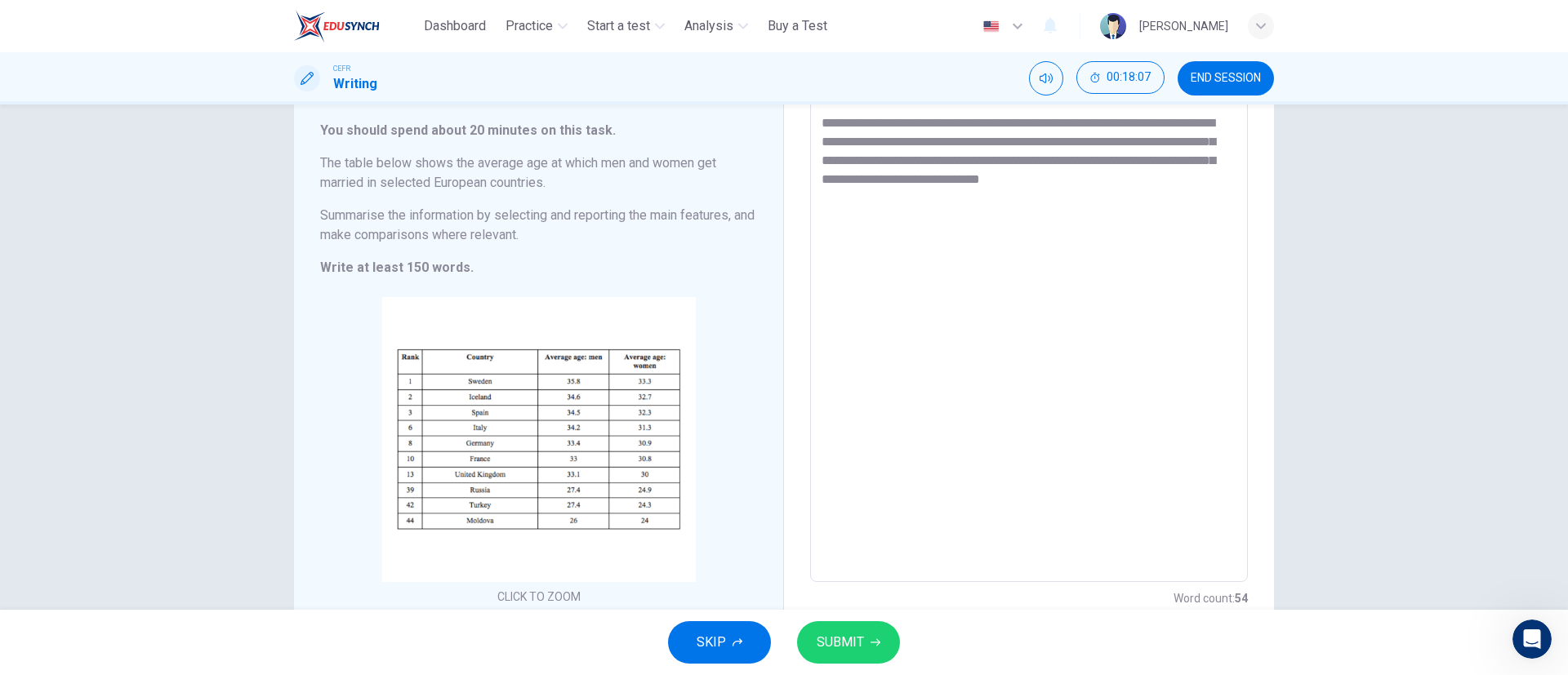 scroll, scrollTop: 93, scrollLeft: 0, axis: vertical 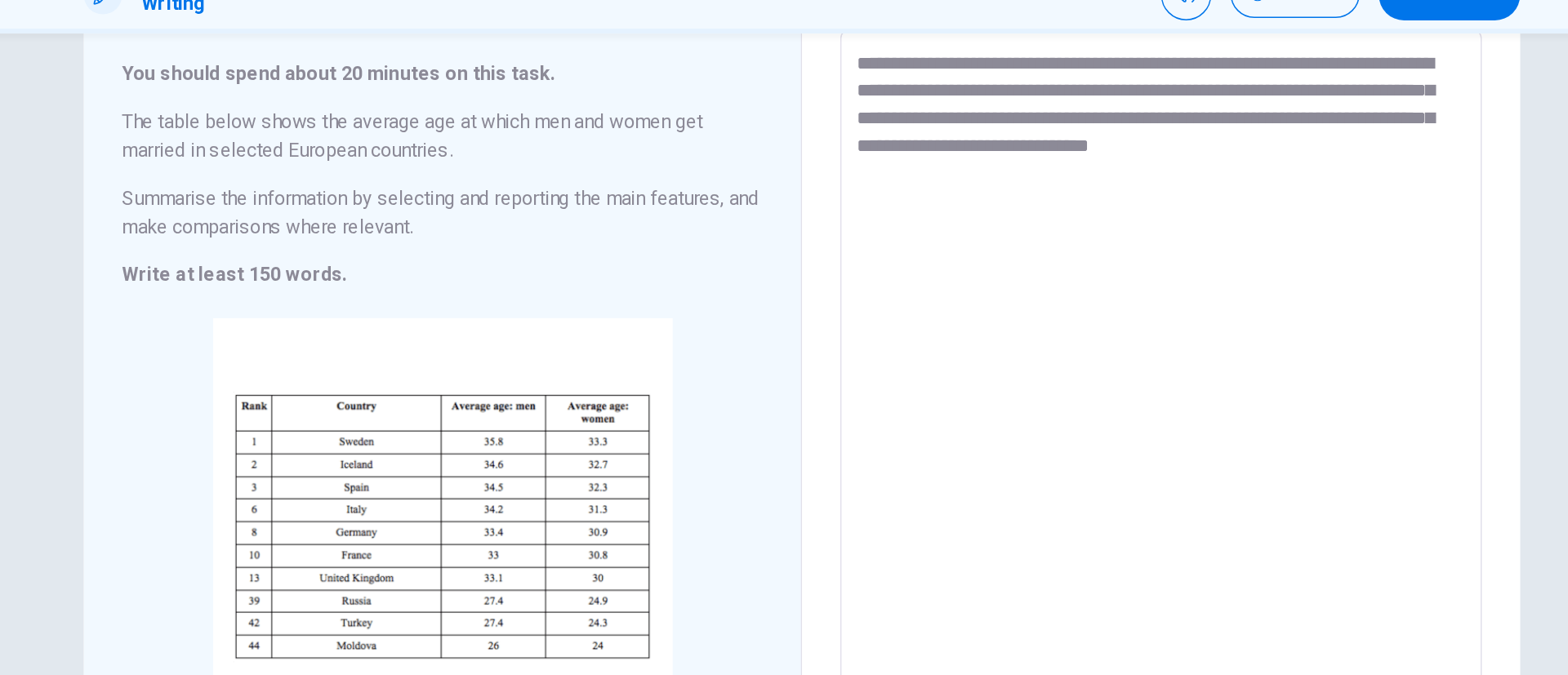 click on "**********" at bounding box center [1029, 343] 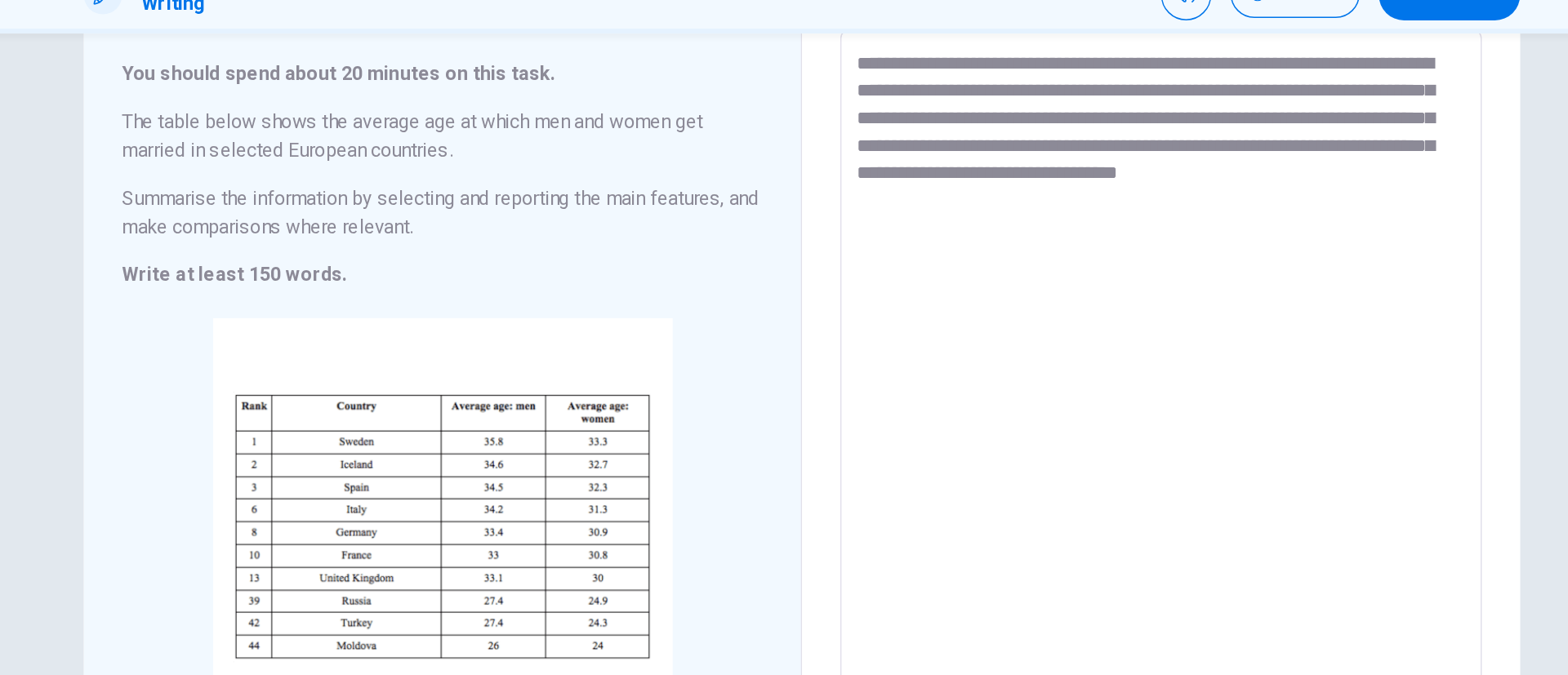 click on "**********" at bounding box center [1029, 343] 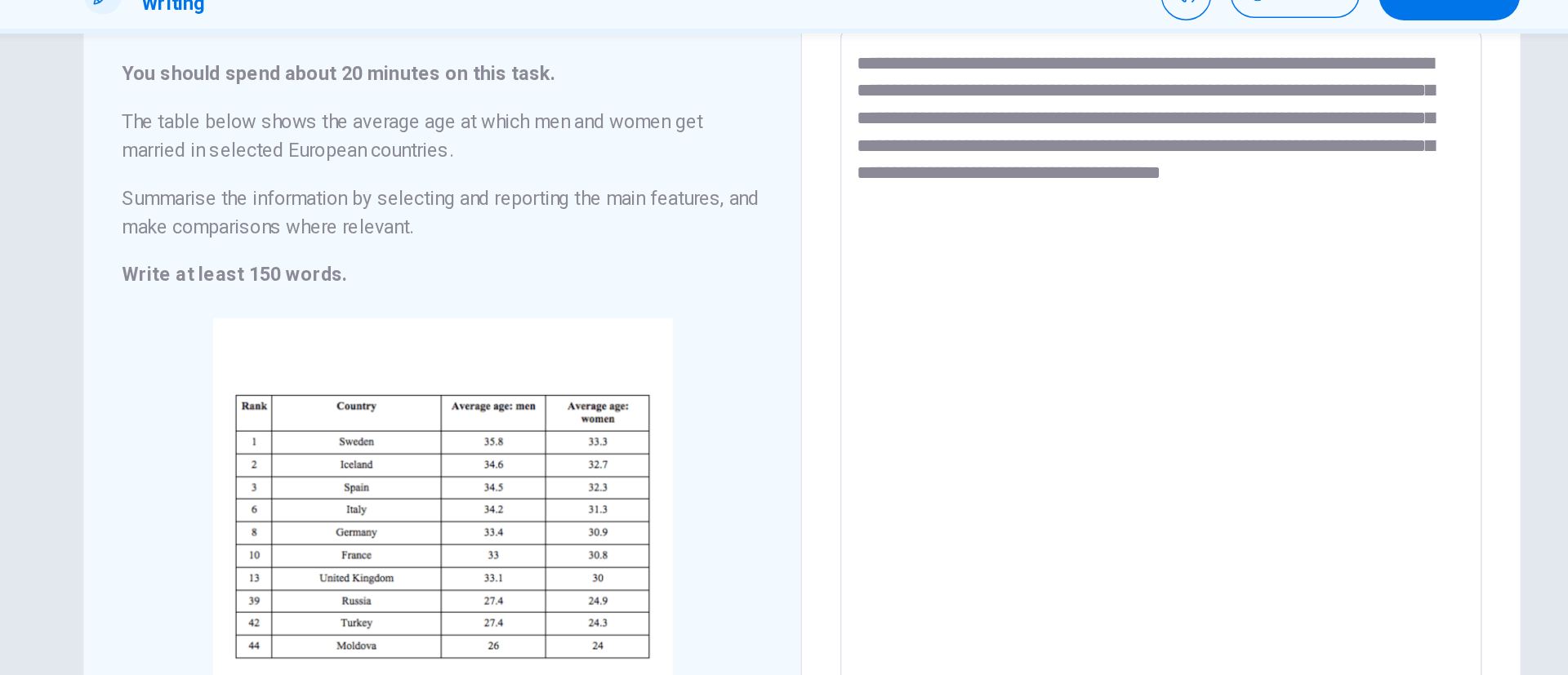 click on "**********" at bounding box center [1029, 343] 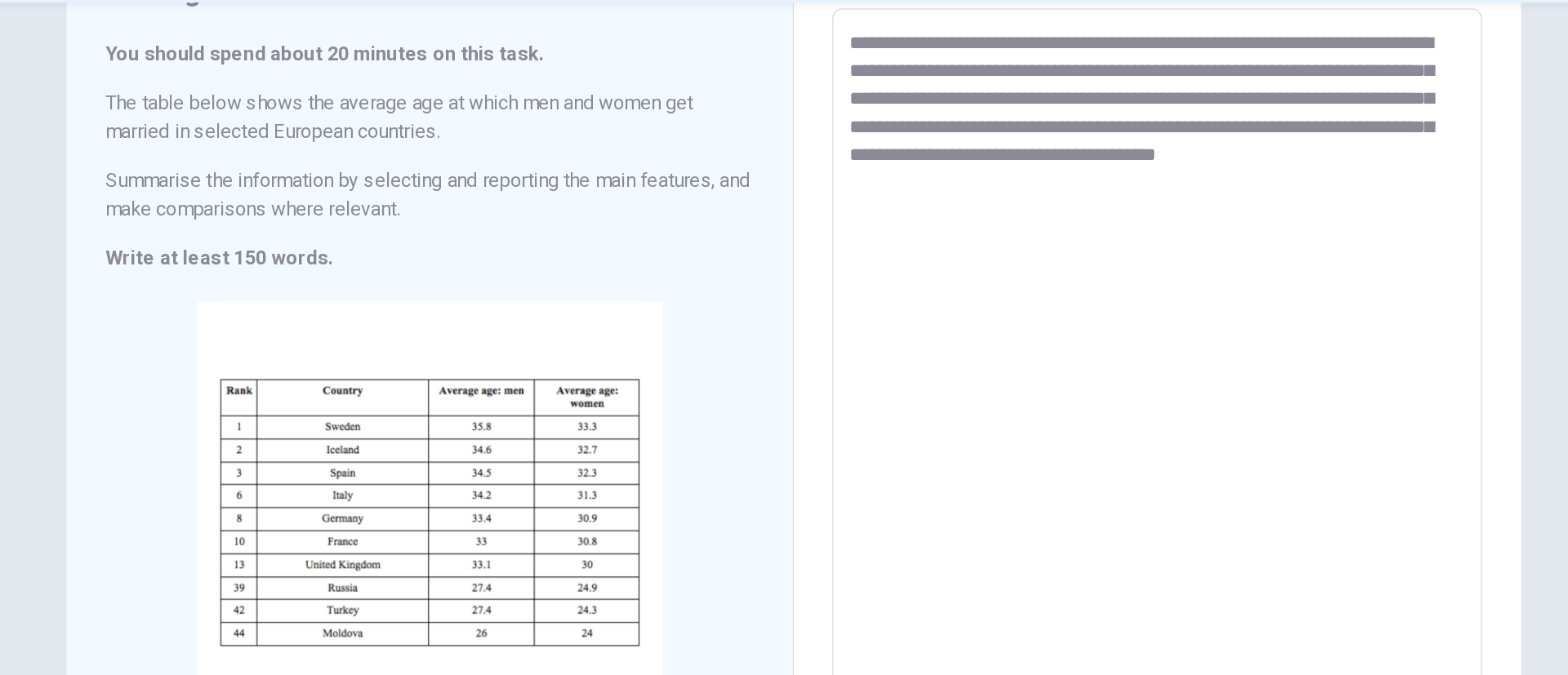 scroll, scrollTop: 85, scrollLeft: 0, axis: vertical 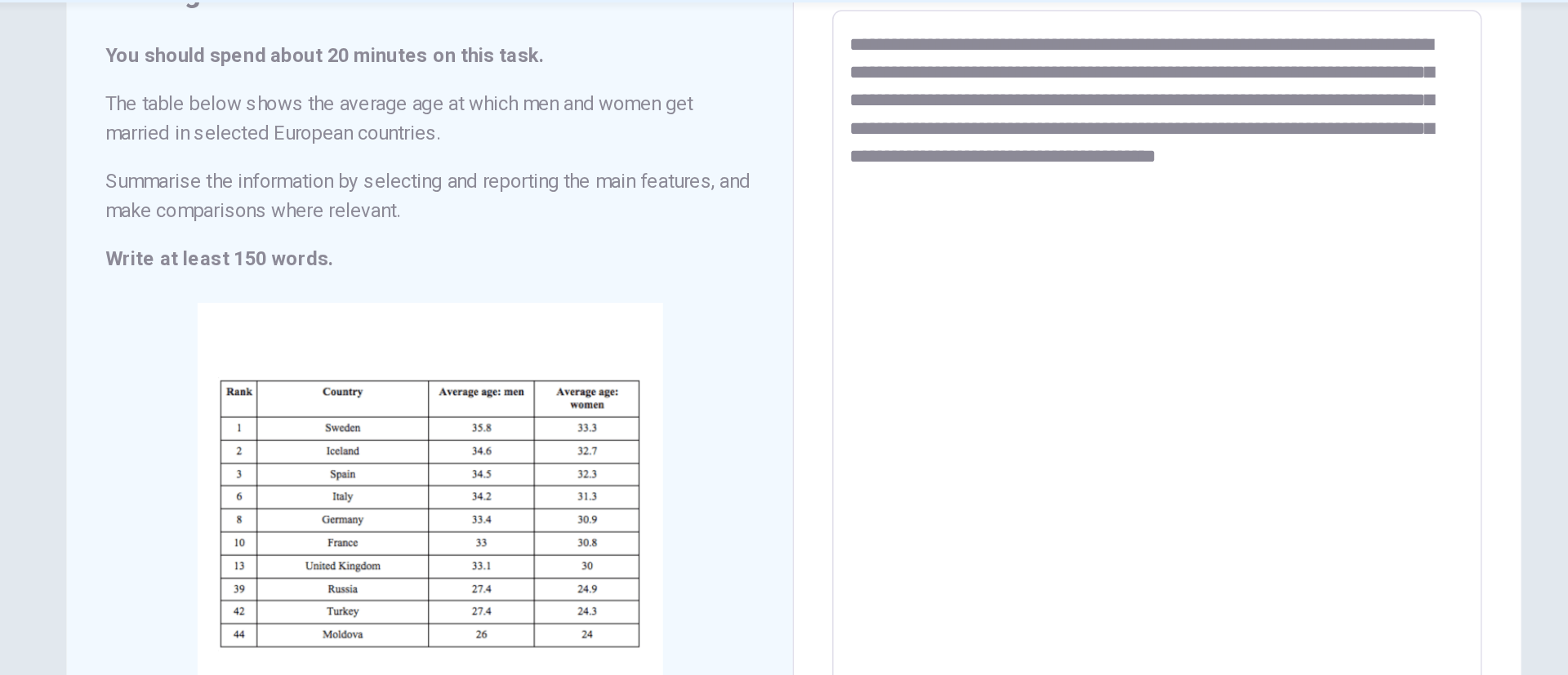click on "**********" at bounding box center [1029, 351] 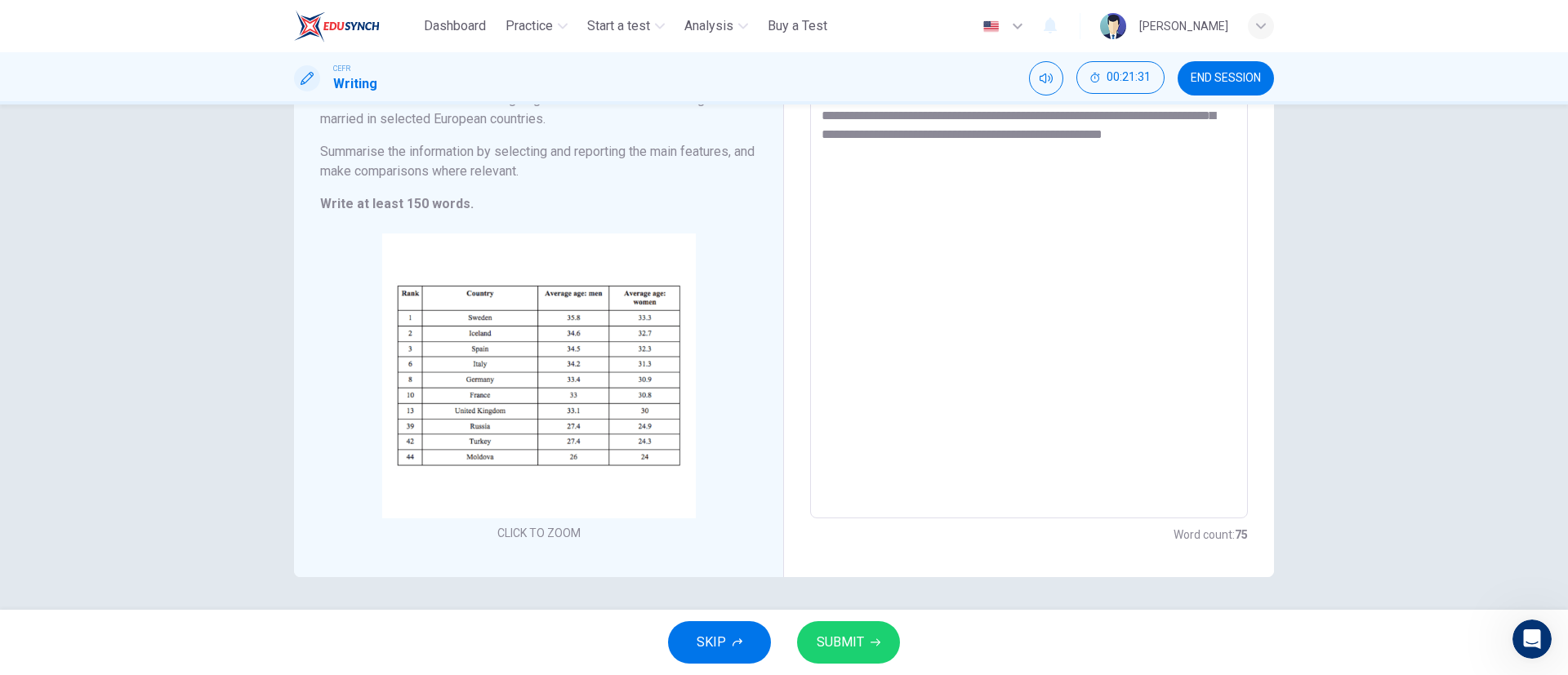 scroll, scrollTop: 0, scrollLeft: 0, axis: both 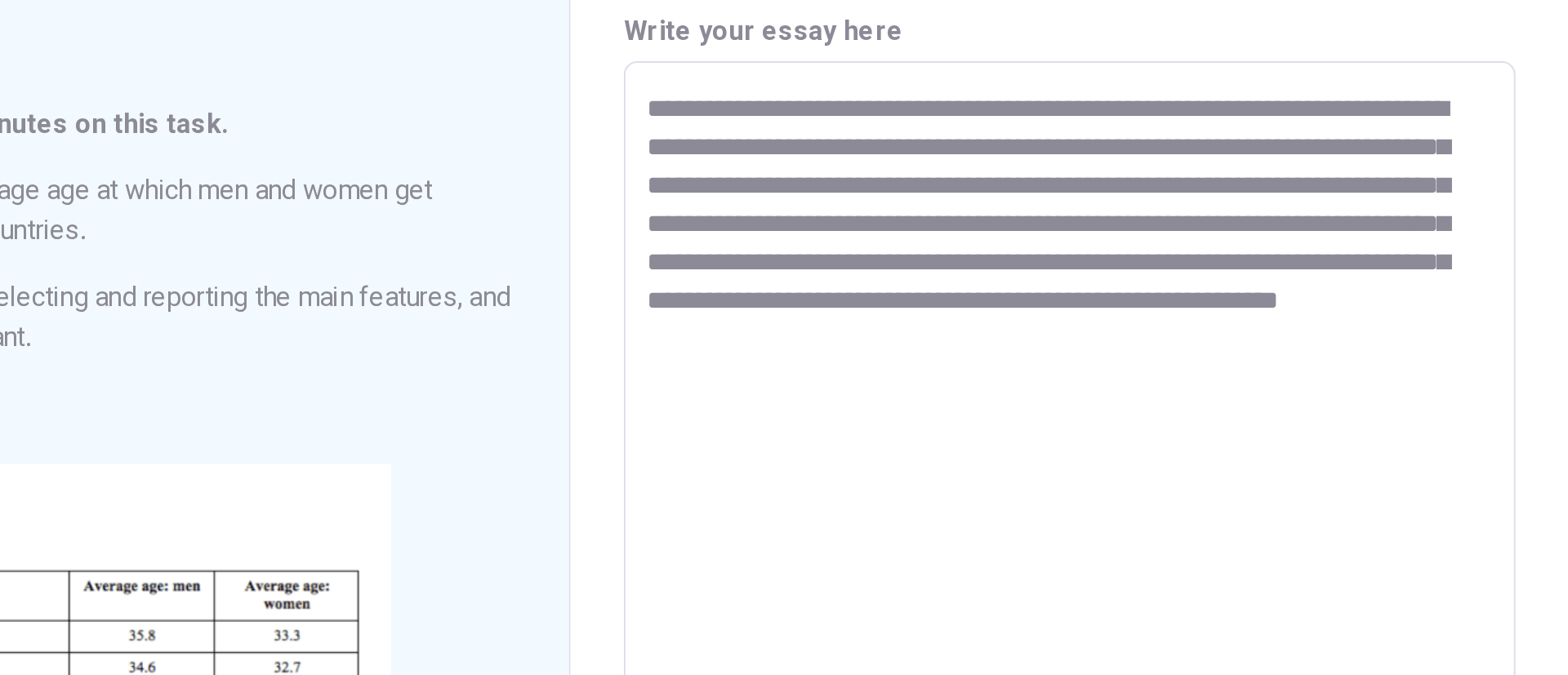 click on "**********" at bounding box center (1029, 436) 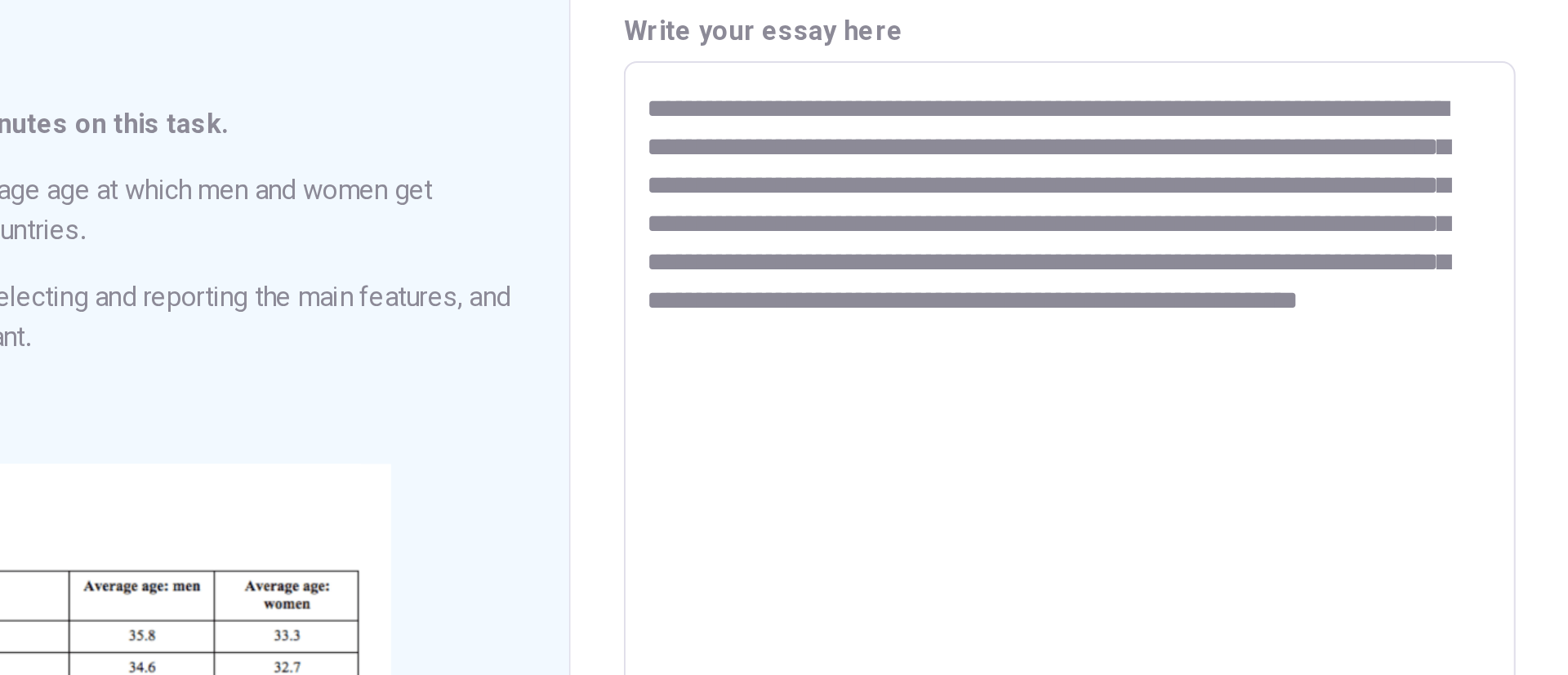 click on "**********" at bounding box center [1029, 436] 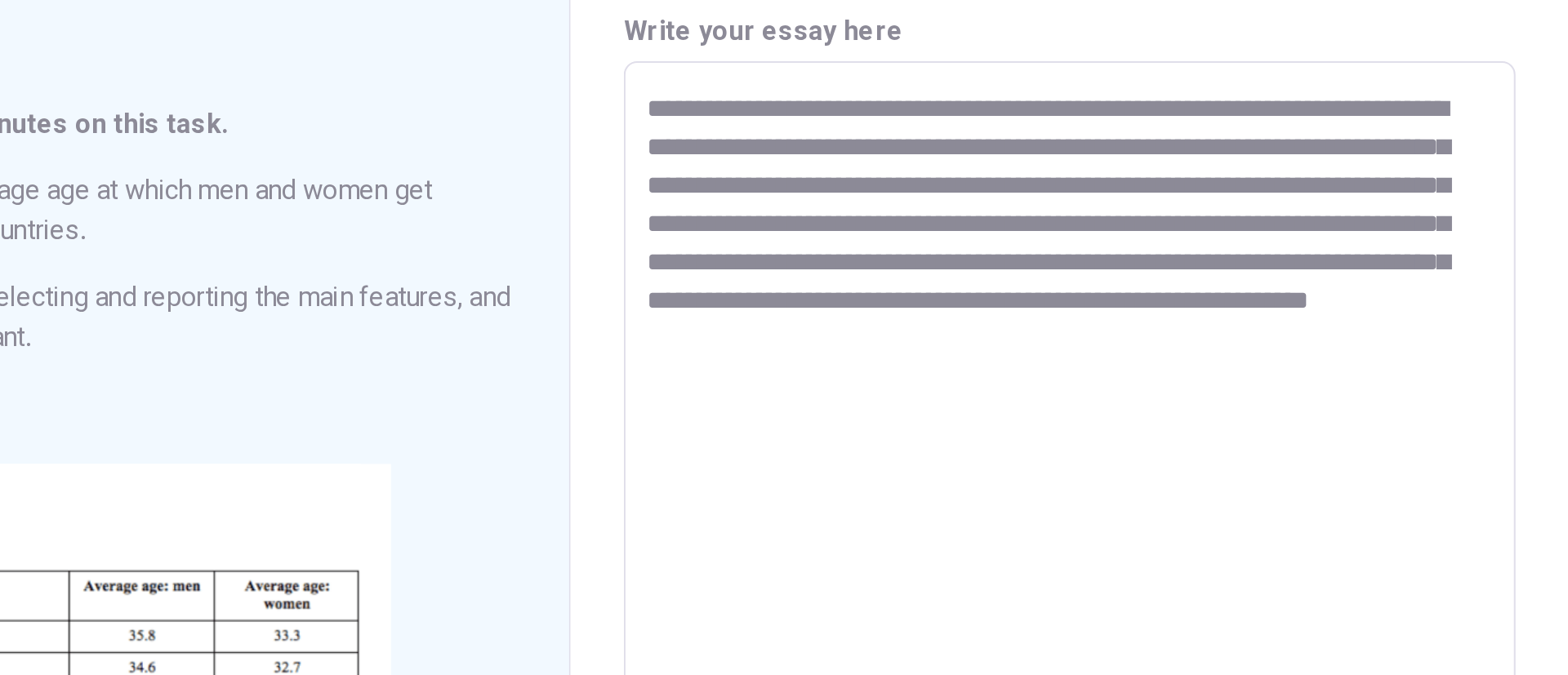 click on "**********" at bounding box center [1029, 436] 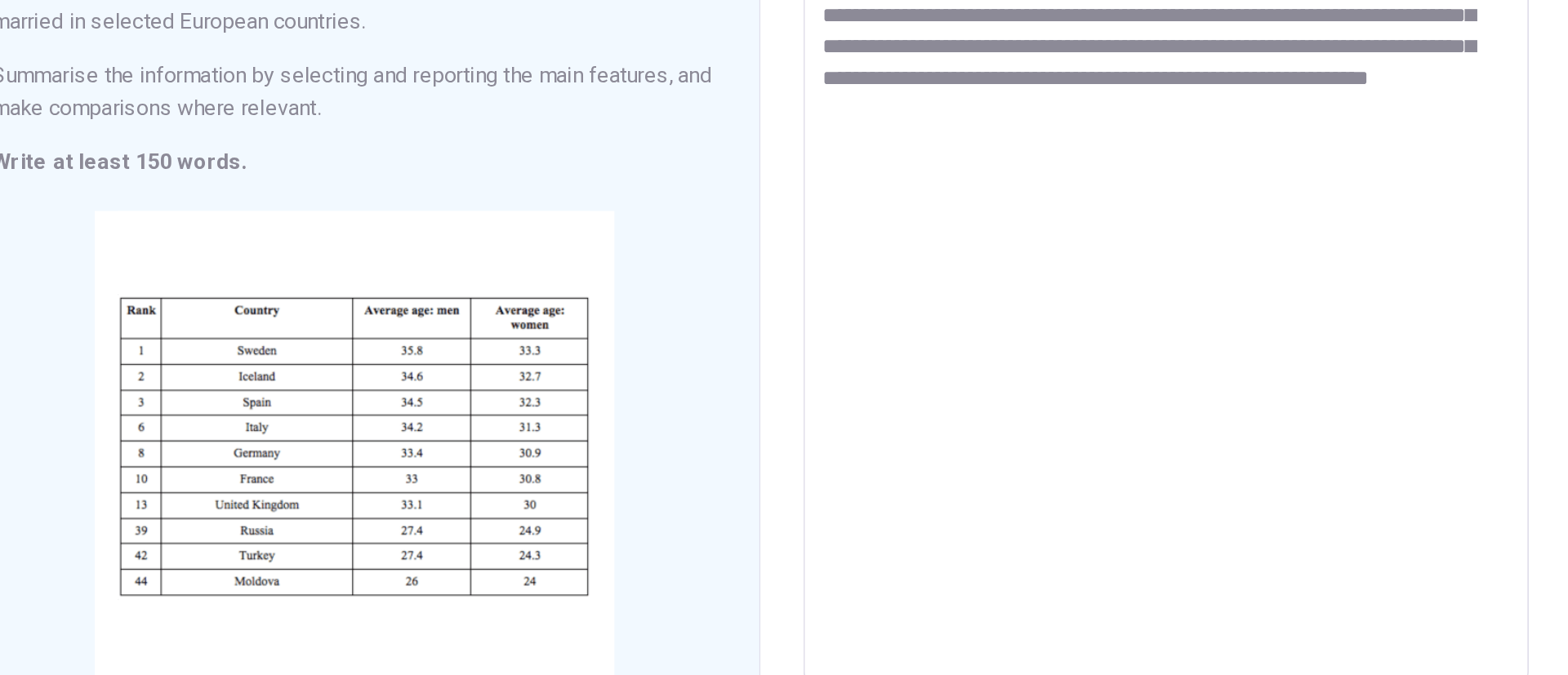 scroll, scrollTop: 87, scrollLeft: 0, axis: vertical 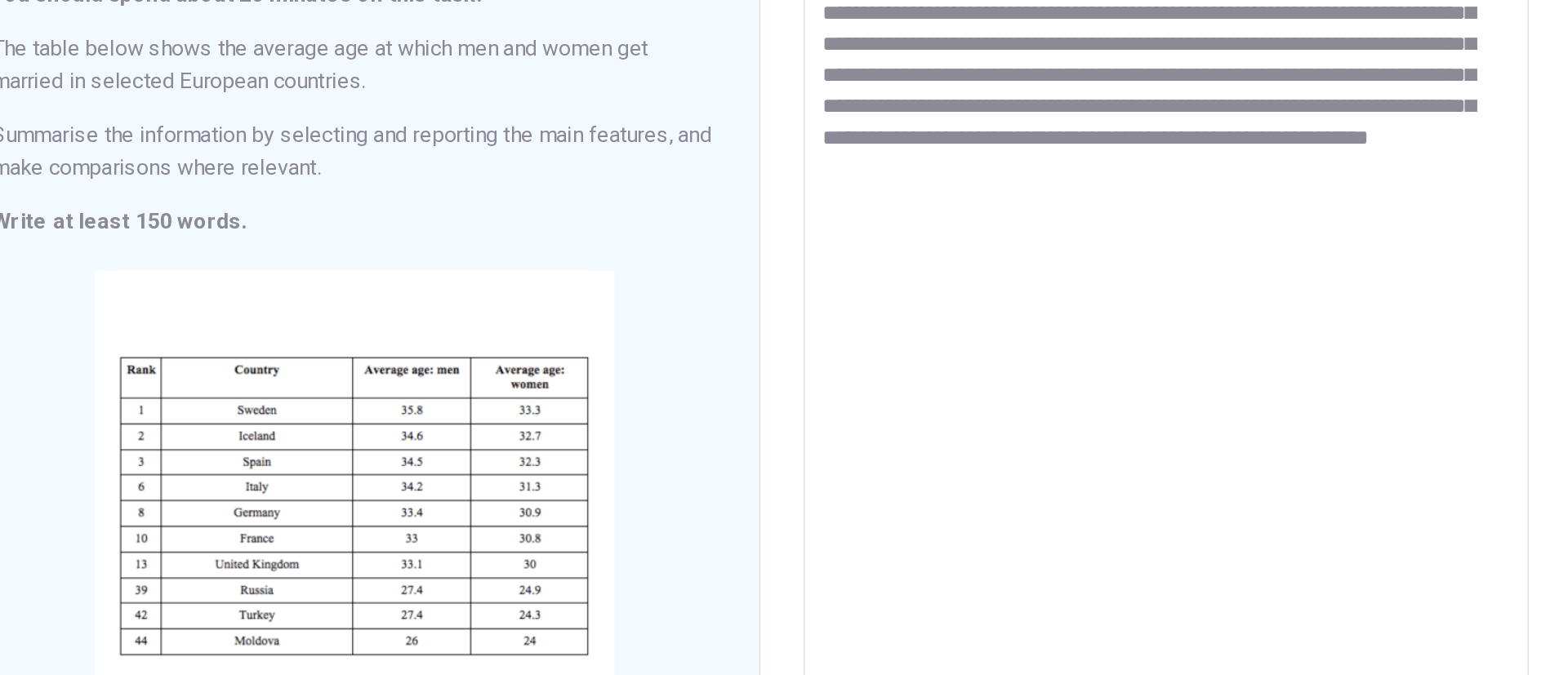 click on "**********" at bounding box center [1029, 349] 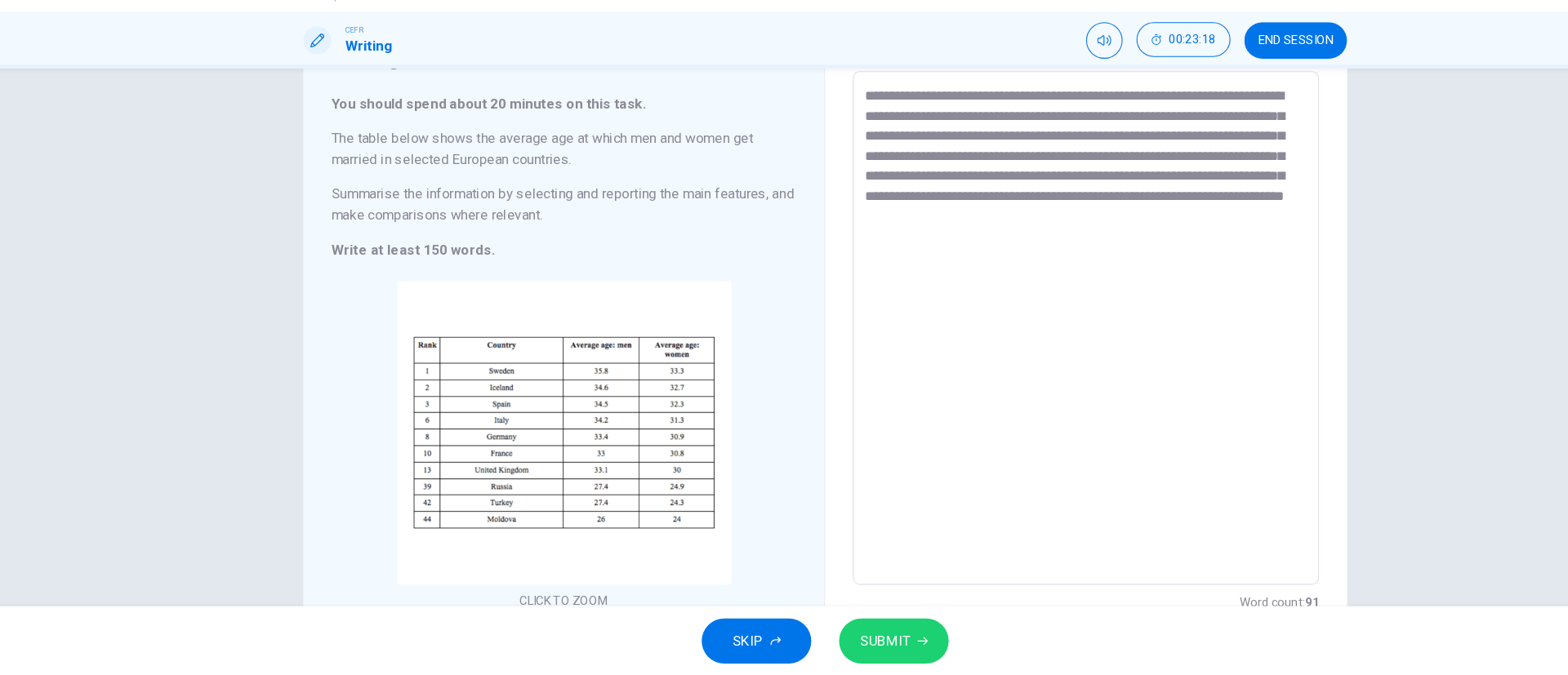 scroll, scrollTop: 0, scrollLeft: 0, axis: both 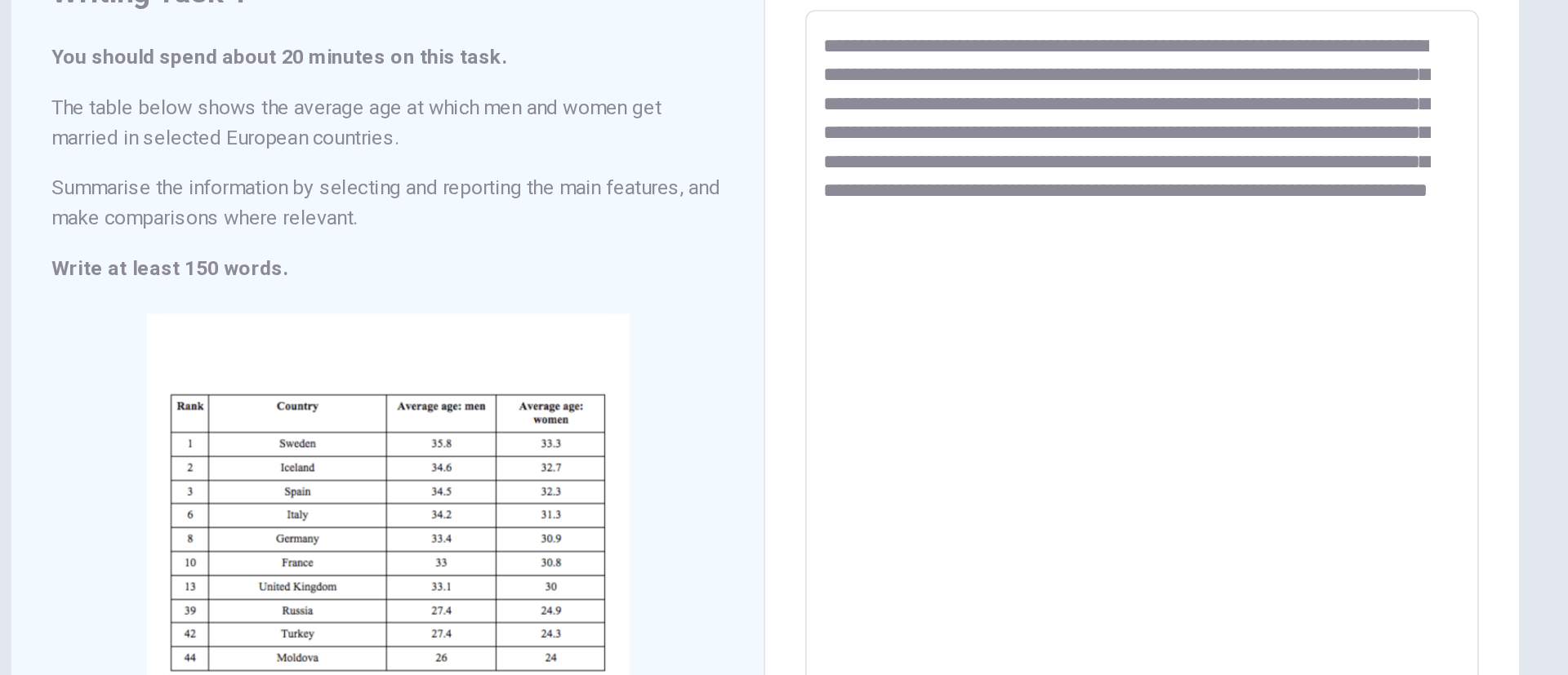 click on "**********" at bounding box center (1029, 407) 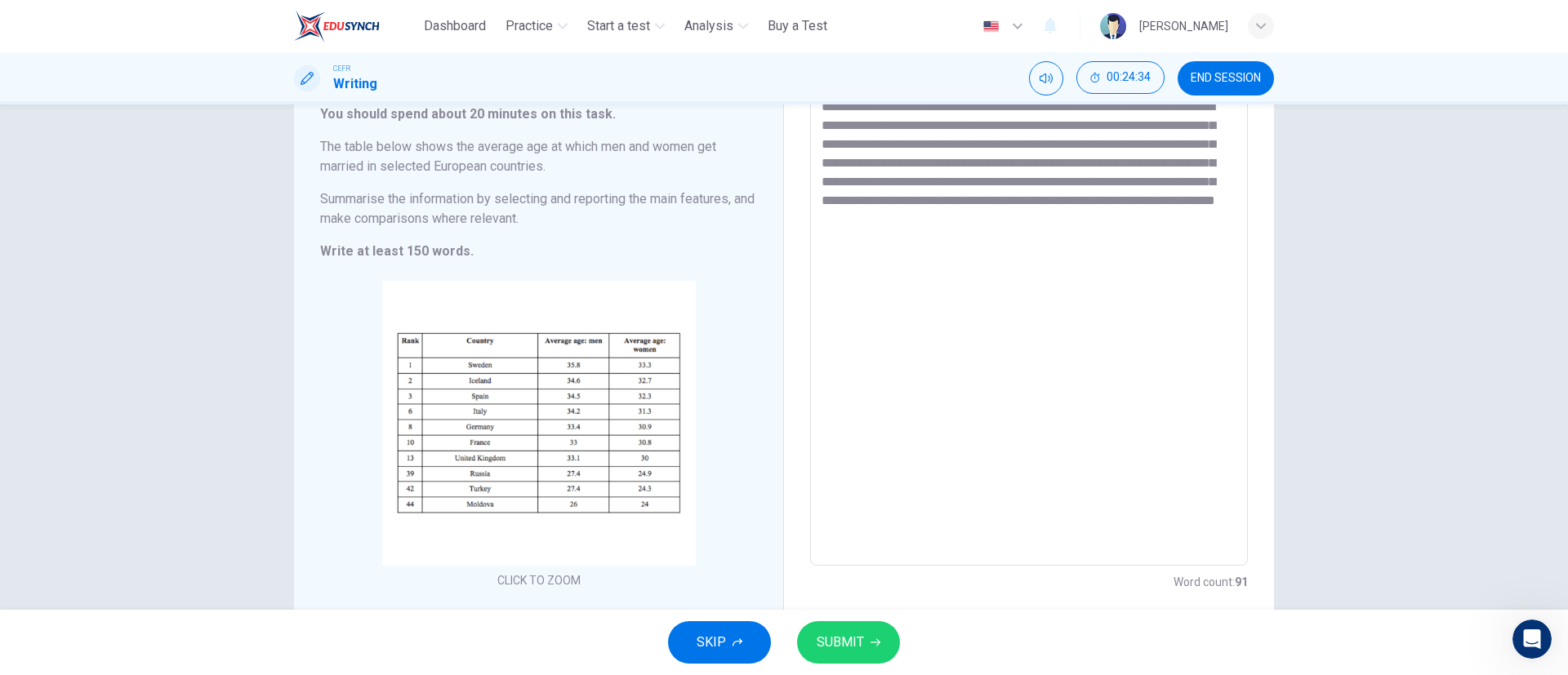 scroll, scrollTop: 62, scrollLeft: 0, axis: vertical 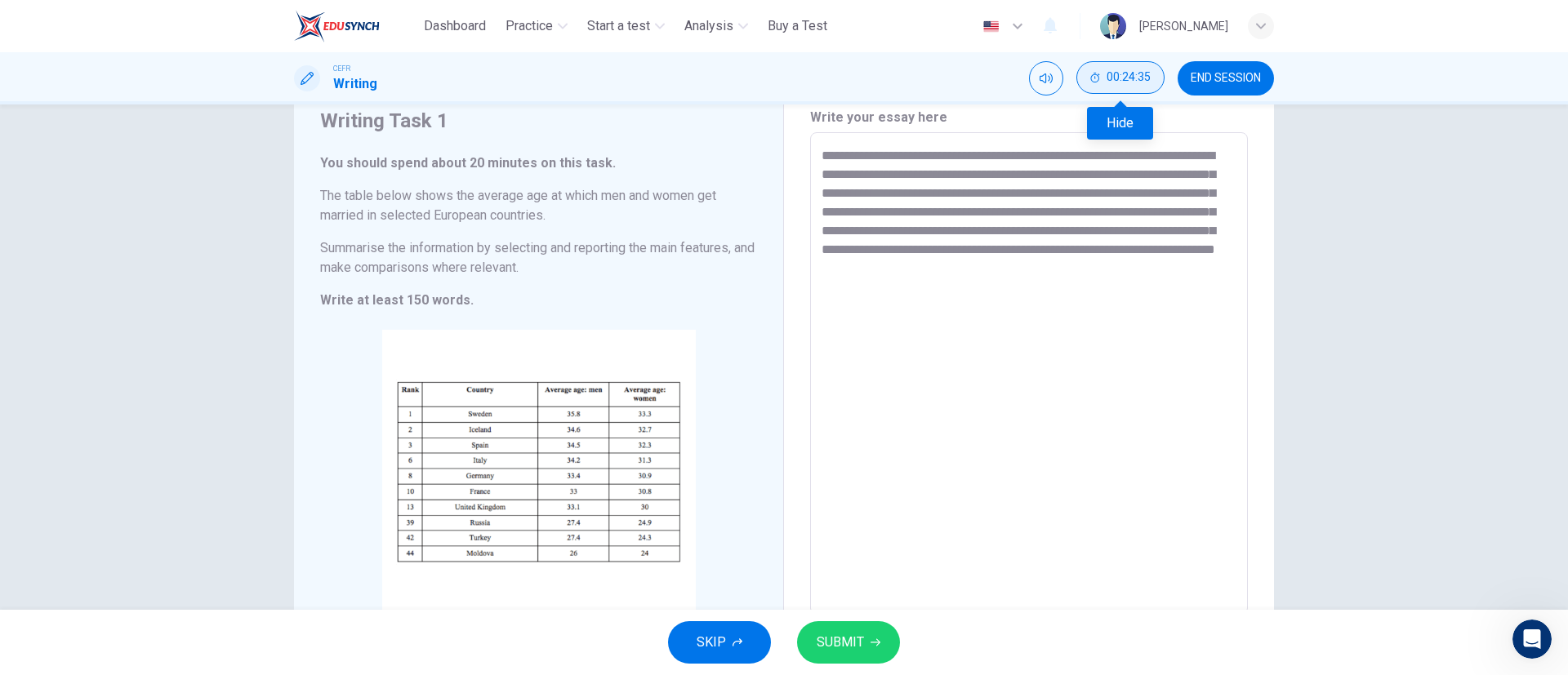 click 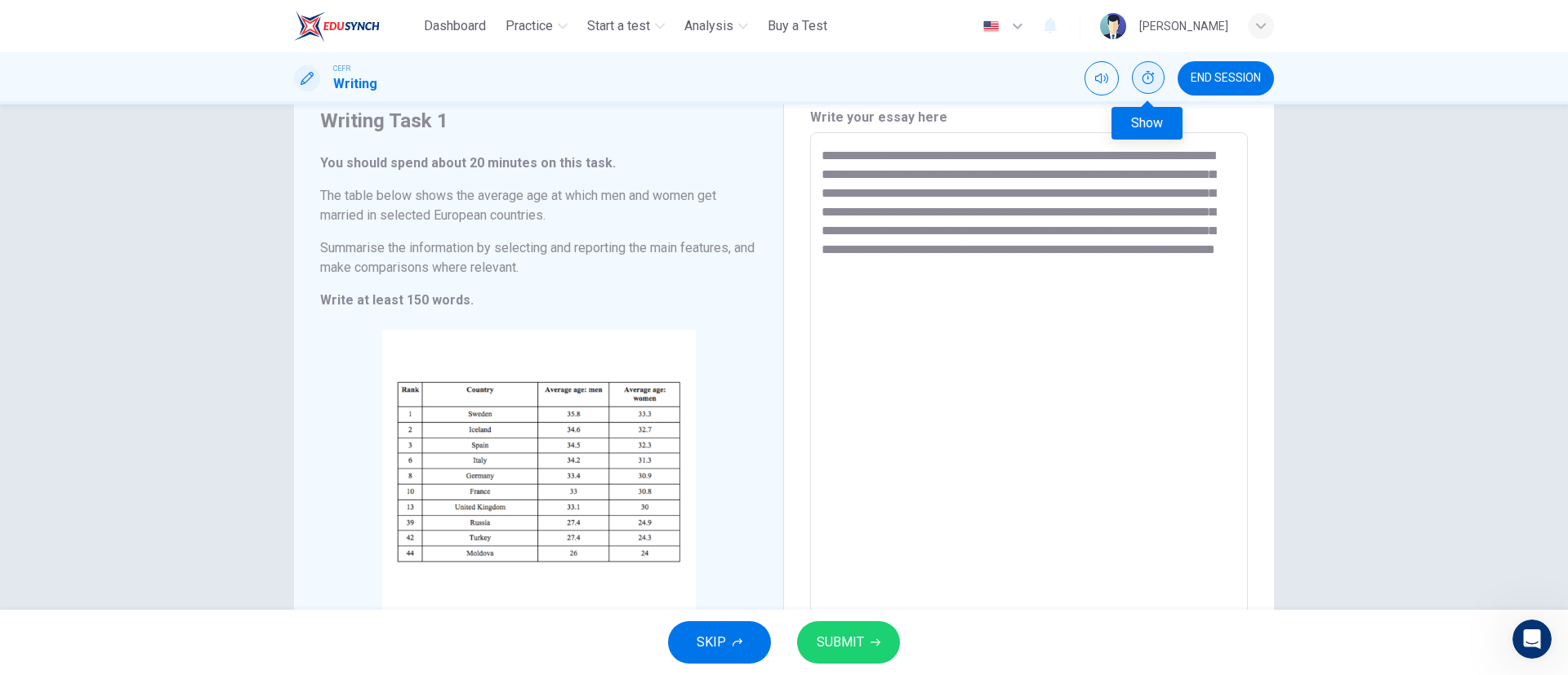 click at bounding box center [1148, 78] 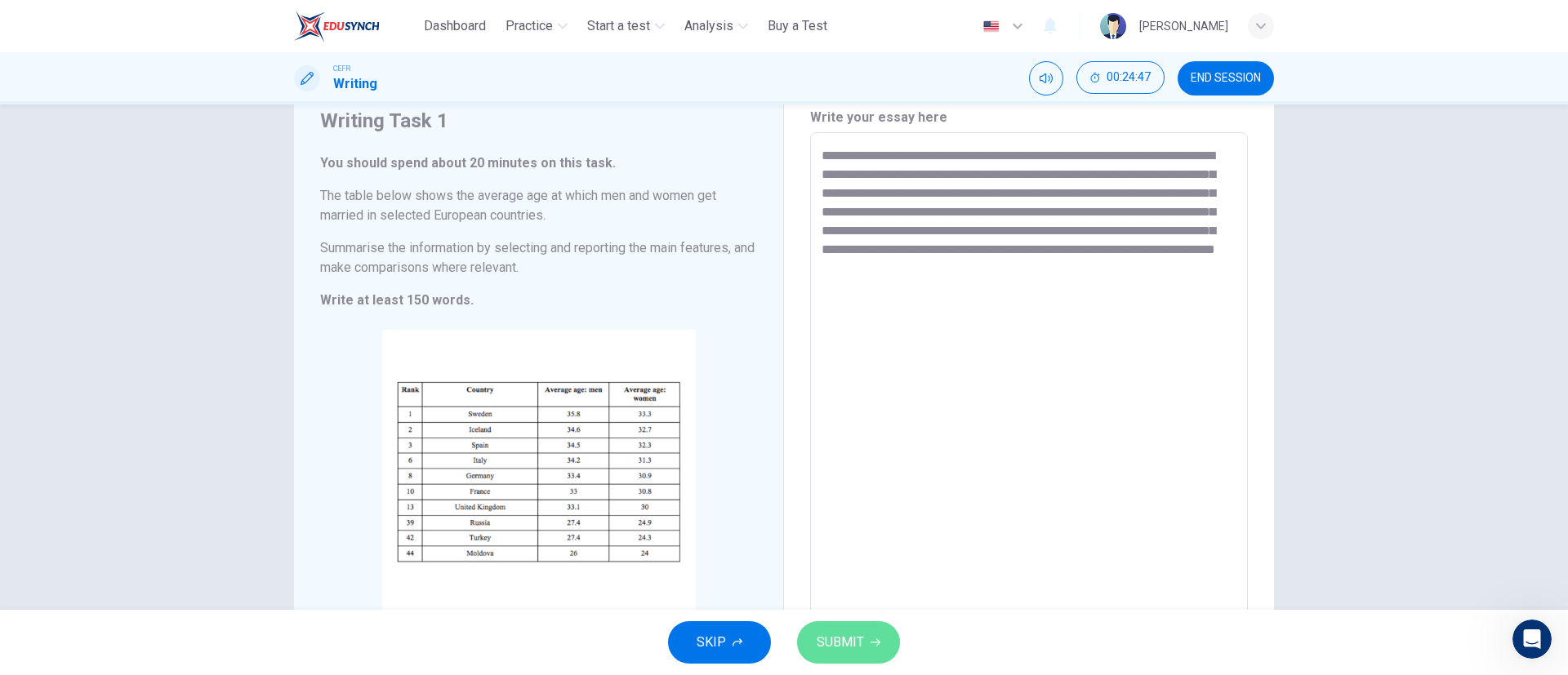 click 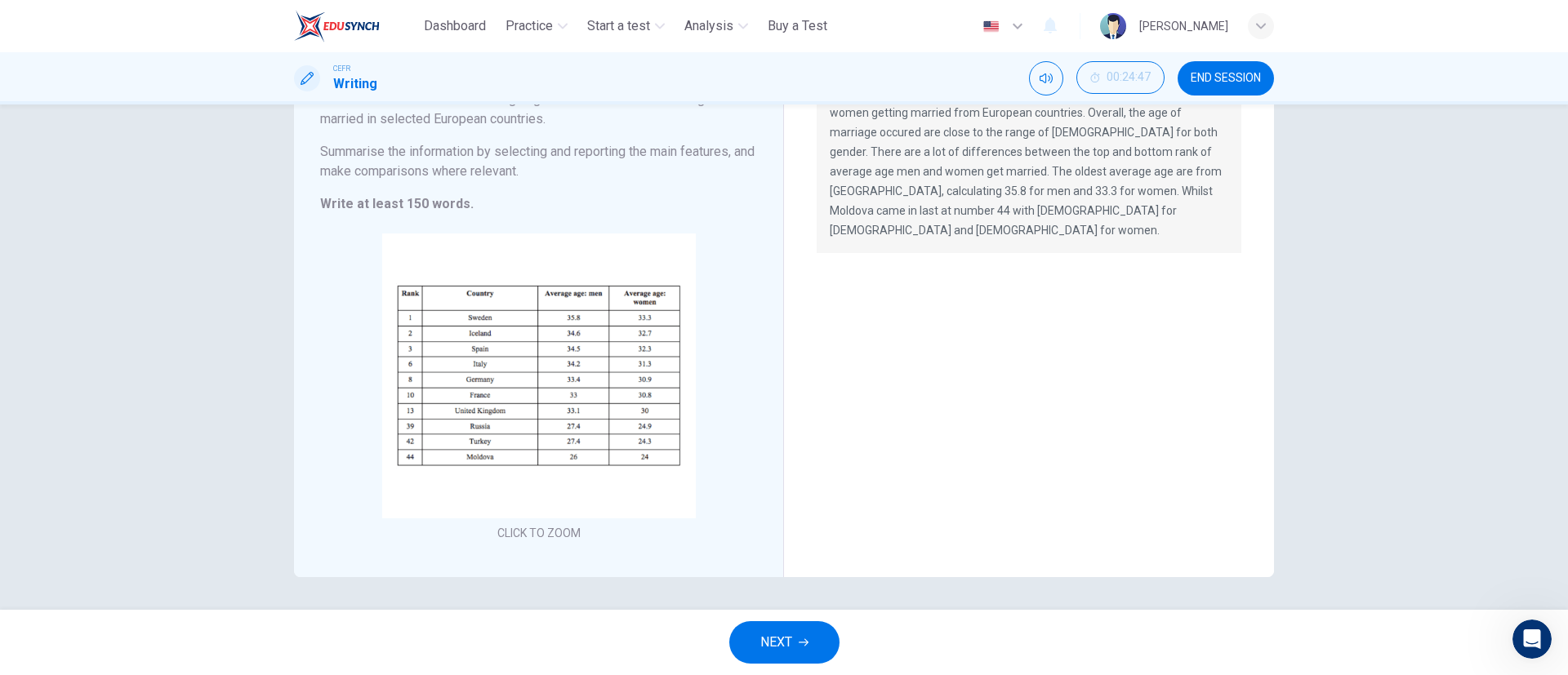 scroll, scrollTop: 0, scrollLeft: 0, axis: both 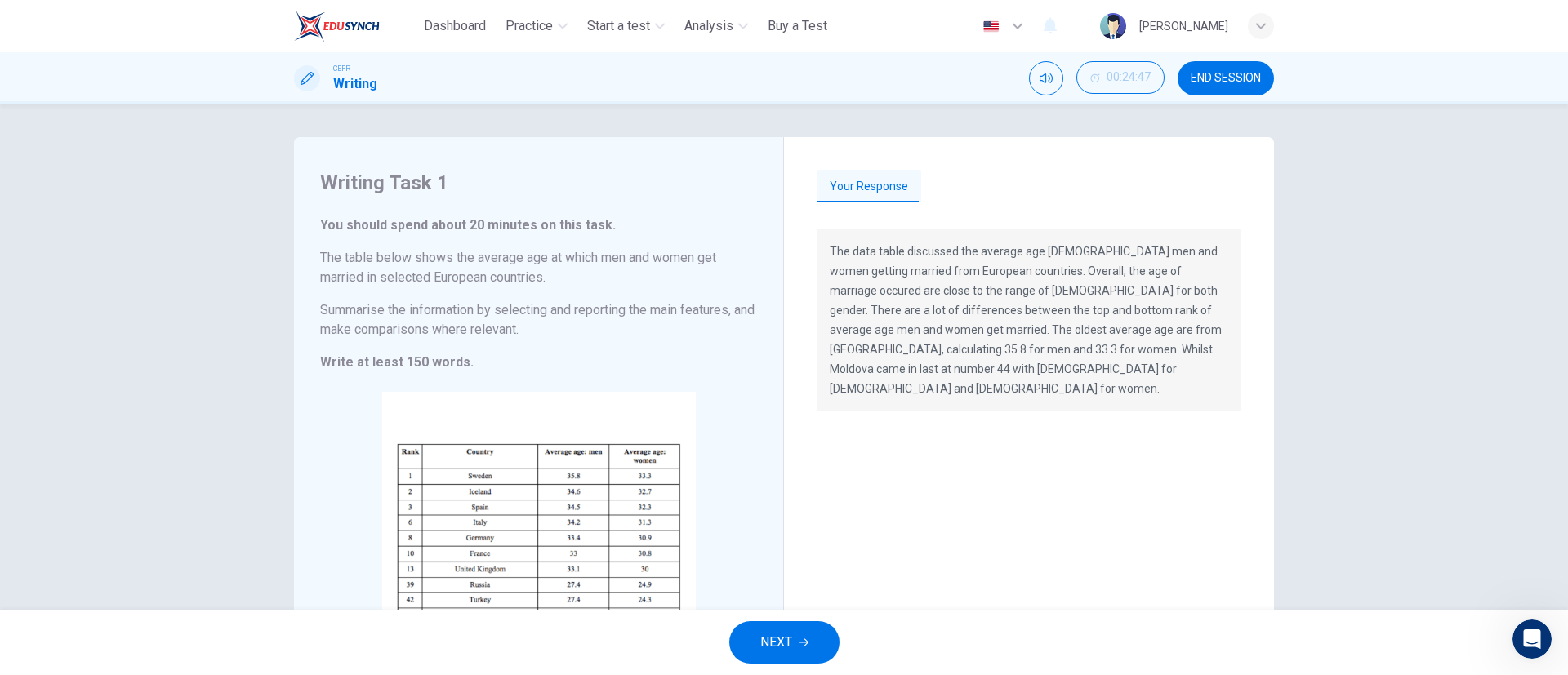 click on "Your Response" at bounding box center [1029, 187] 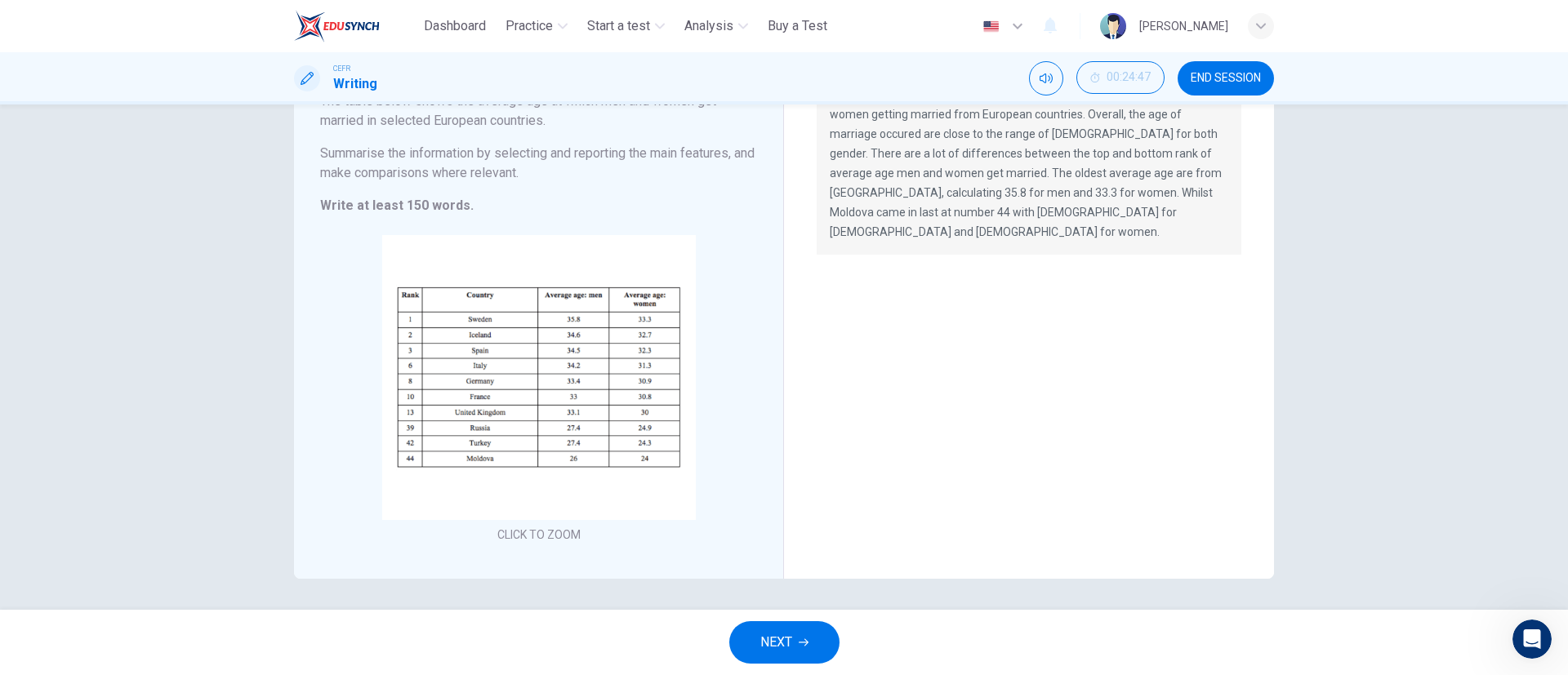scroll, scrollTop: 158, scrollLeft: 0, axis: vertical 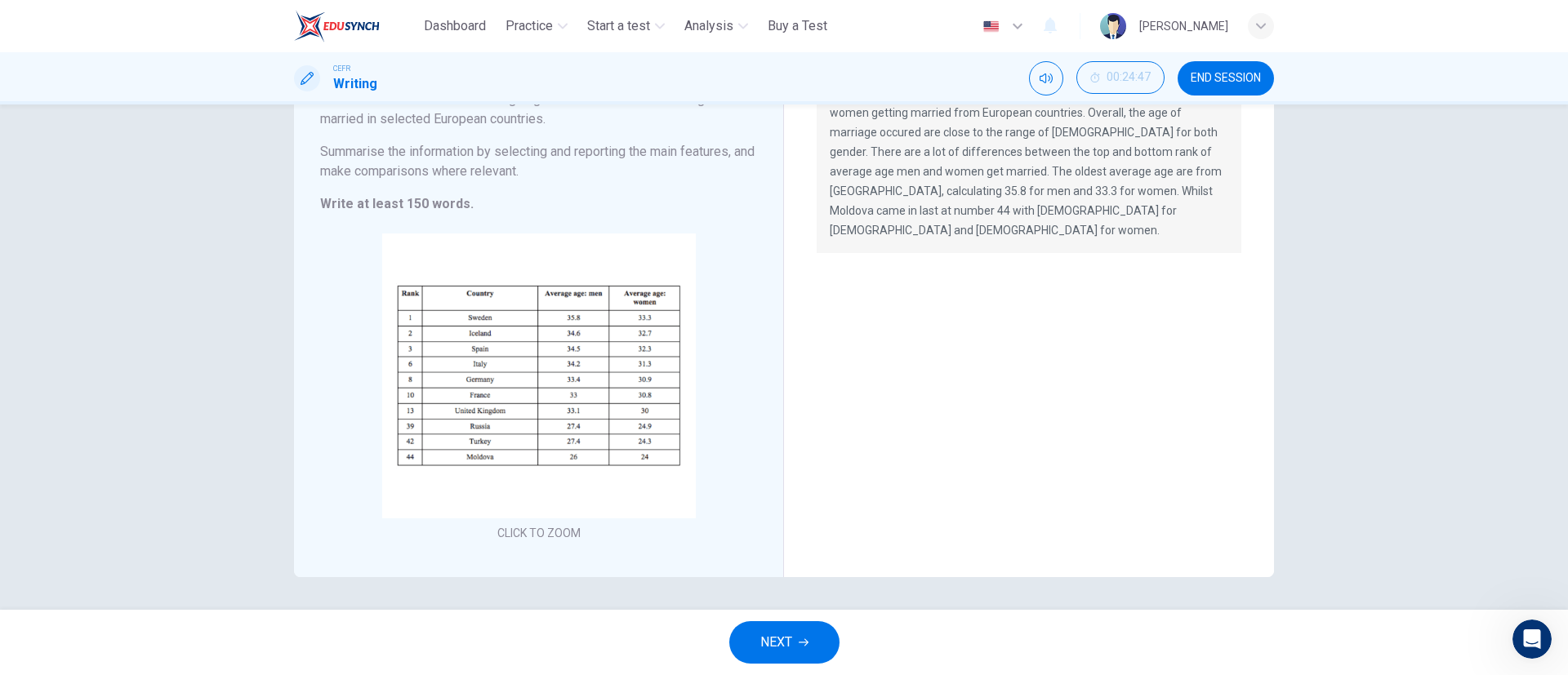 click on "NEXT" at bounding box center (784, 642) 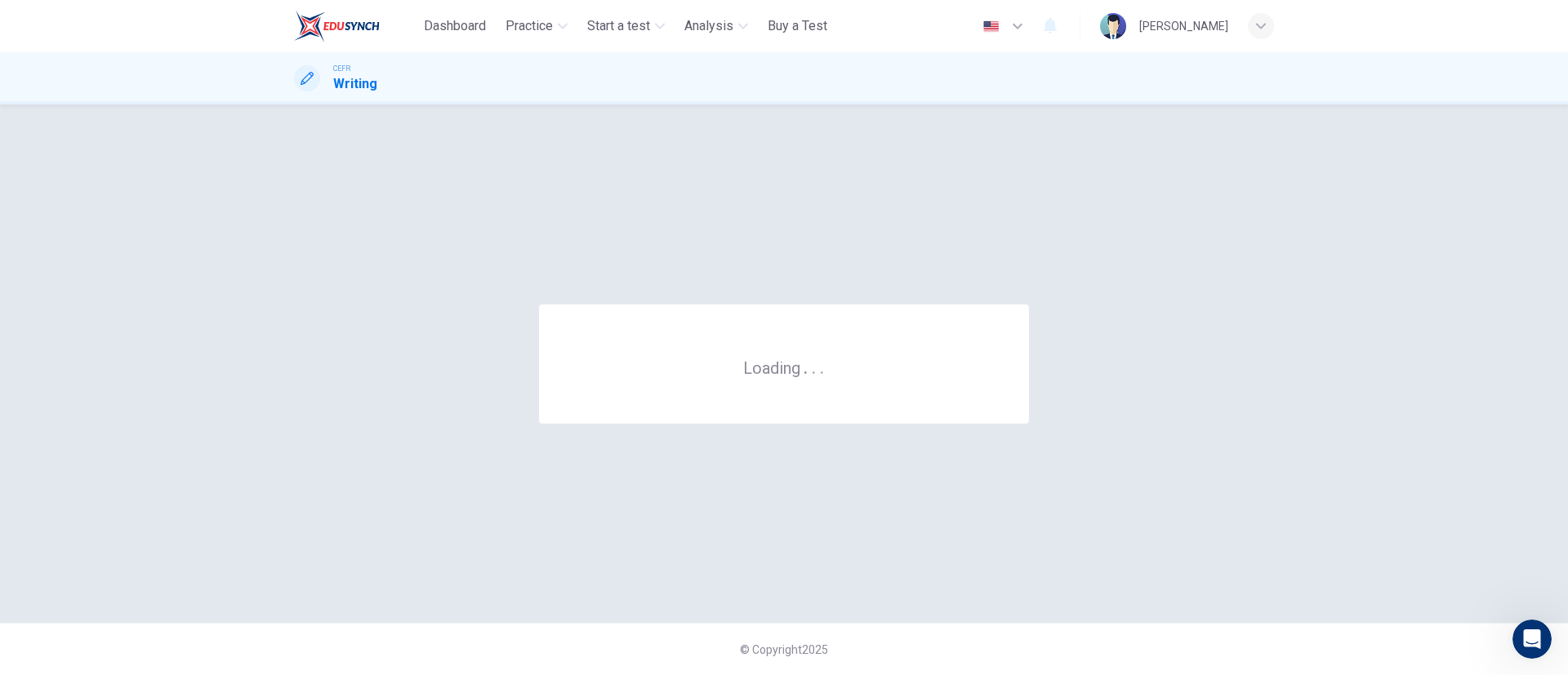 scroll, scrollTop: 0, scrollLeft: 0, axis: both 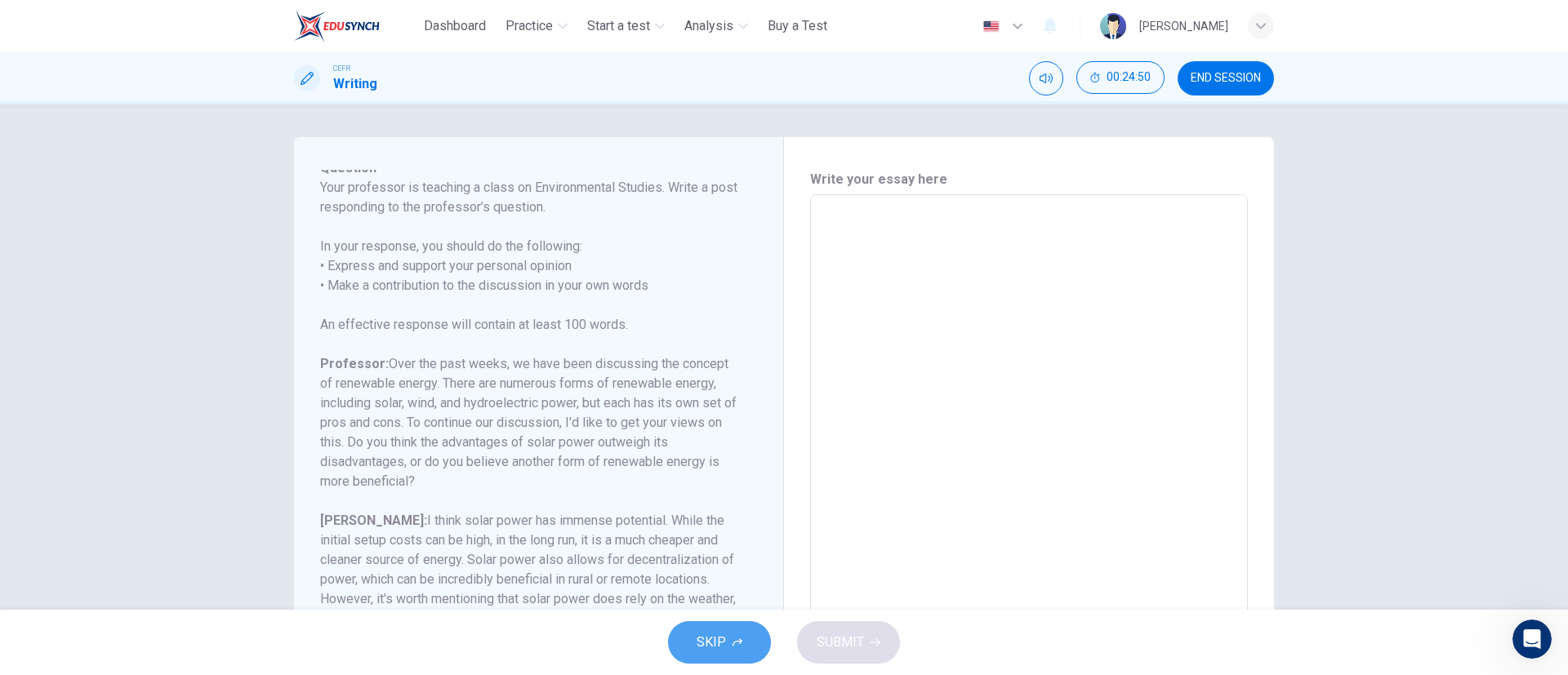 click on "SKIP" at bounding box center (711, 642) 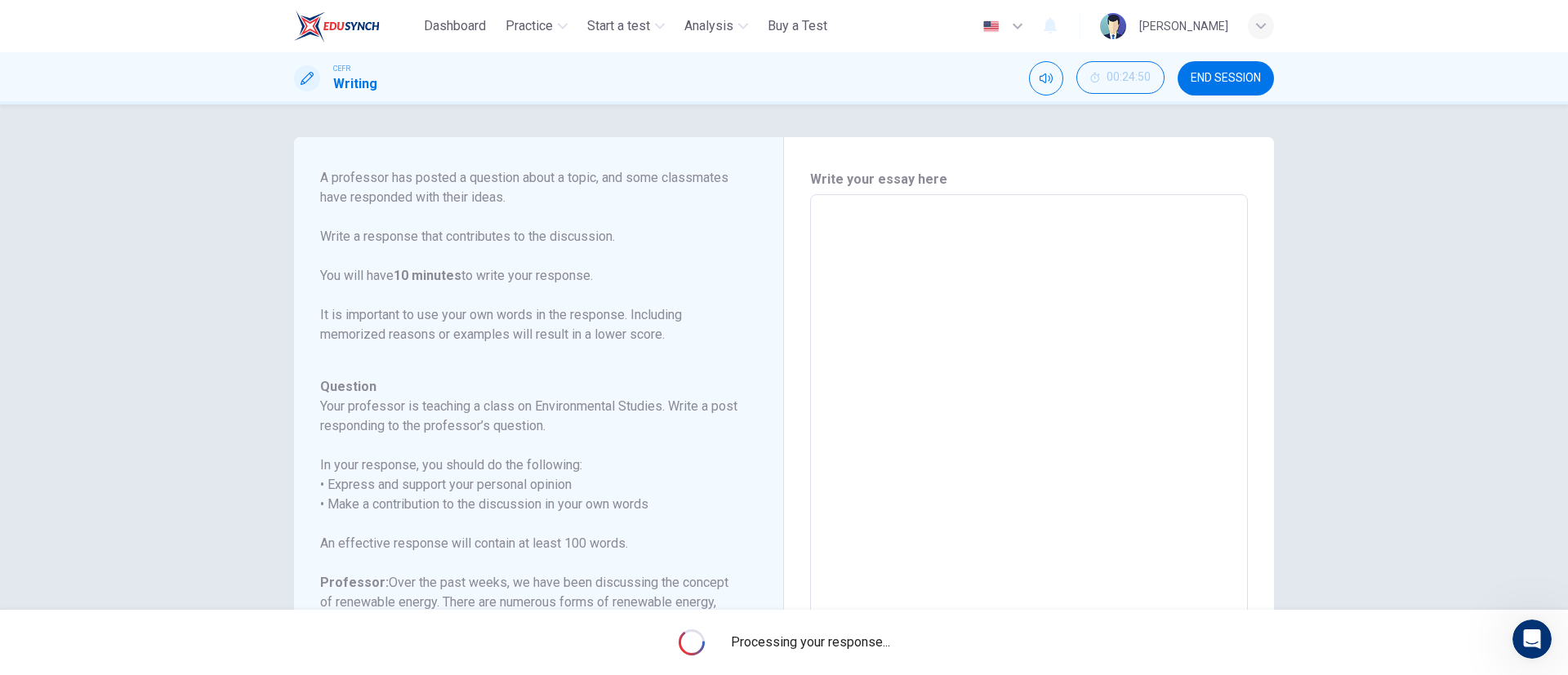 scroll, scrollTop: 0, scrollLeft: 0, axis: both 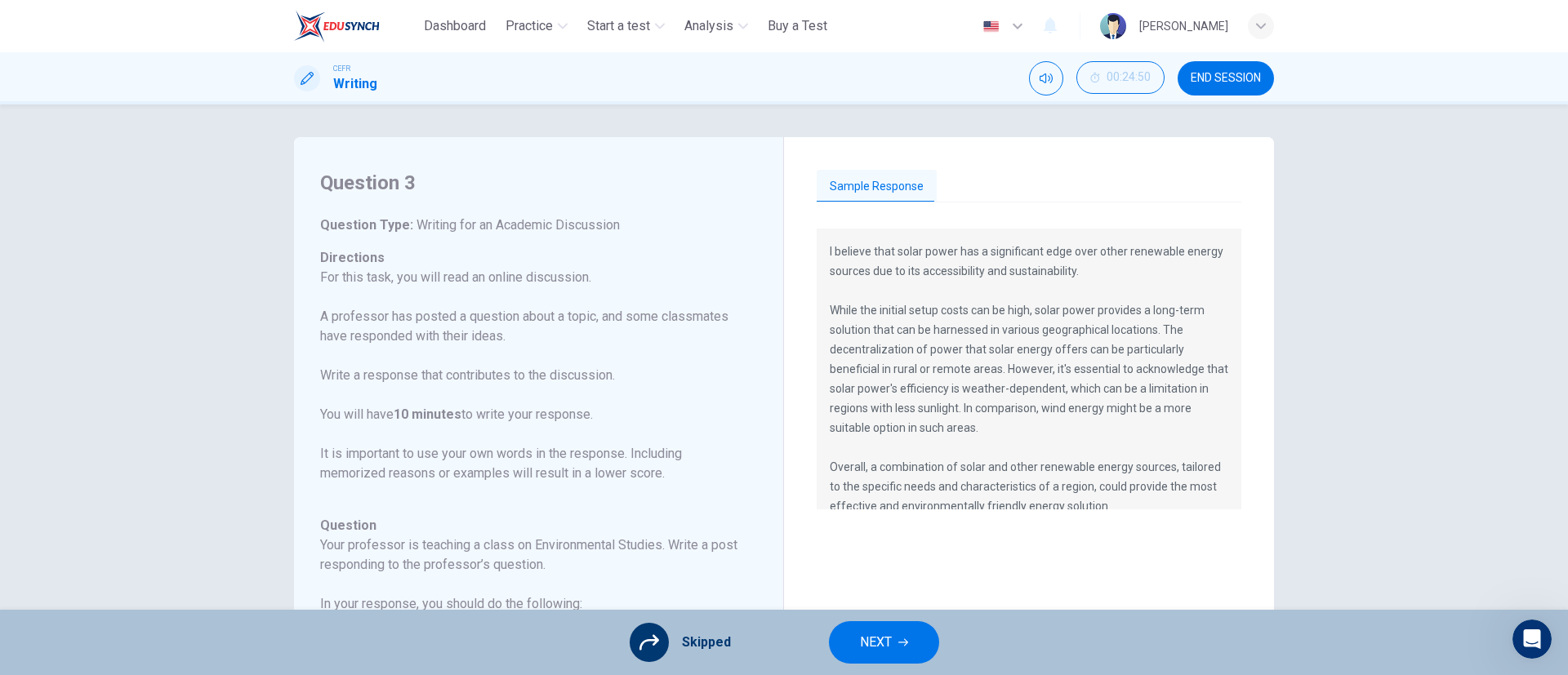 click on "Sample Response" at bounding box center (876, 187) 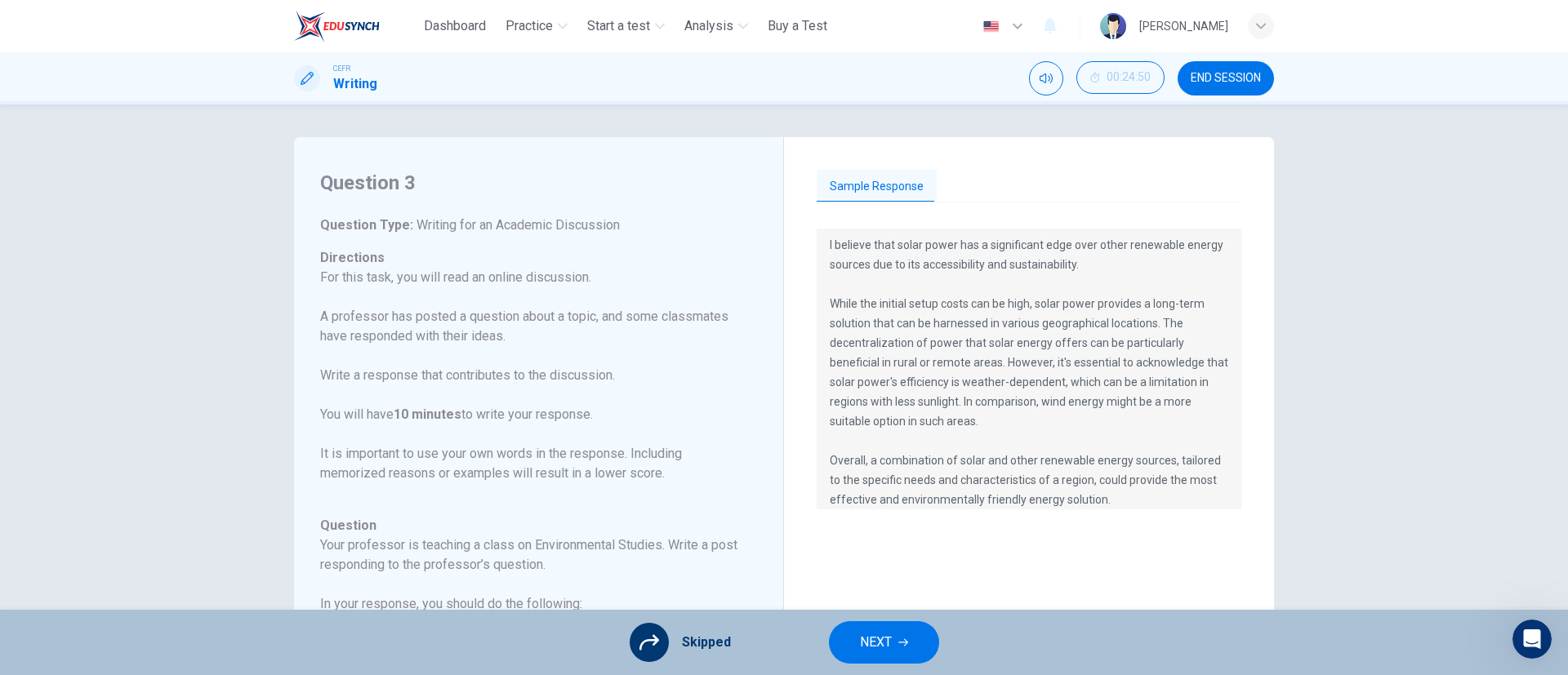 scroll, scrollTop: 0, scrollLeft: 0, axis: both 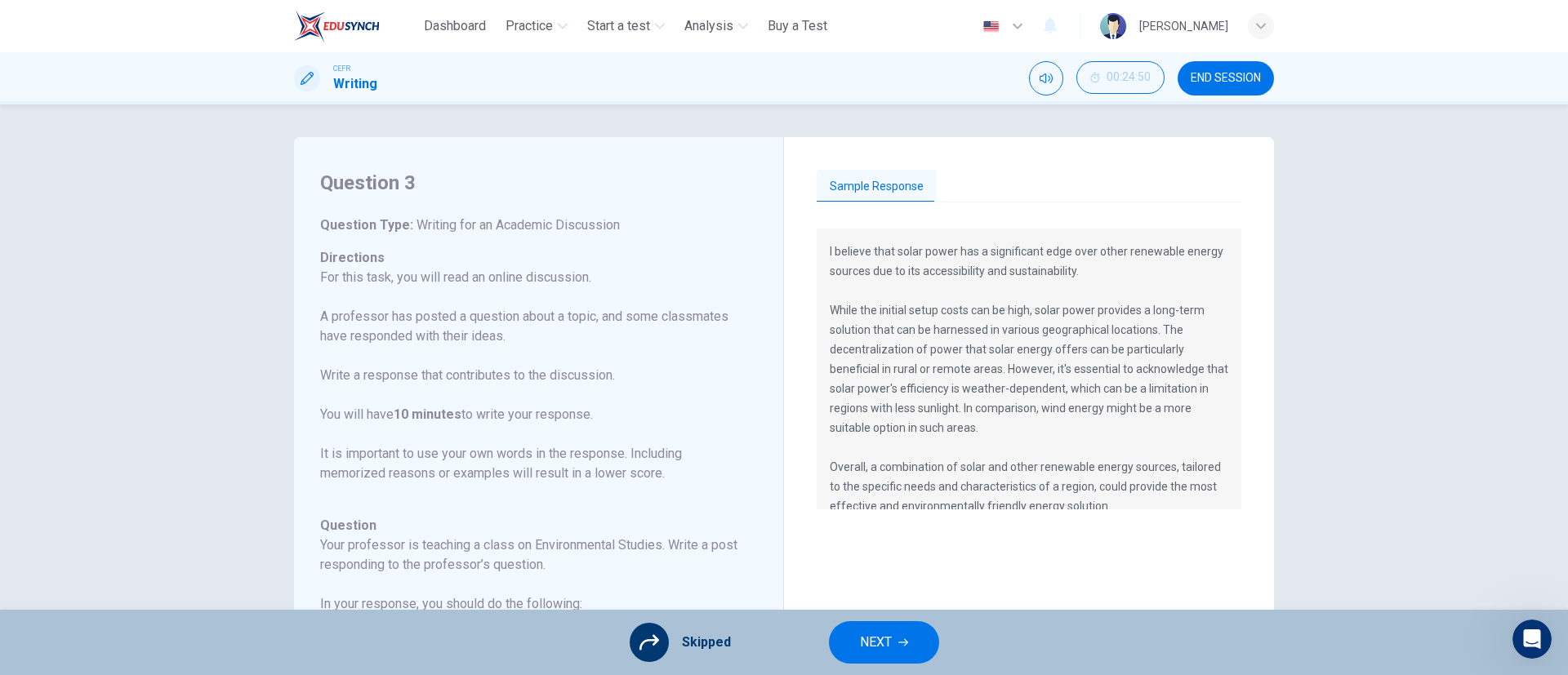 drag, startPoint x: 822, startPoint y: 249, endPoint x: 1045, endPoint y: 386, distance: 261.72123 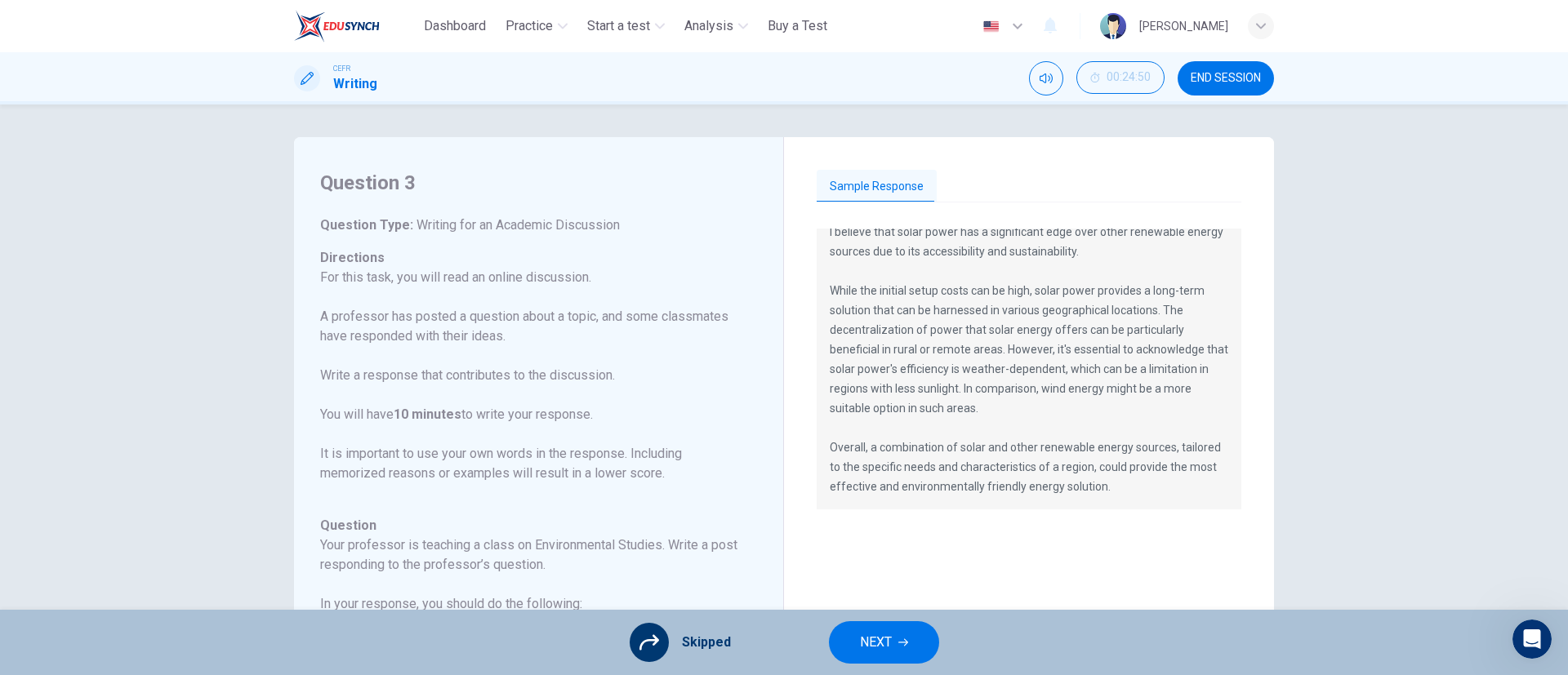scroll, scrollTop: 0, scrollLeft: 0, axis: both 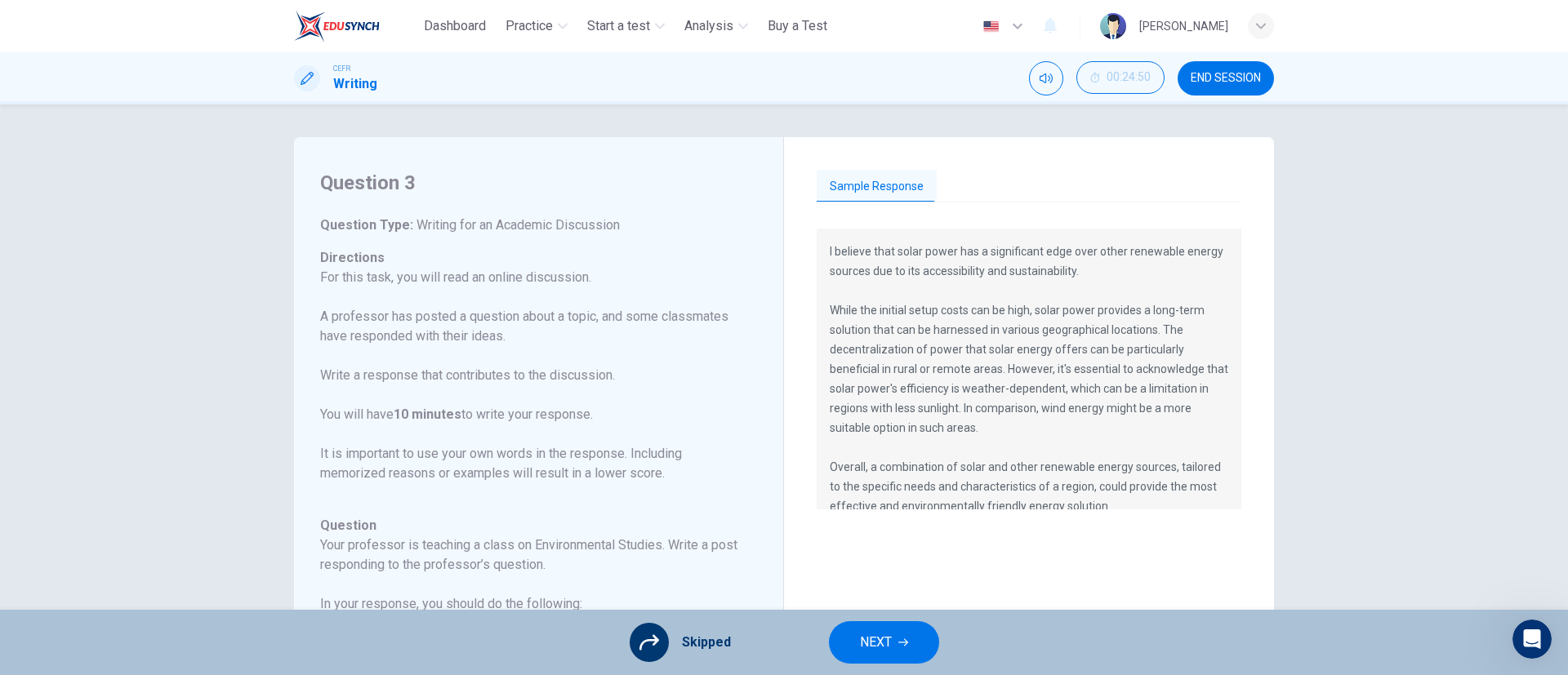 click on "NEXT" at bounding box center [884, 642] 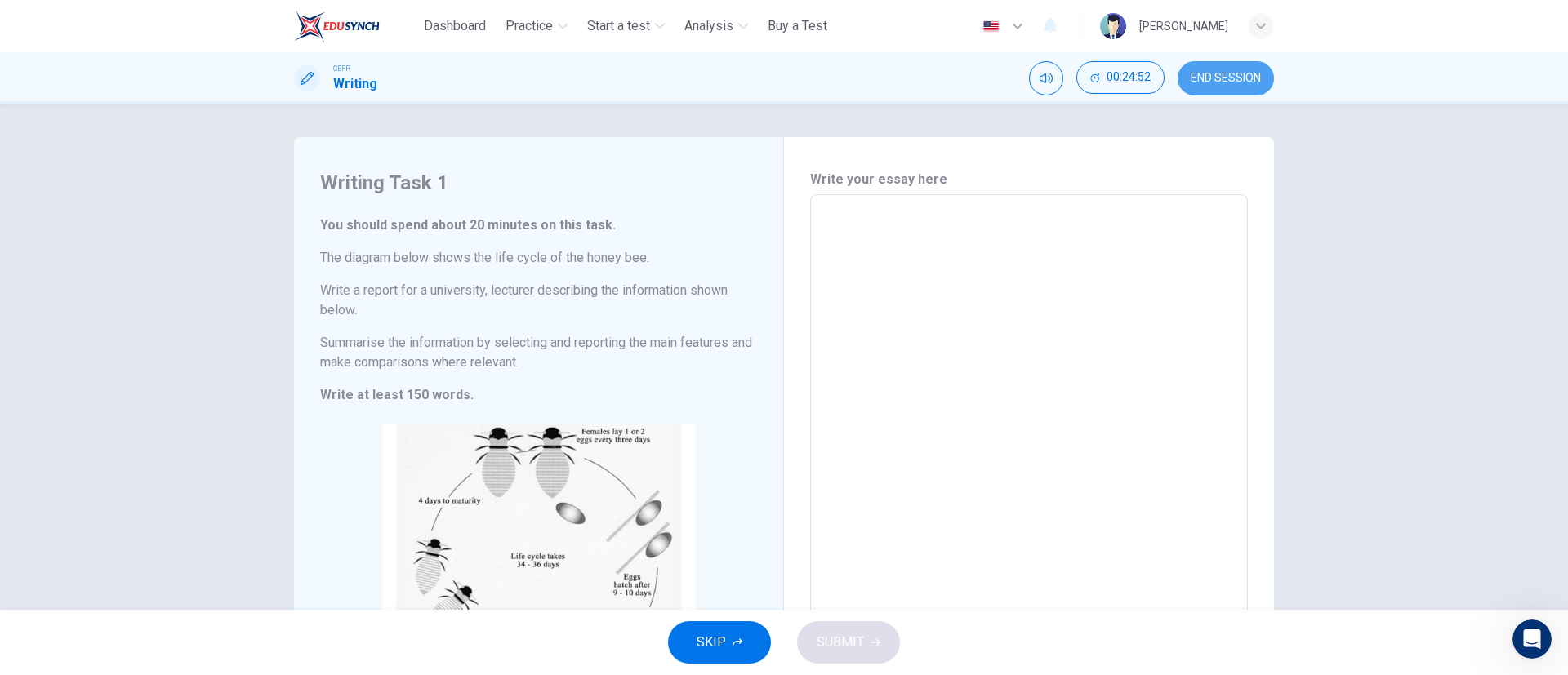 click on "END SESSION" at bounding box center (1226, 78) 